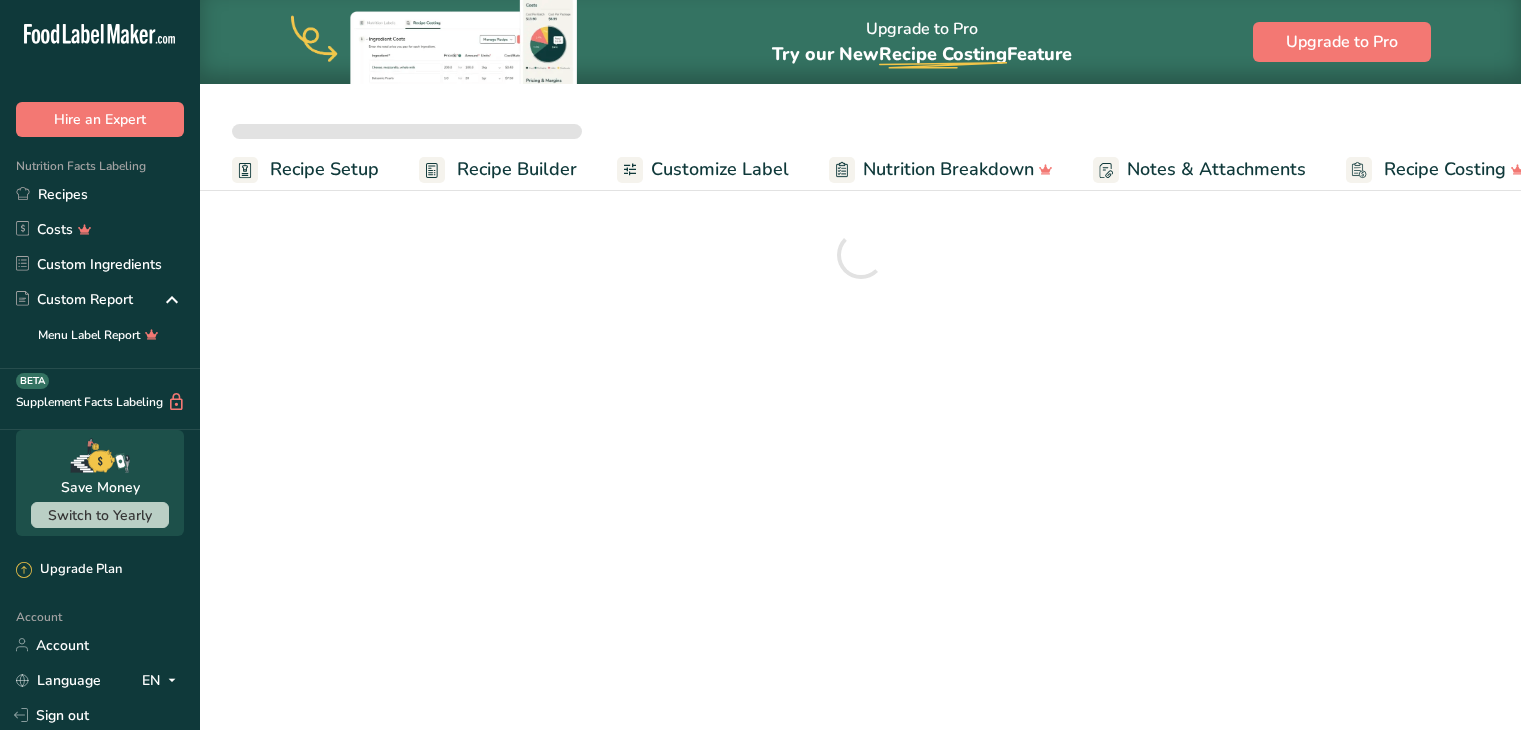 scroll, scrollTop: 0, scrollLeft: 0, axis: both 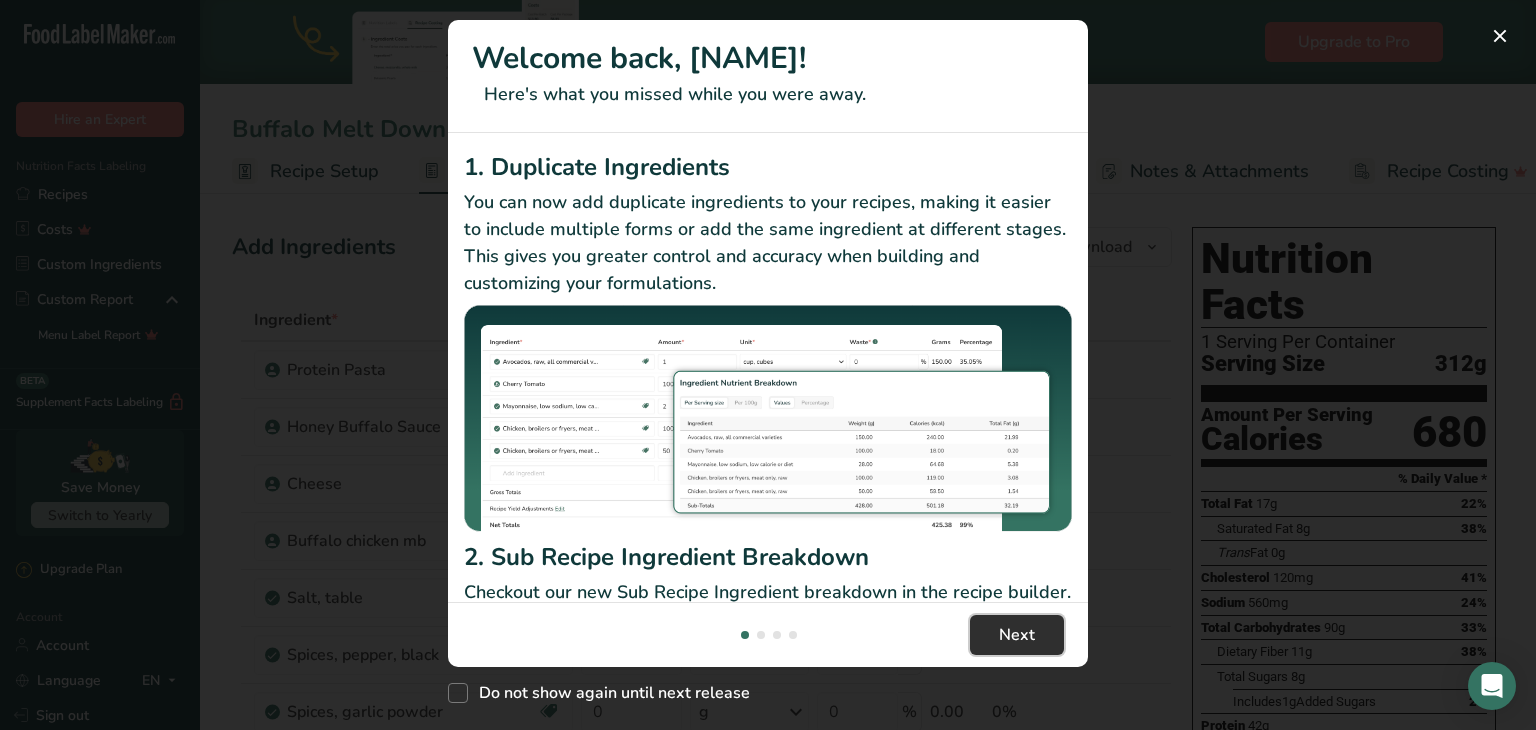 click on "Next" at bounding box center (1017, 635) 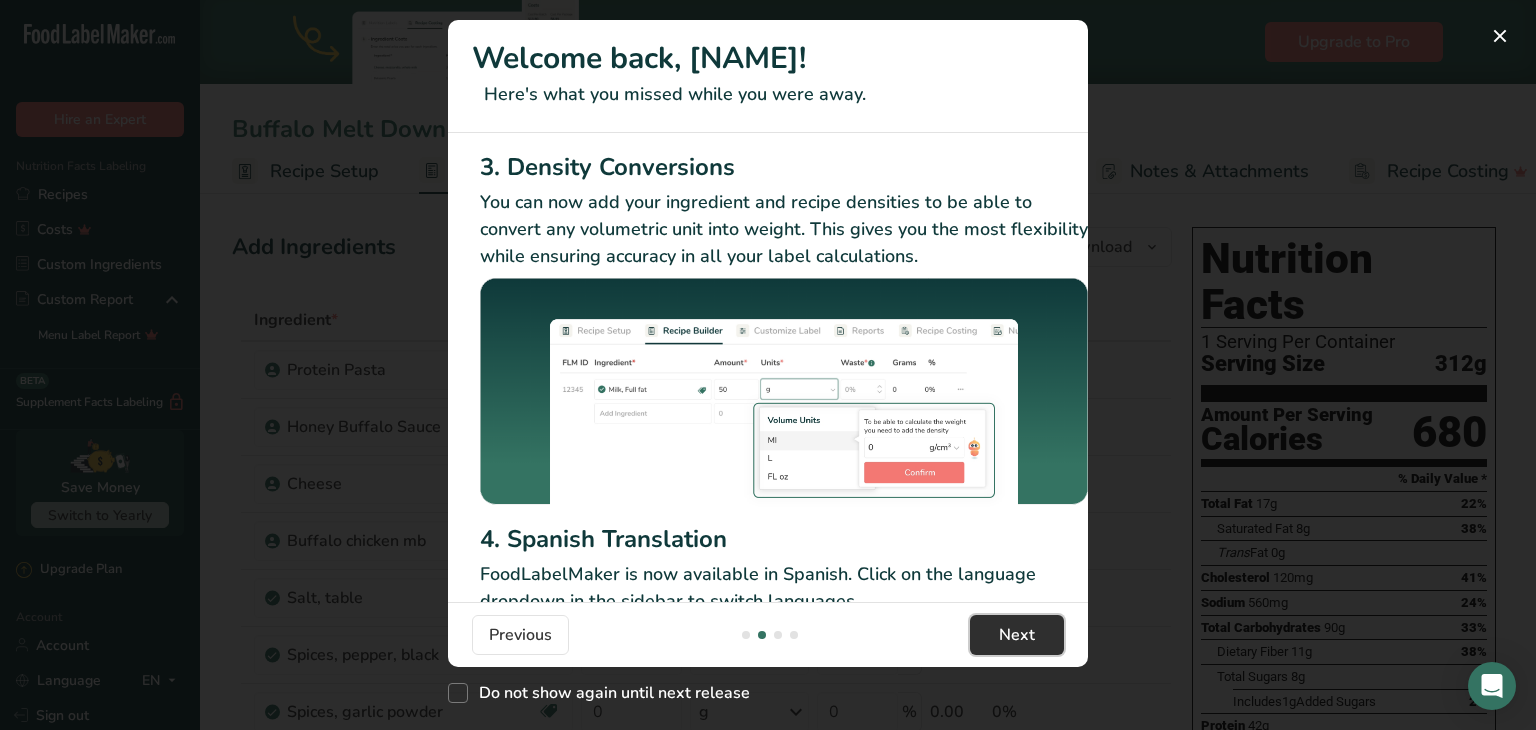 click on "Next" at bounding box center (1017, 635) 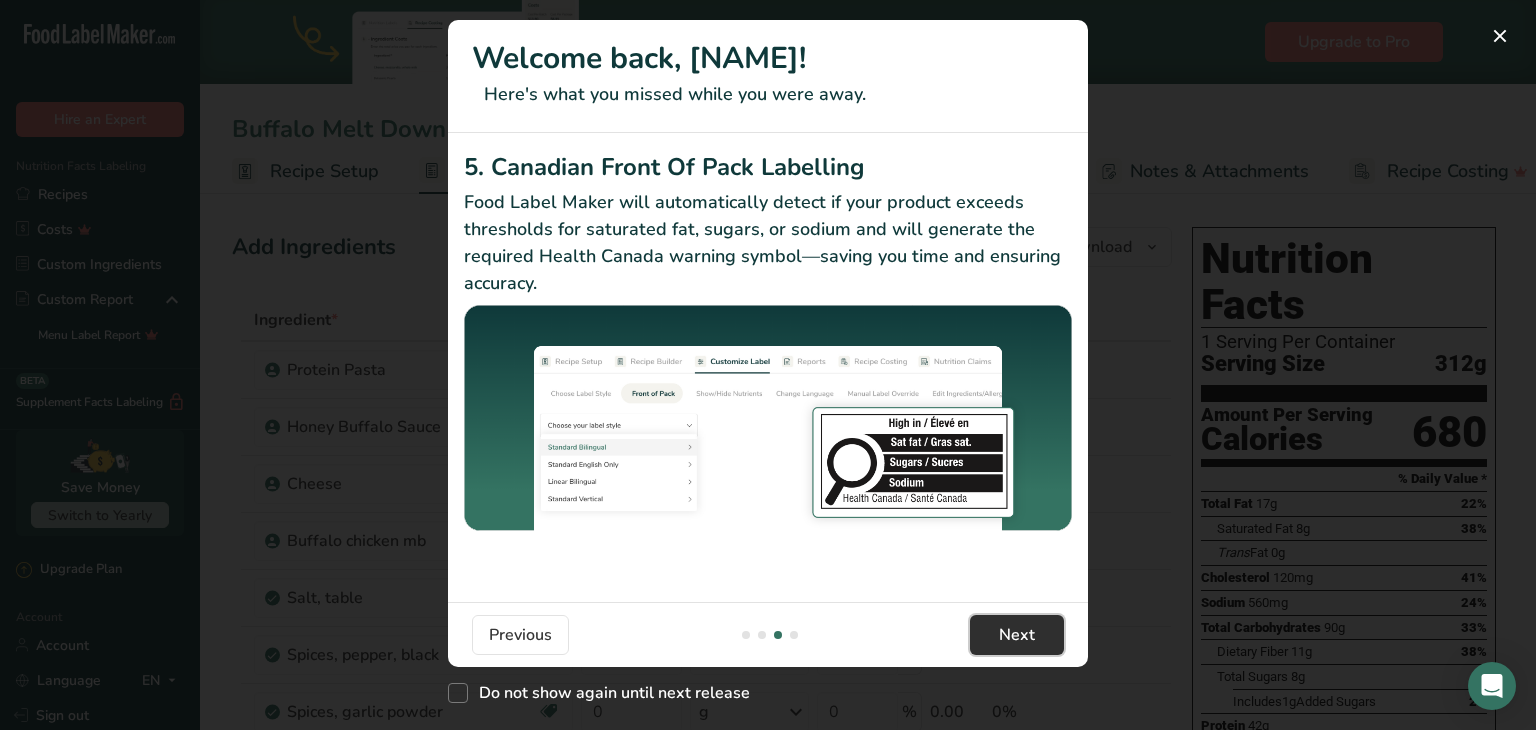 click on "Next" at bounding box center (1017, 635) 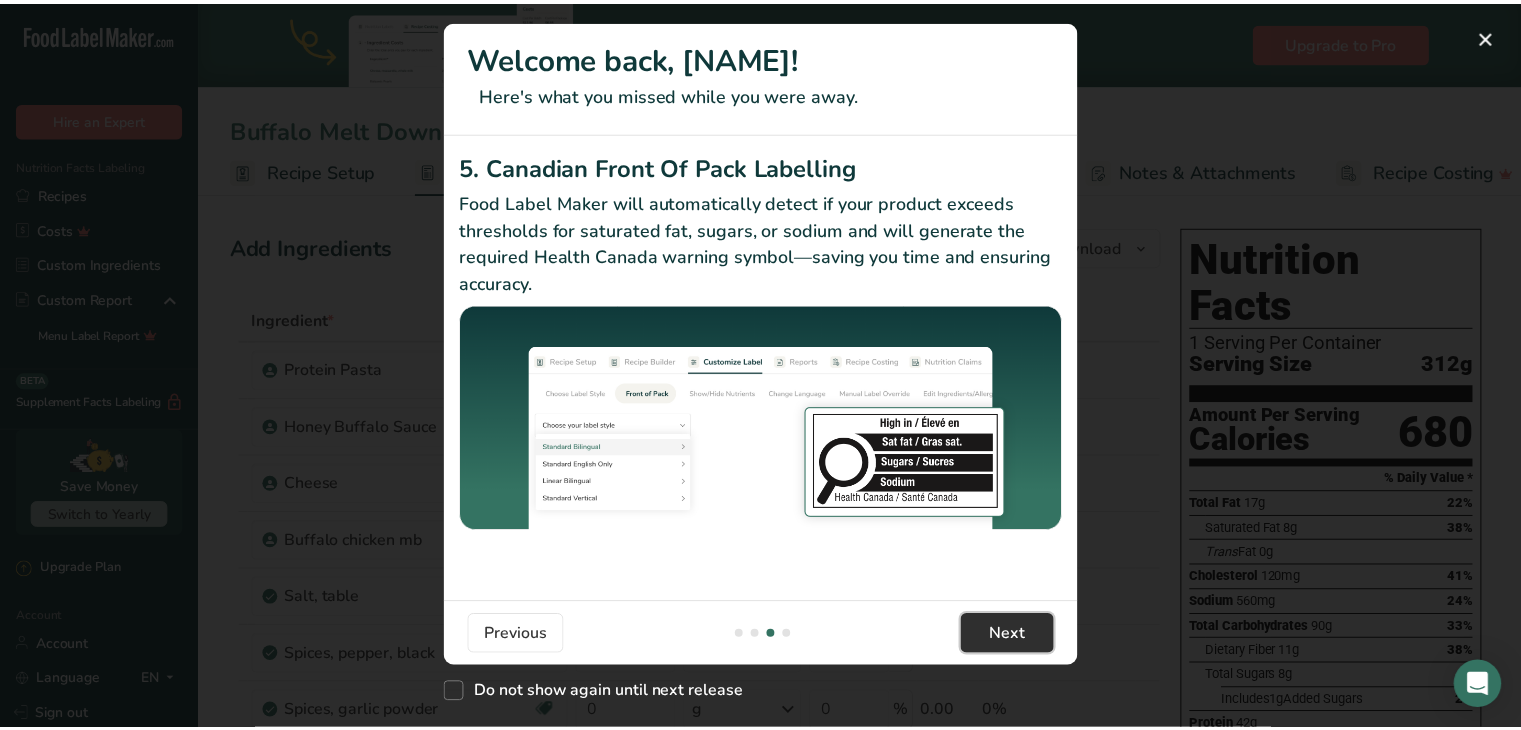 scroll, scrollTop: 0, scrollLeft: 1904, axis: horizontal 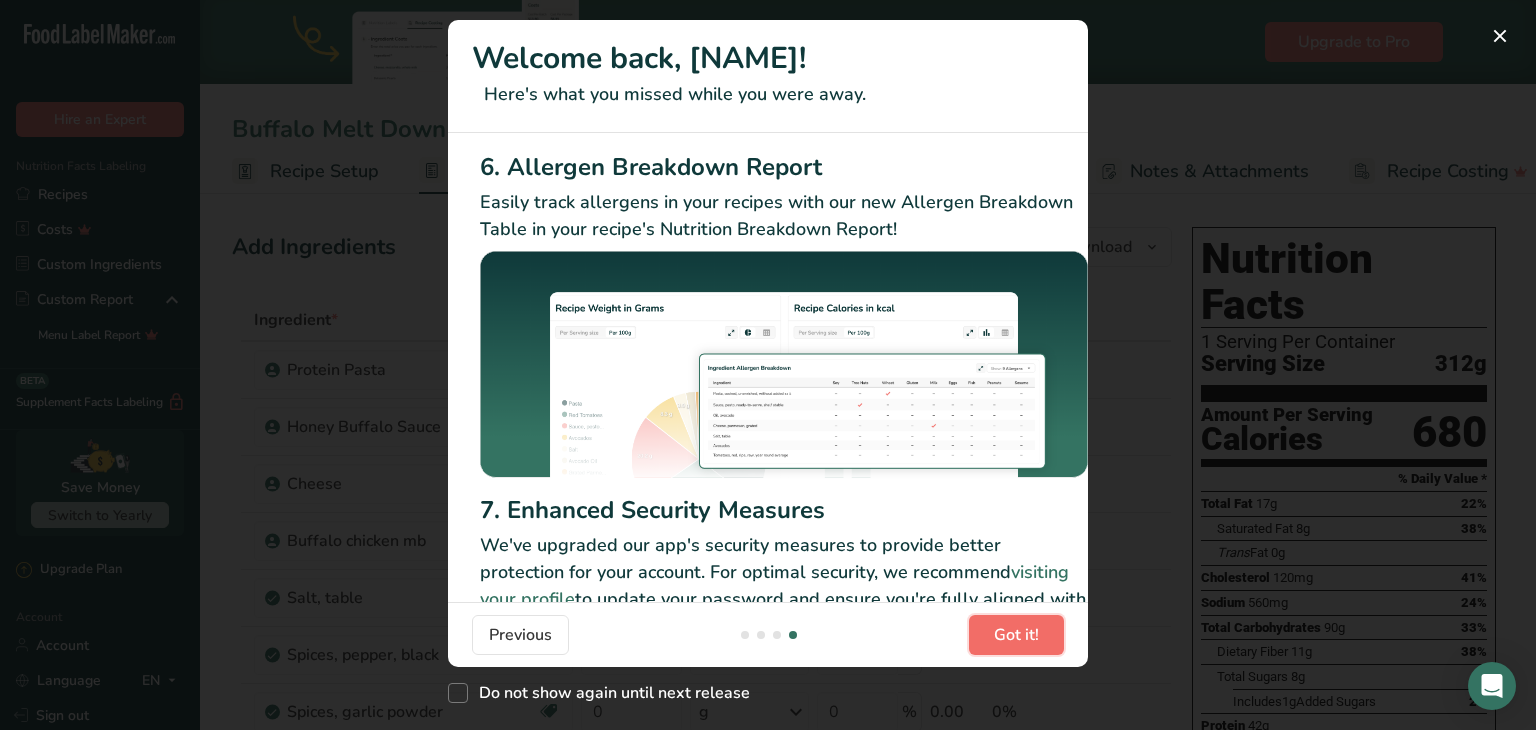 click on "Got it!" at bounding box center [1016, 635] 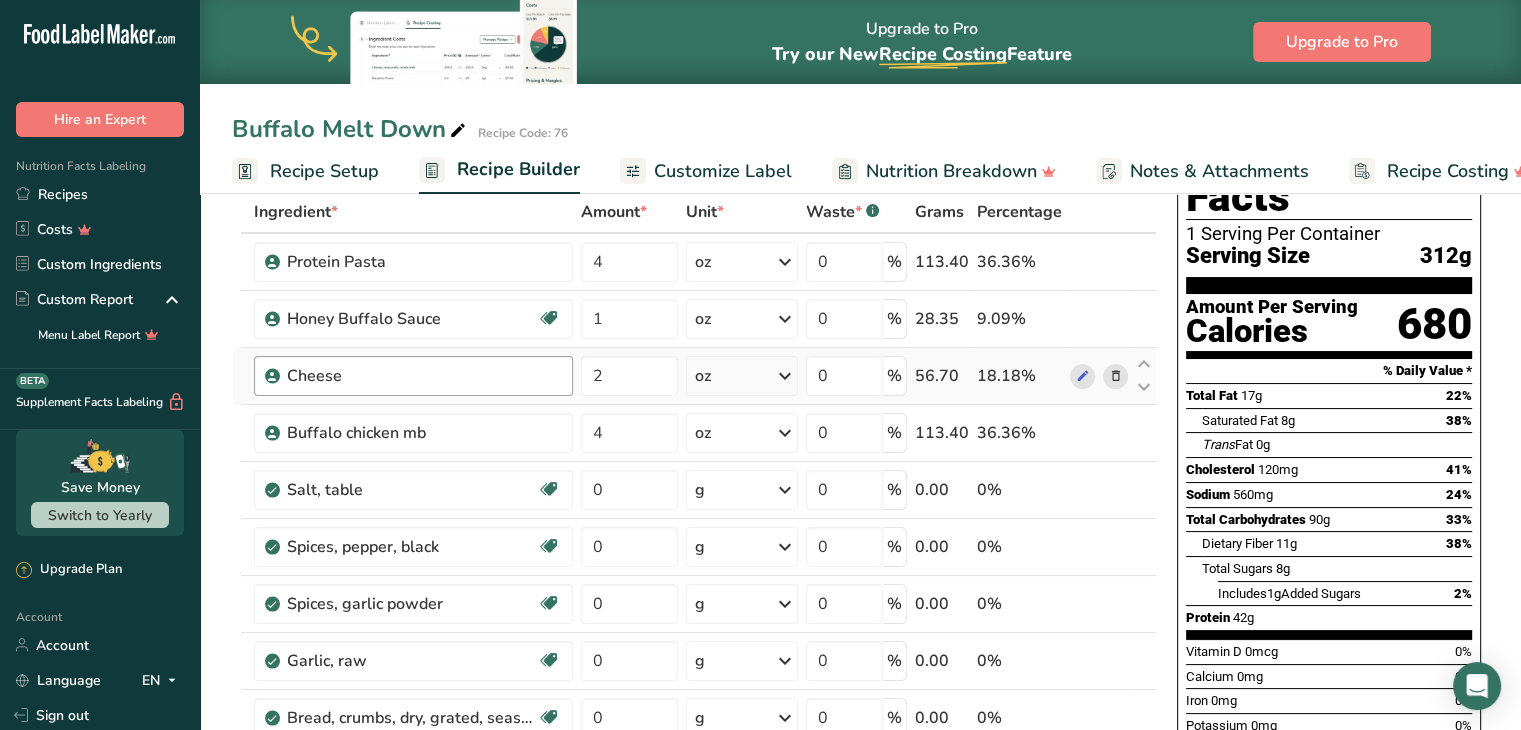 scroll, scrollTop: 0, scrollLeft: 0, axis: both 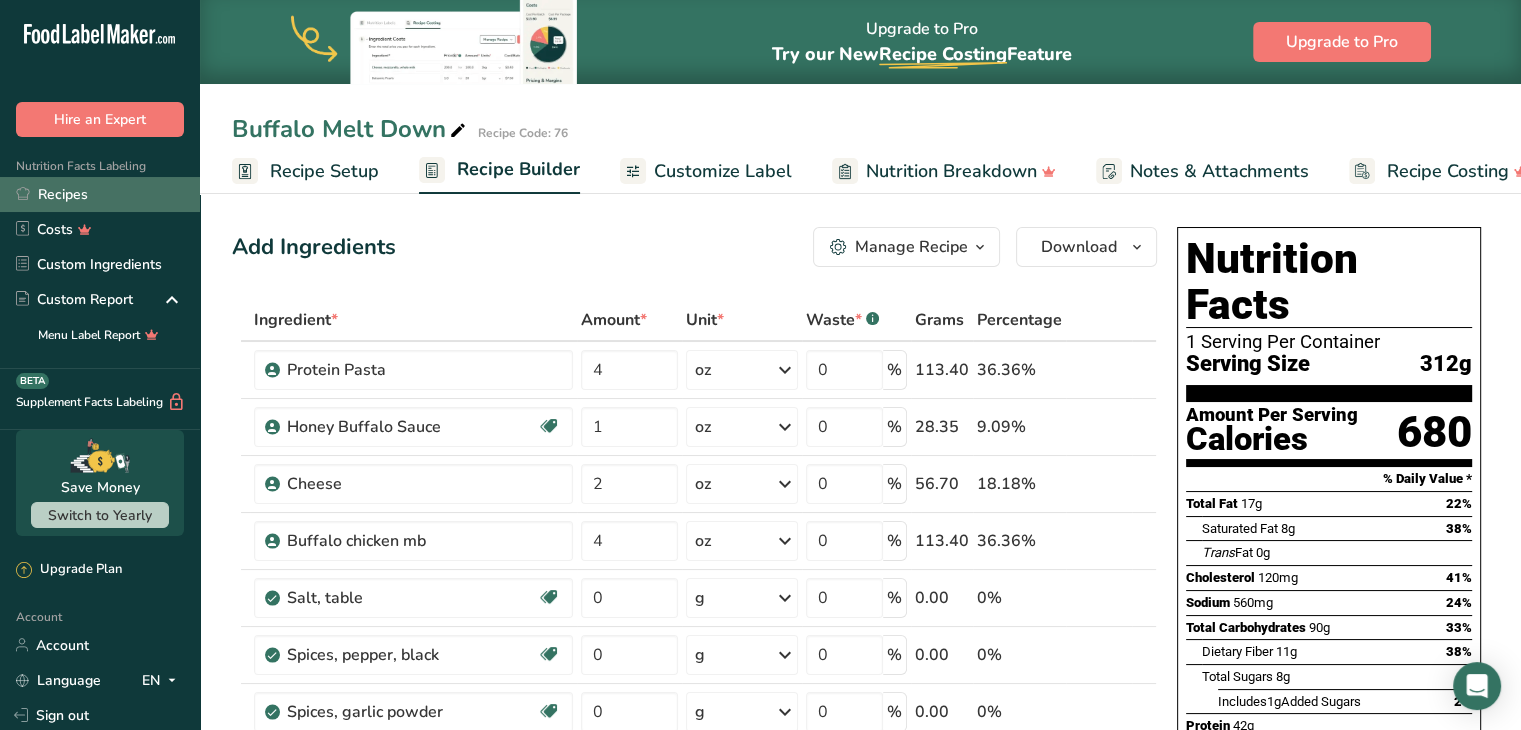 click on "Recipes" at bounding box center (100, 194) 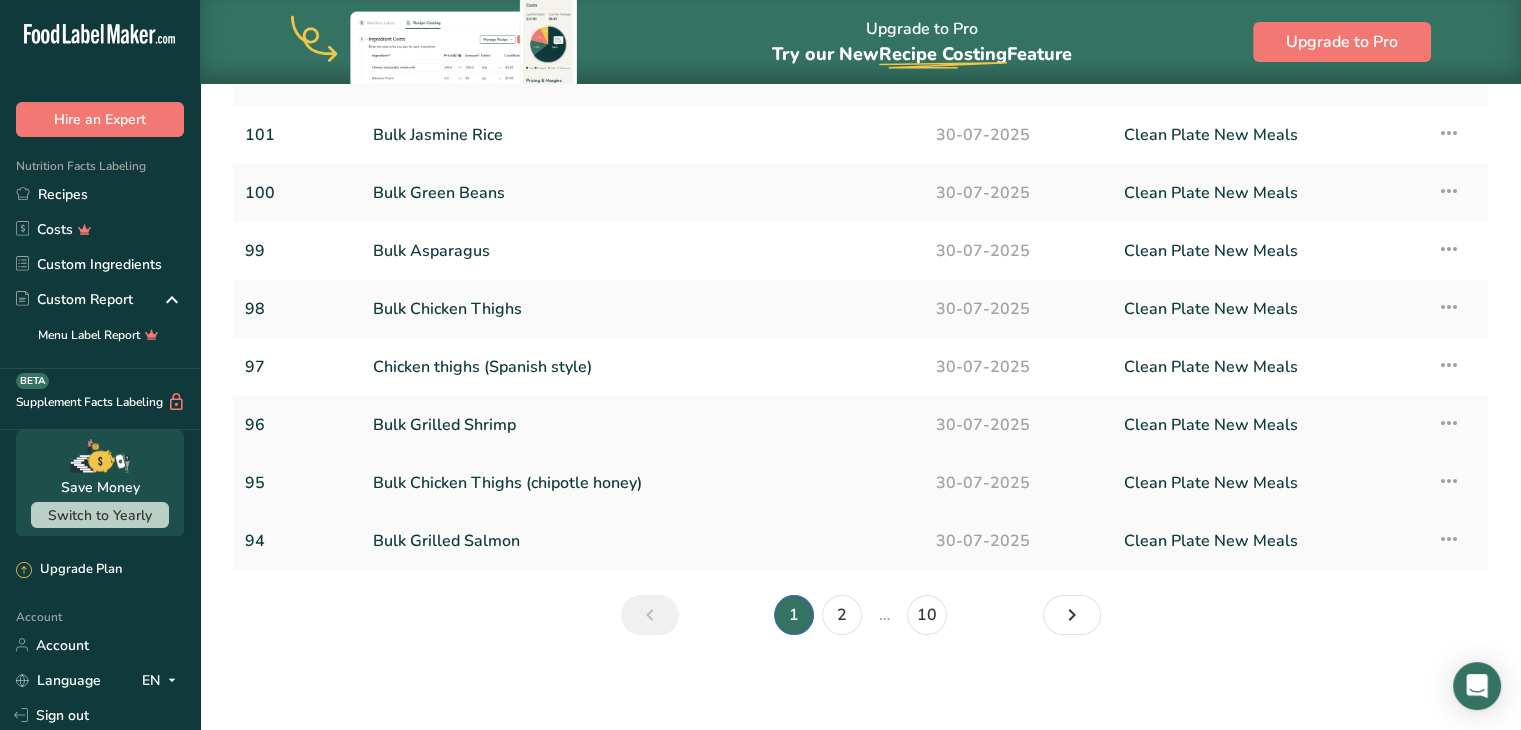 scroll, scrollTop: 0, scrollLeft: 0, axis: both 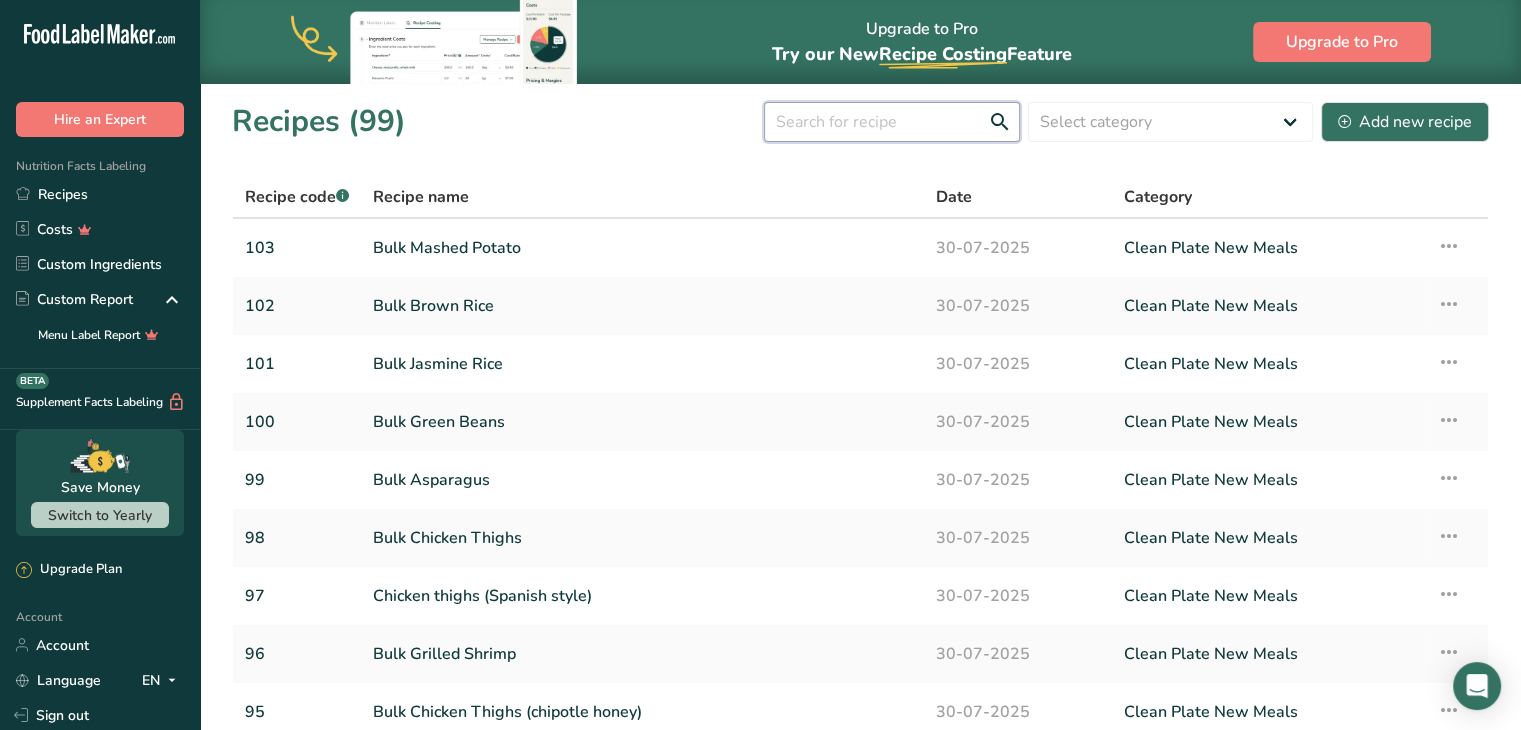 click at bounding box center (892, 122) 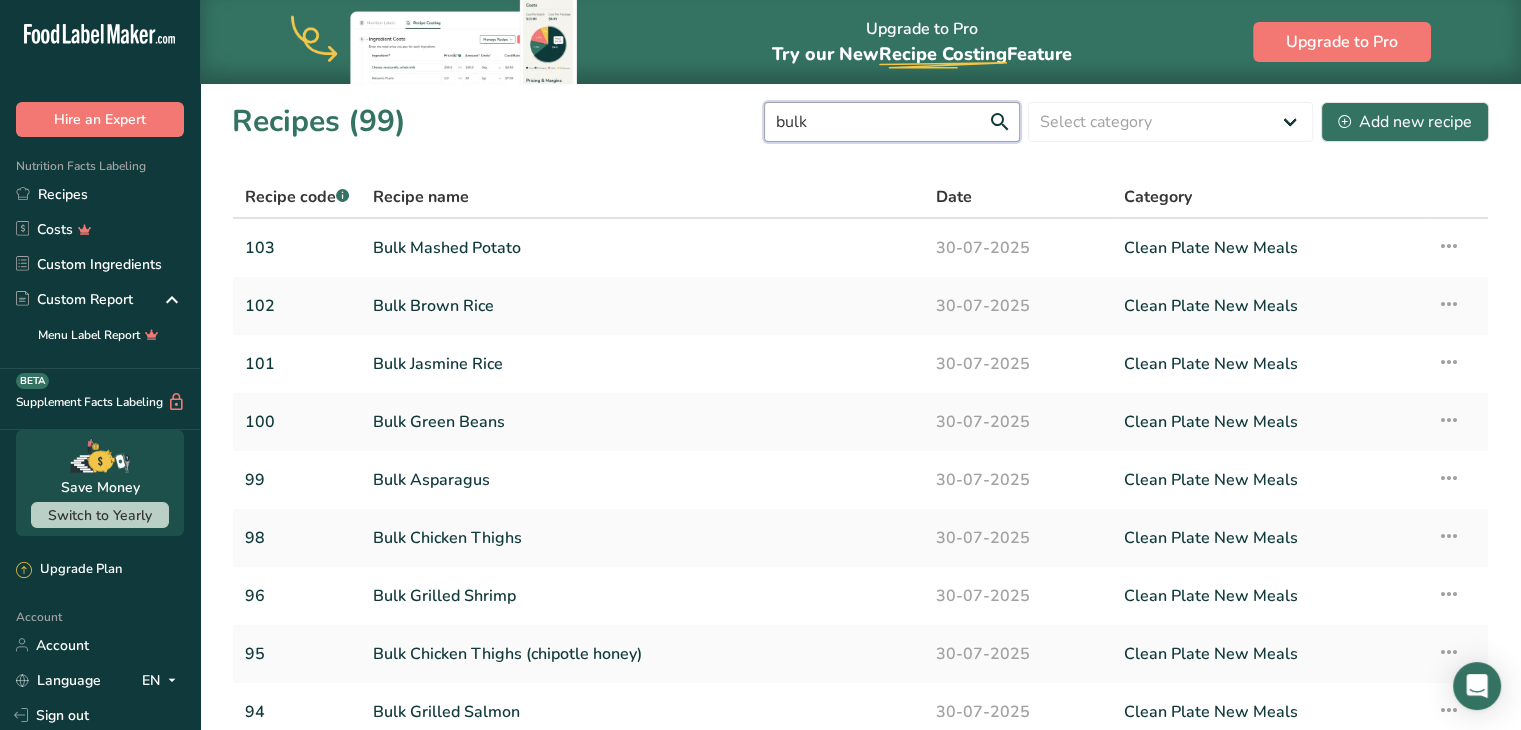click on "bulk" at bounding box center [892, 122] 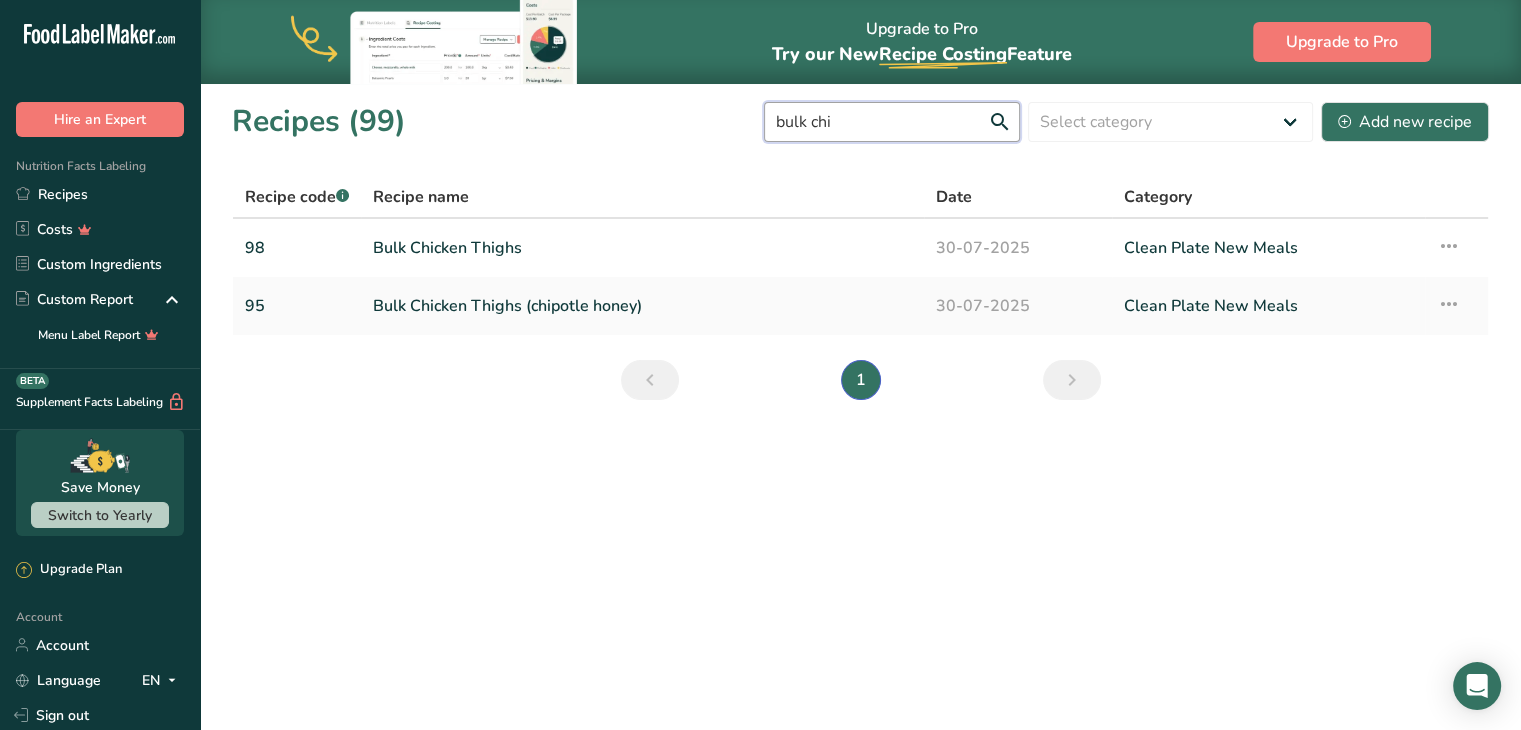 drag, startPoint x: 897, startPoint y: 131, endPoint x: 667, endPoint y: 170, distance: 233.2831 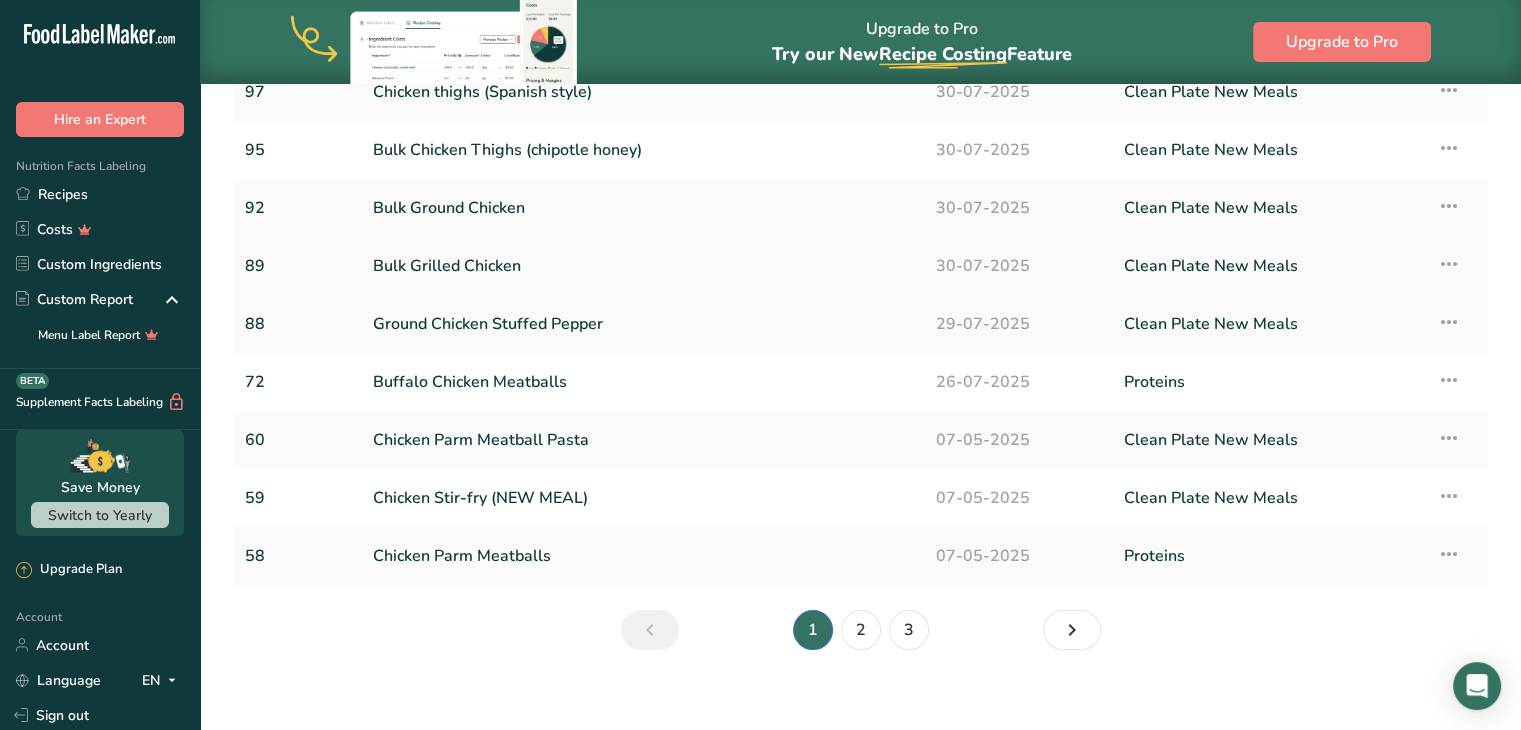 scroll, scrollTop: 0, scrollLeft: 0, axis: both 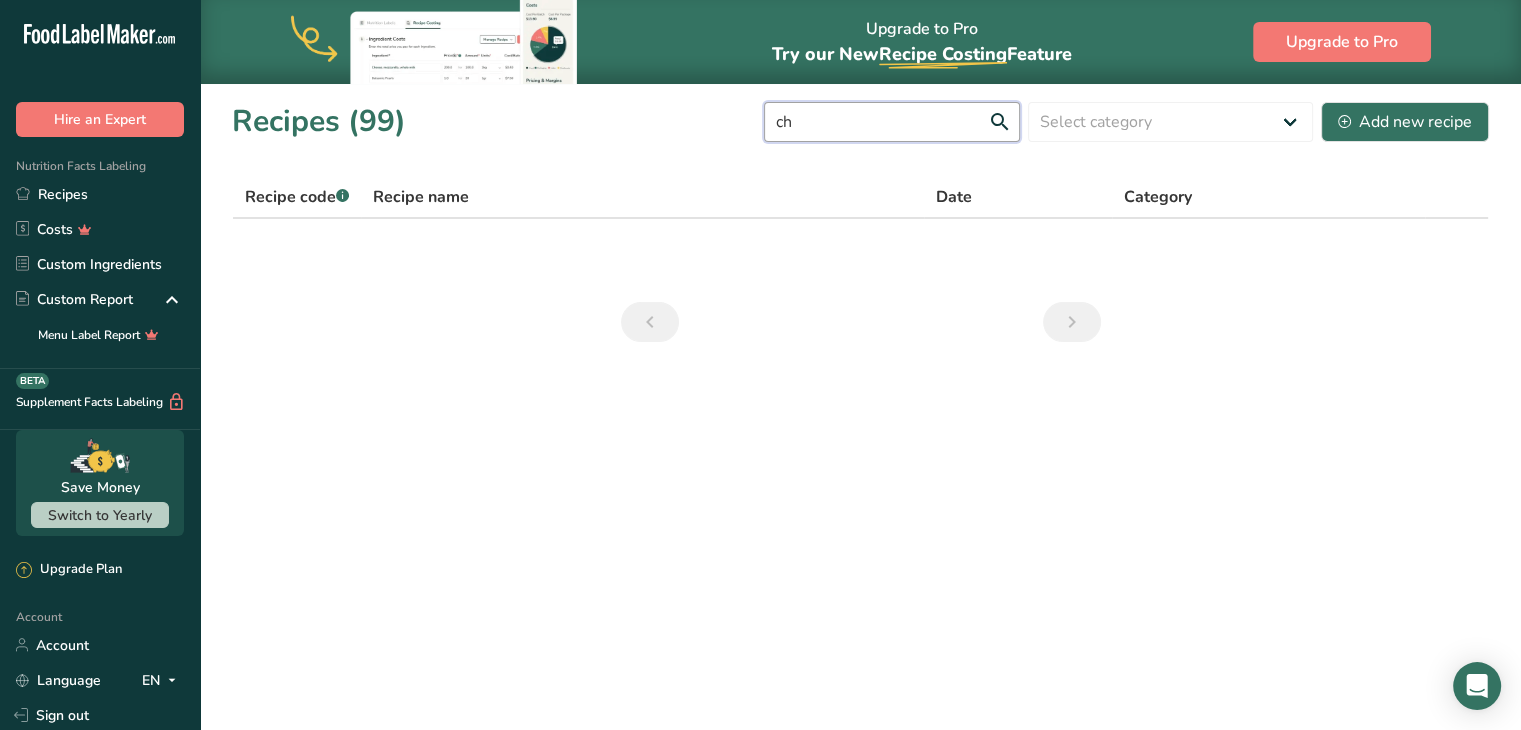type on "c" 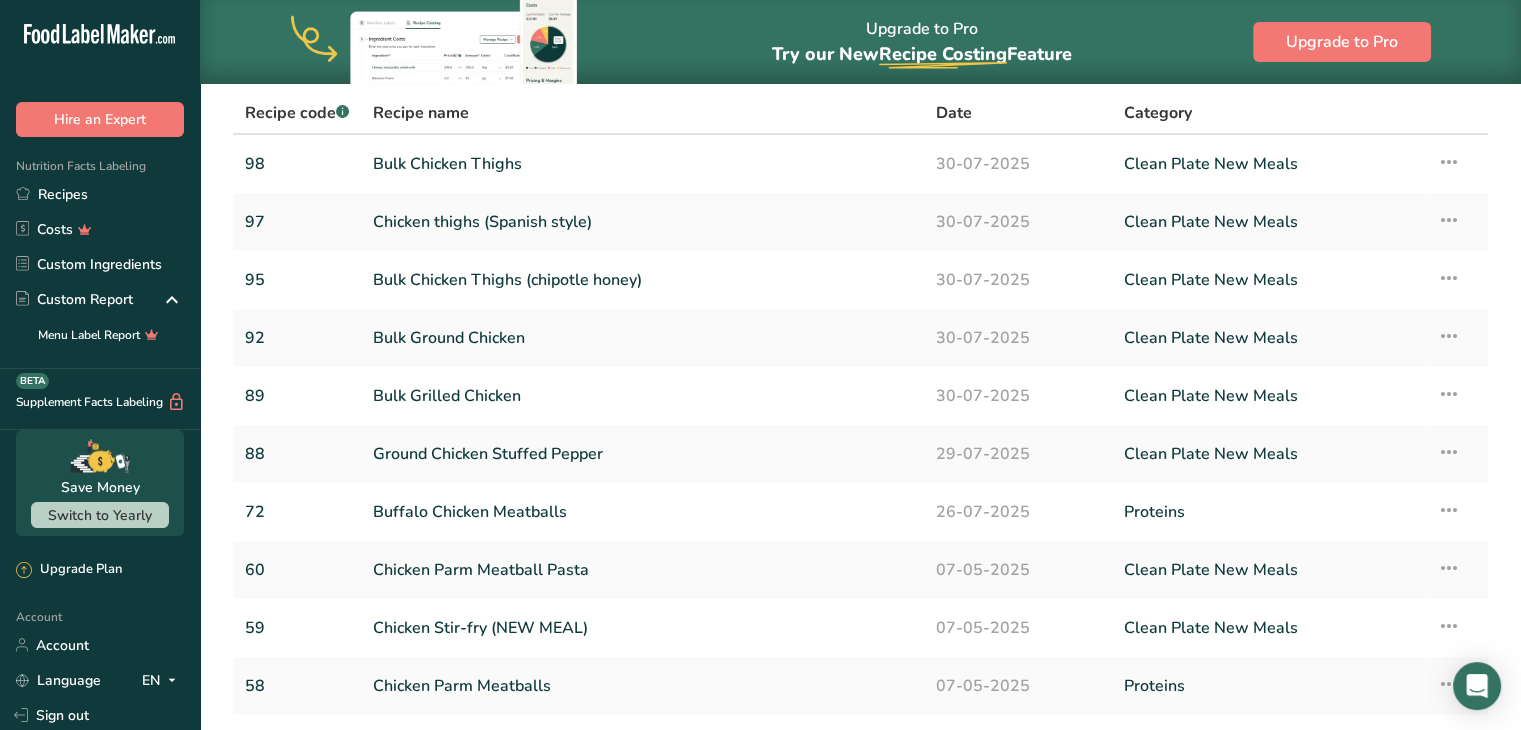 scroll, scrollTop: 86, scrollLeft: 0, axis: vertical 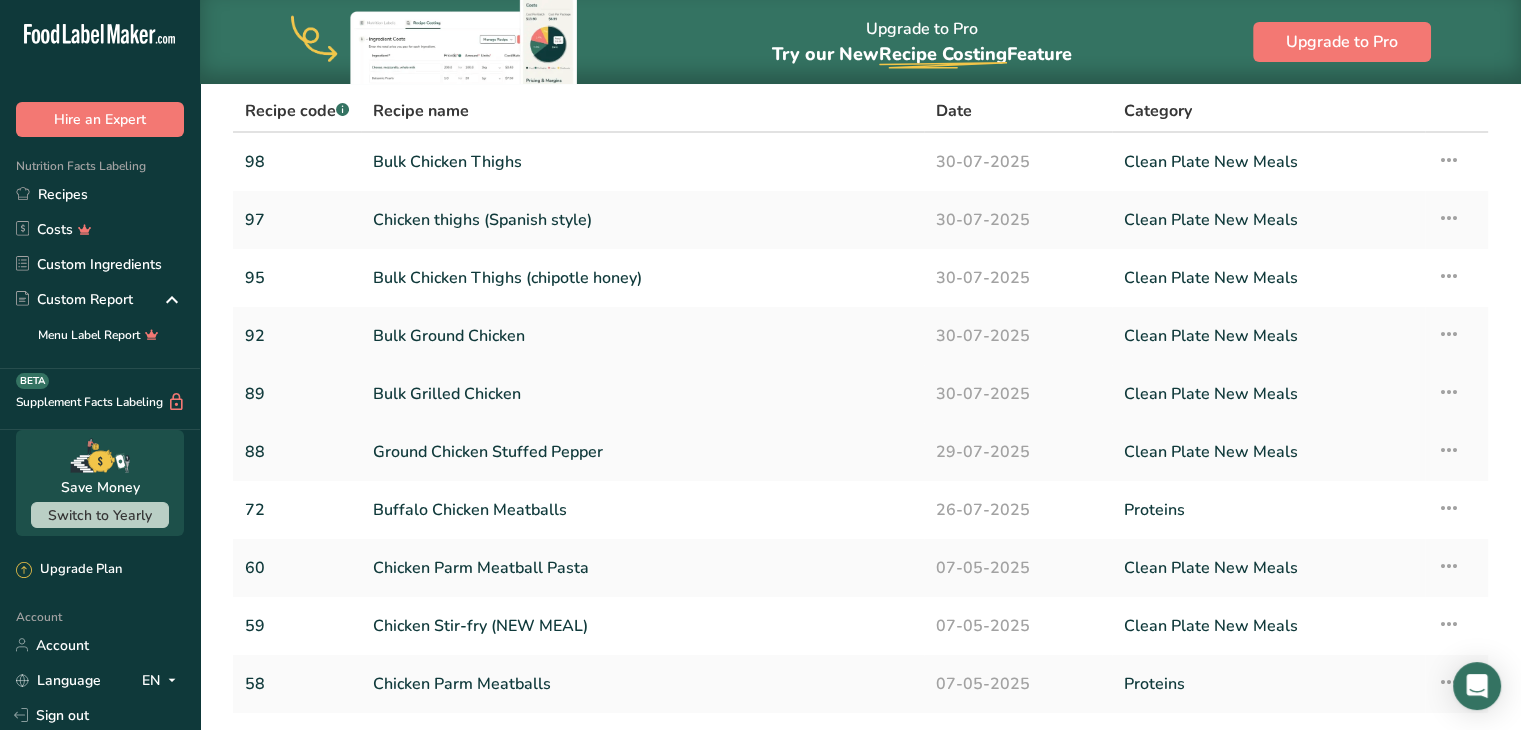type on "chicken" 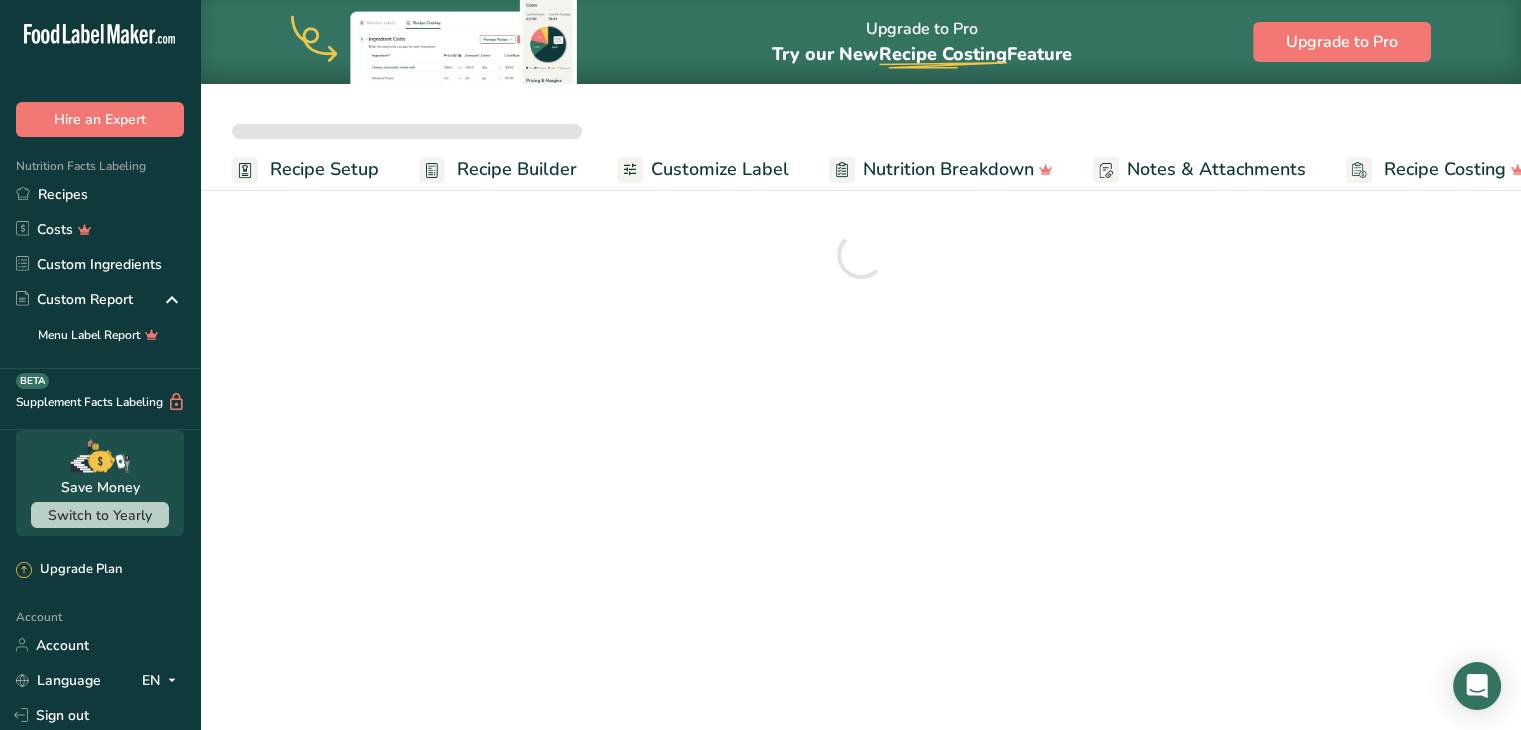 scroll, scrollTop: 0, scrollLeft: 0, axis: both 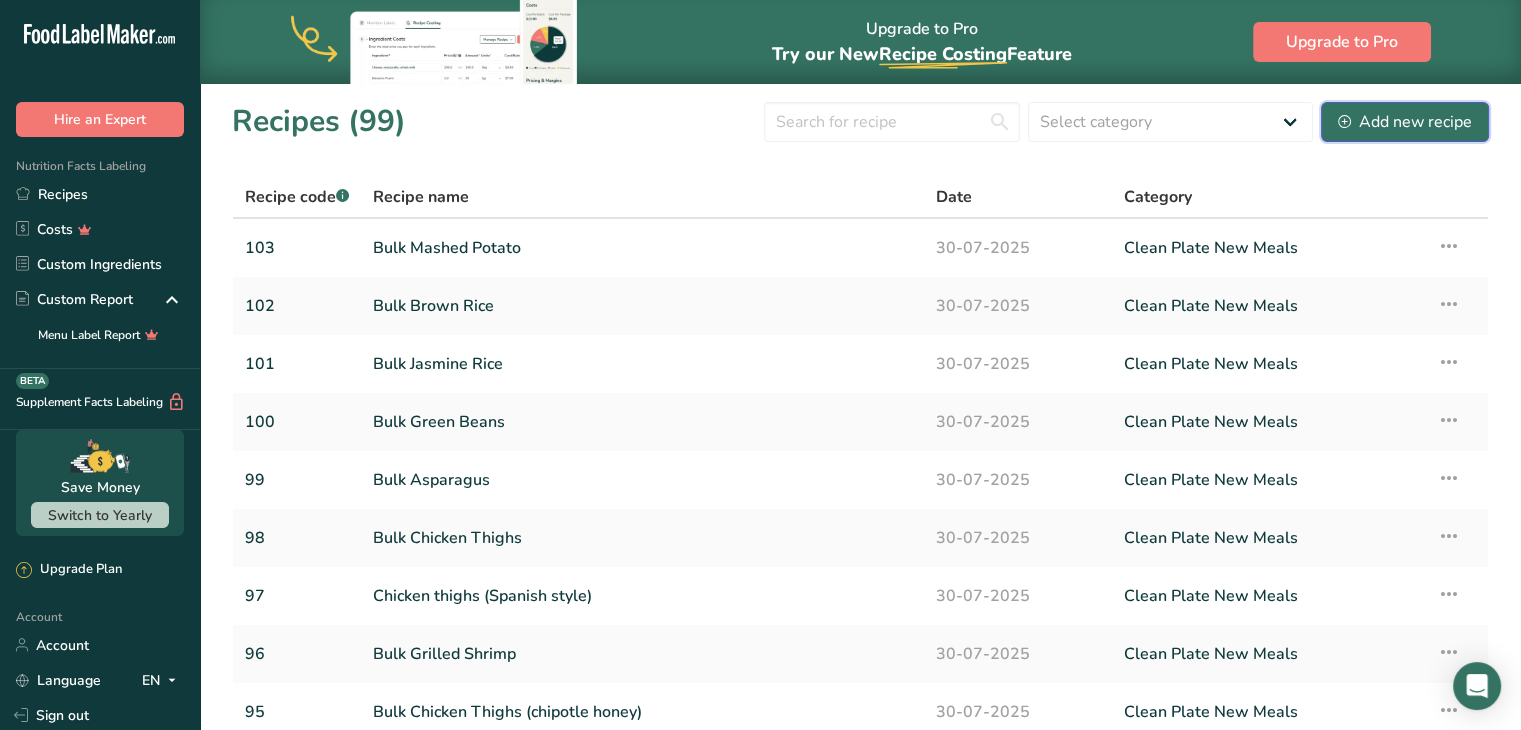 click on "Add new recipe" at bounding box center (1405, 122) 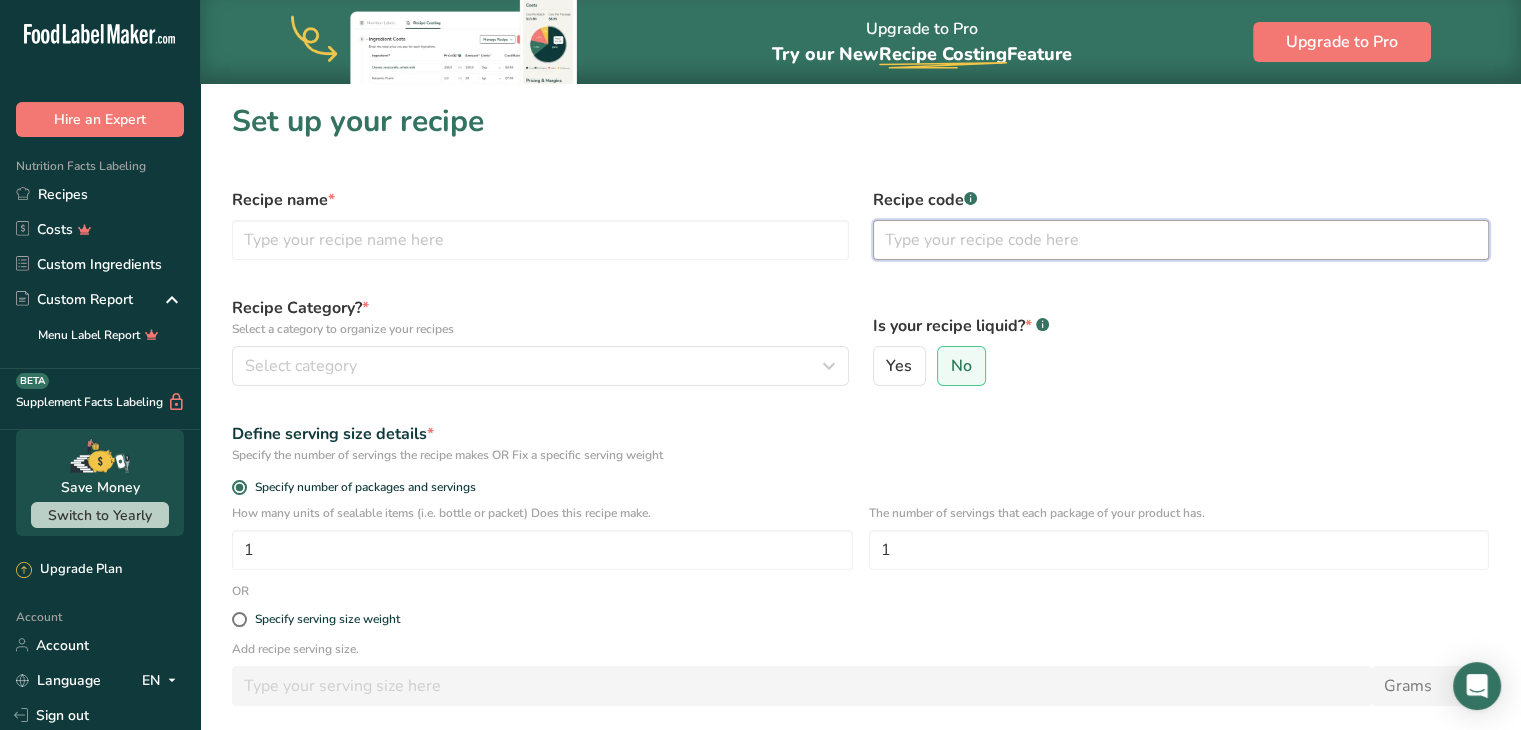 click at bounding box center [1181, 240] 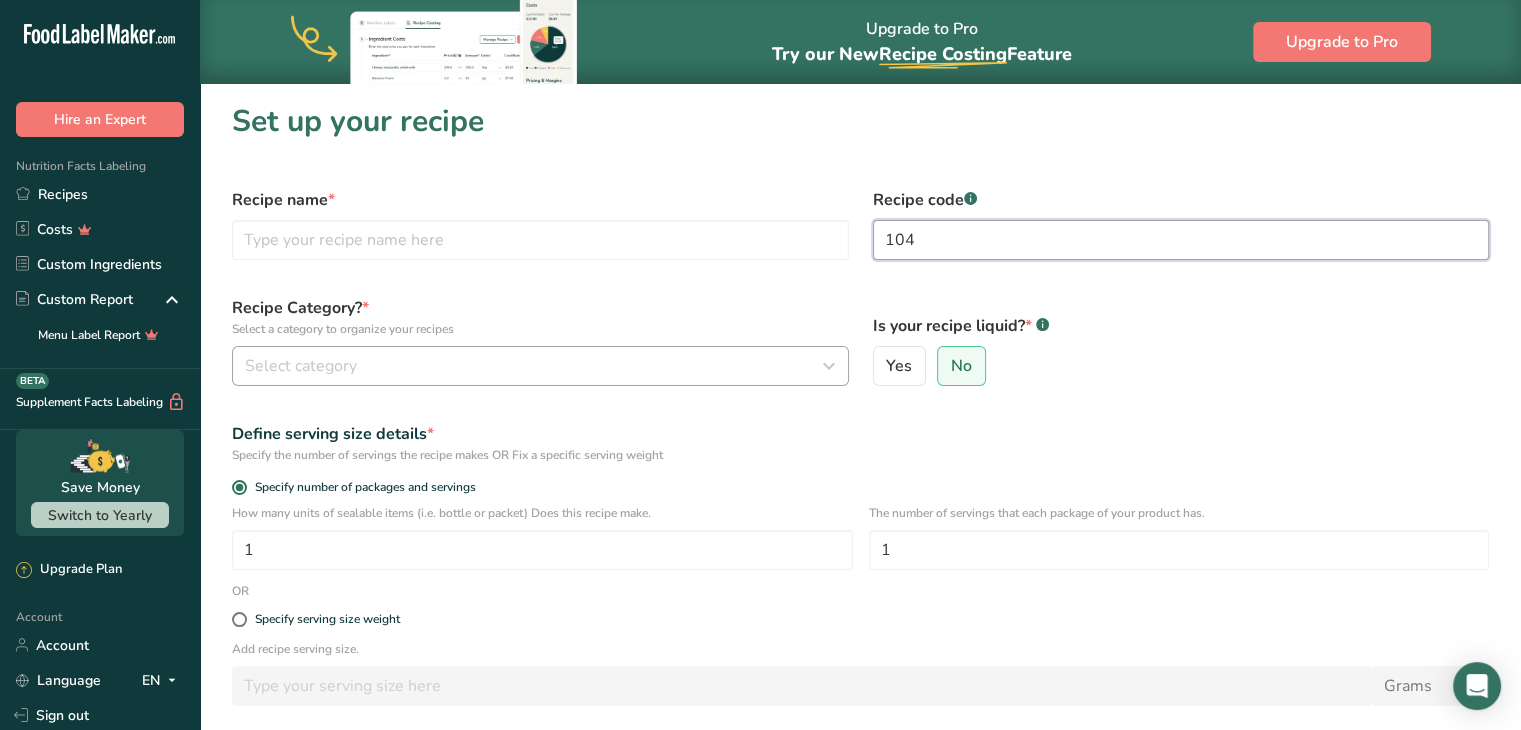 type on "104" 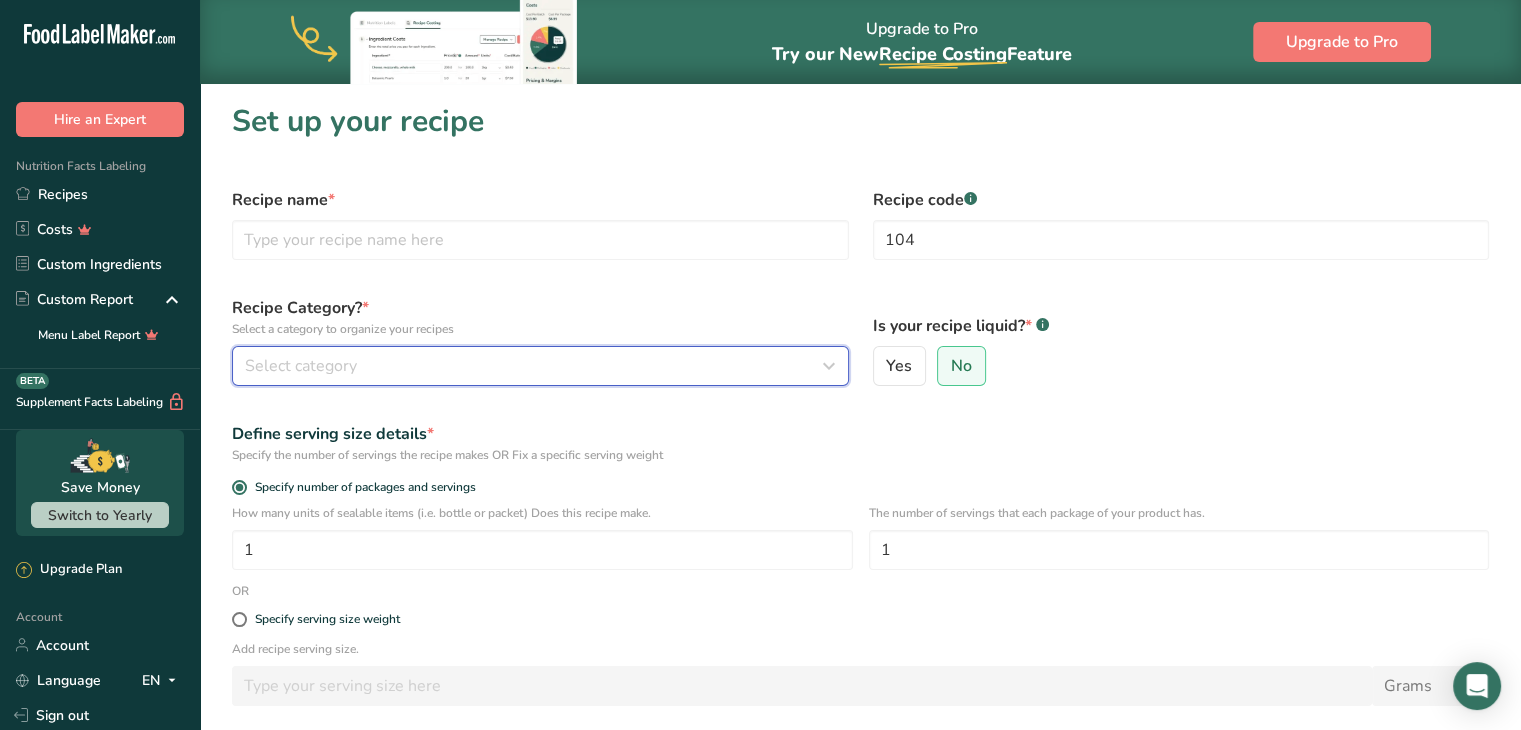 click on "Select category" at bounding box center [534, 366] 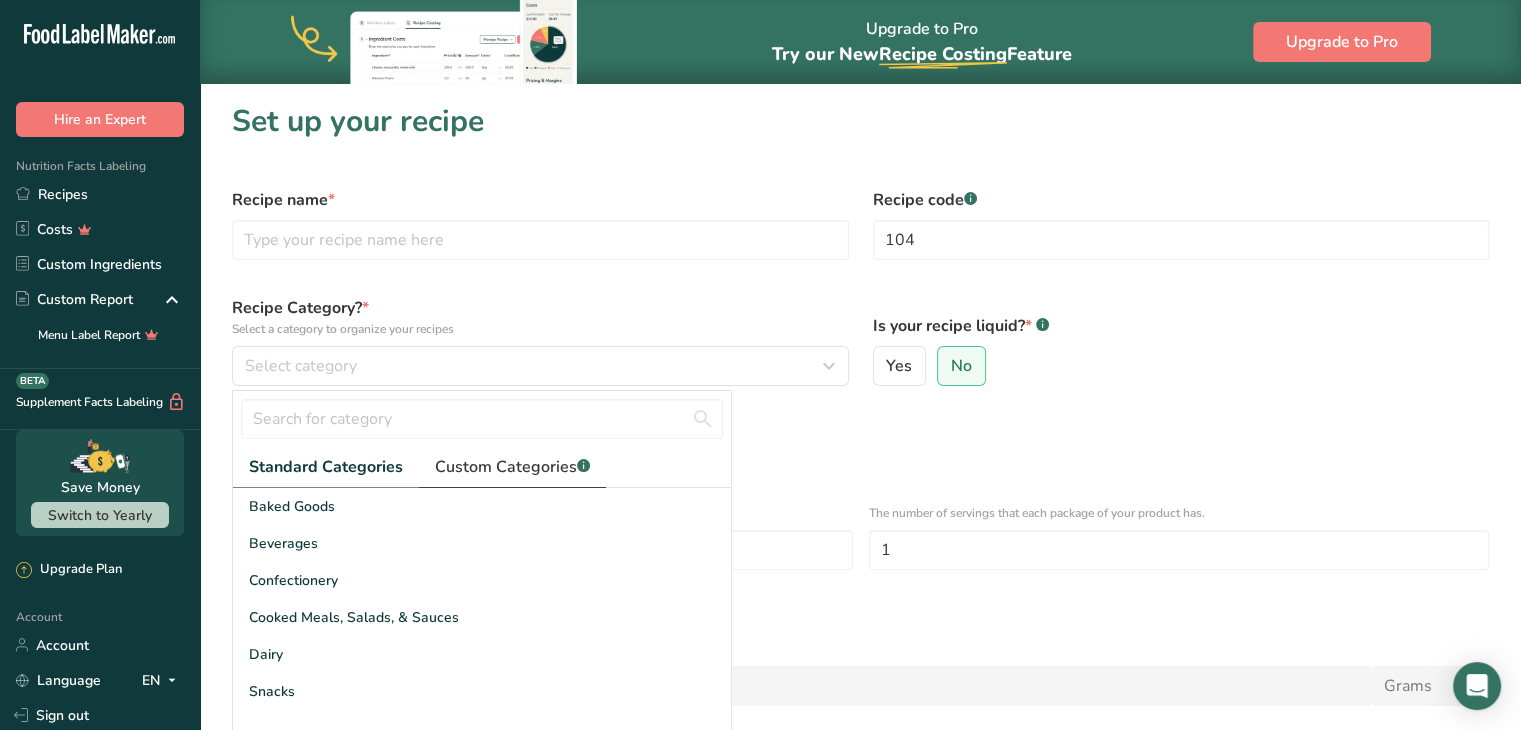 click on "Custom Categories
.a-a{fill:#347362;}.b-a{fill:#fff;}" at bounding box center (512, 467) 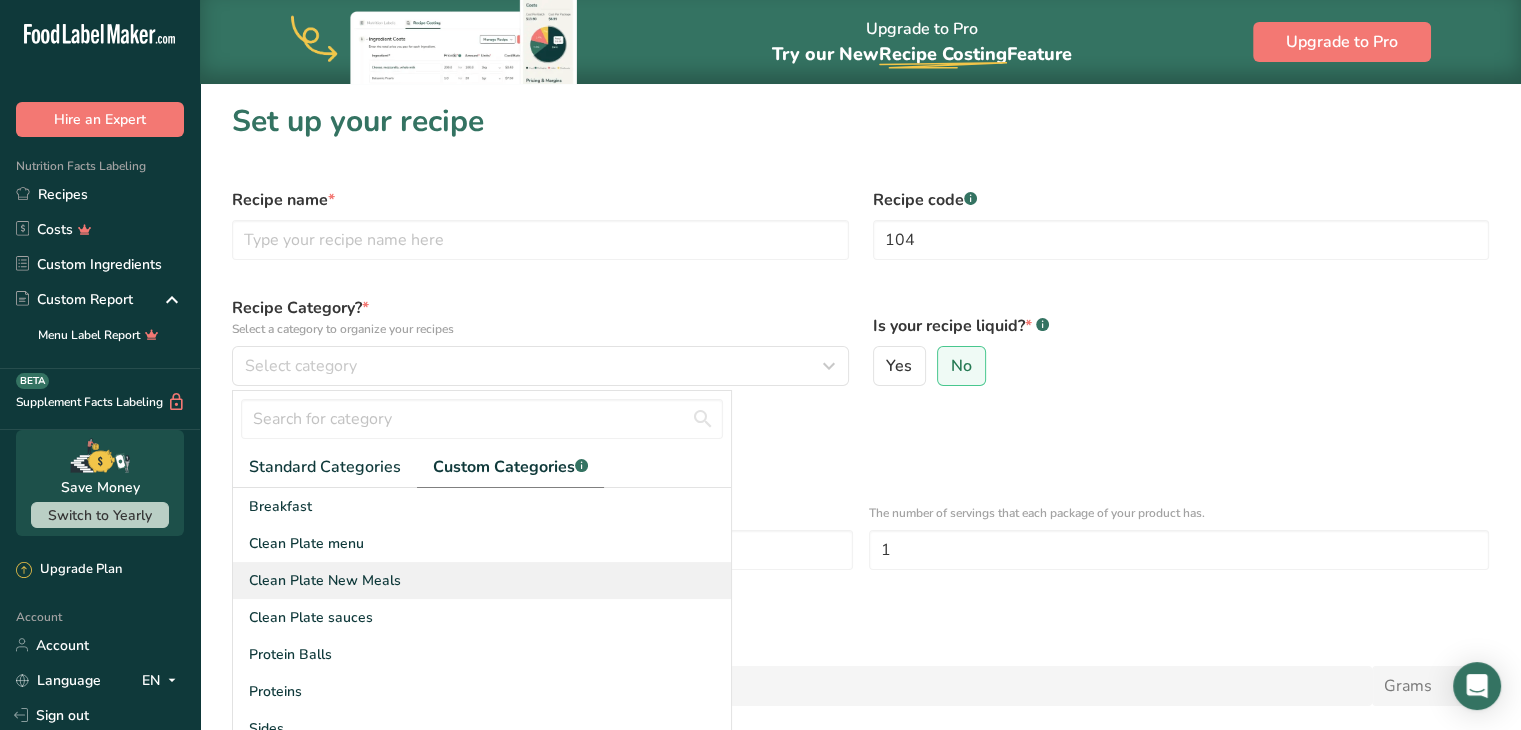 click on "Clean Plate New Meals" at bounding box center [482, 580] 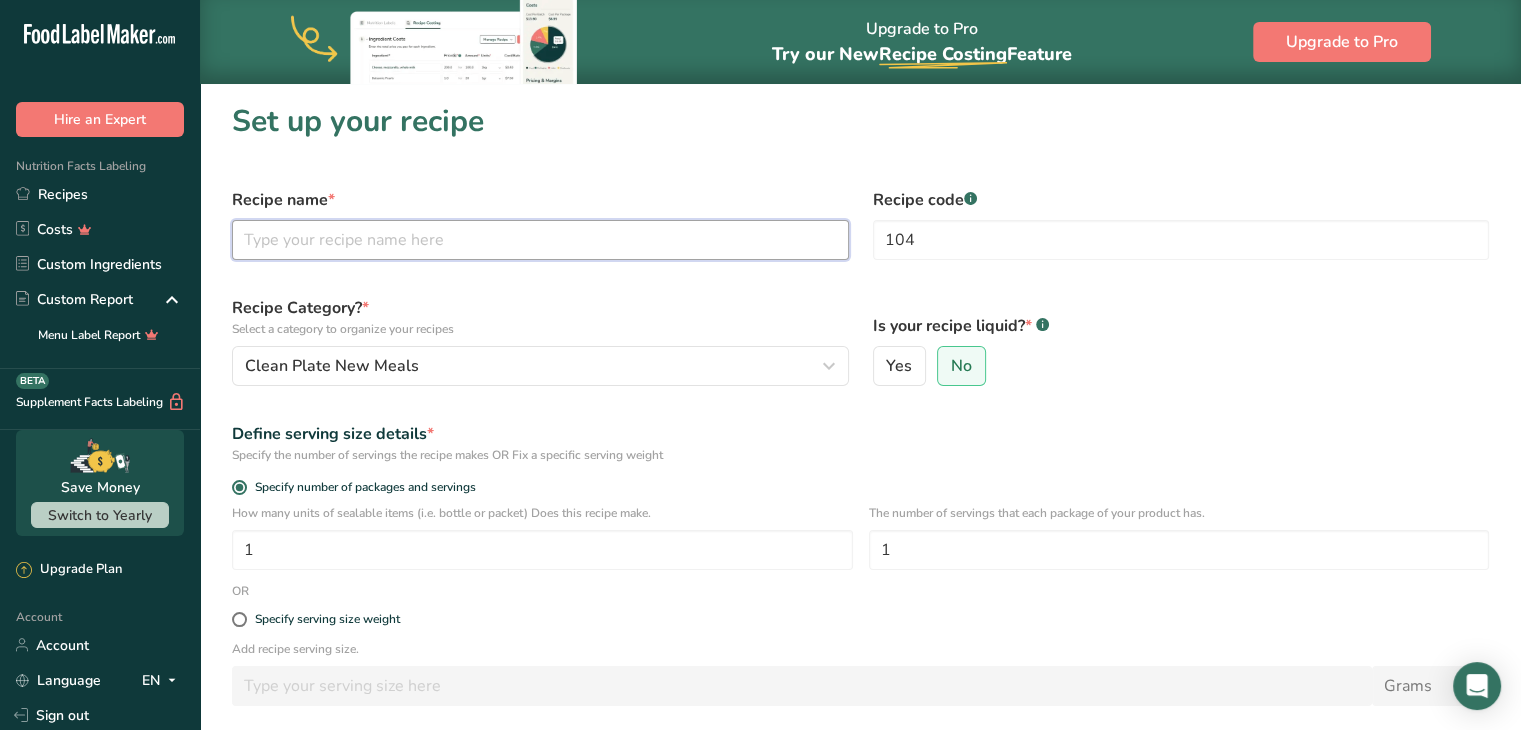 click at bounding box center (540, 240) 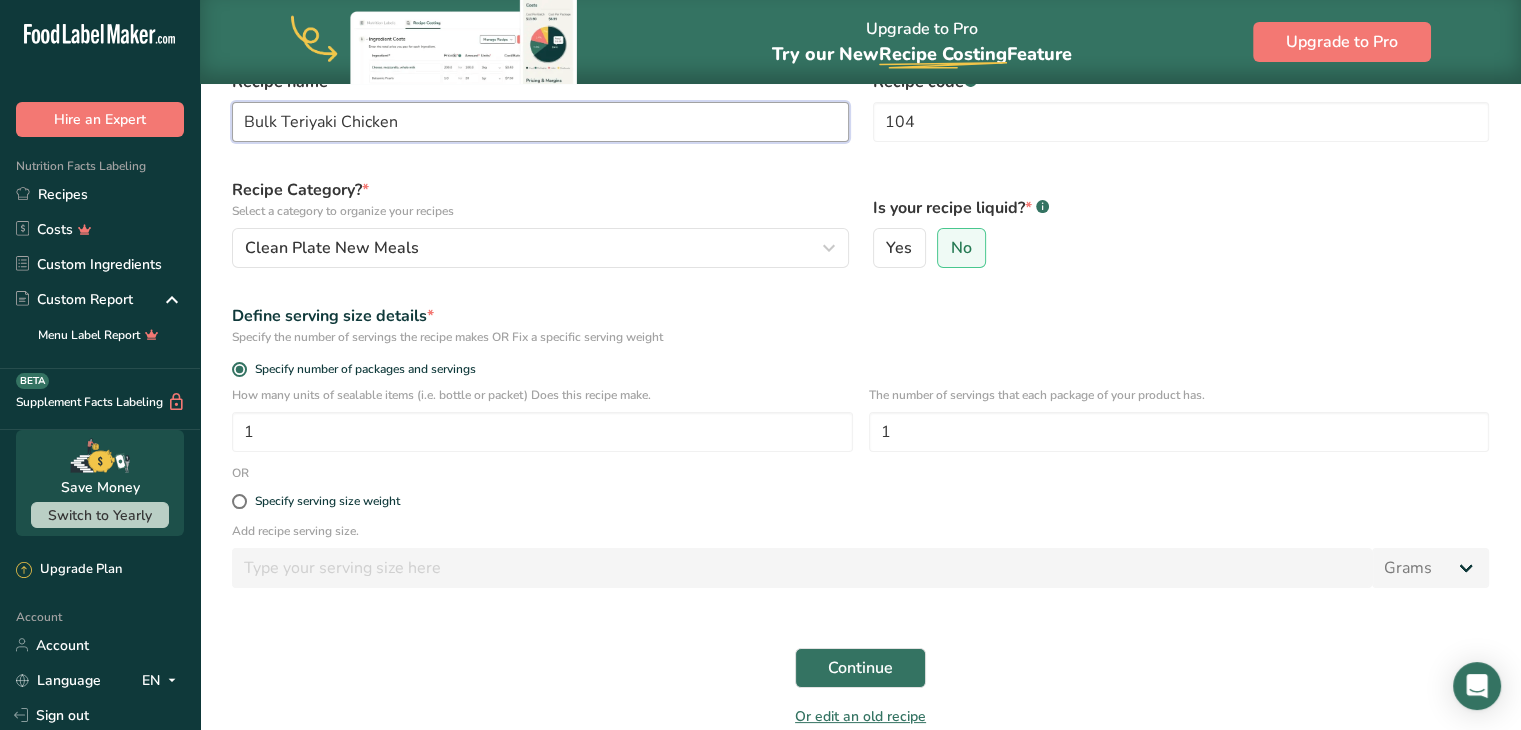 scroll, scrollTop: 120, scrollLeft: 0, axis: vertical 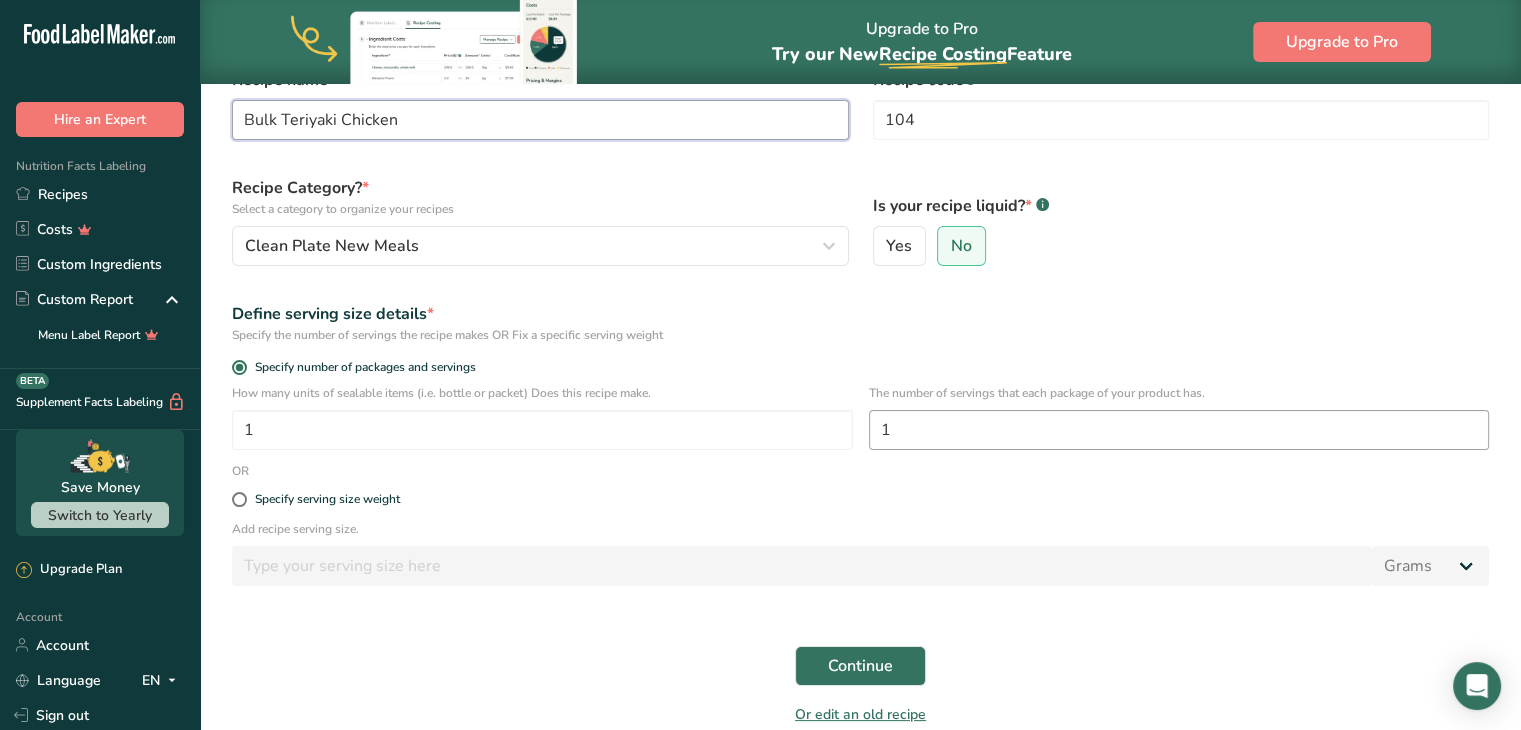 type on "Bulk Teriyaki Chicken" 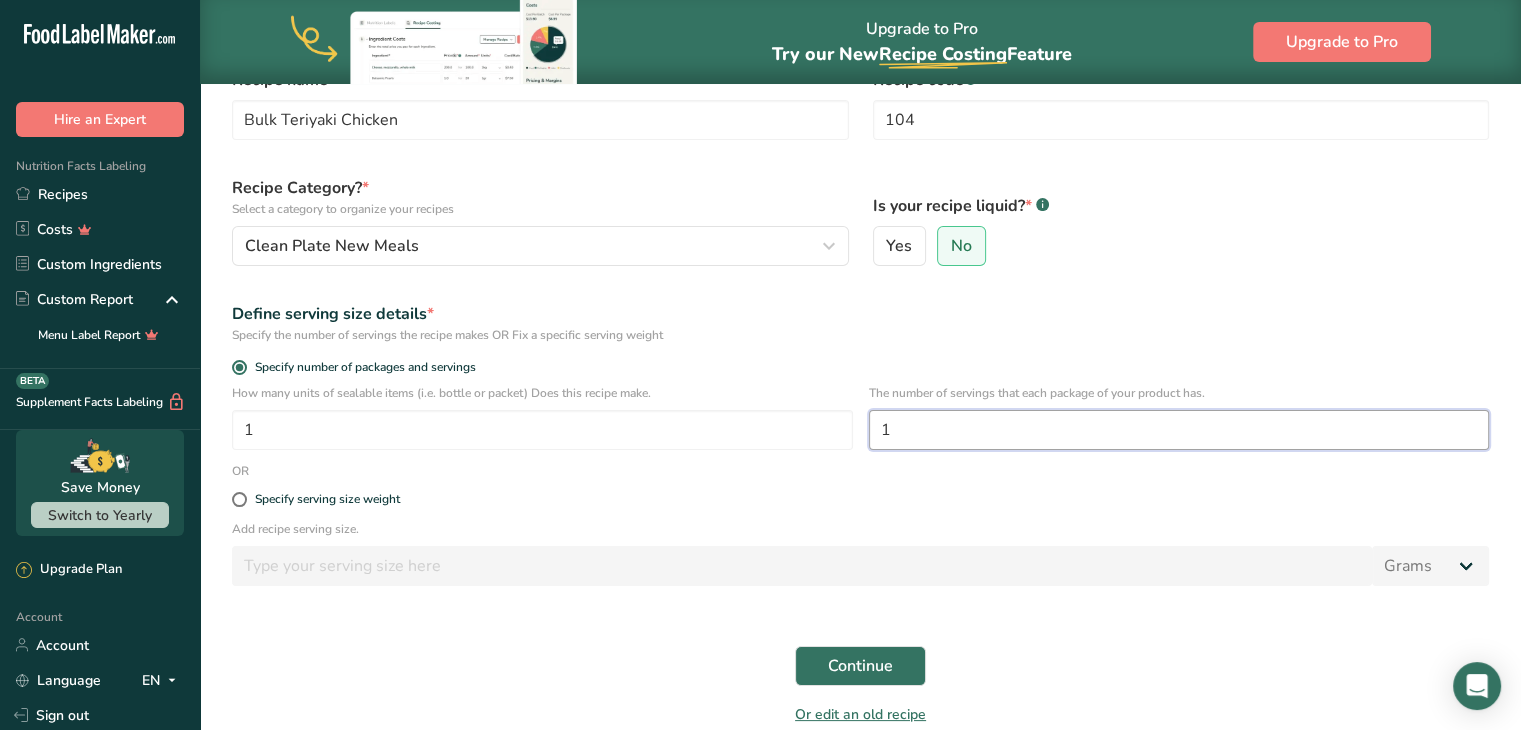 click on "1" at bounding box center (1179, 430) 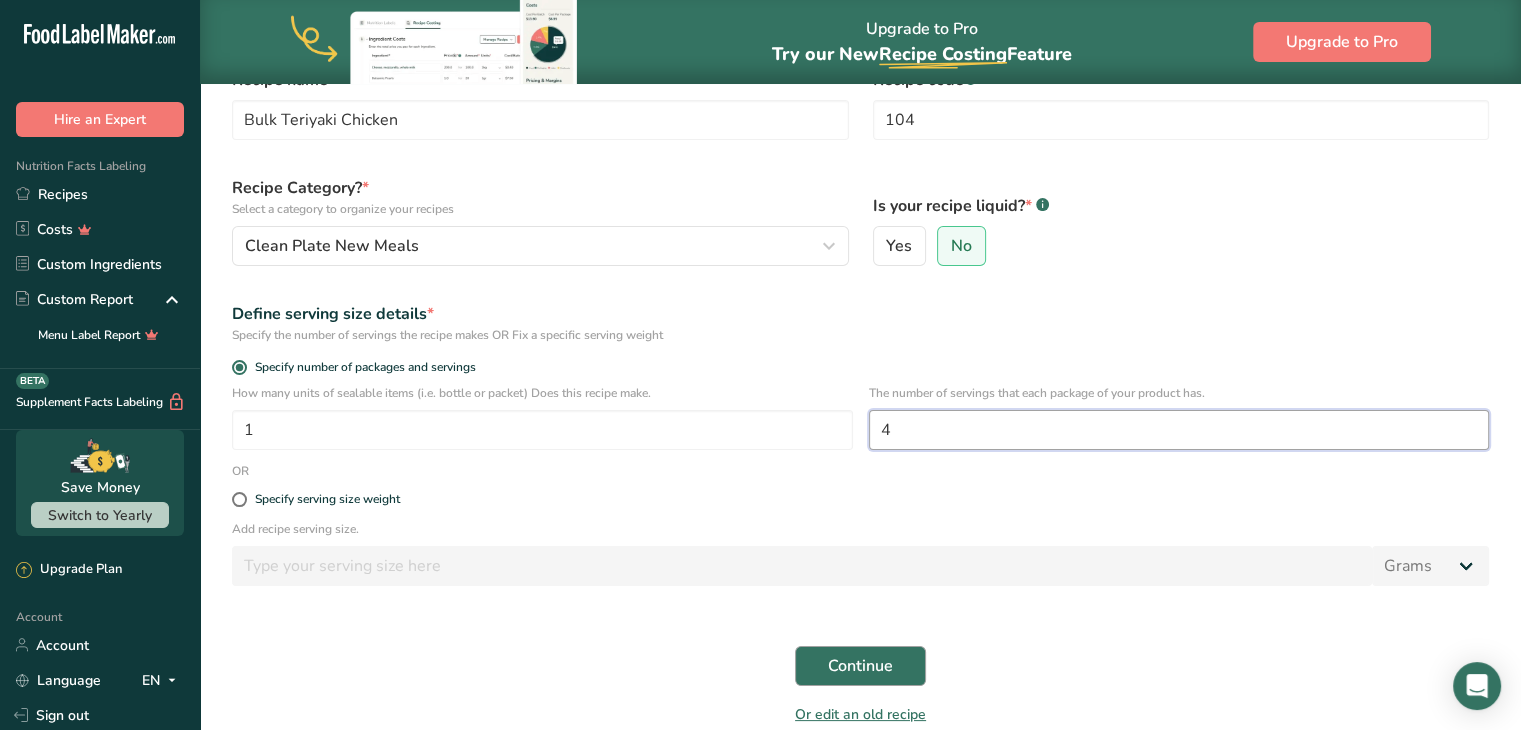 type on "4" 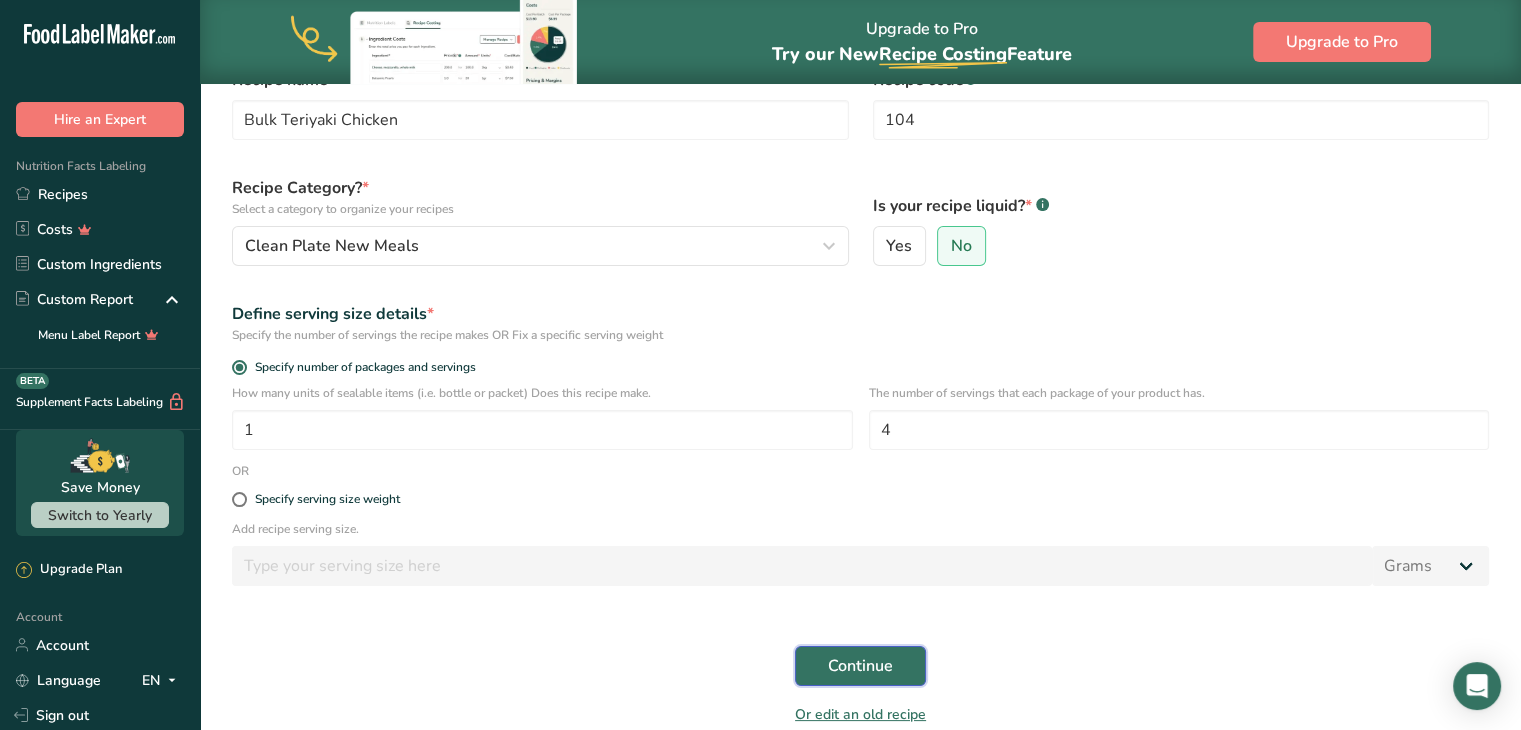 click on "Continue" at bounding box center [860, 666] 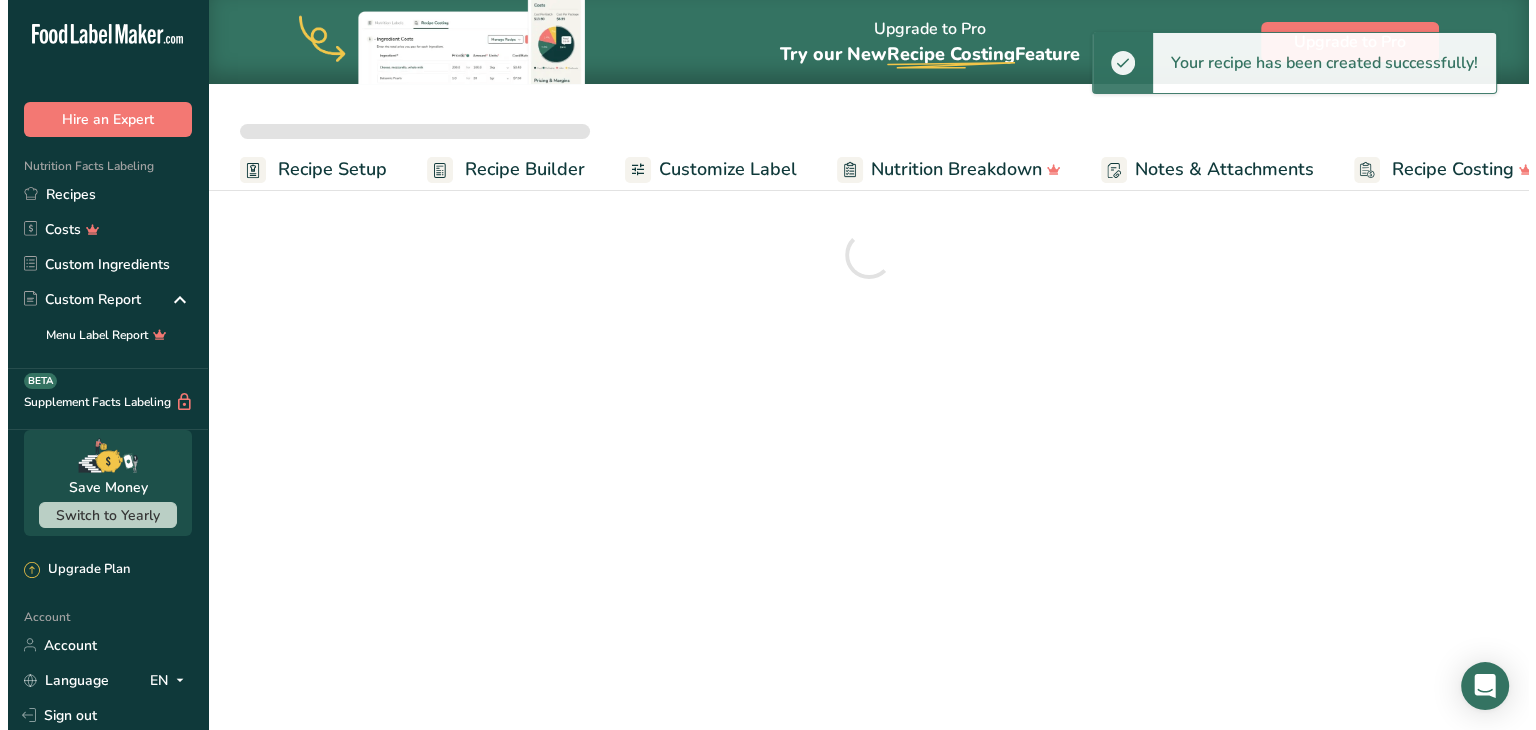 scroll, scrollTop: 0, scrollLeft: 0, axis: both 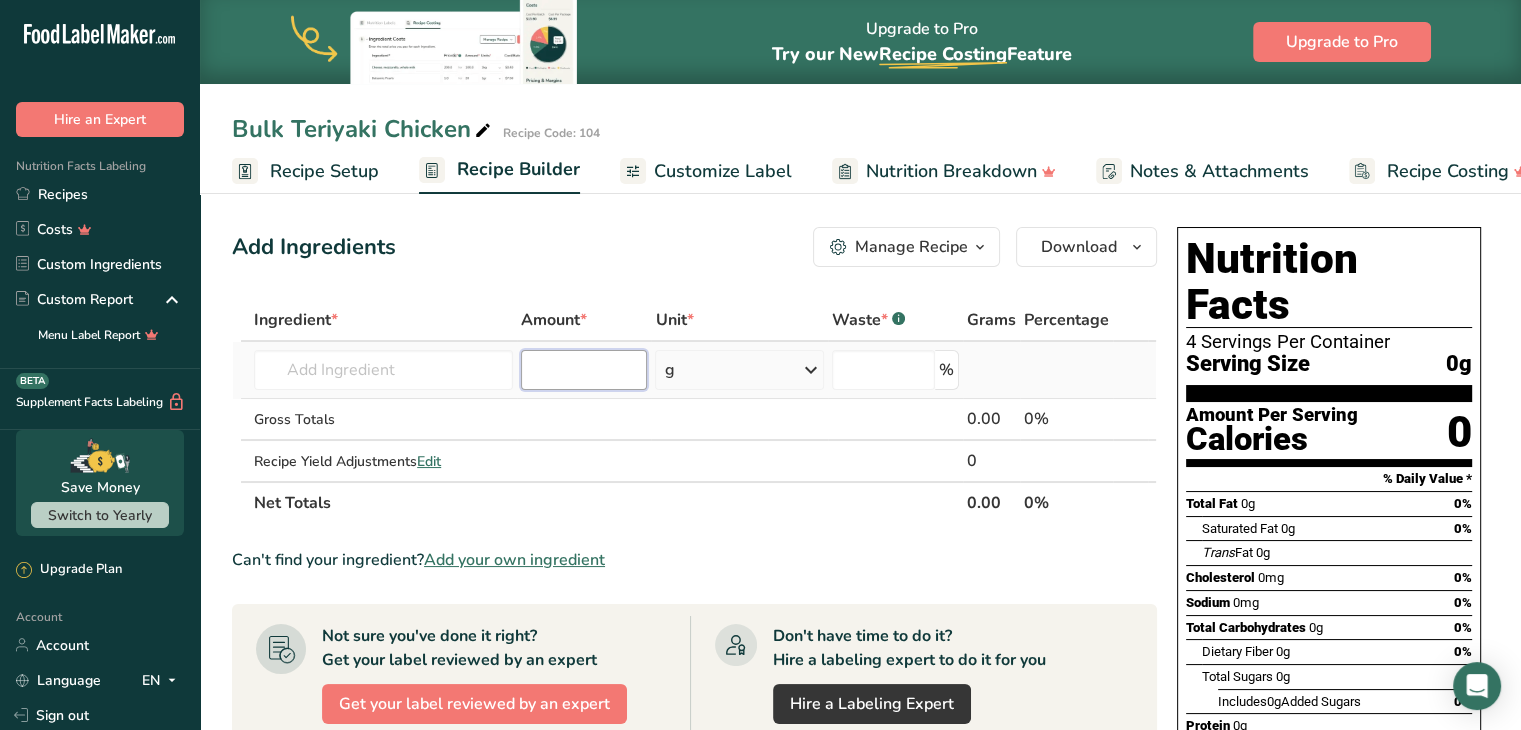 click at bounding box center (584, 370) 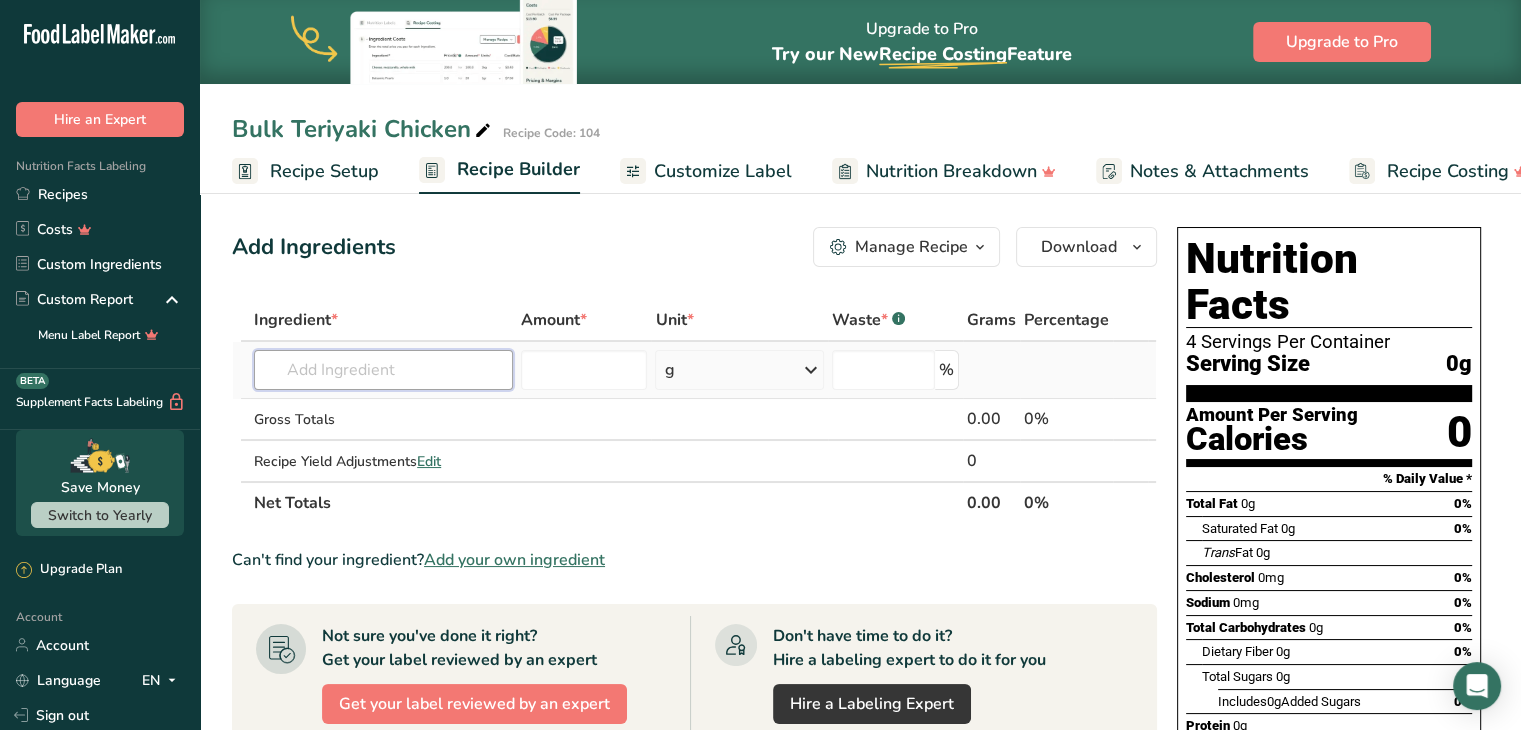 click at bounding box center (383, 370) 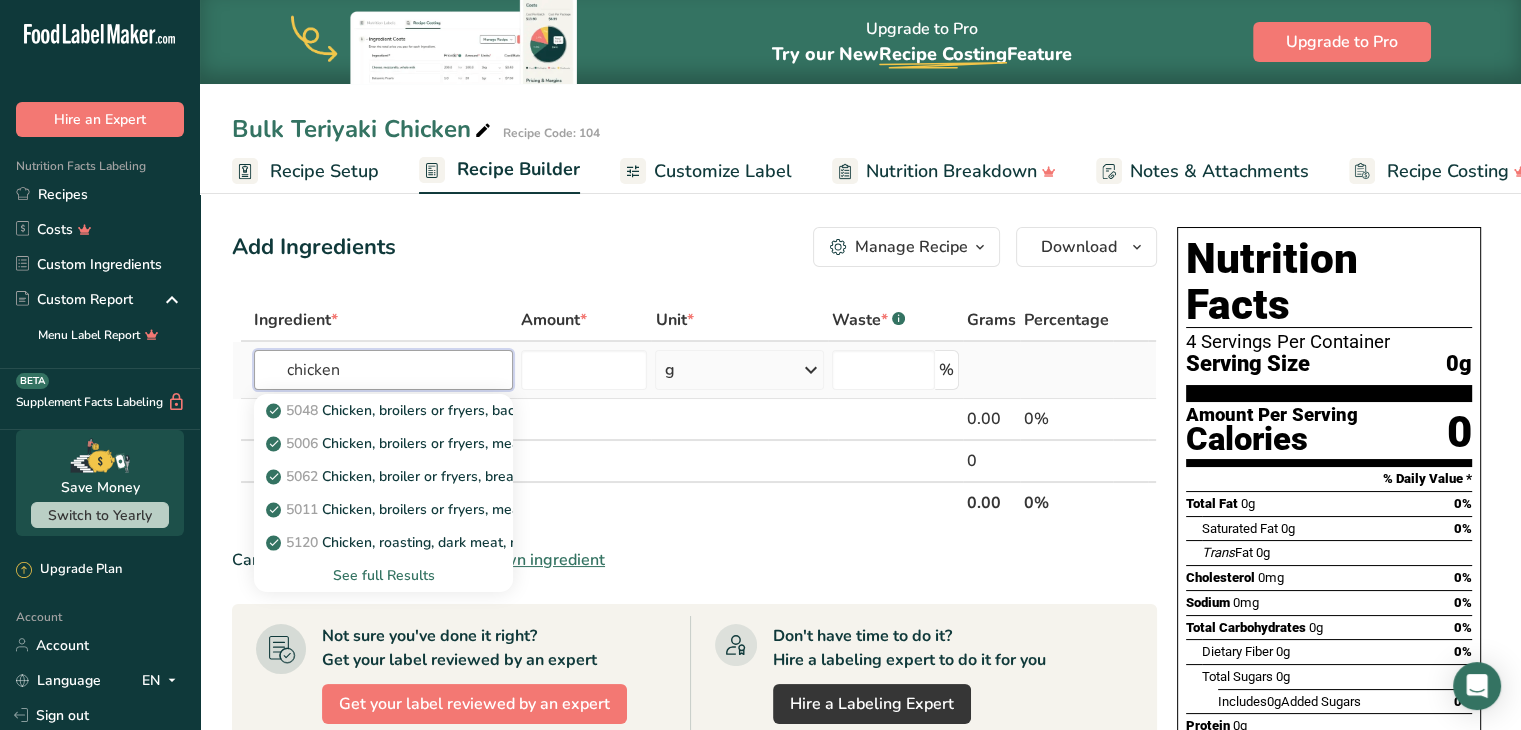 type on "chicken" 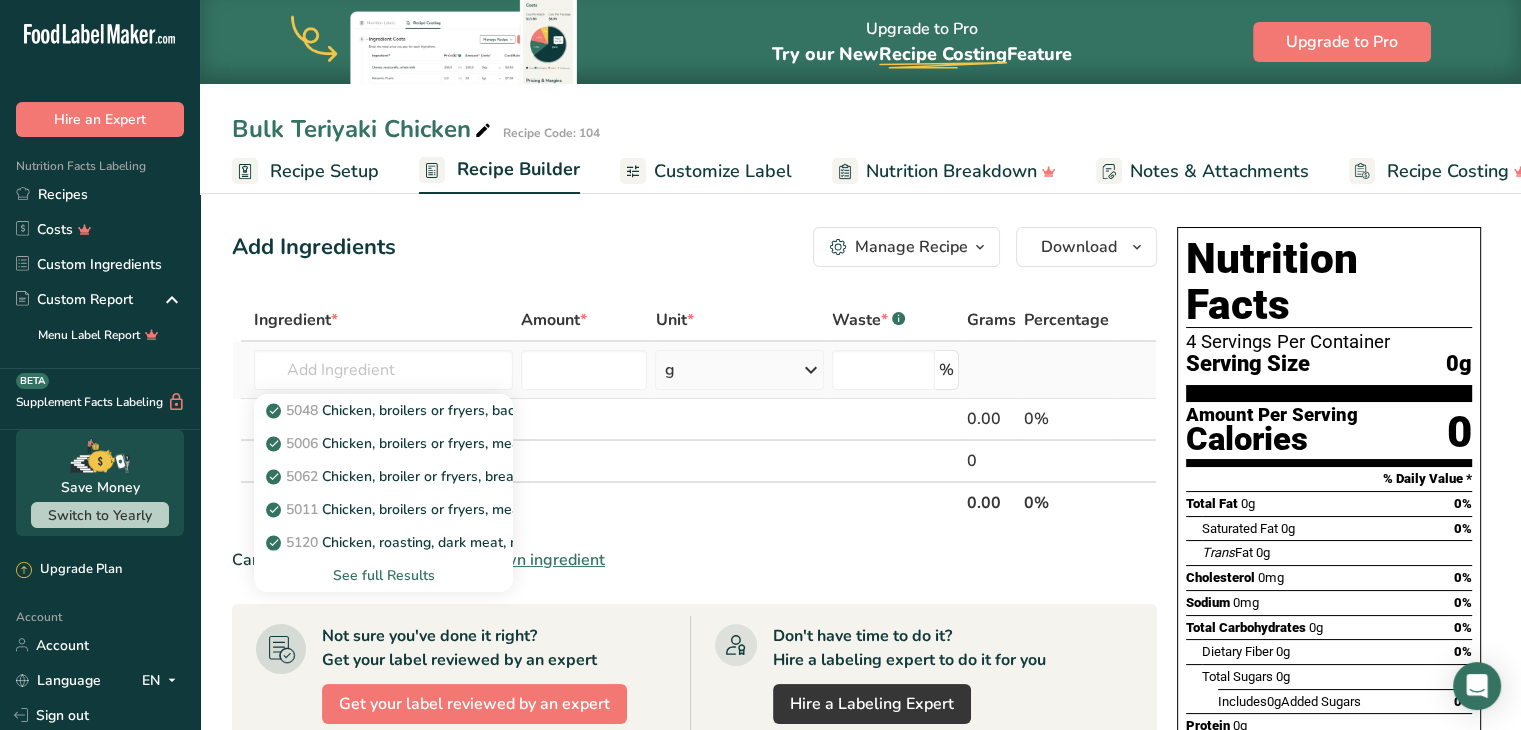 click on "See full Results" at bounding box center (383, 575) 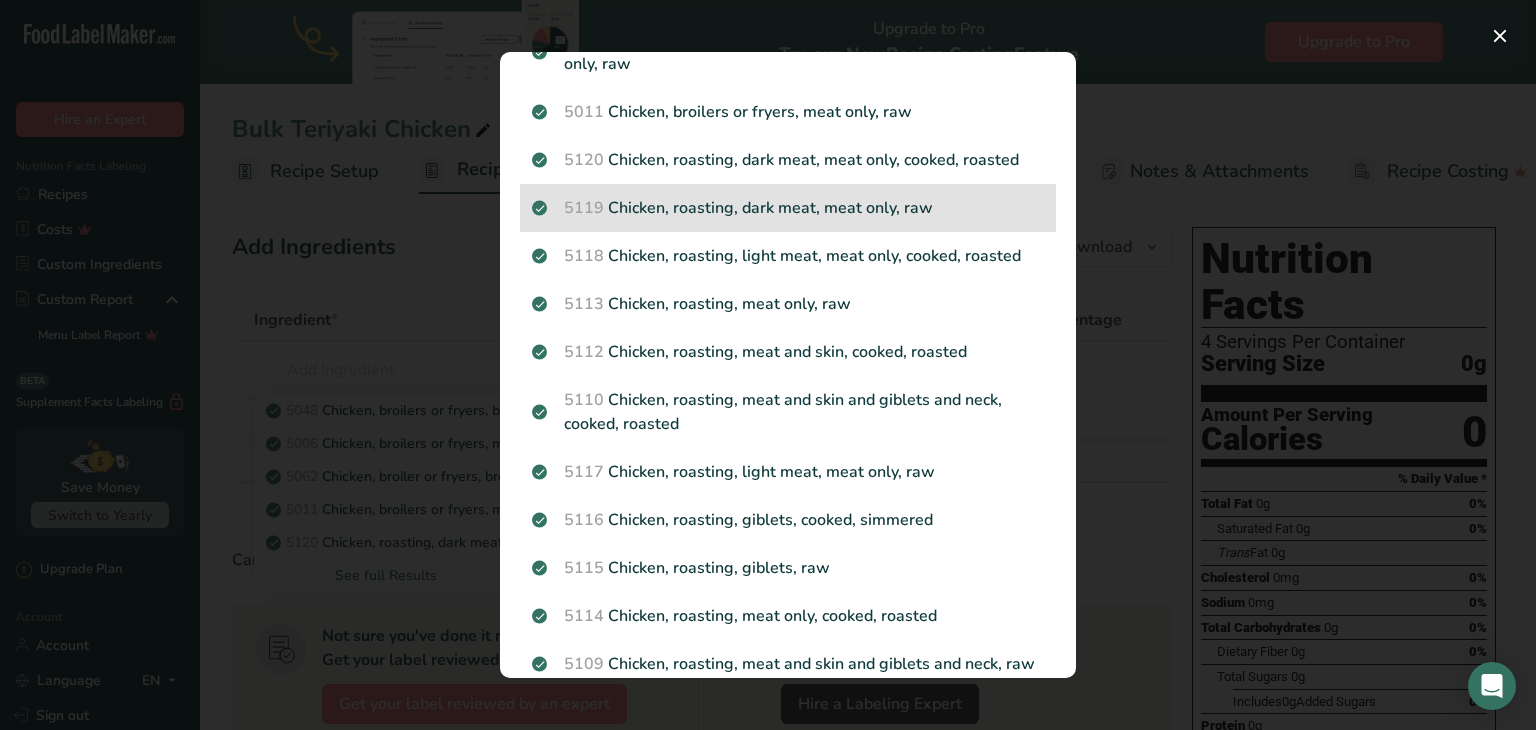 scroll, scrollTop: 0, scrollLeft: 0, axis: both 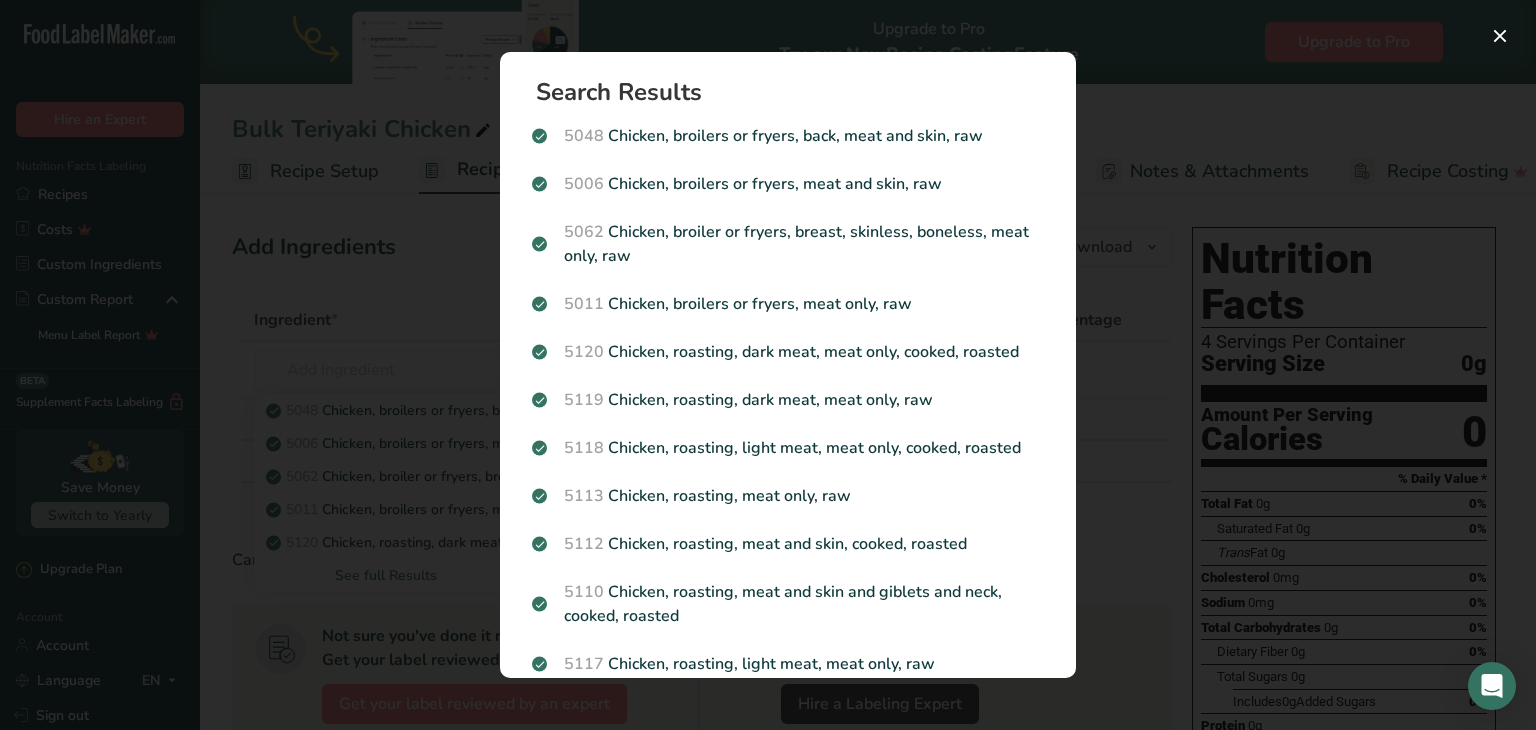 click at bounding box center (768, 365) 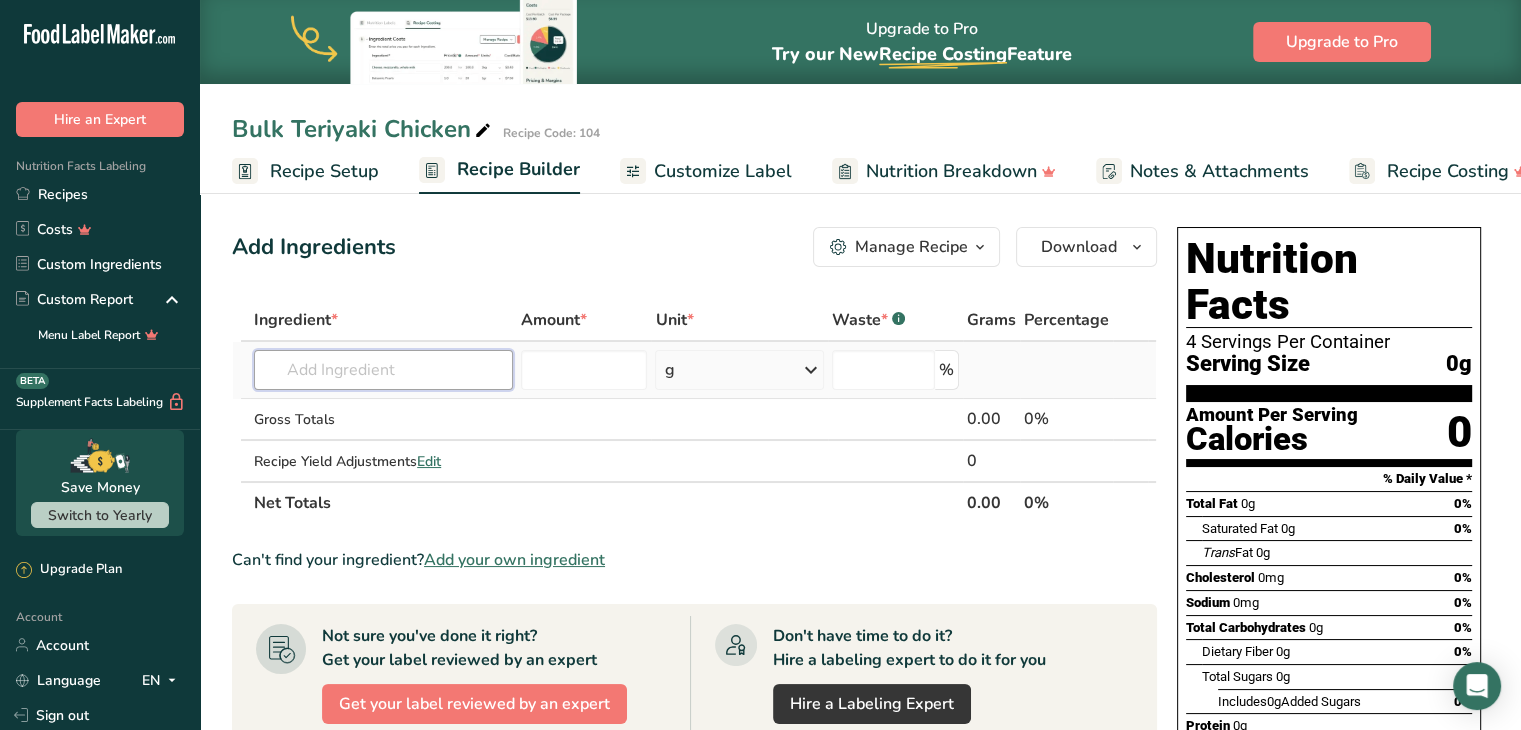 click at bounding box center (383, 370) 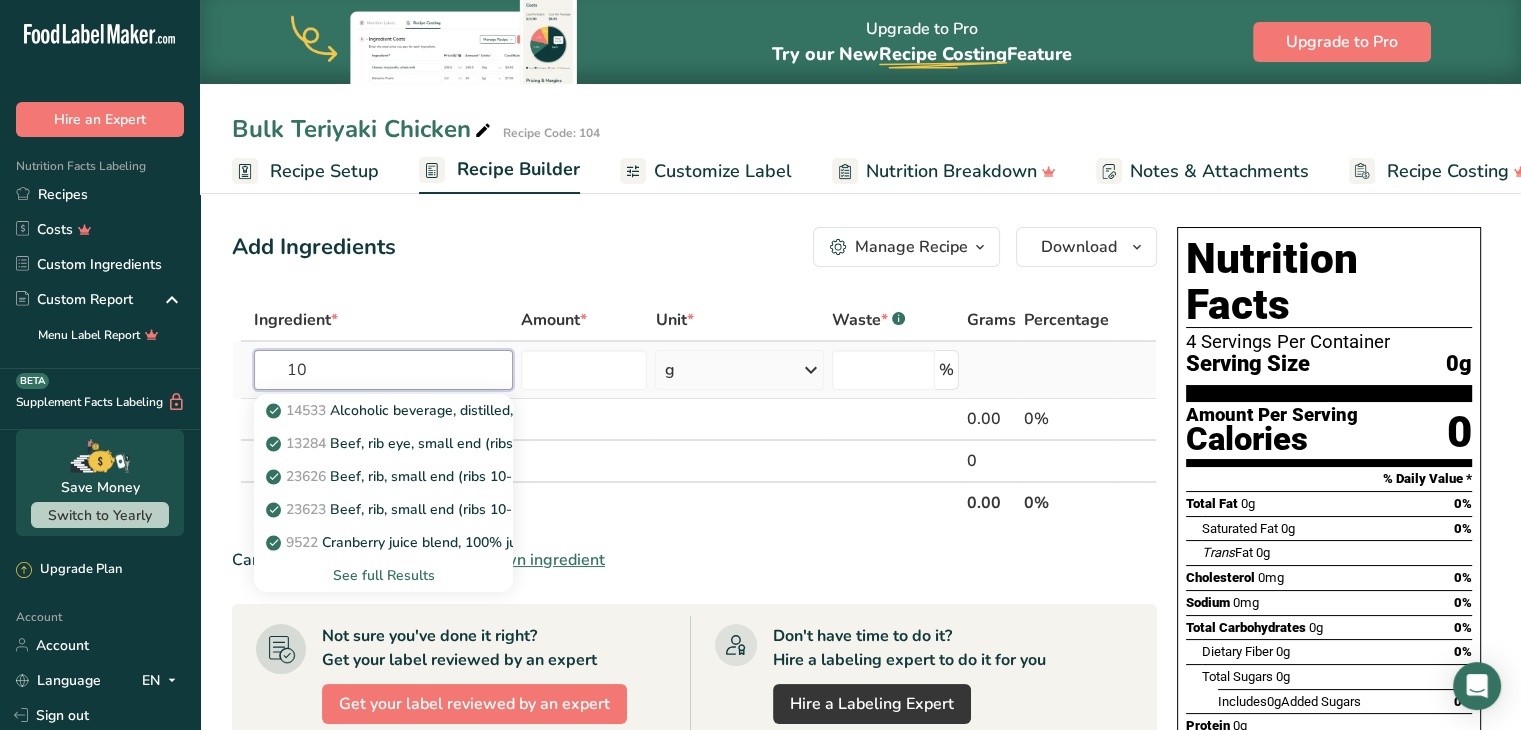 type on "1" 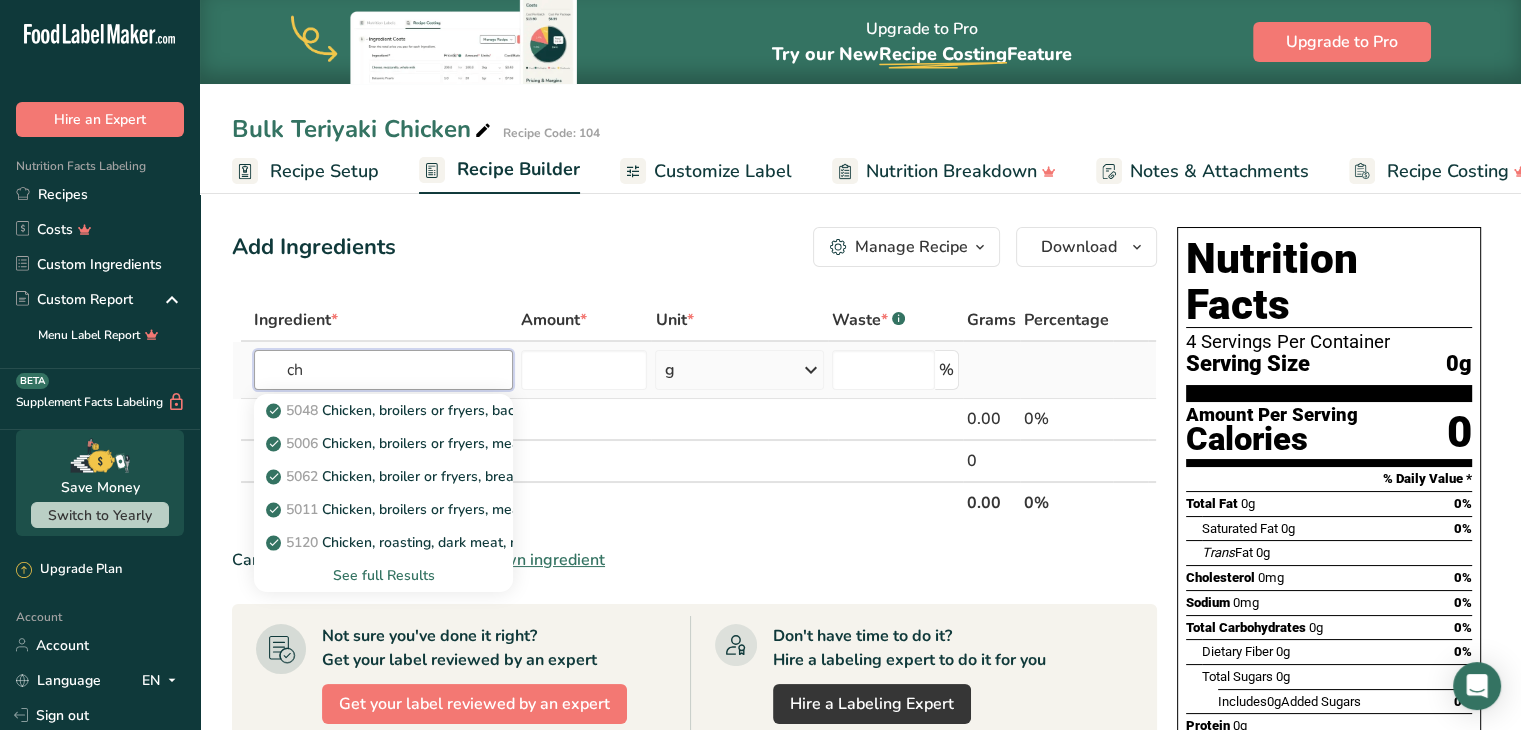type on "c" 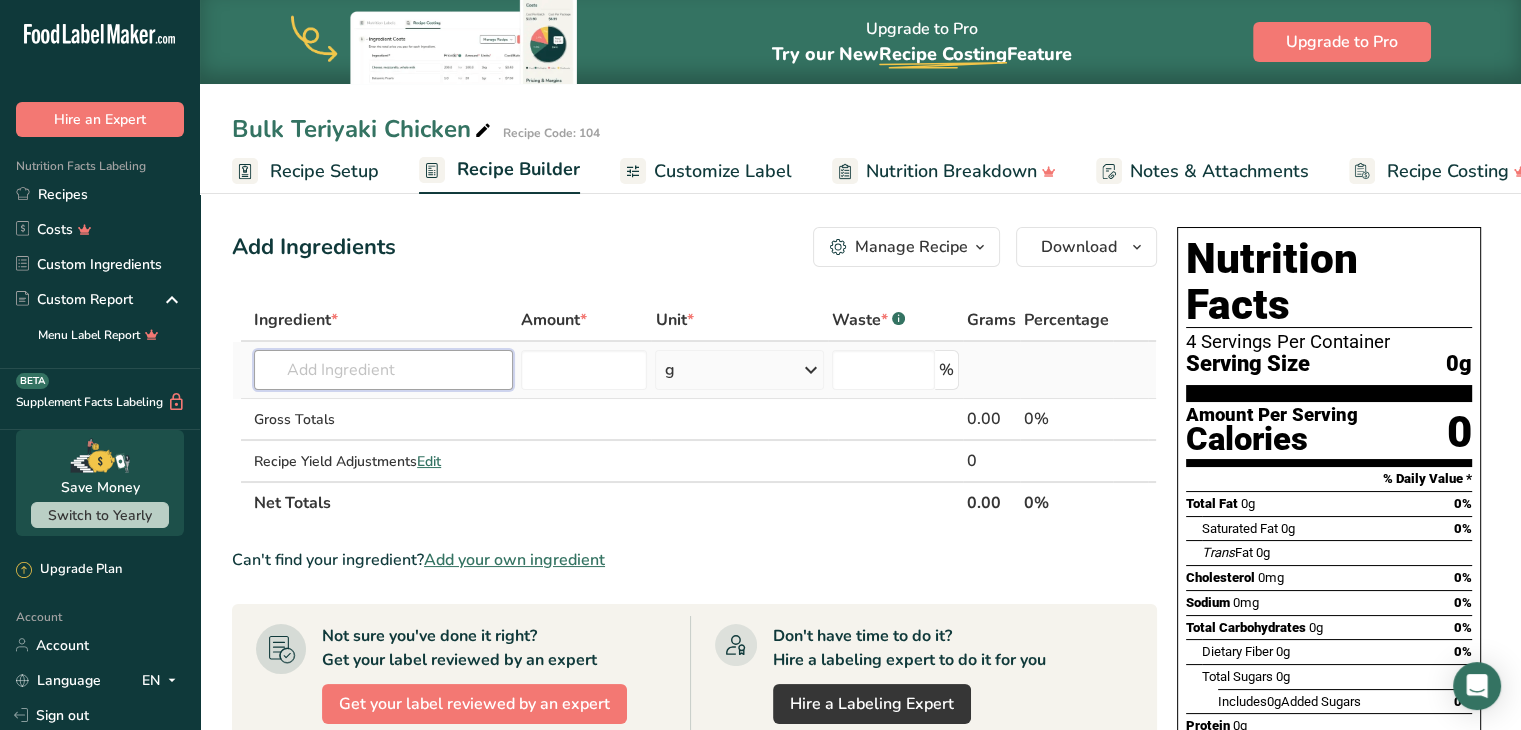 click at bounding box center [383, 370] 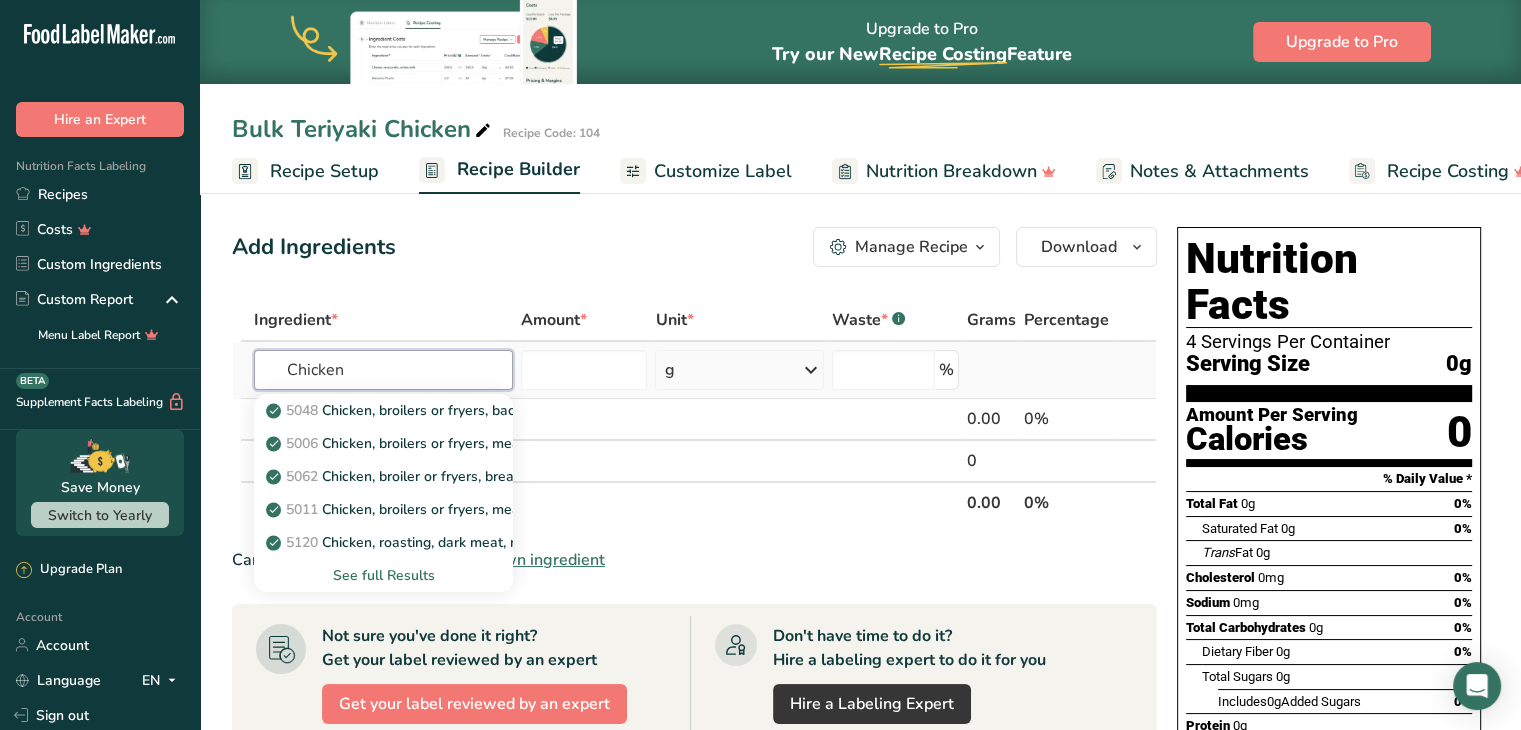 type on "Chicken" 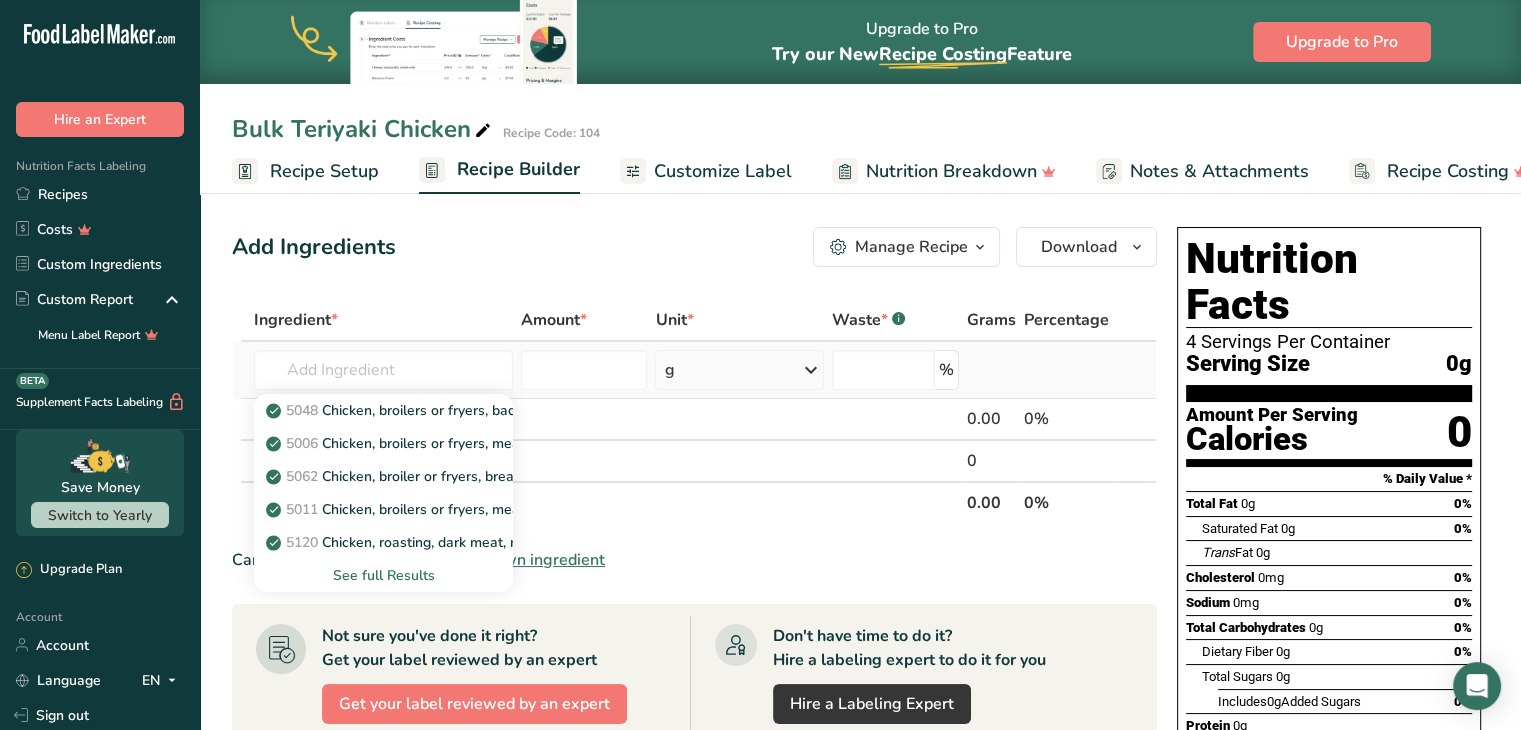 click on "See full Results" at bounding box center (383, 575) 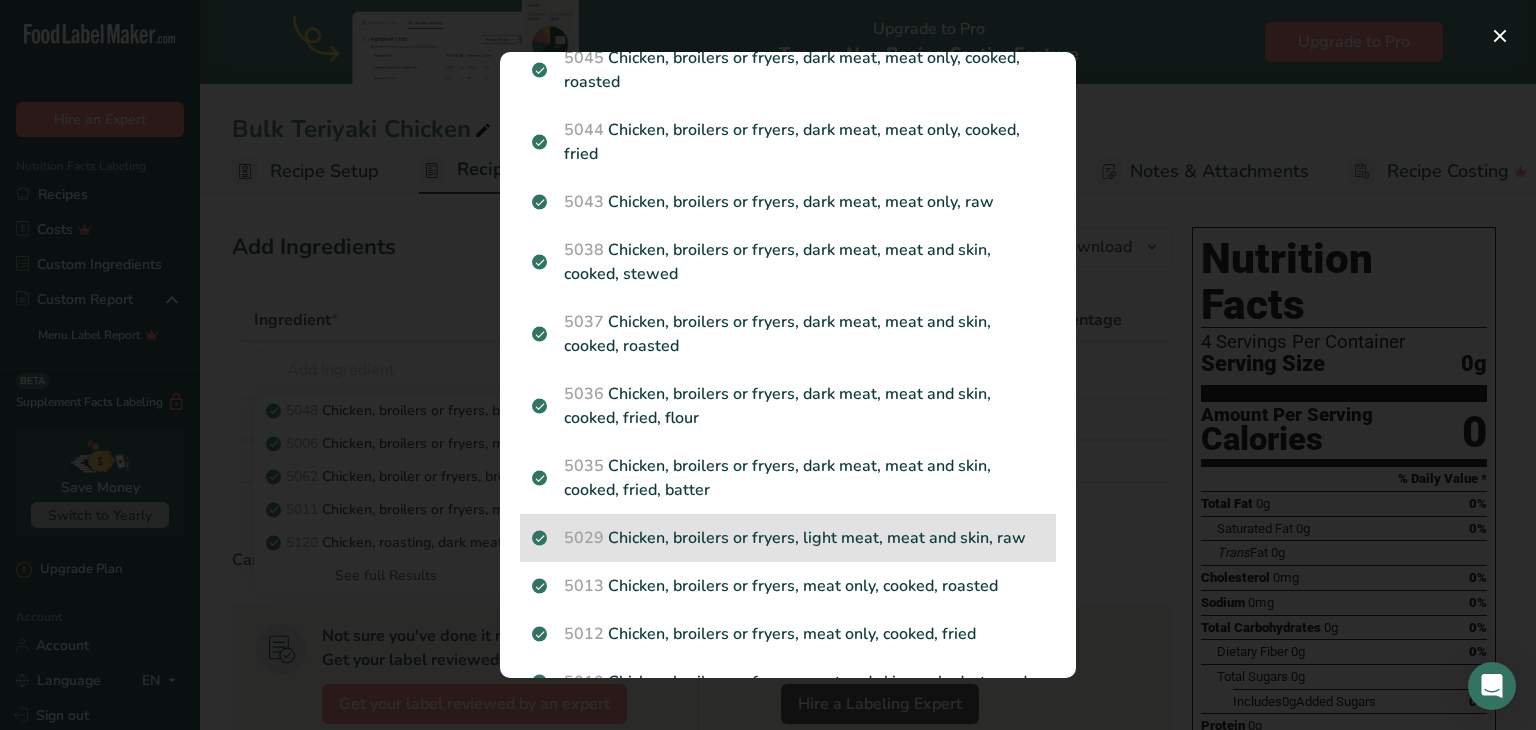 scroll, scrollTop: 1180, scrollLeft: 0, axis: vertical 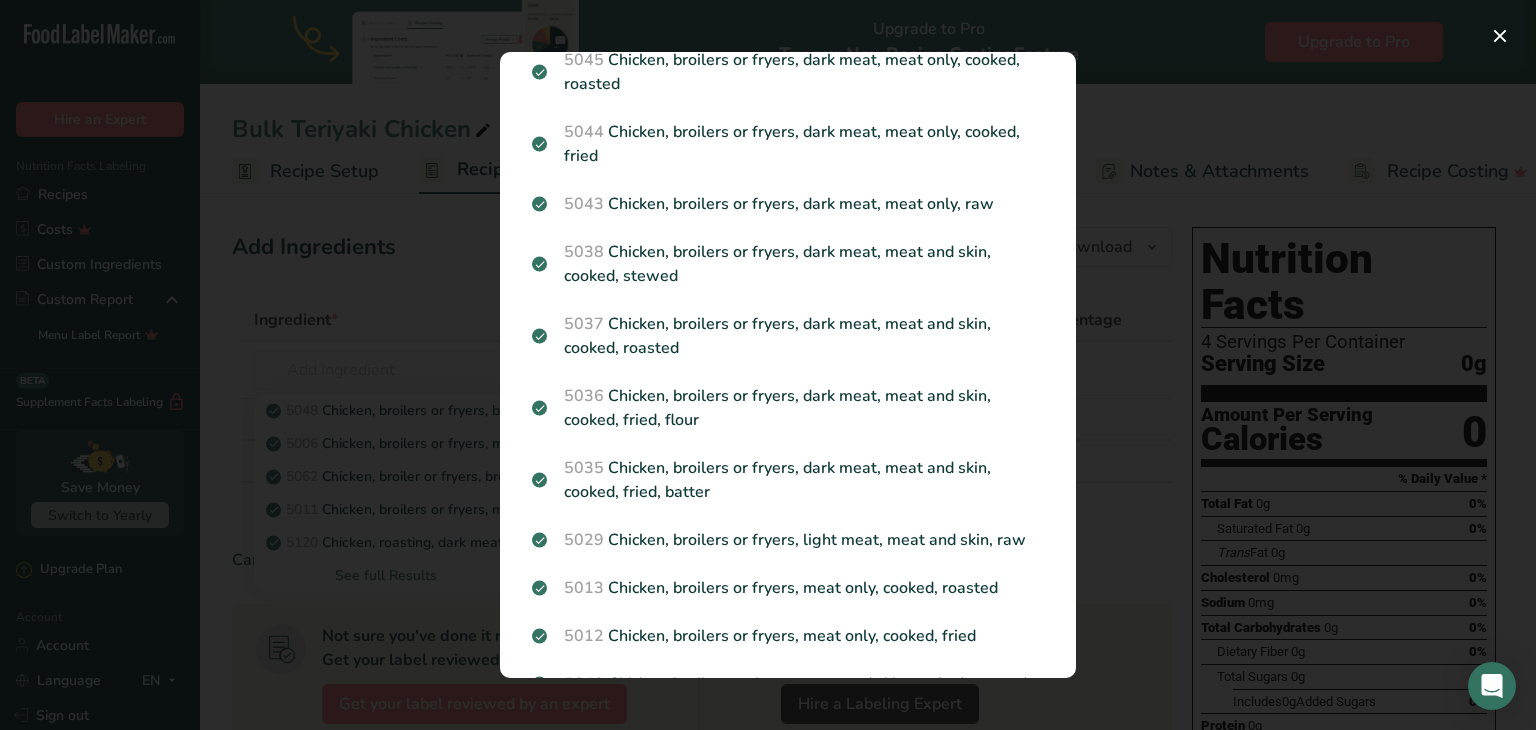 click at bounding box center [768, 365] 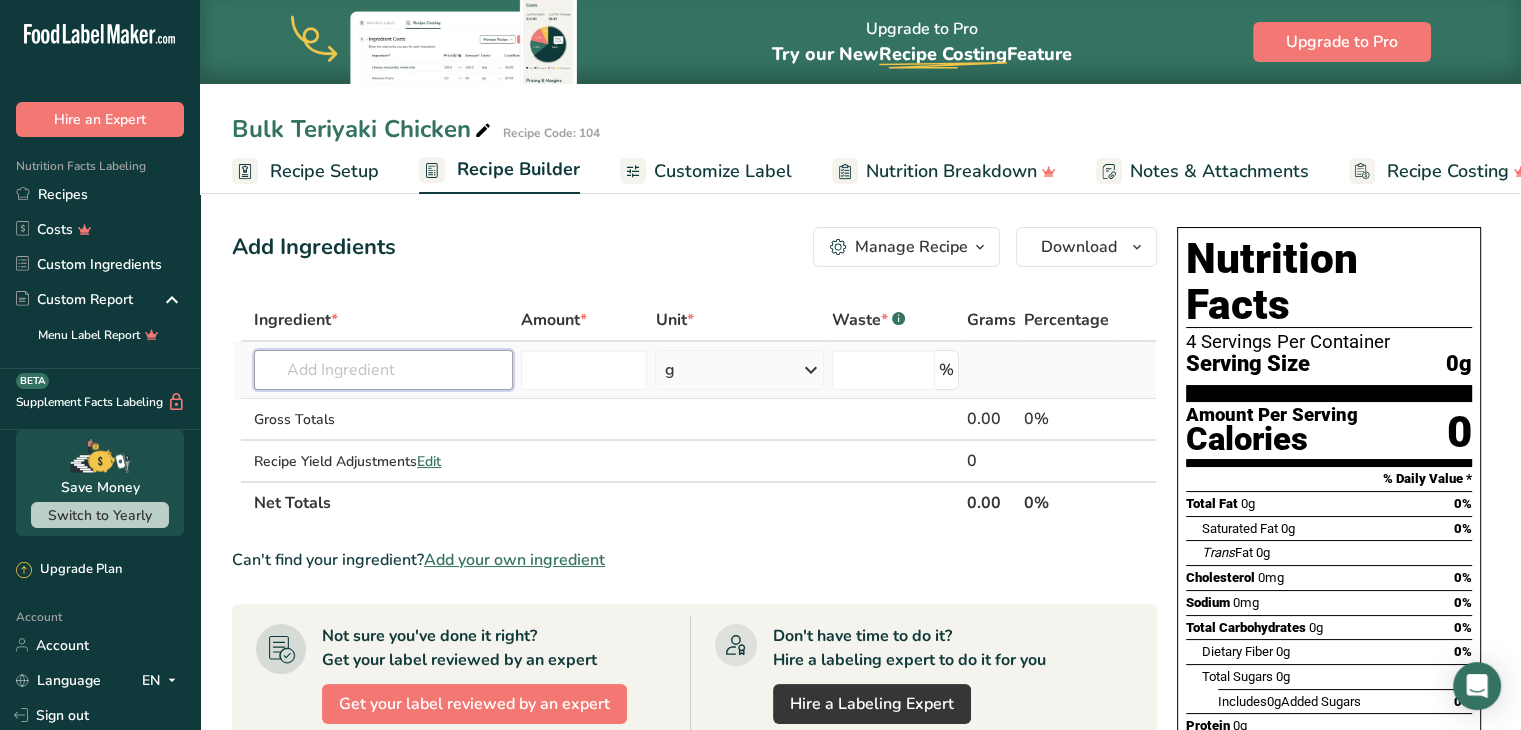 click at bounding box center [383, 370] 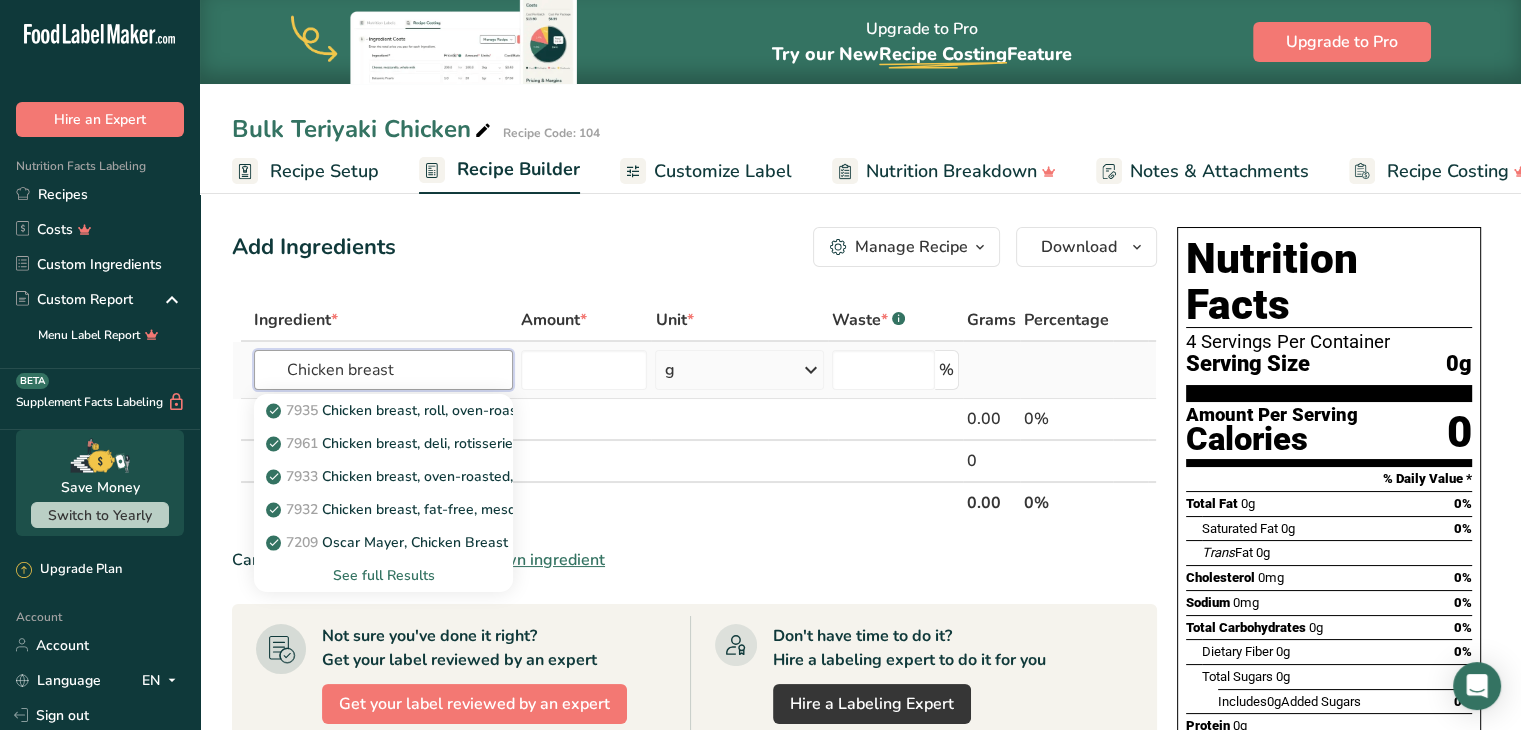 type on "Chicken breast" 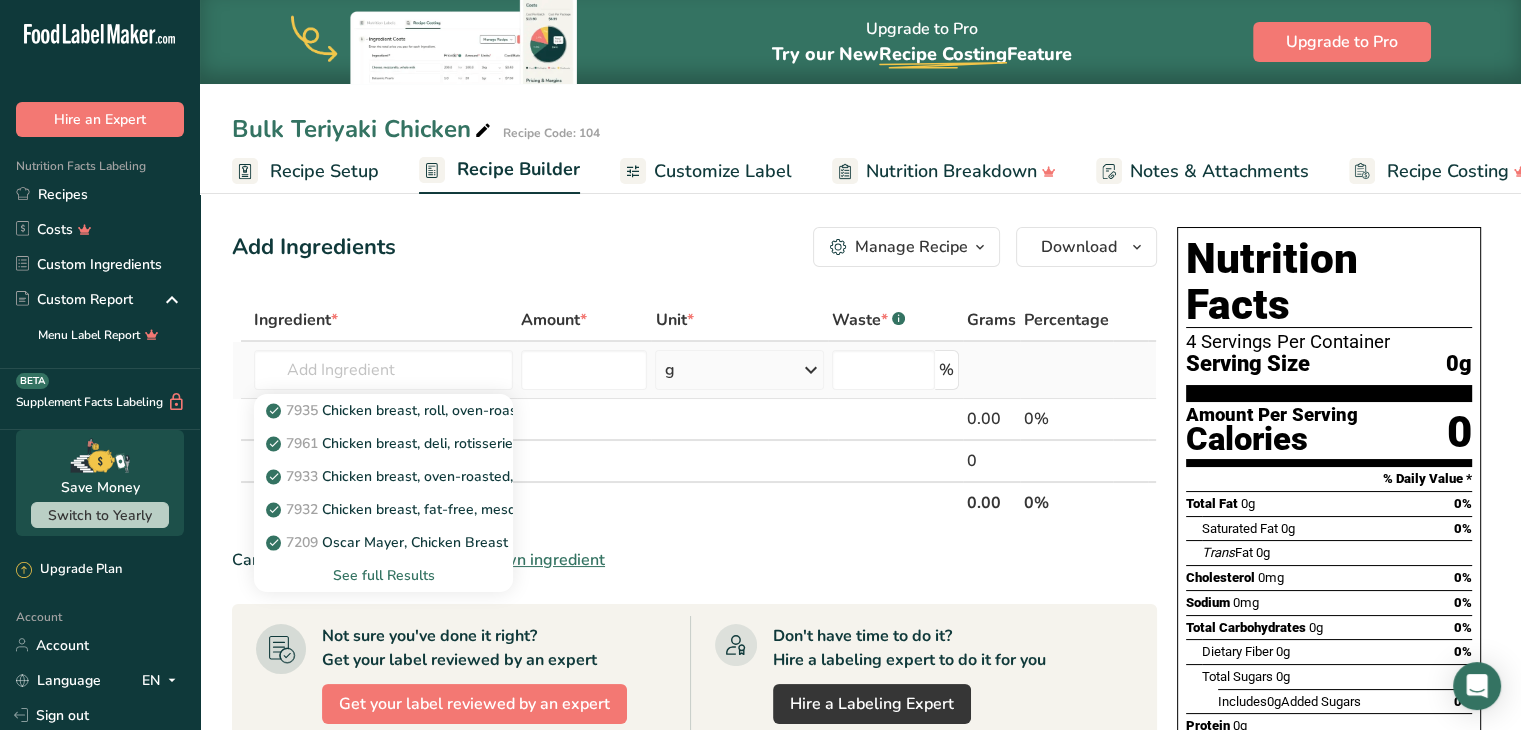 click on "See full Results" at bounding box center [383, 575] 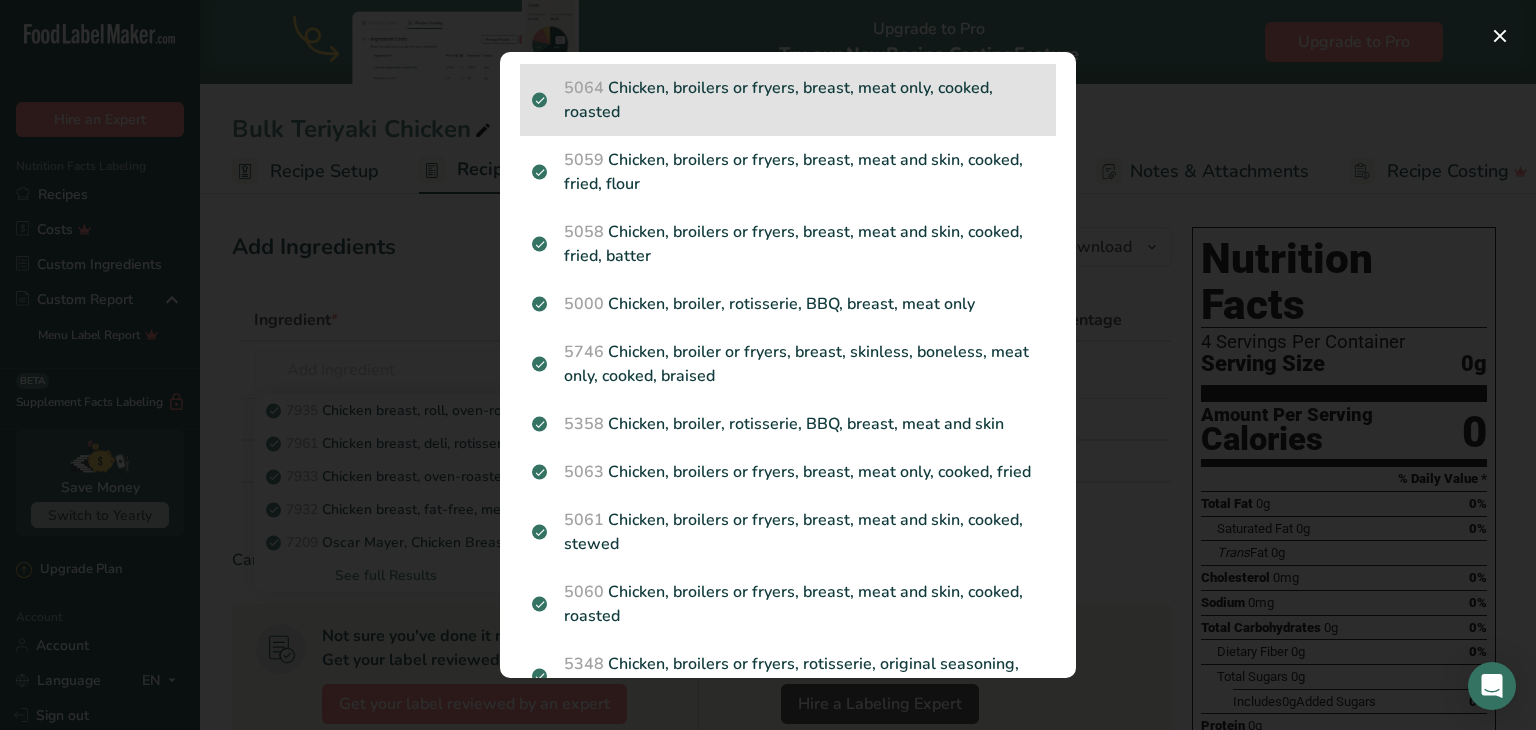 scroll, scrollTop: 1614, scrollLeft: 0, axis: vertical 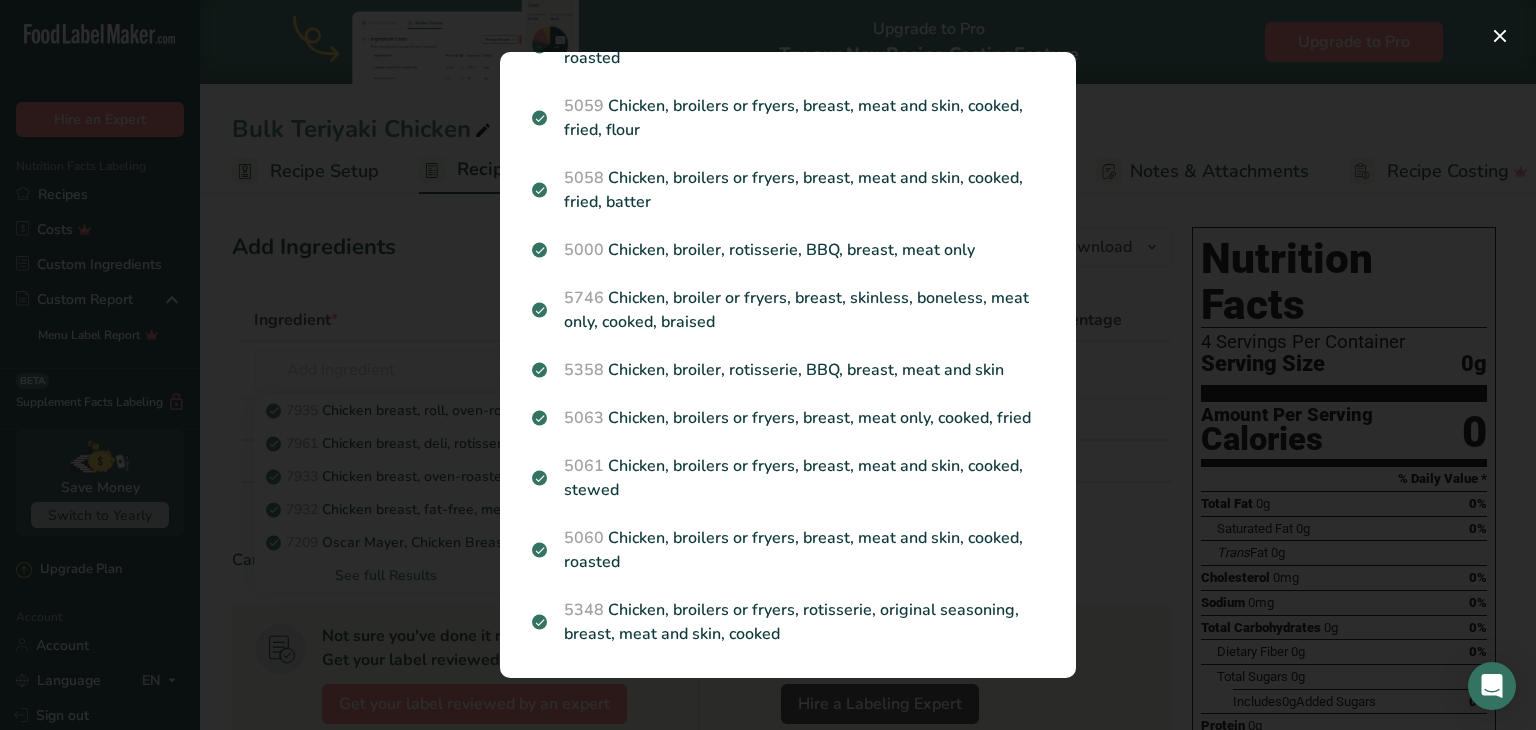 click at bounding box center (768, 365) 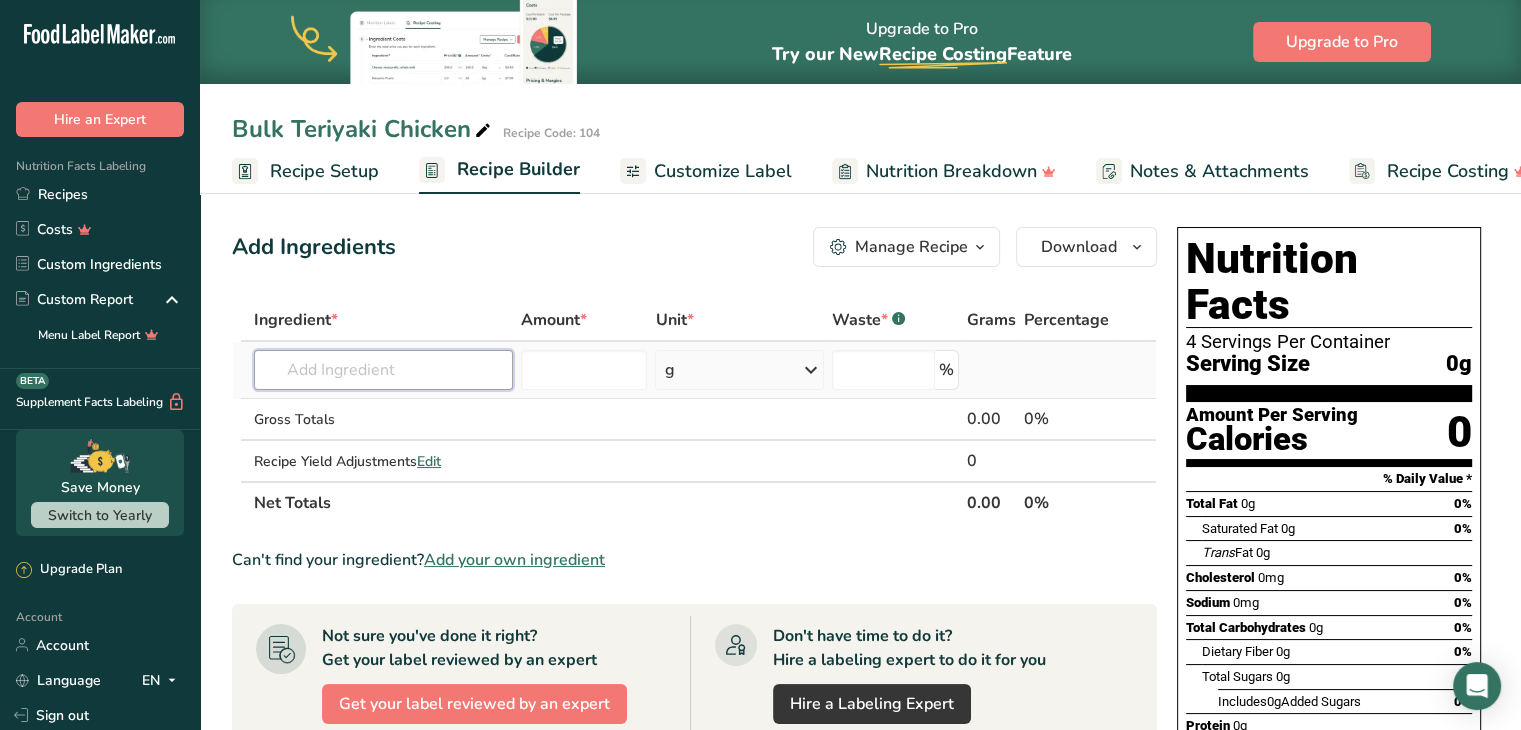 click at bounding box center [383, 370] 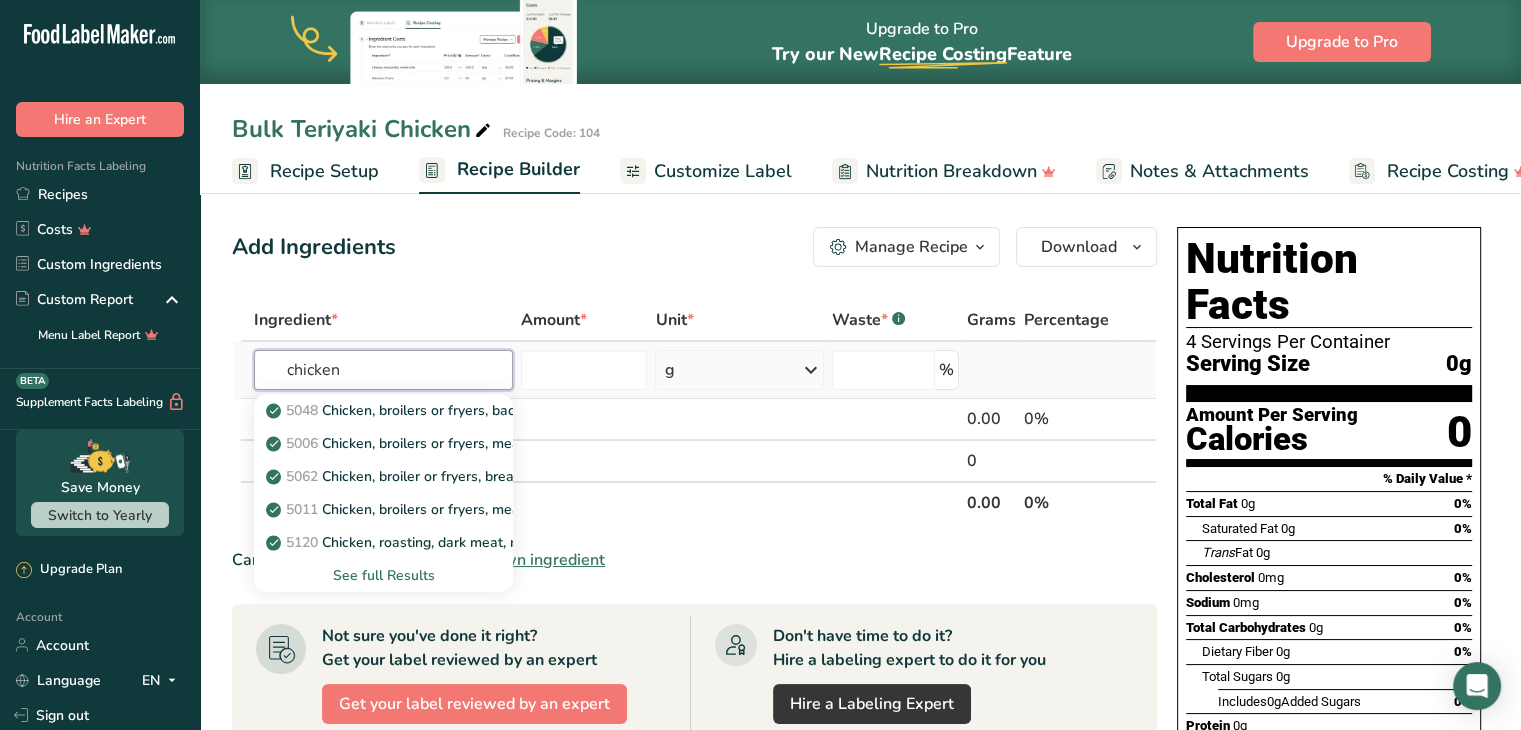 type on "chicken" 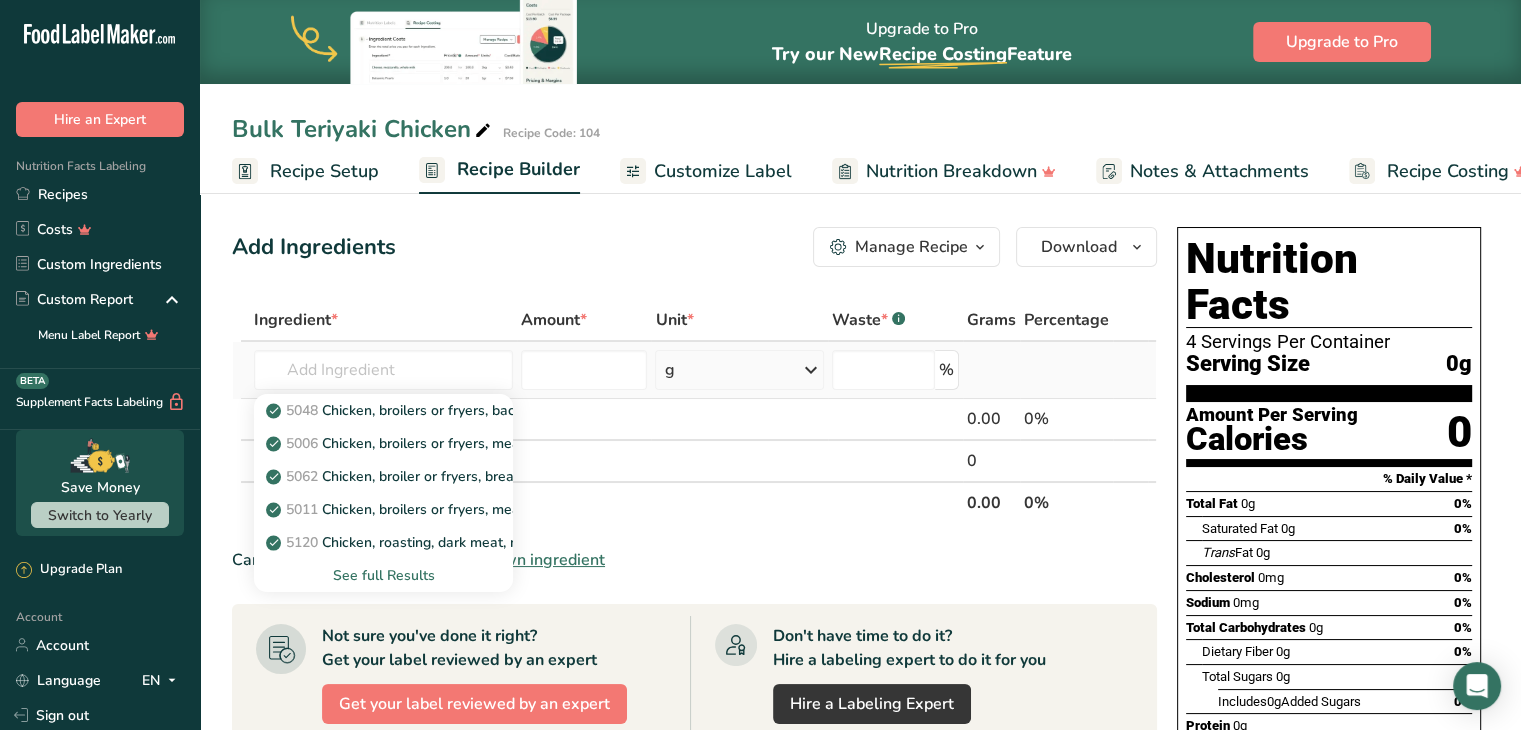 click on "See full Results" at bounding box center [383, 575] 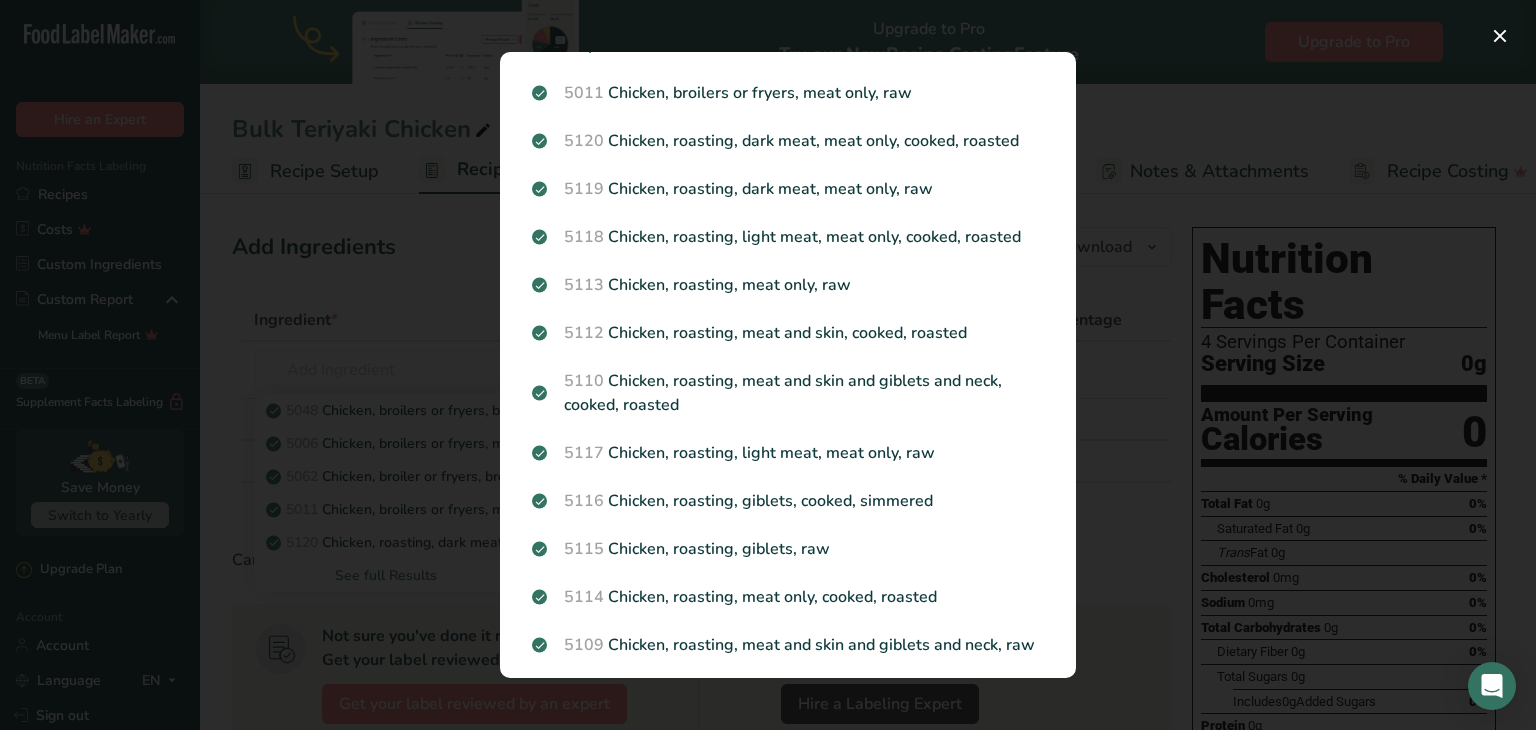 scroll, scrollTop: 0, scrollLeft: 0, axis: both 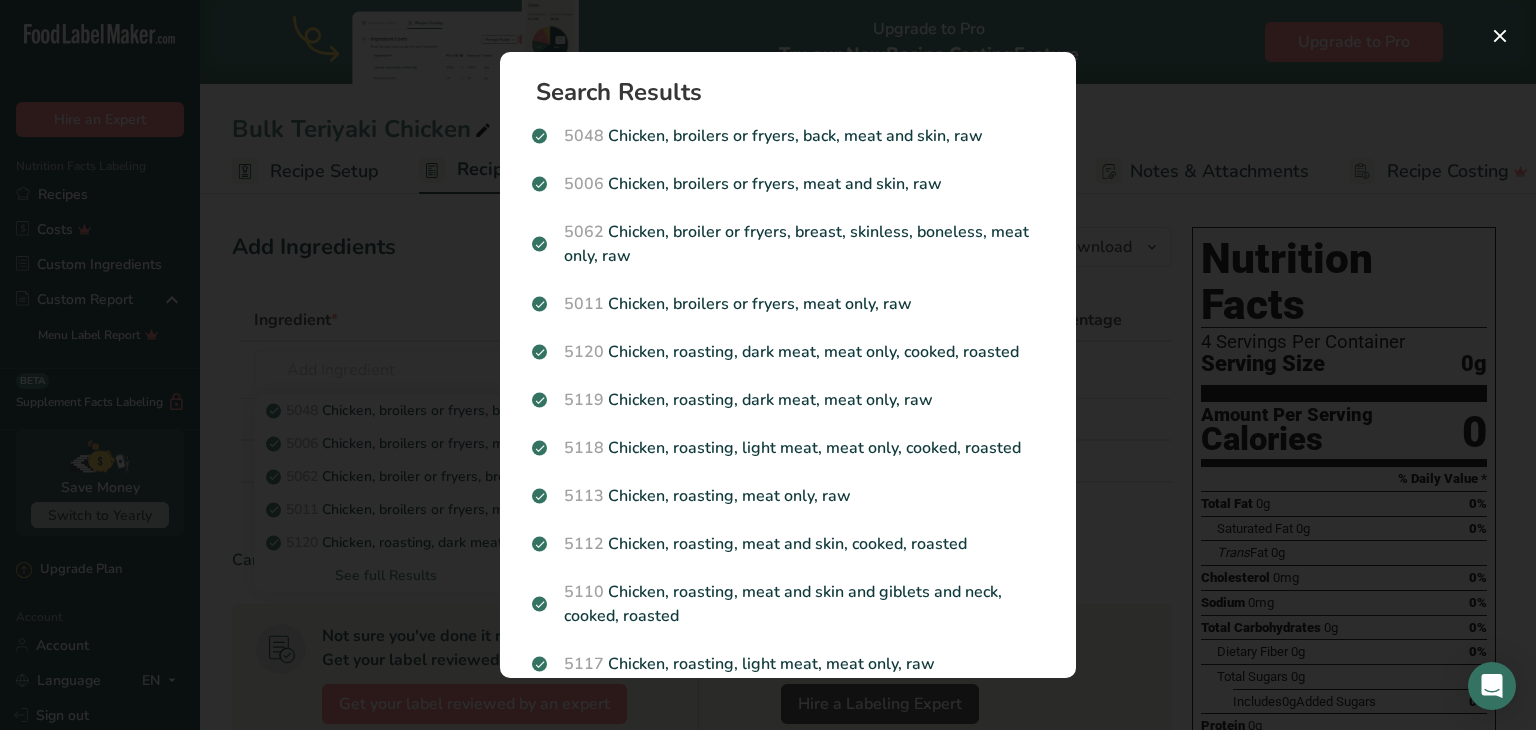 click at bounding box center [768, 365] 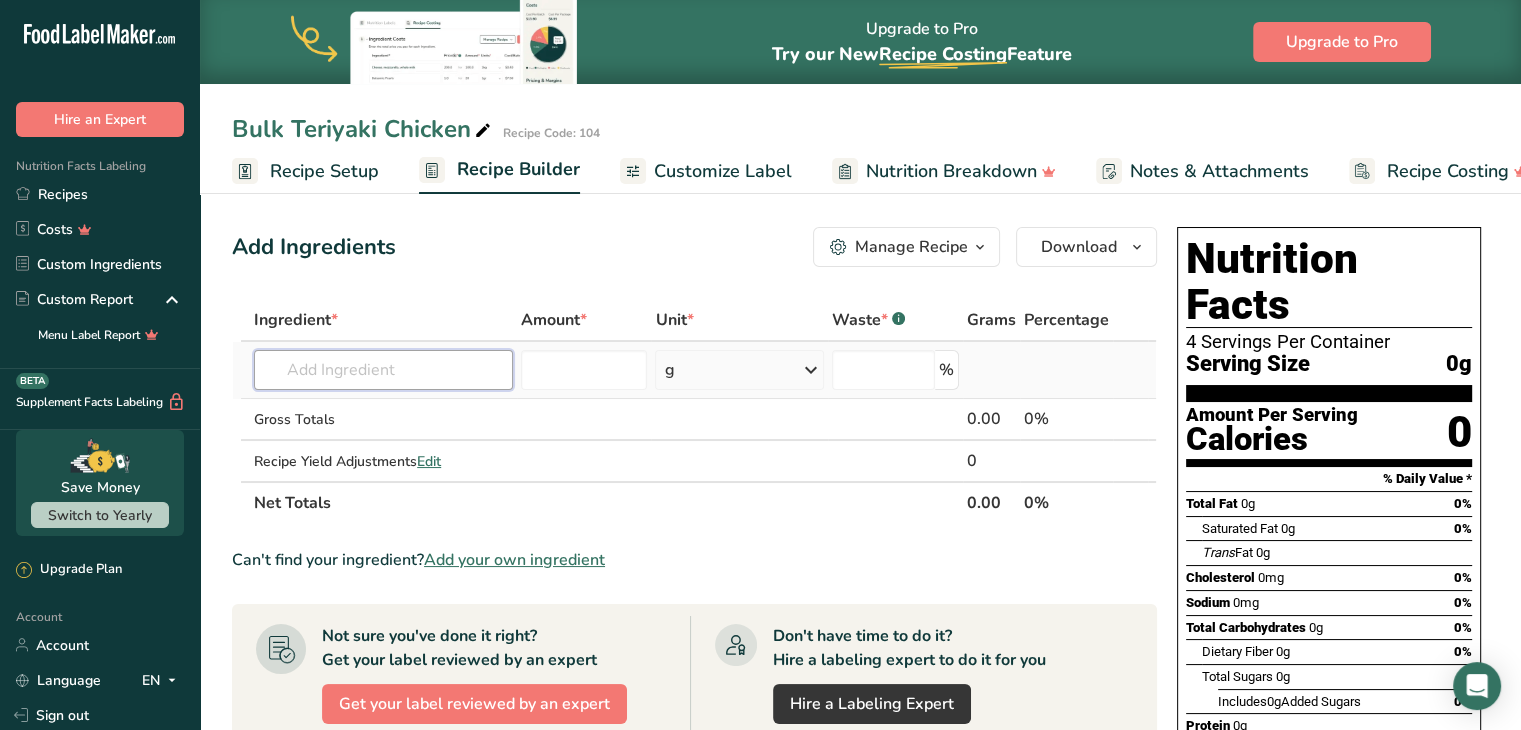 click at bounding box center [383, 370] 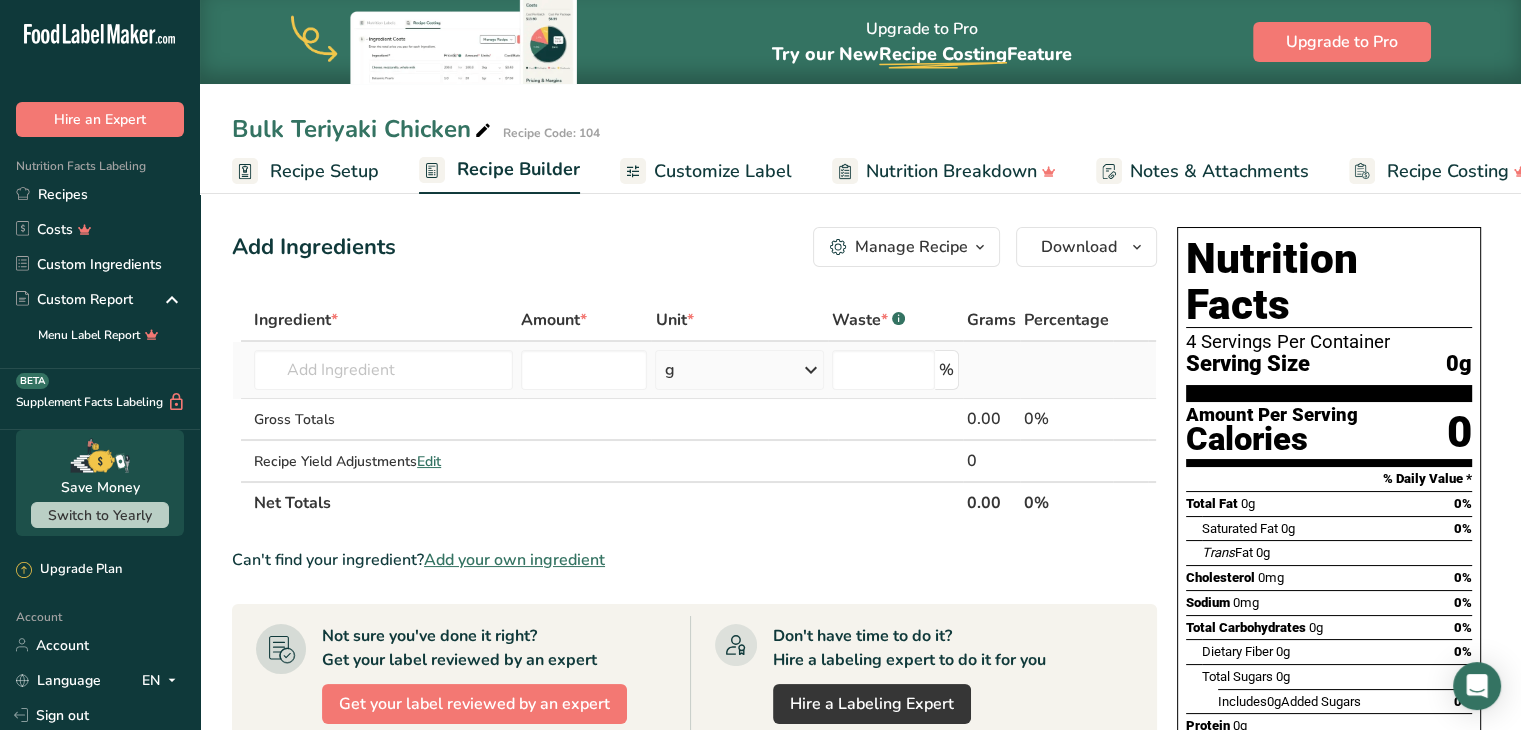 click on "g" at bounding box center (739, 370) 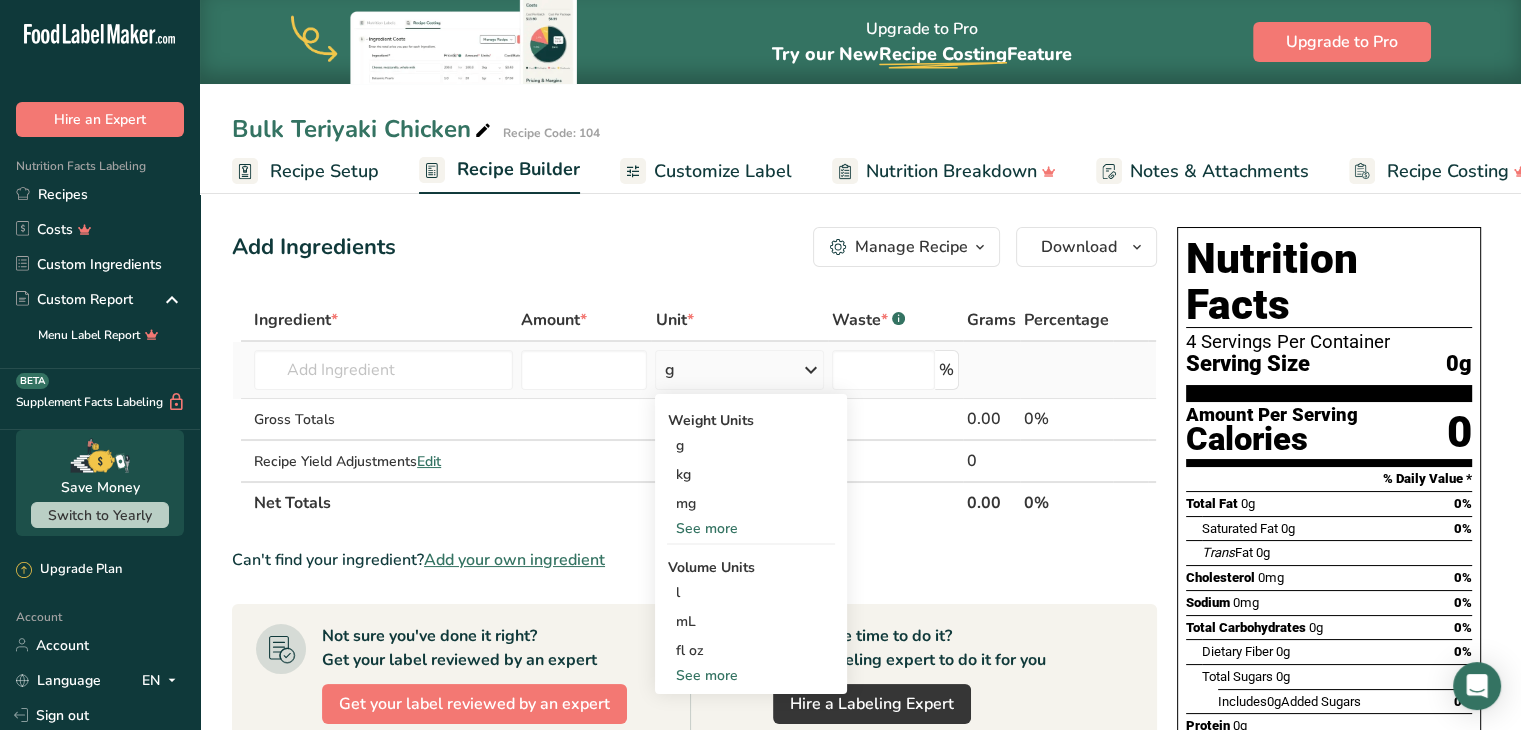 click on "See more" at bounding box center [751, 528] 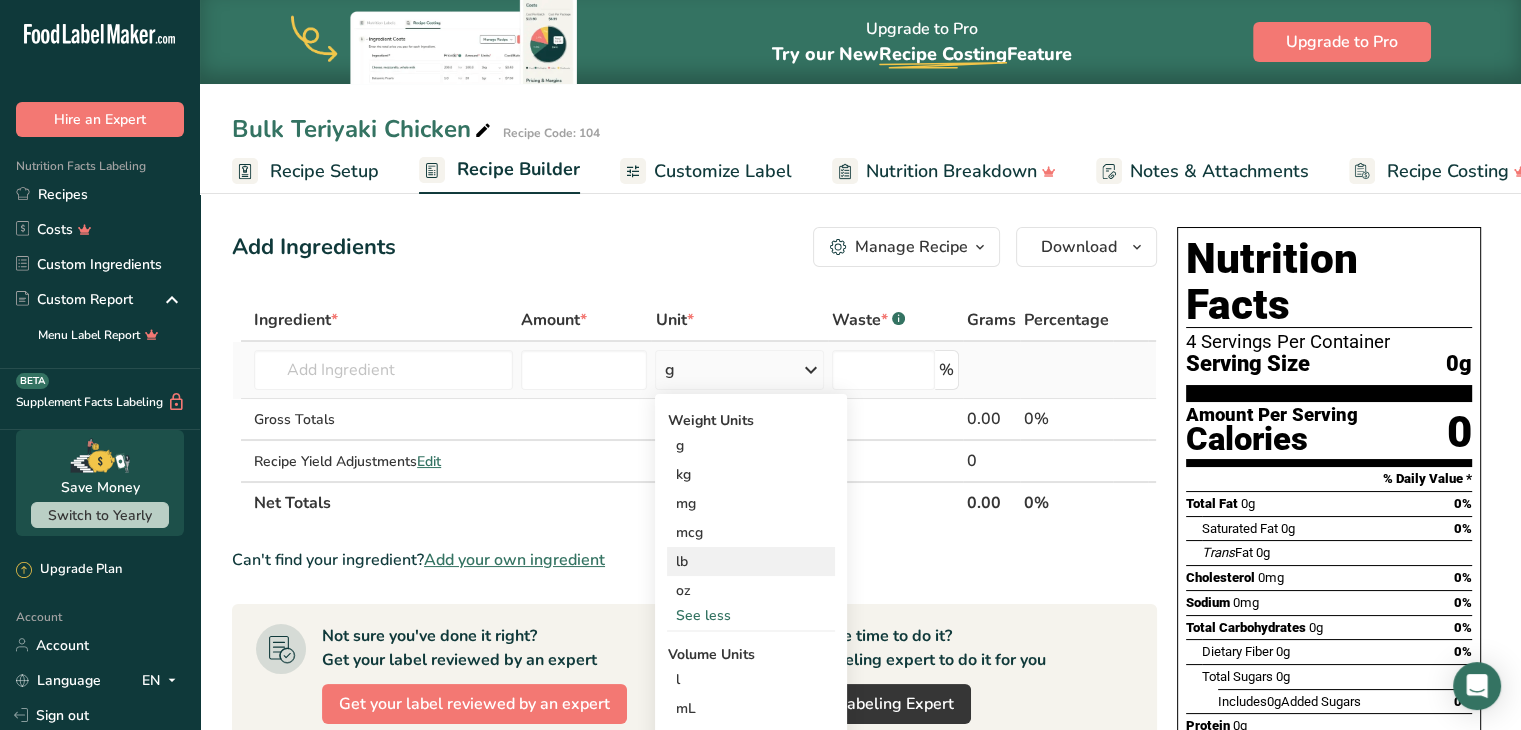 click on "lb" at bounding box center [751, 561] 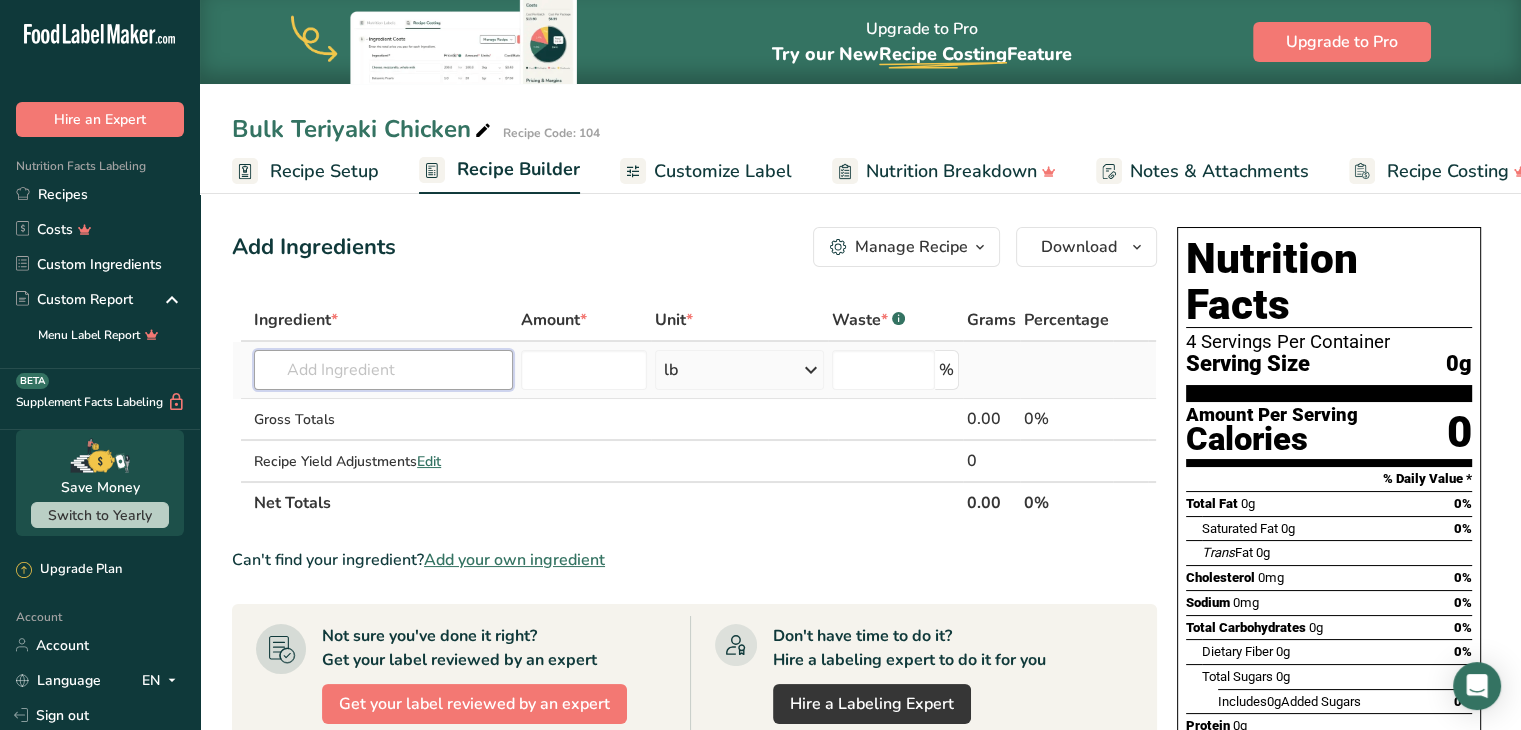 click at bounding box center (383, 370) 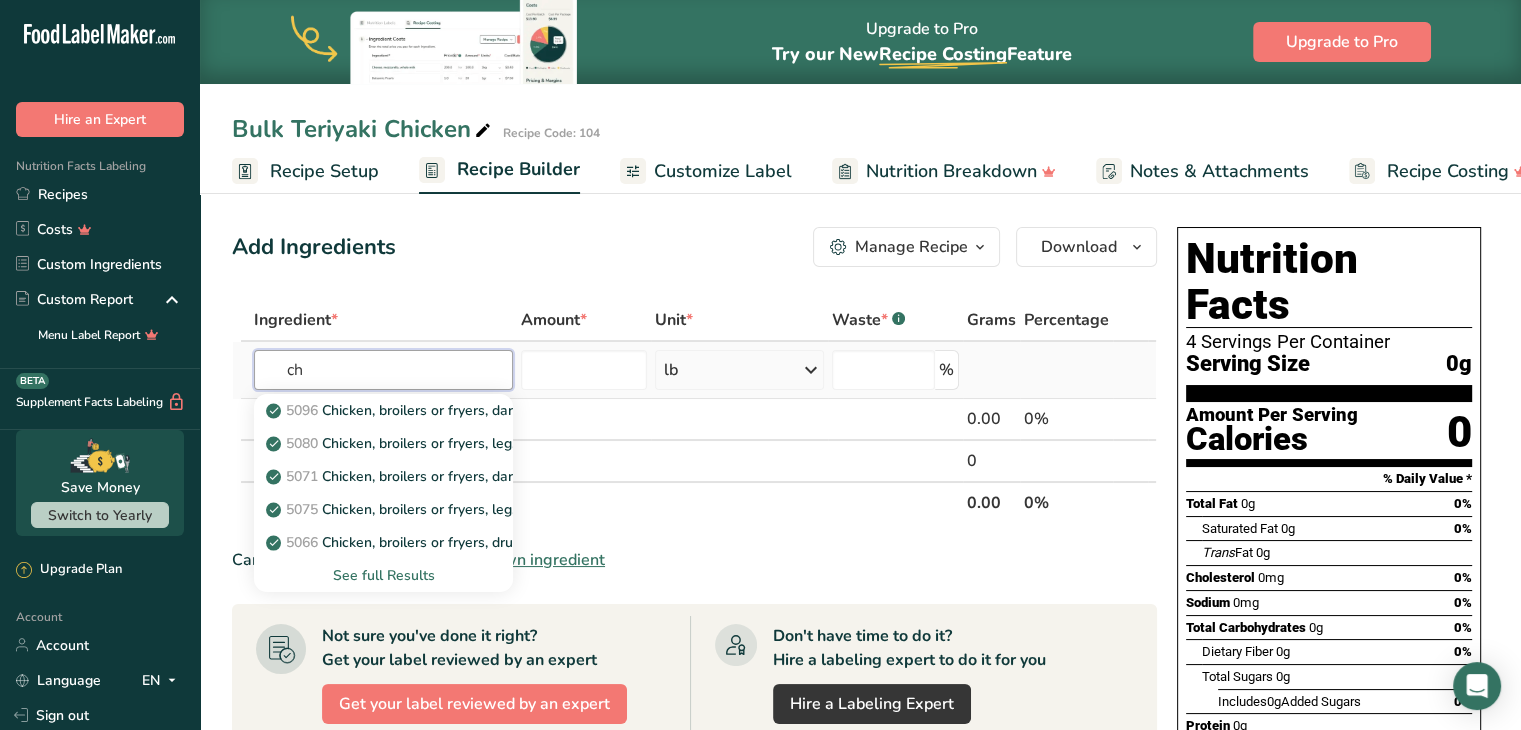 type on "c" 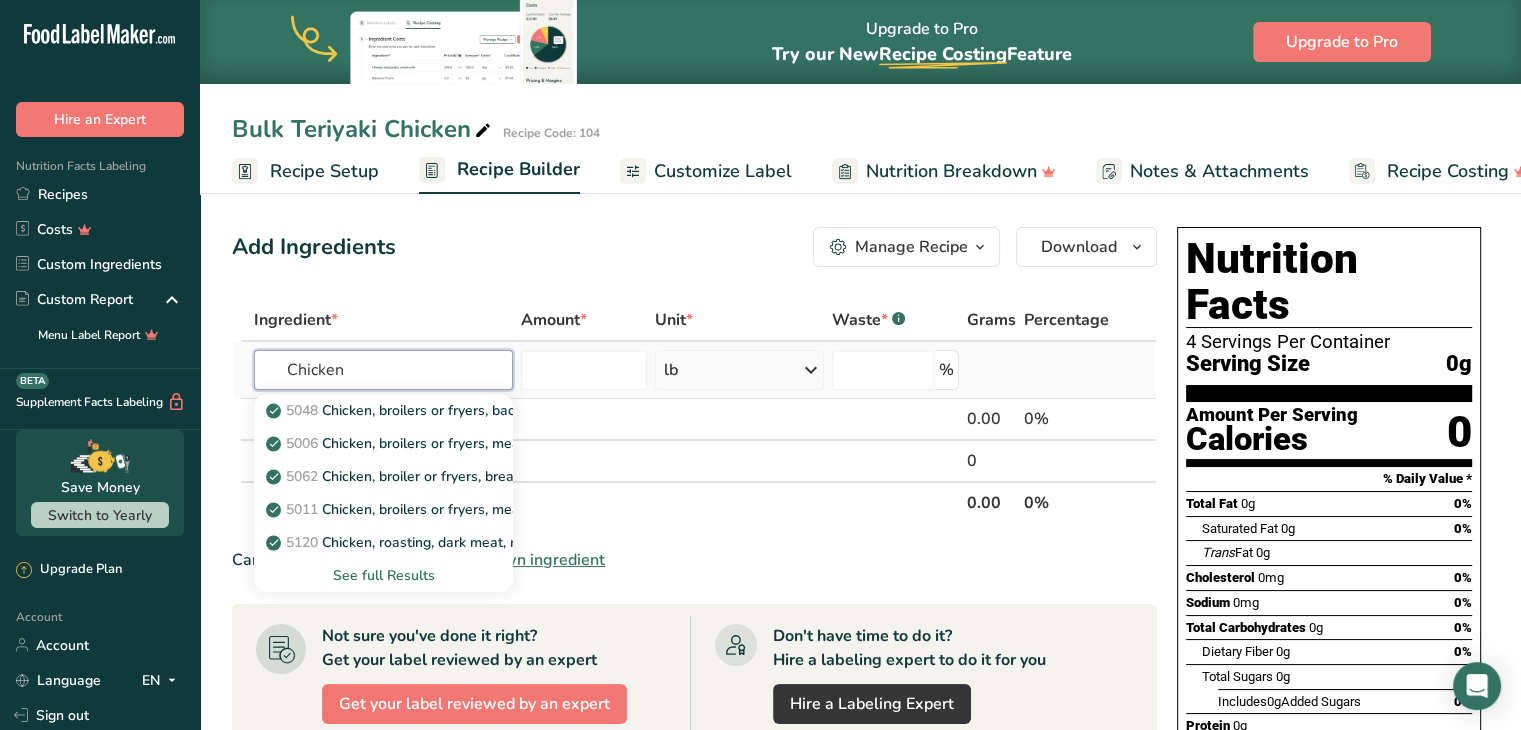 type on "Chicken" 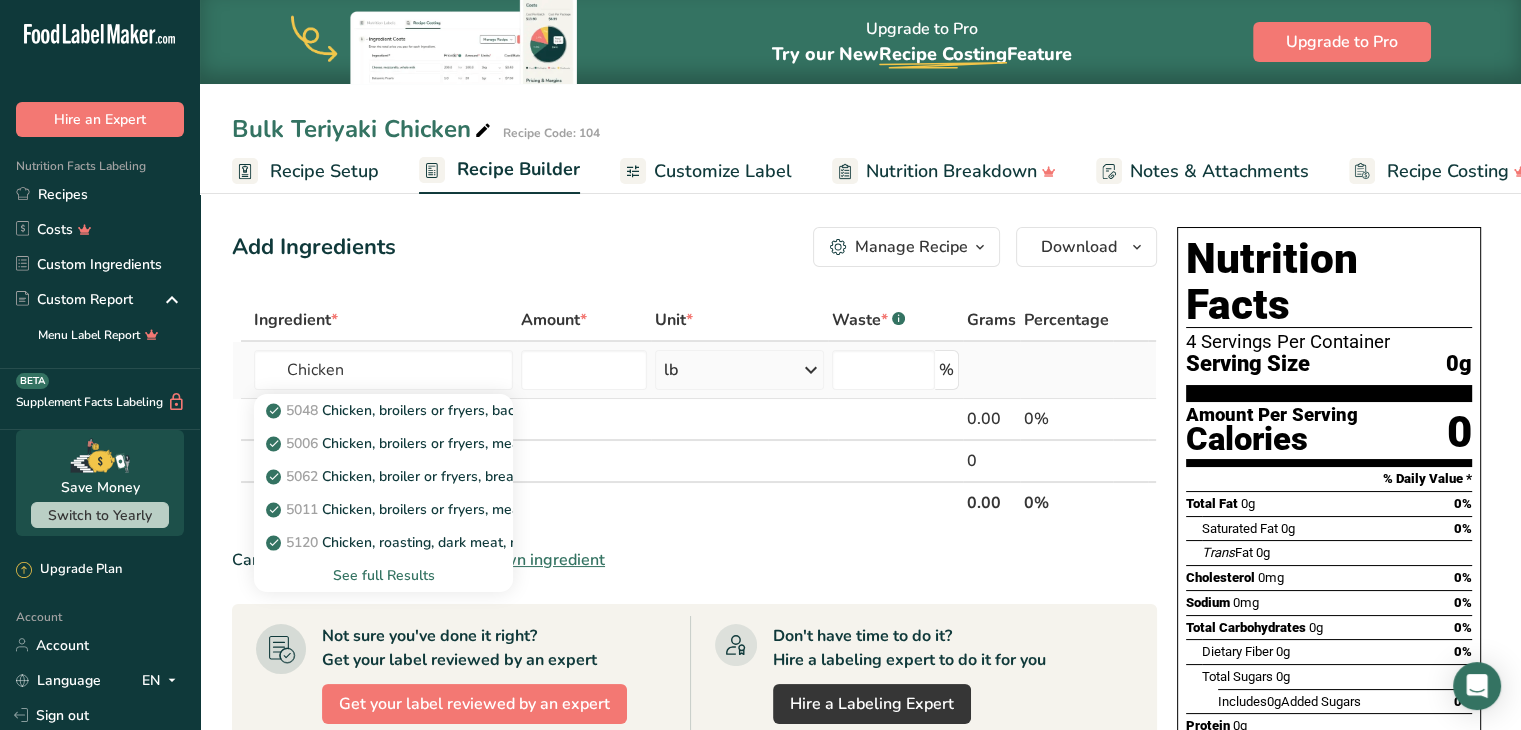 type 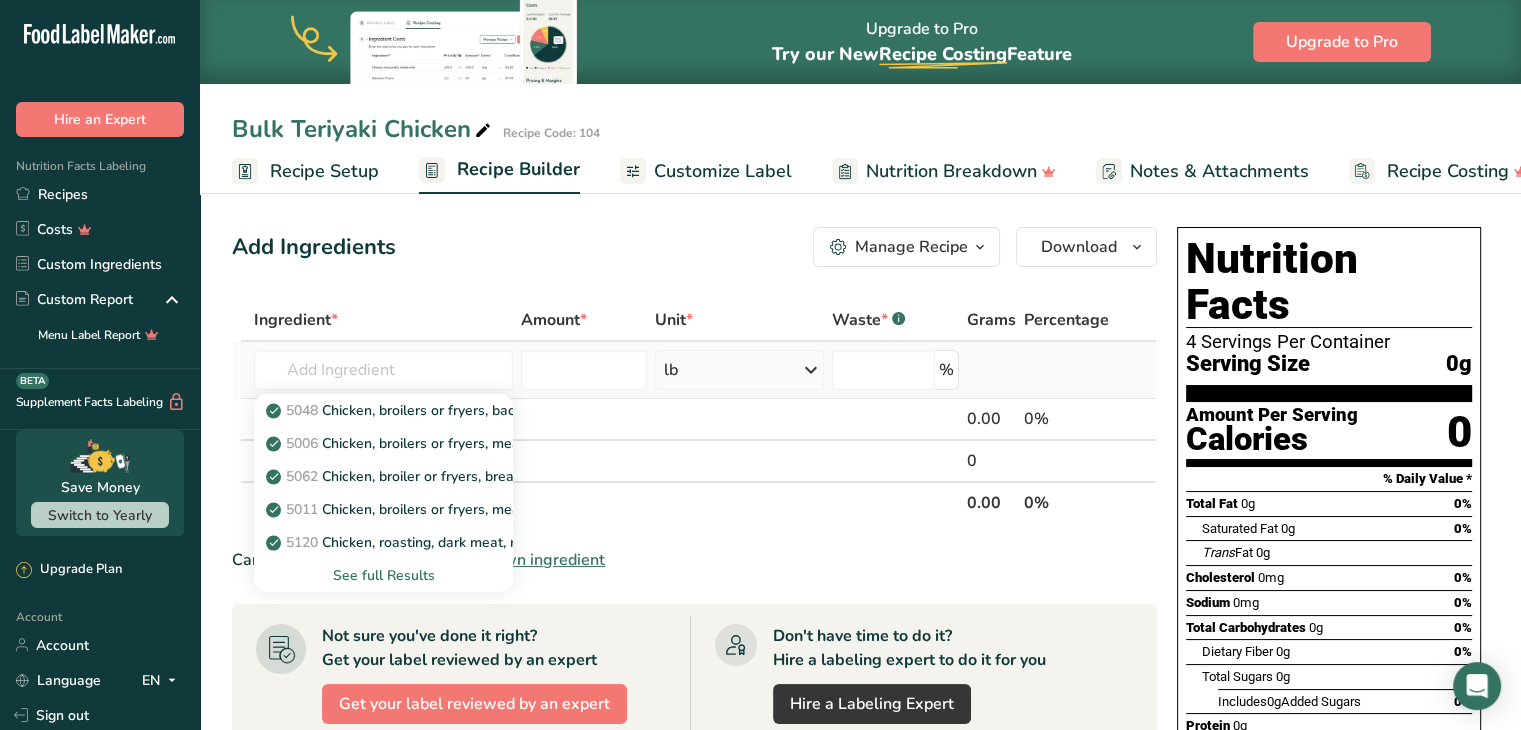 click on "See full Results" at bounding box center (383, 575) 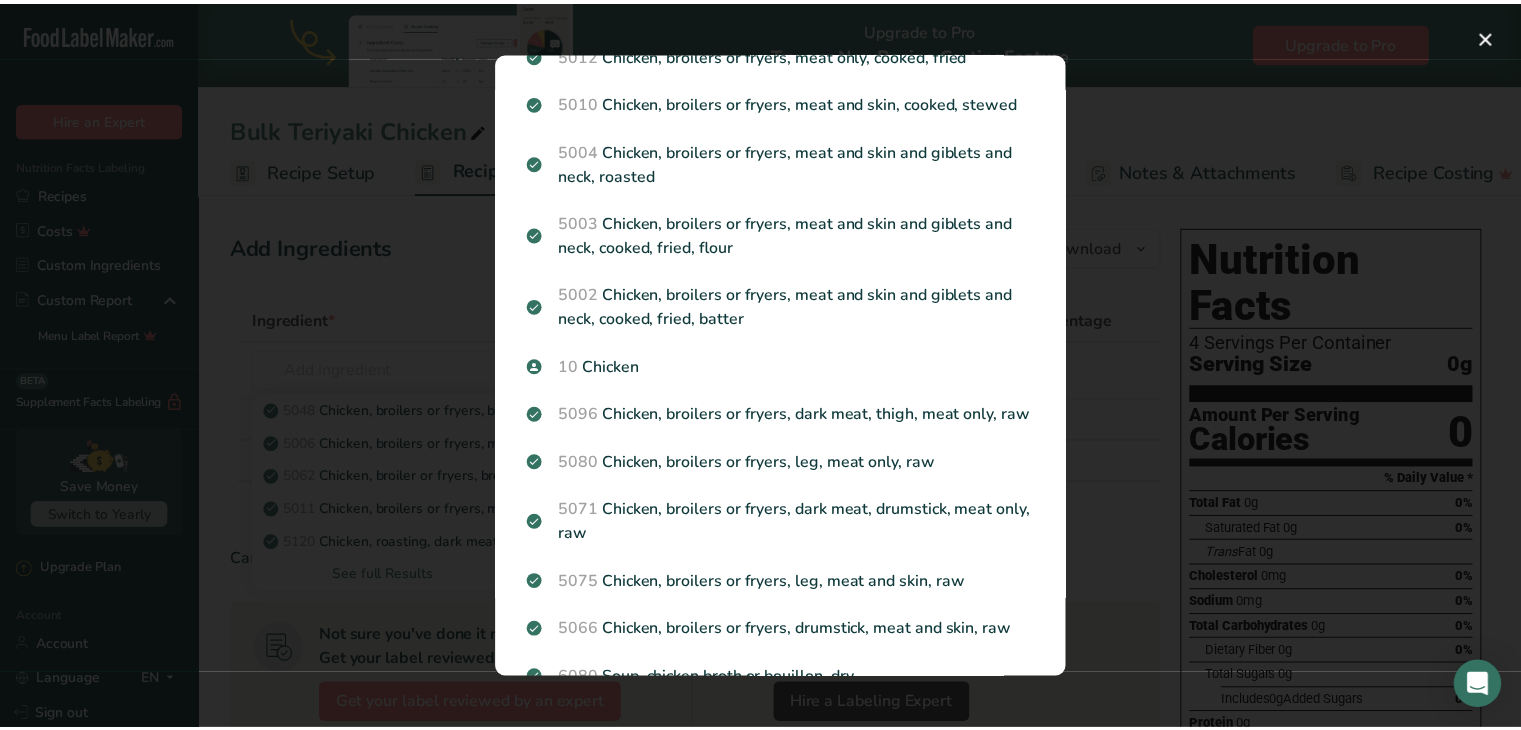 scroll, scrollTop: 1766, scrollLeft: 0, axis: vertical 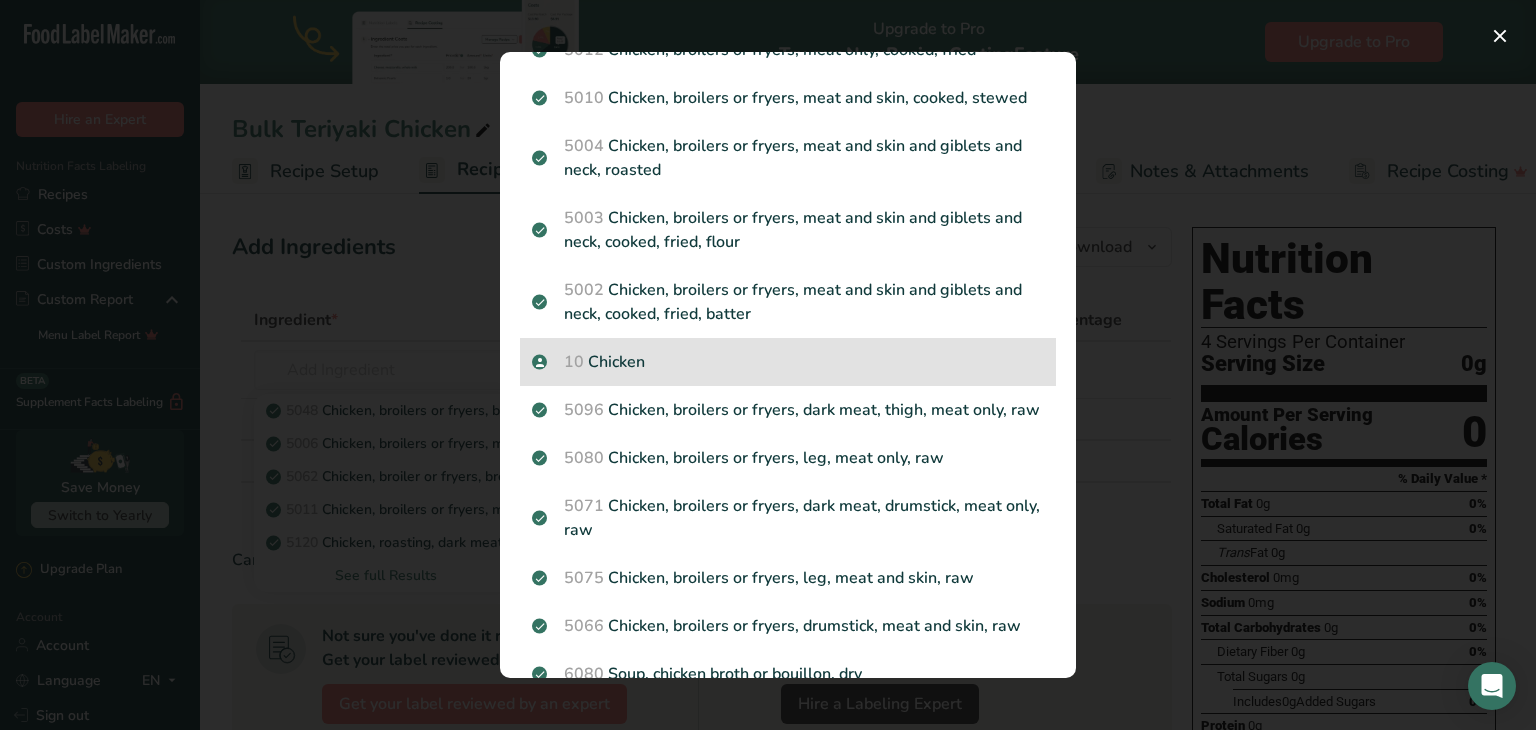 click on "10
Chicken" at bounding box center [788, 362] 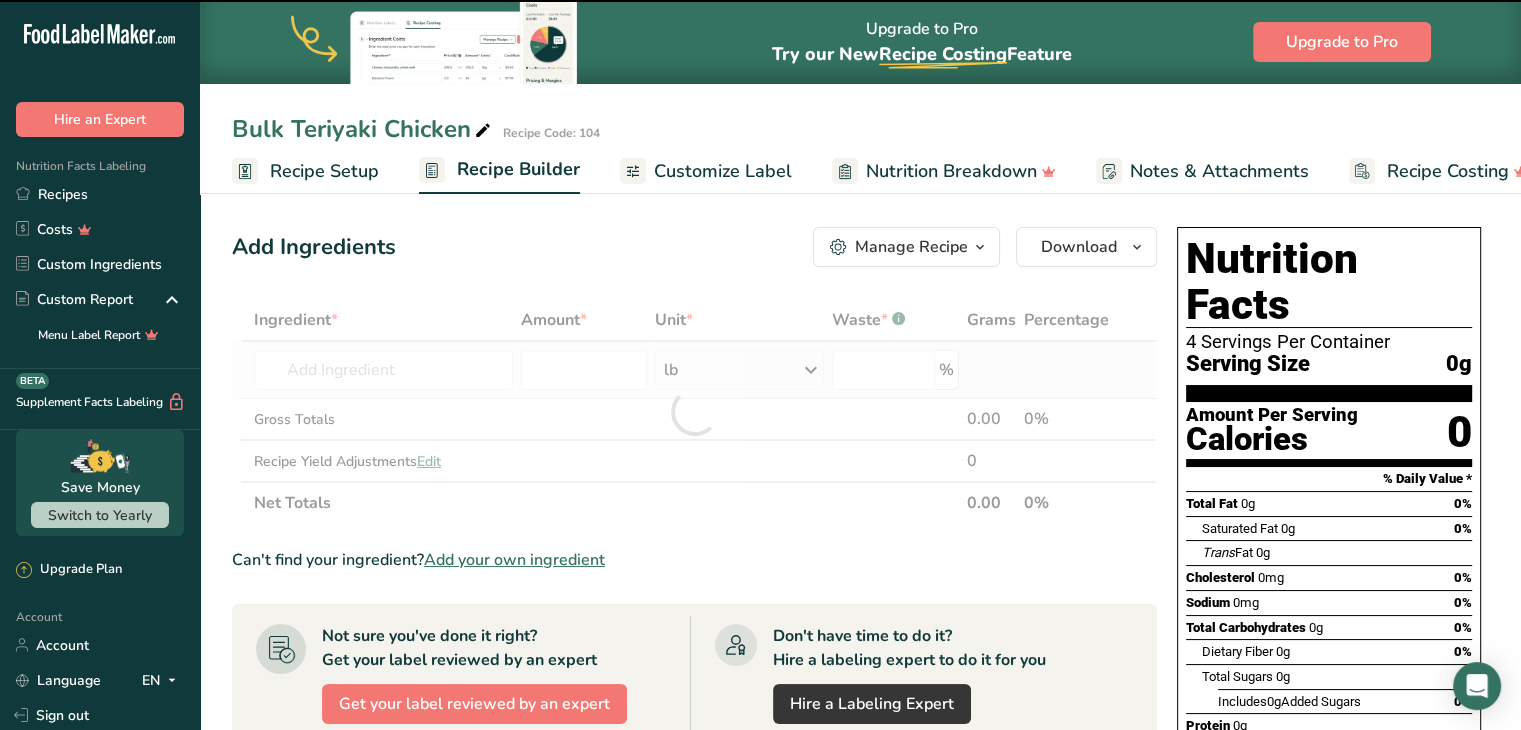type on "0" 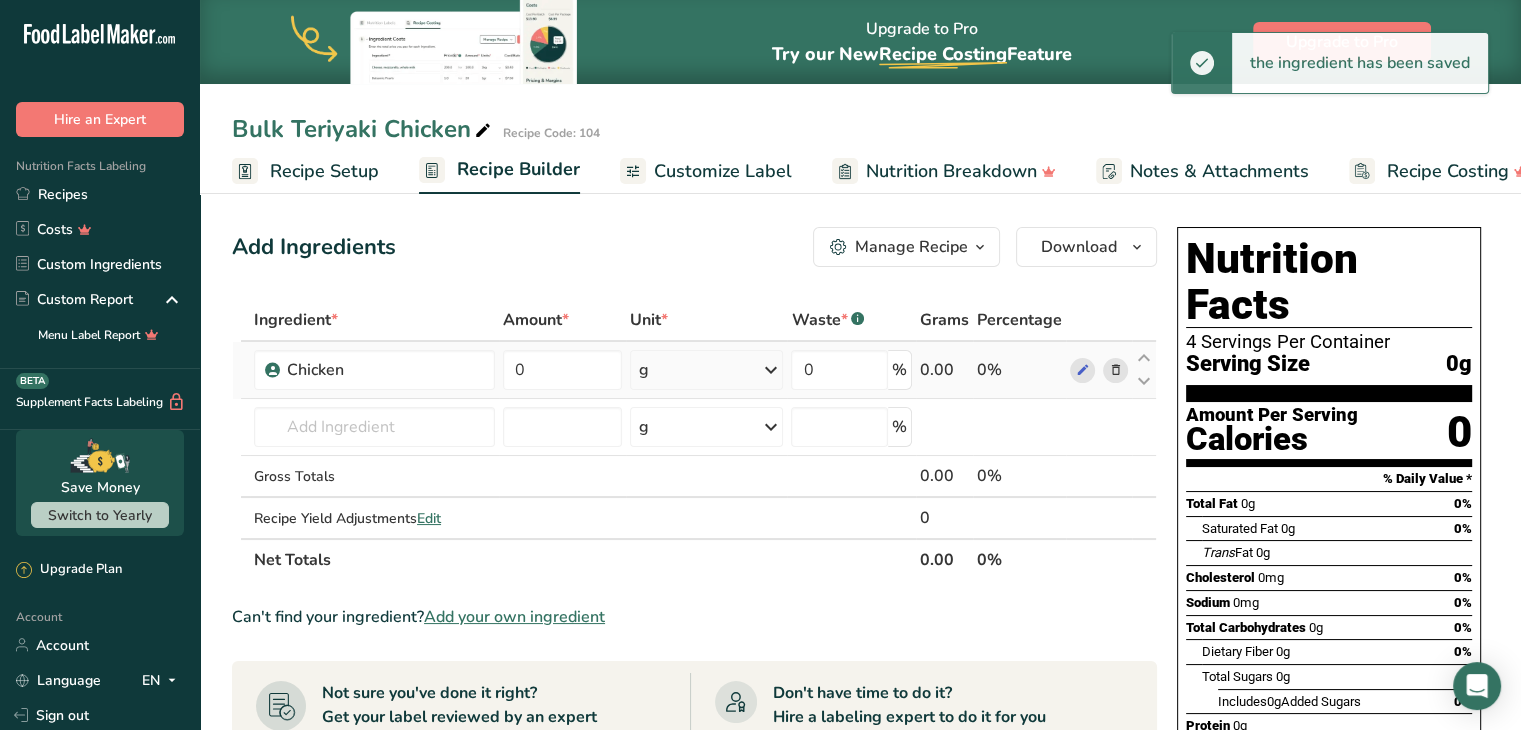 click at bounding box center [770, 370] 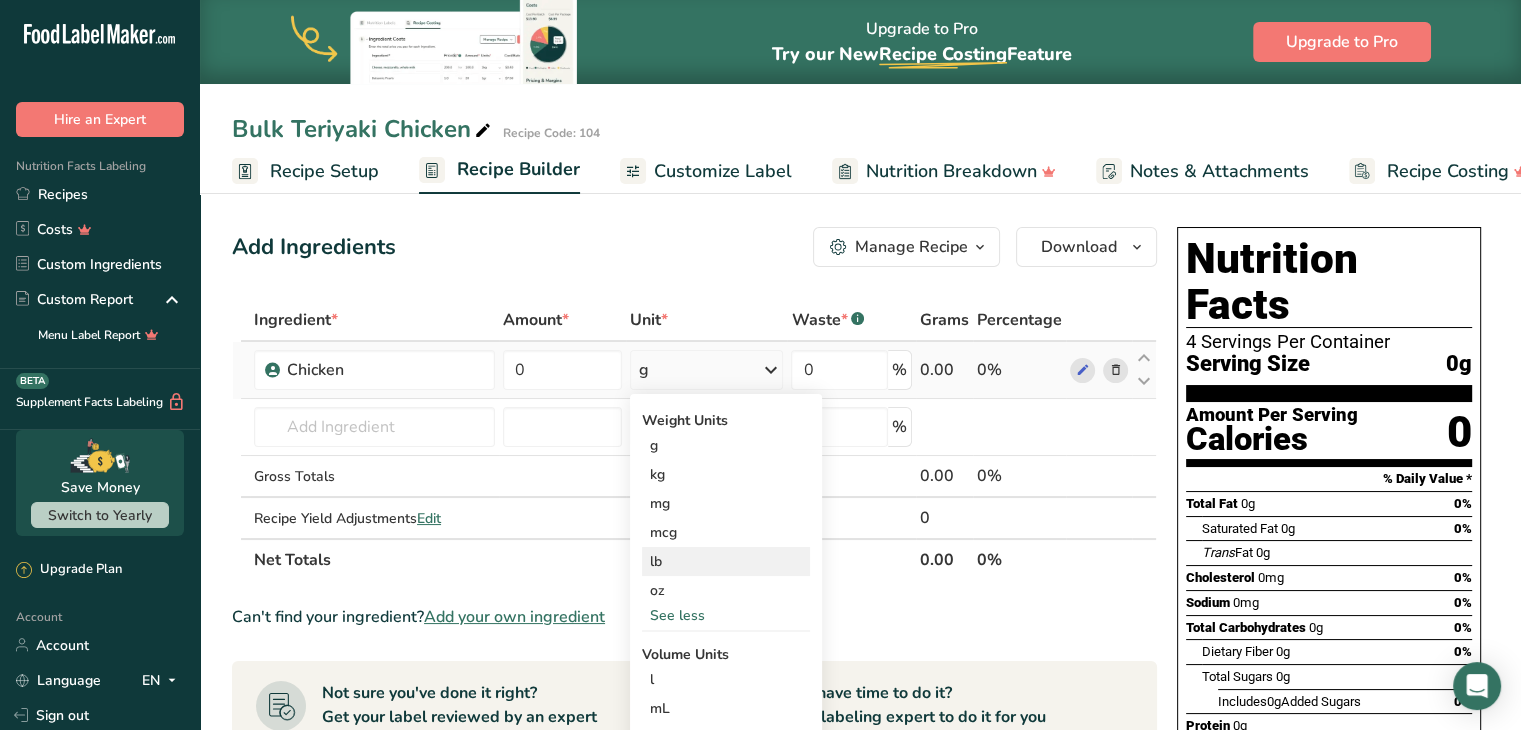 click on "lb" at bounding box center [726, 561] 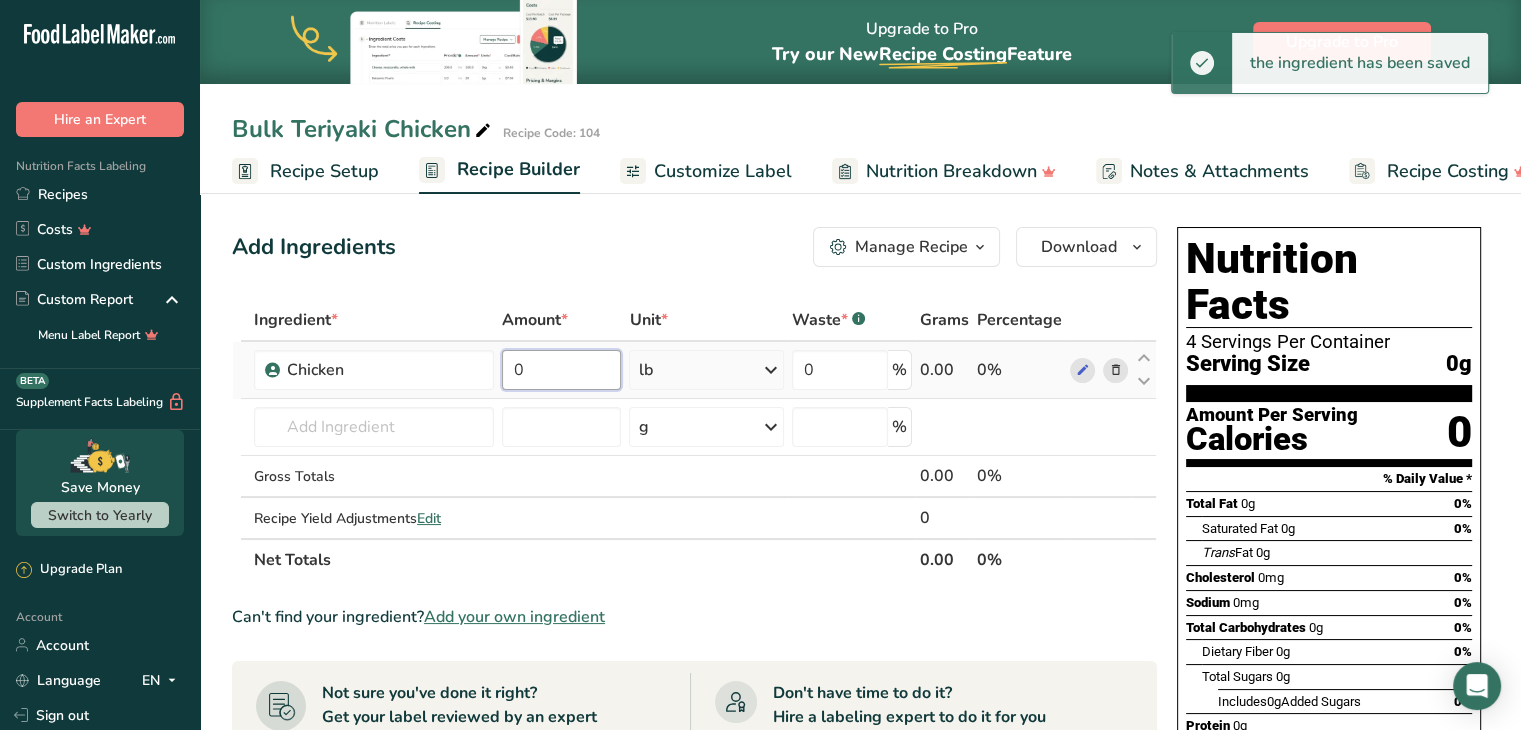 click on "0" at bounding box center (561, 370) 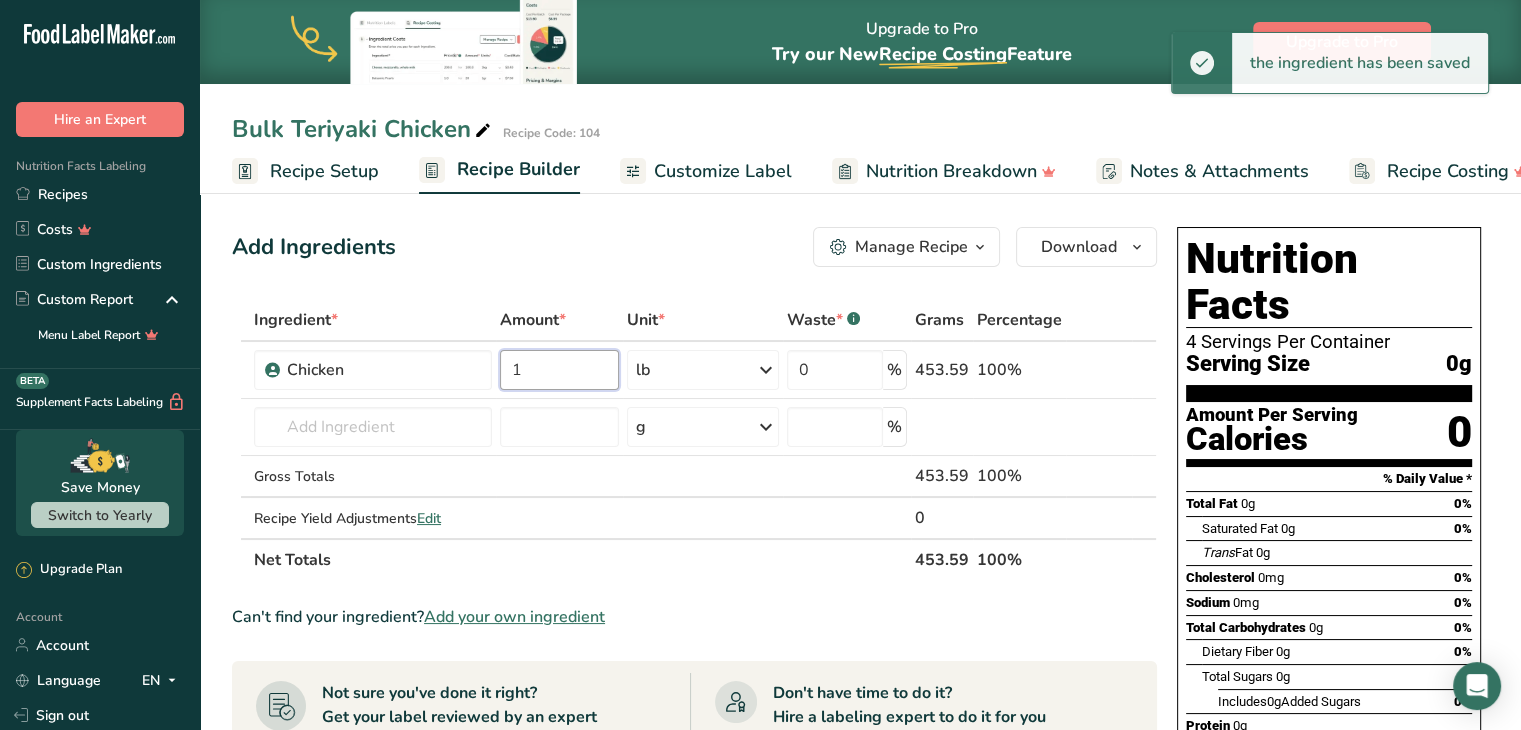 type on "1" 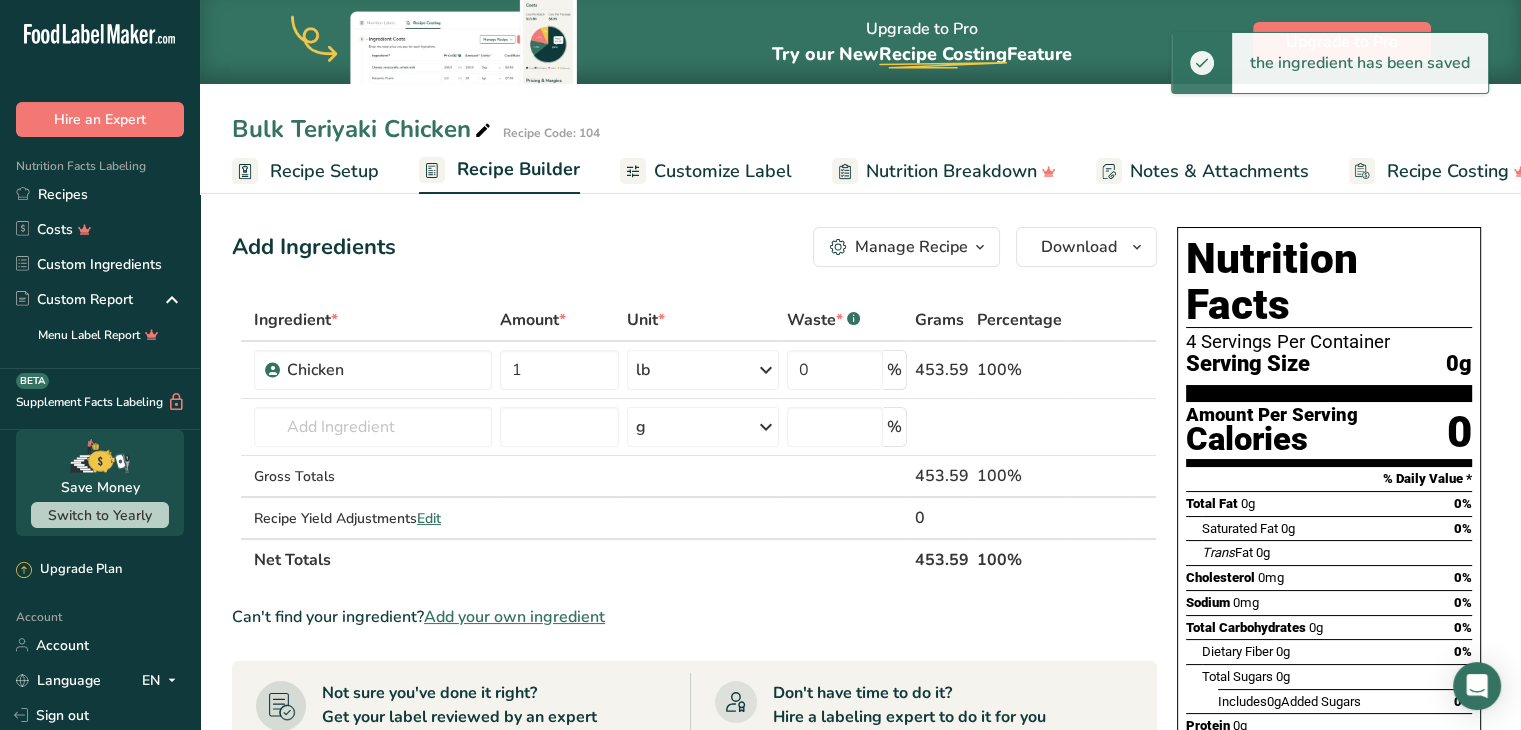 click on "Add Ingredients
Manage Recipe         Delete Recipe           Duplicate Recipe             Scale Recipe             Save as Sub-Recipe   .a-a{fill:#347362;}.b-a{fill:#fff;}                               Nutrition Breakdown                   Recipe Card
NEW
Amino Acids Pattern Report             Activity History
Download
Choose your preferred label style
Standard FDA label
Standard FDA label
The most common format for nutrition facts labels in compliance with the FDA's typeface, style and requirements
Tabular FDA label
A label format compliant with the FDA regulations presented in a tabular (horizontal) display.
Linear FDA label
A simple linear display for small sized packages.
Simplified FDA label" at bounding box center [700, 718] 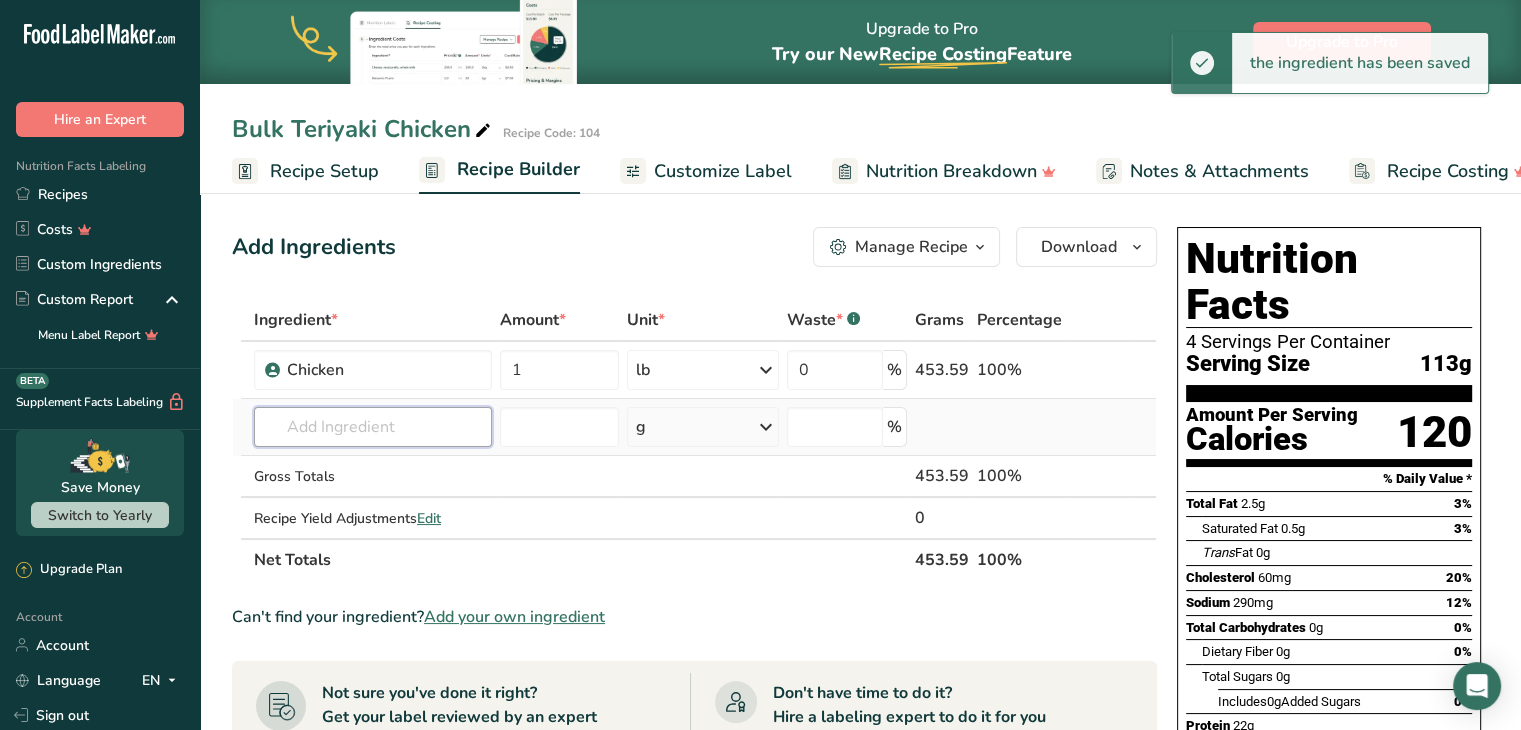click at bounding box center (373, 427) 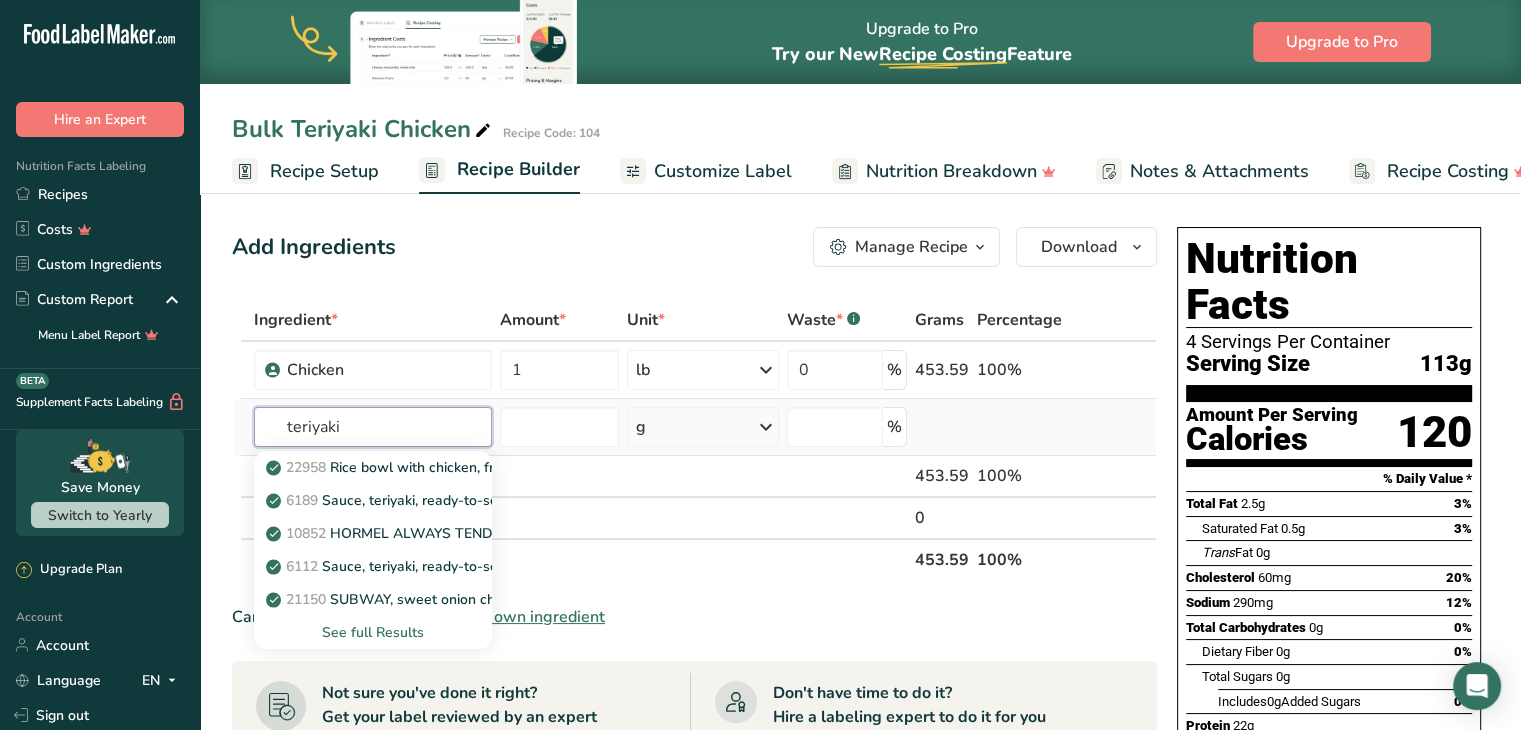 type on "teriyaki" 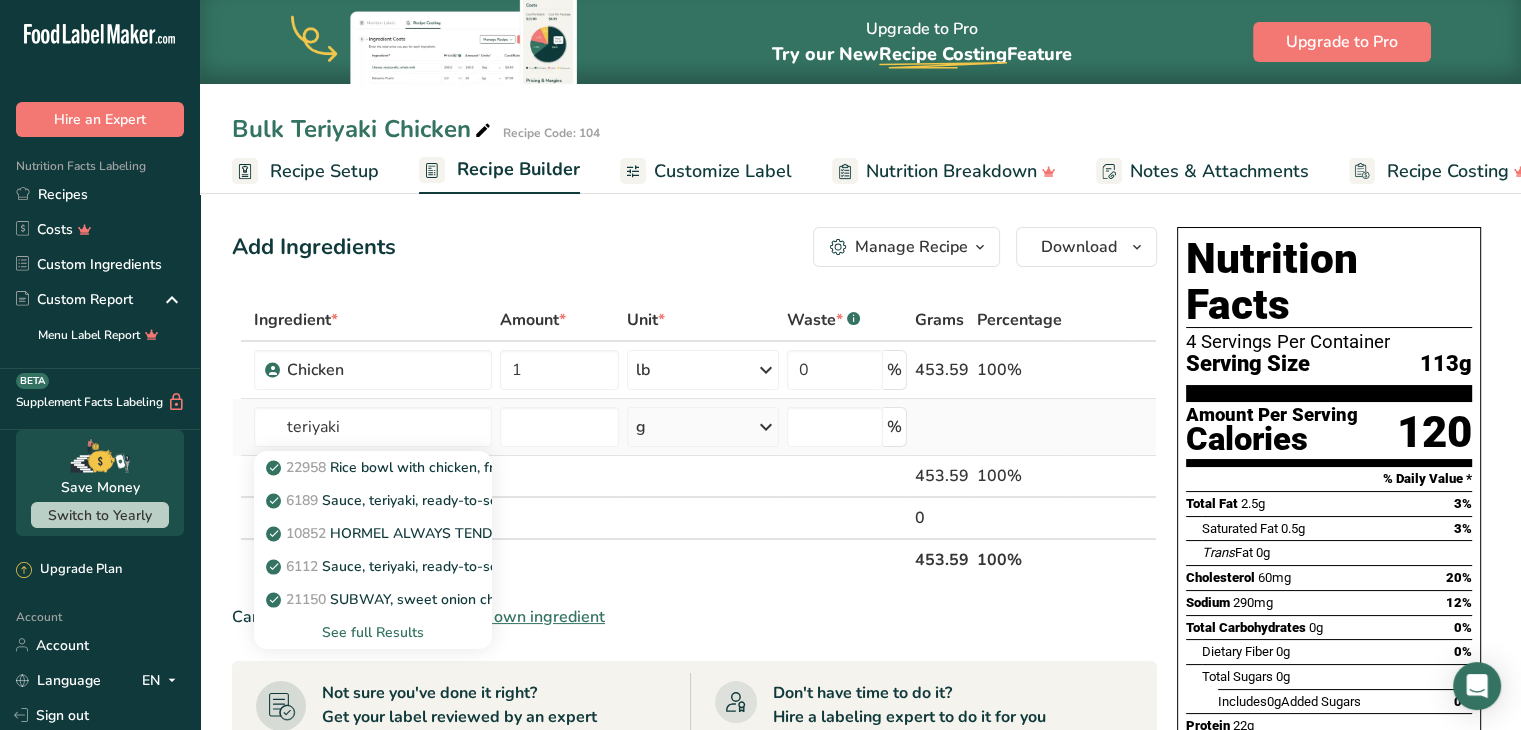 type 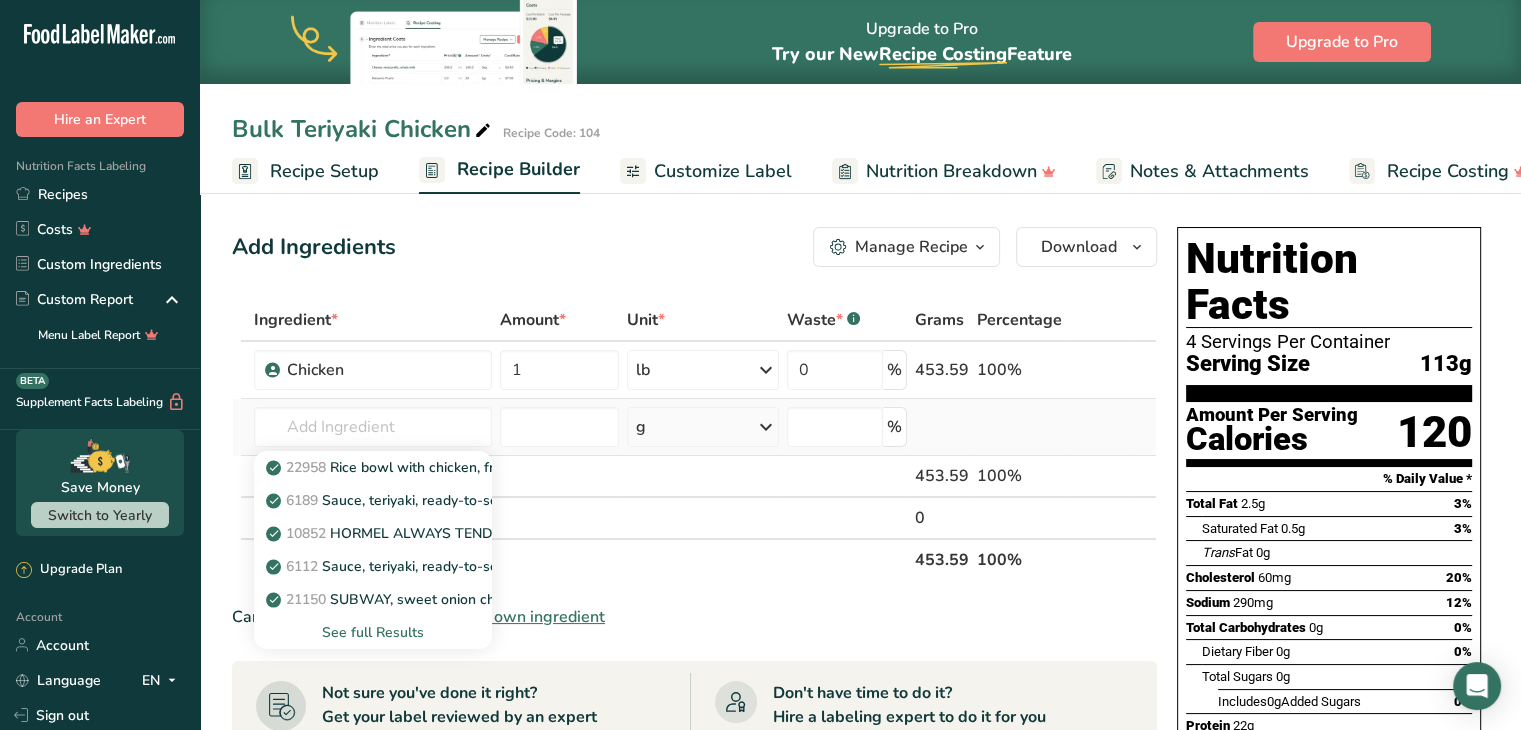 click on "See full Results" at bounding box center [373, 632] 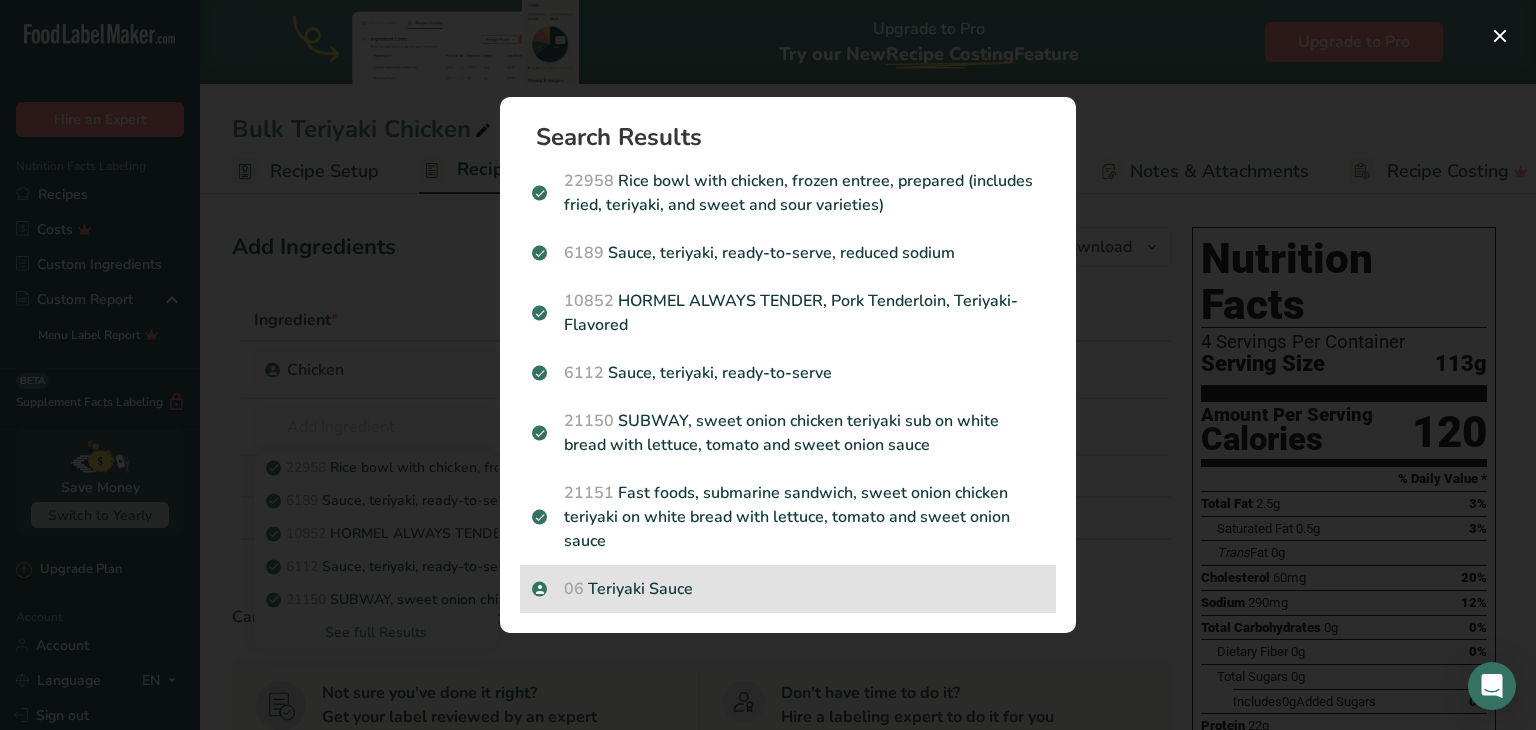 click on "06
Teriyaki Sauce" at bounding box center (788, 589) 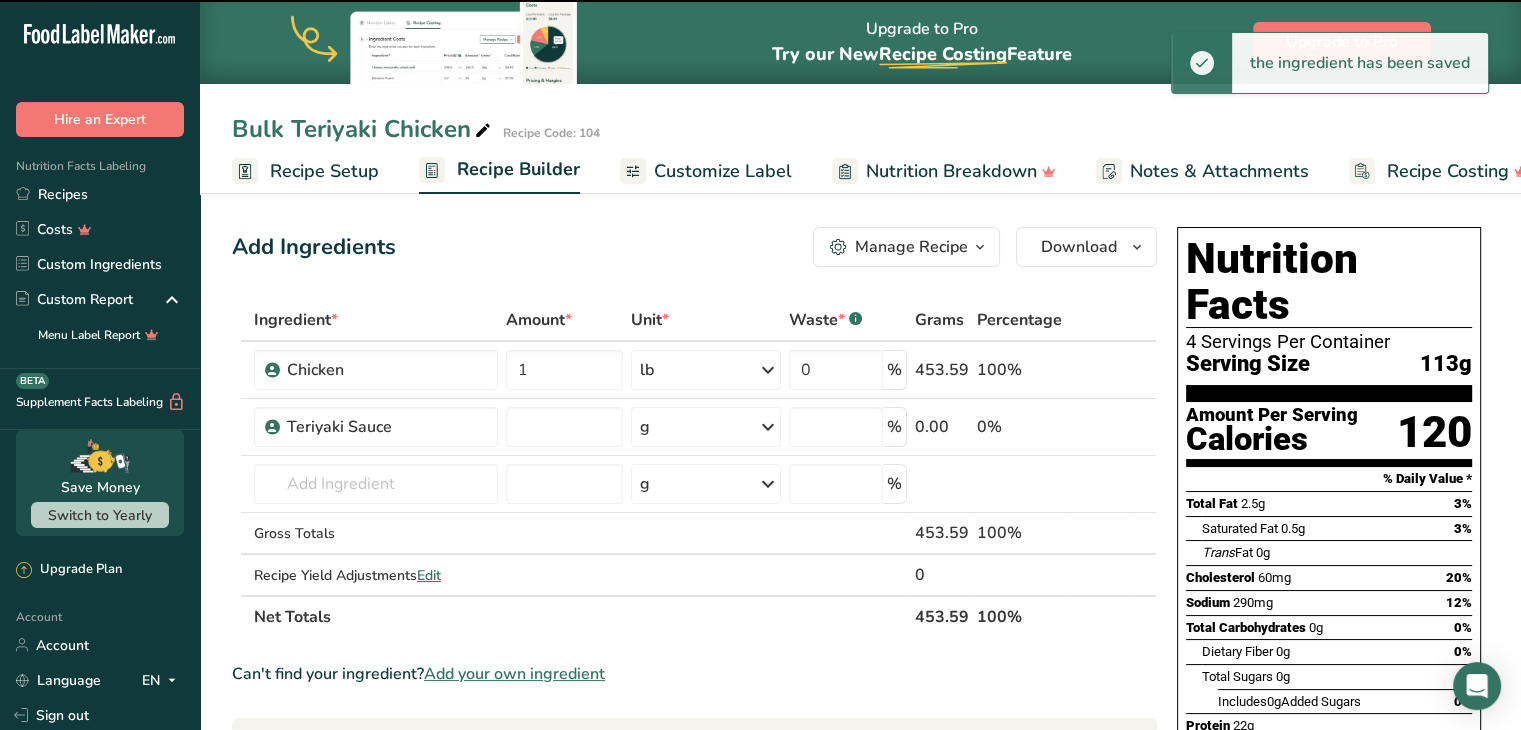 type on "0" 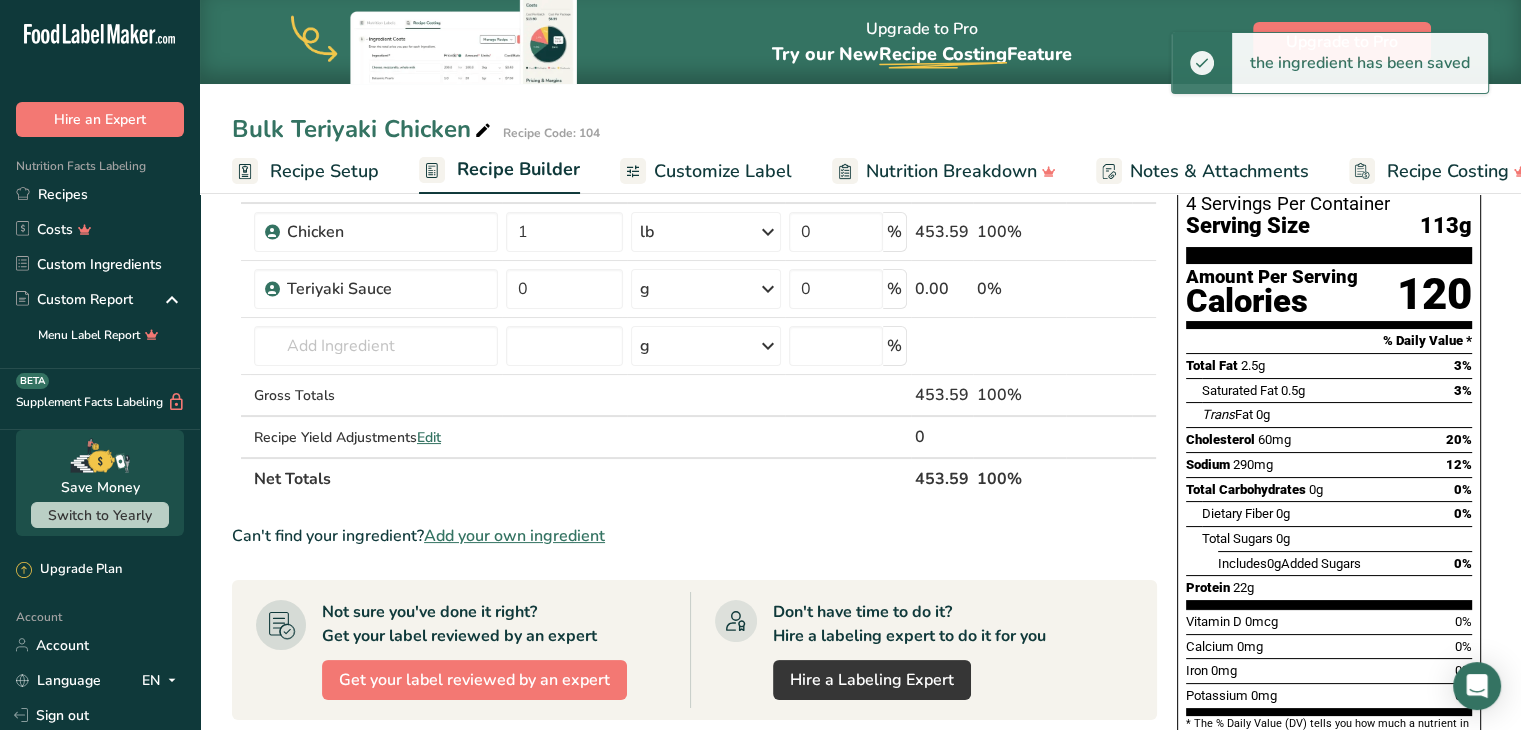scroll, scrollTop: 120, scrollLeft: 0, axis: vertical 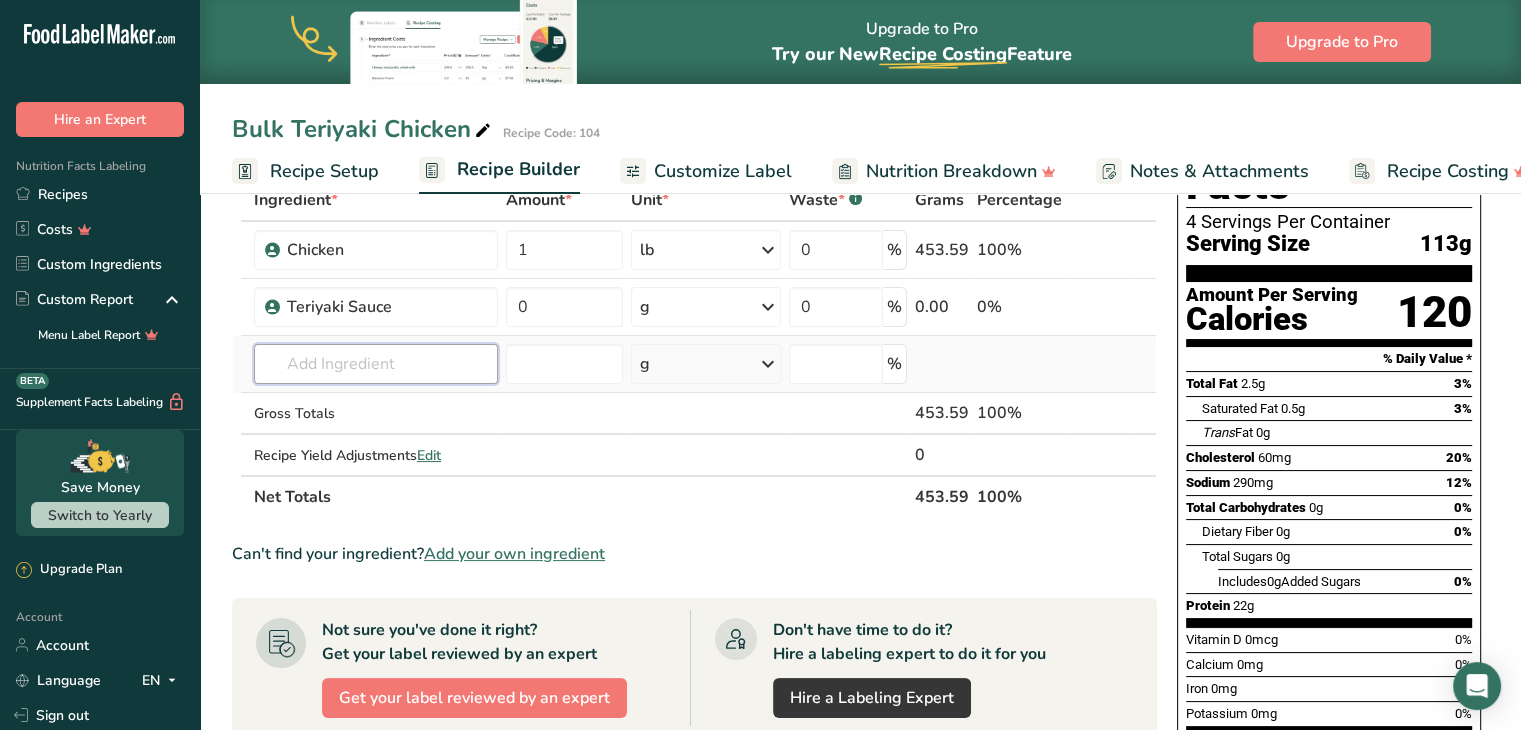 click at bounding box center [376, 364] 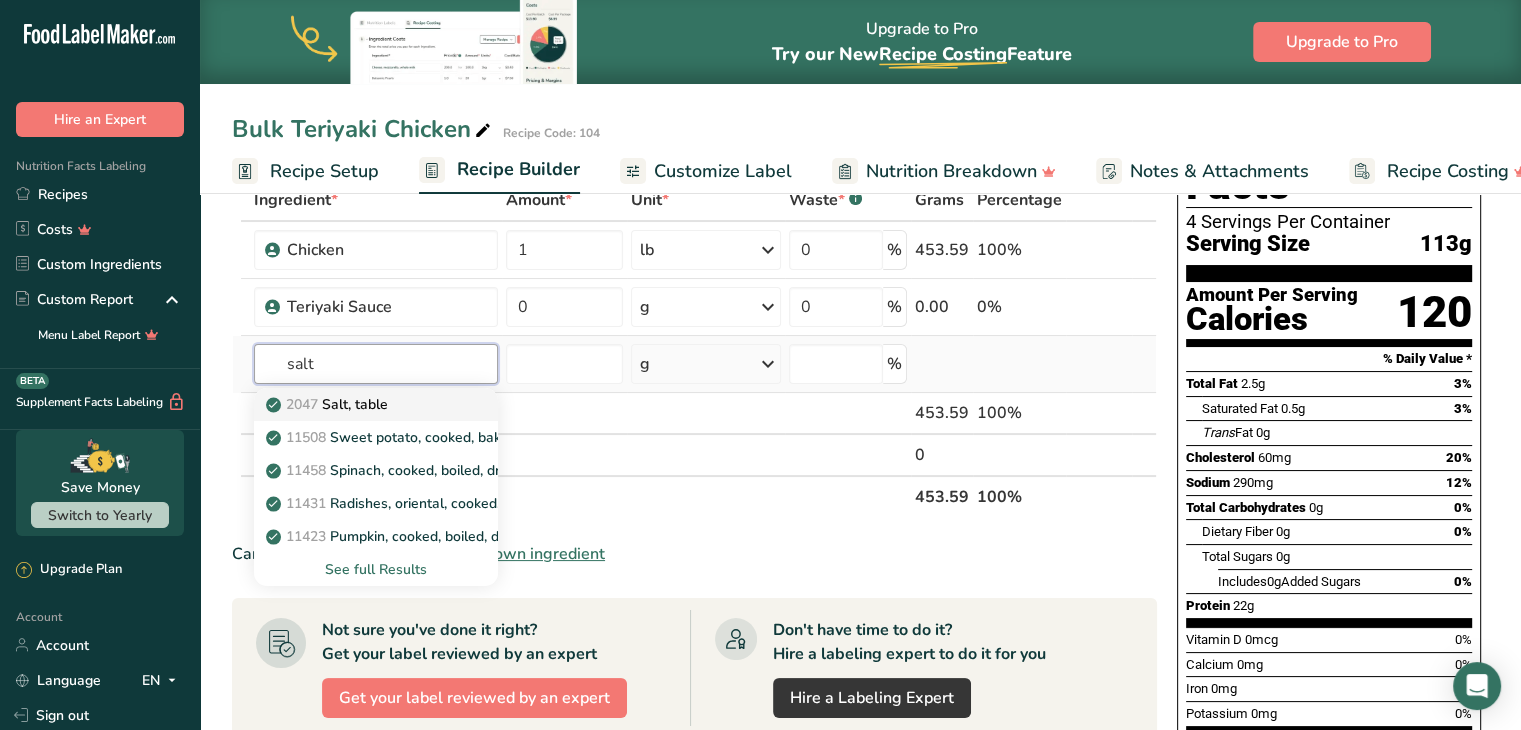 type on "salt" 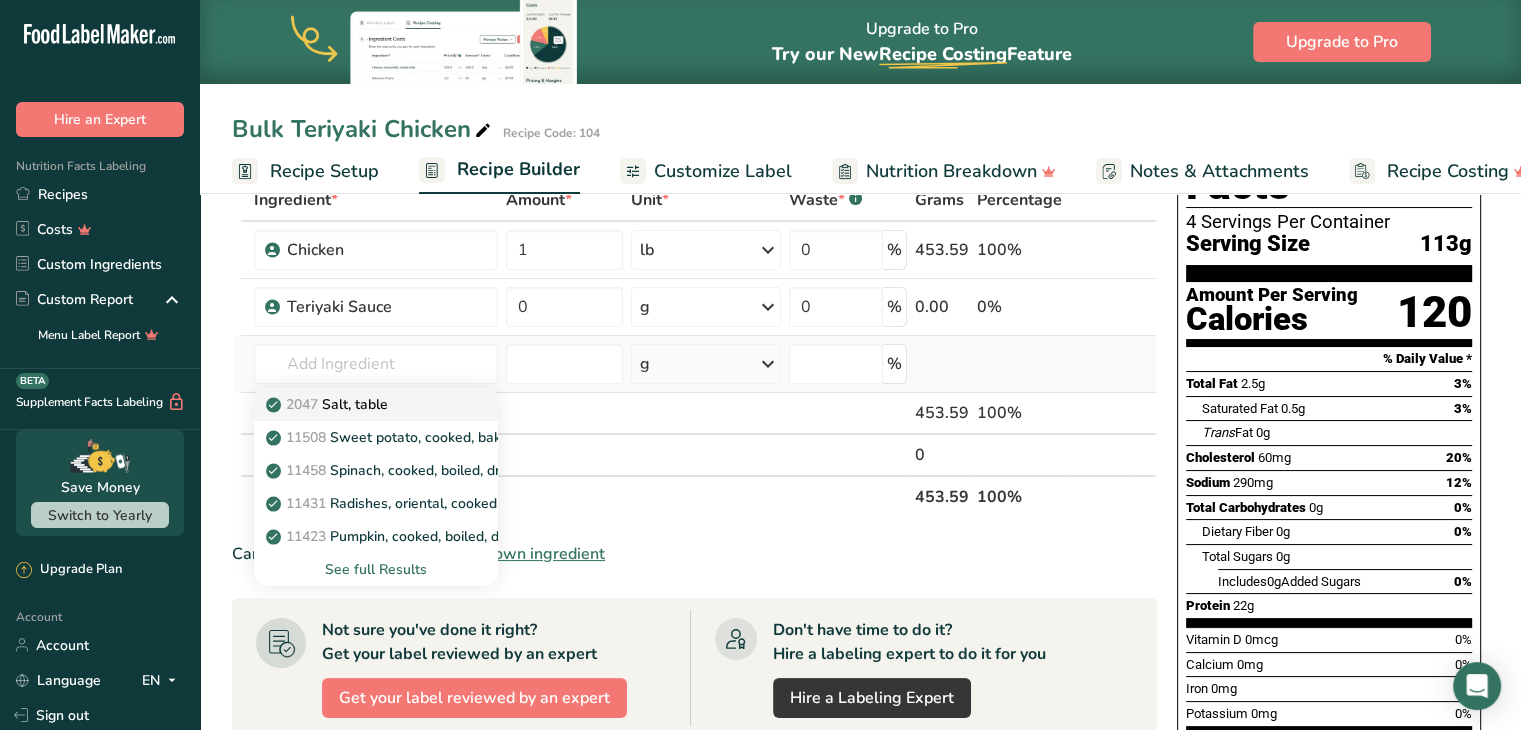 click on "2047
Salt, table" at bounding box center (329, 404) 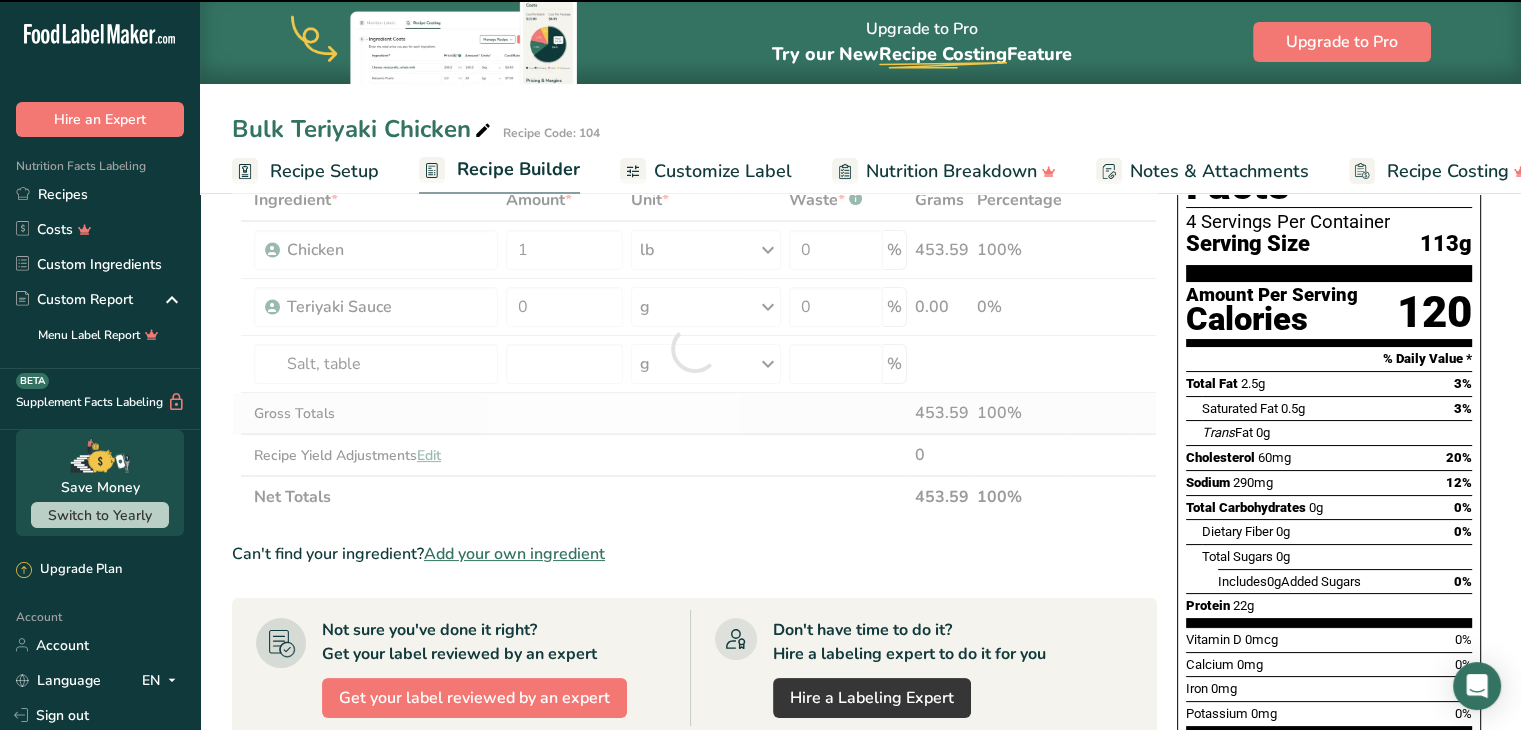 type on "0" 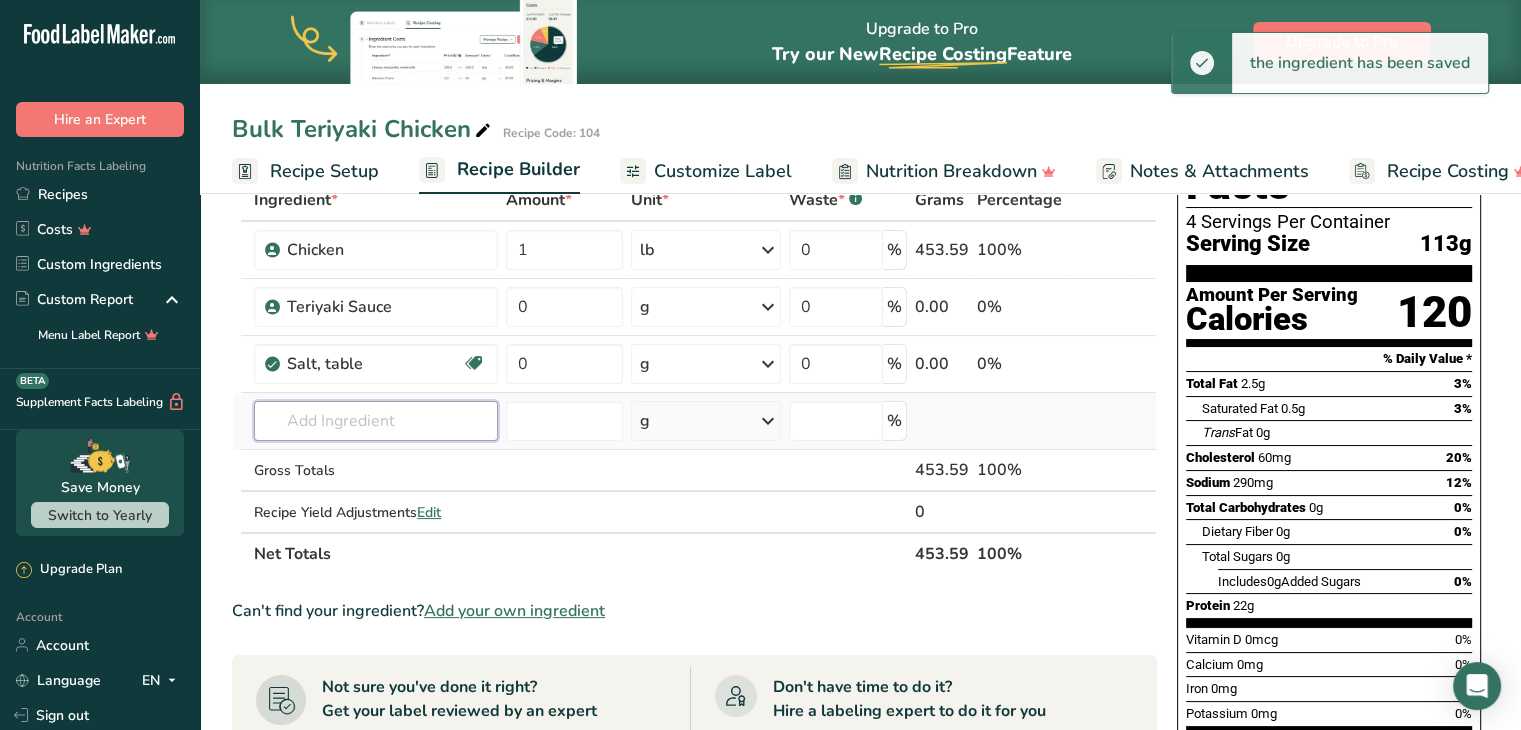 click at bounding box center [376, 421] 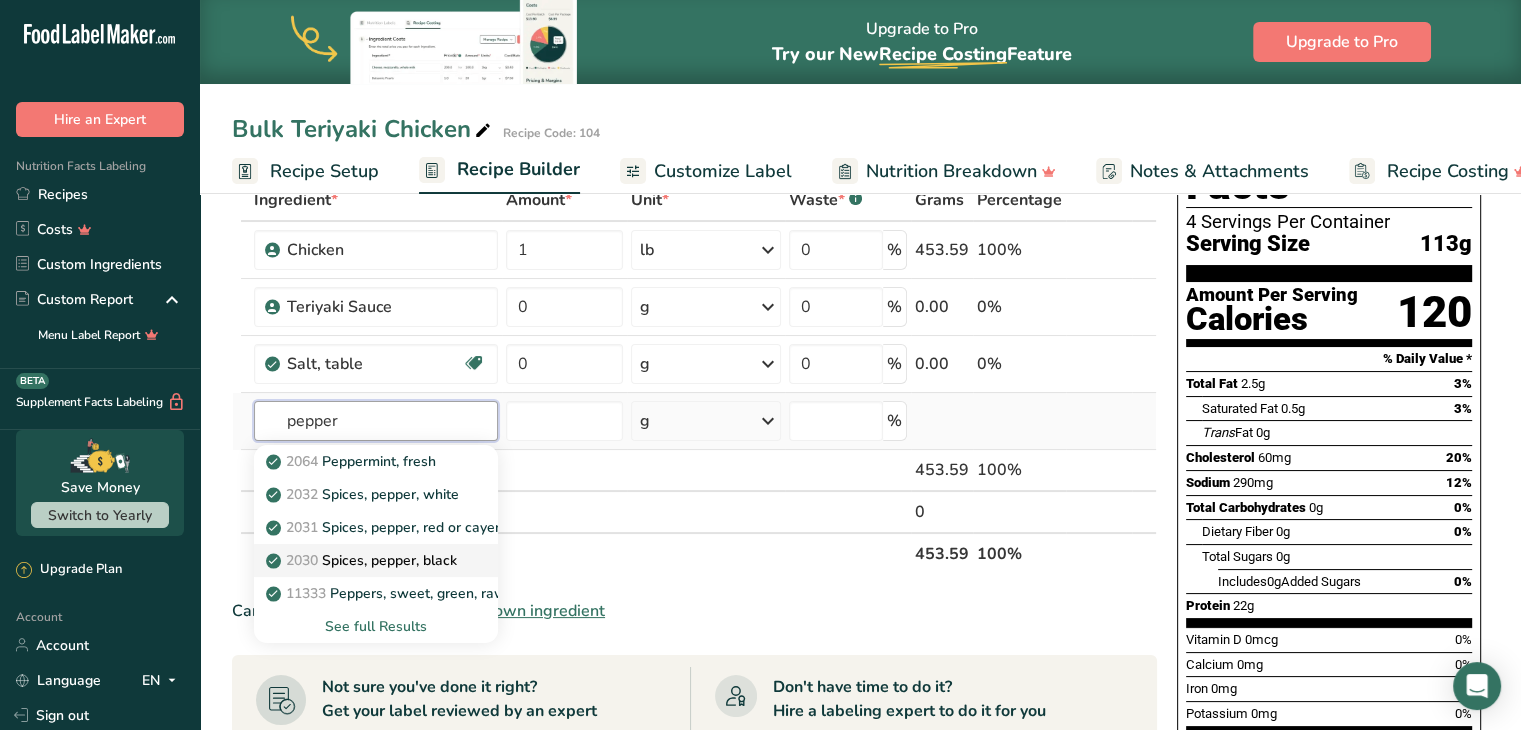 type on "pepper" 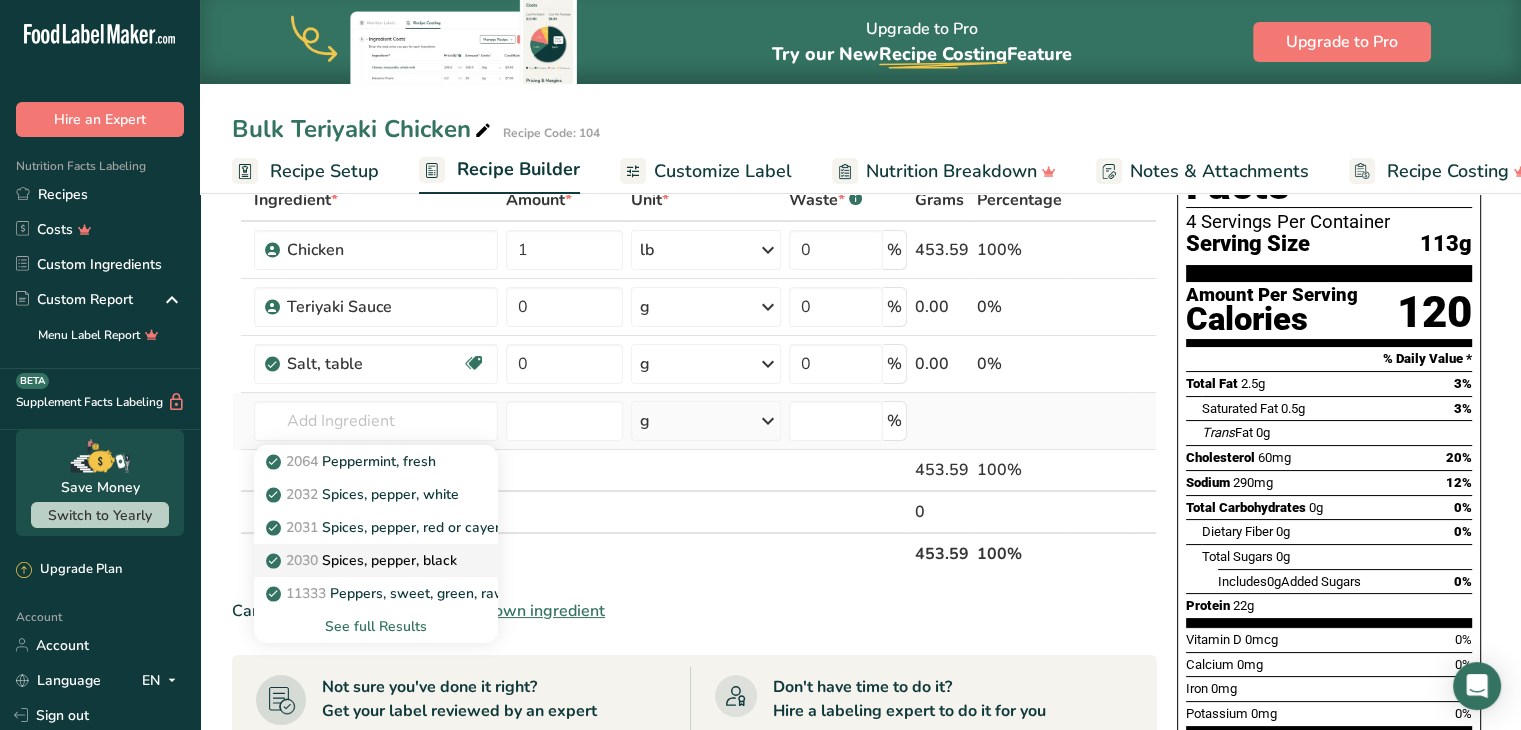 click on "2030
Spices, pepper, black" at bounding box center [363, 560] 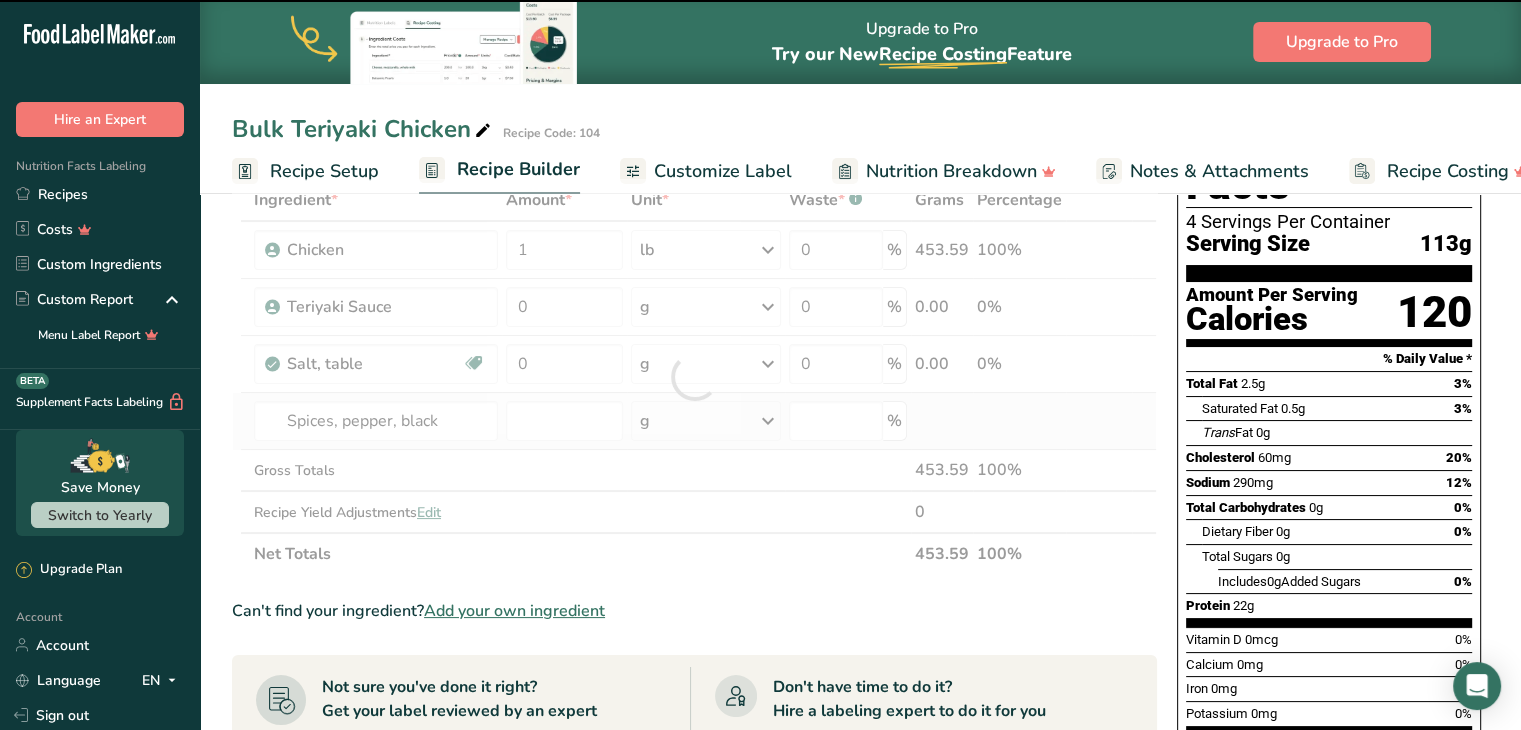type on "0" 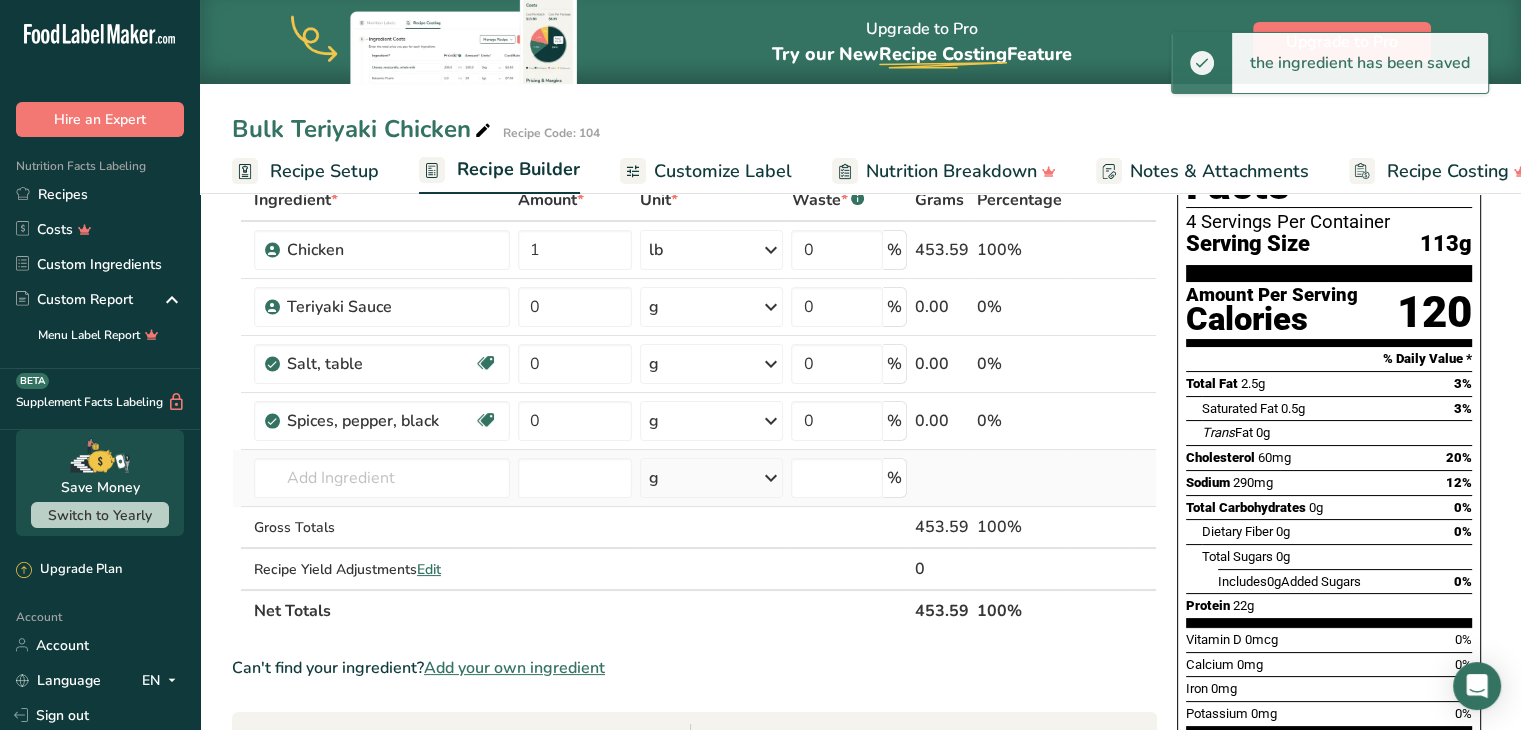 click on "2064
Peppermint, fresh
2032
Spices, pepper, white
2031
Spices, pepper, red or cayenne
2030
Spices, pepper, black
11333
Peppers, sweet, green, raw
See full Results" at bounding box center [382, 478] 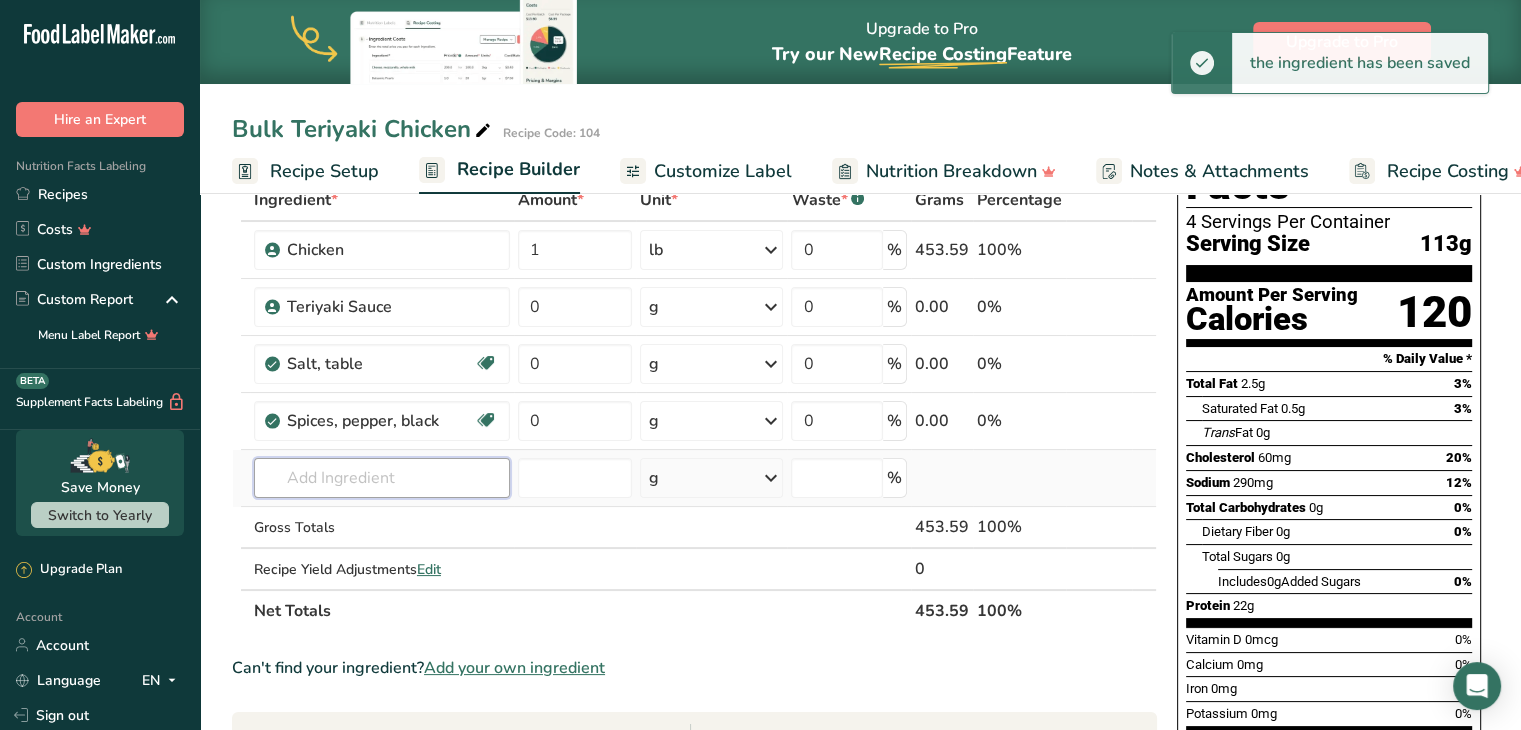 click at bounding box center (382, 478) 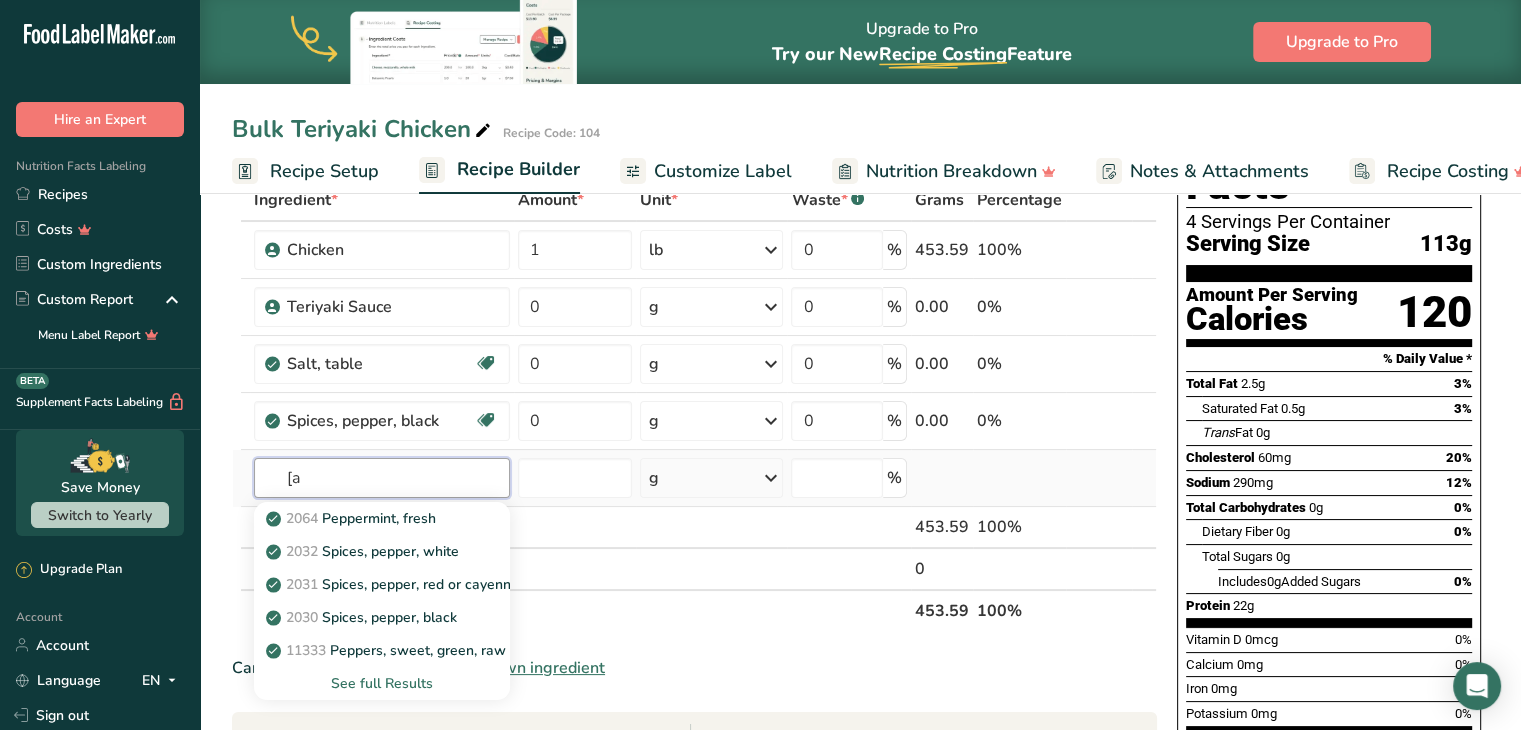 type on "[" 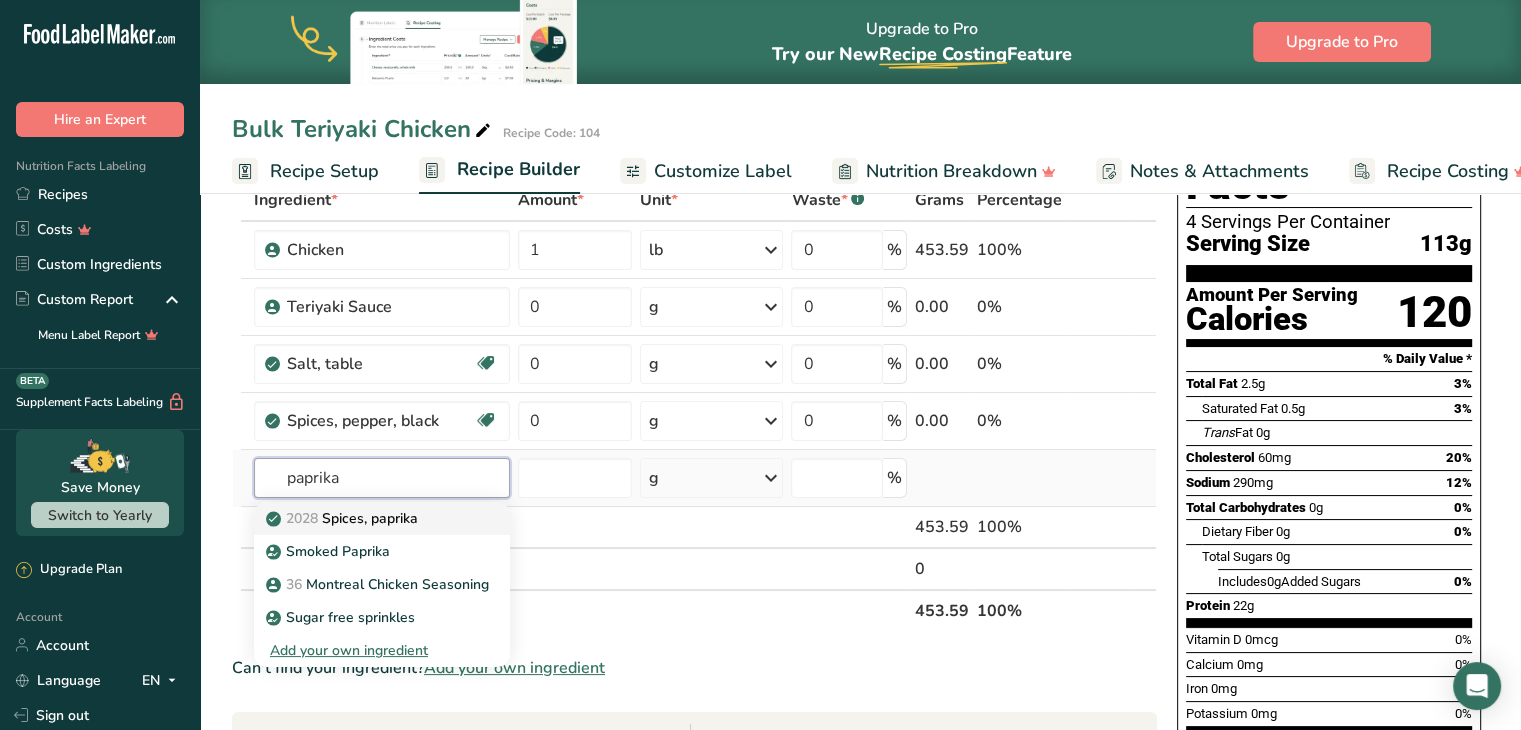 type on "paprika" 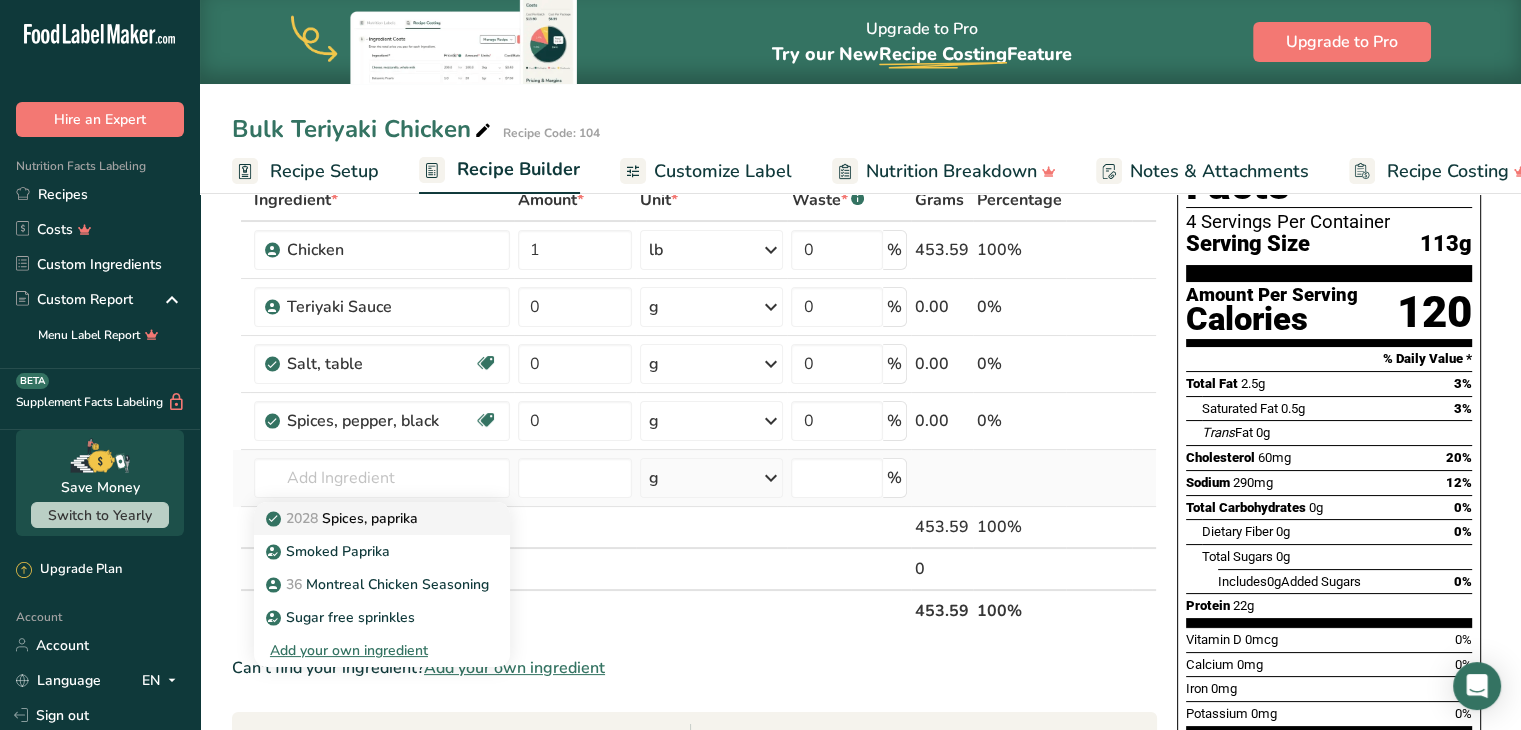 click on "2028
Spices, paprika" at bounding box center [344, 518] 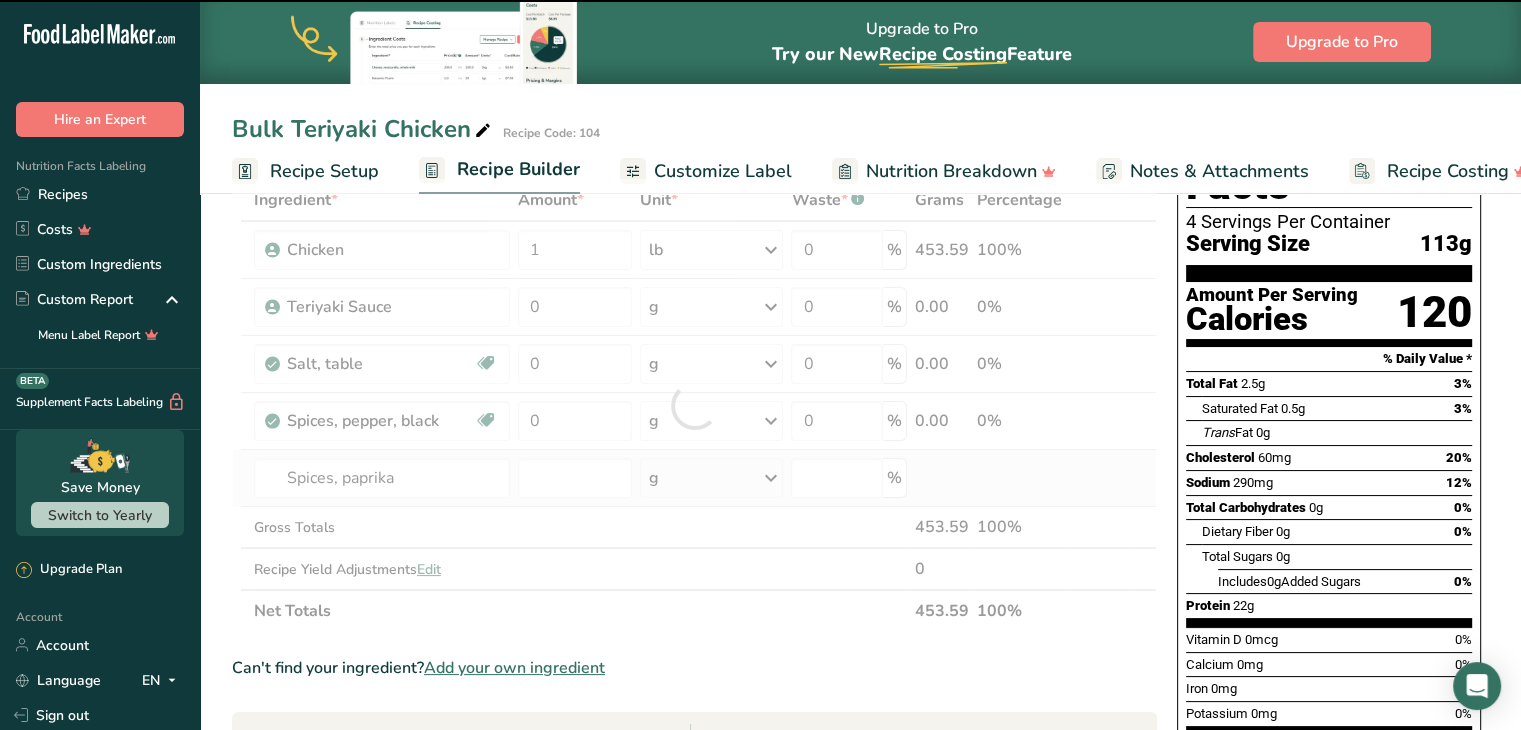 type on "0" 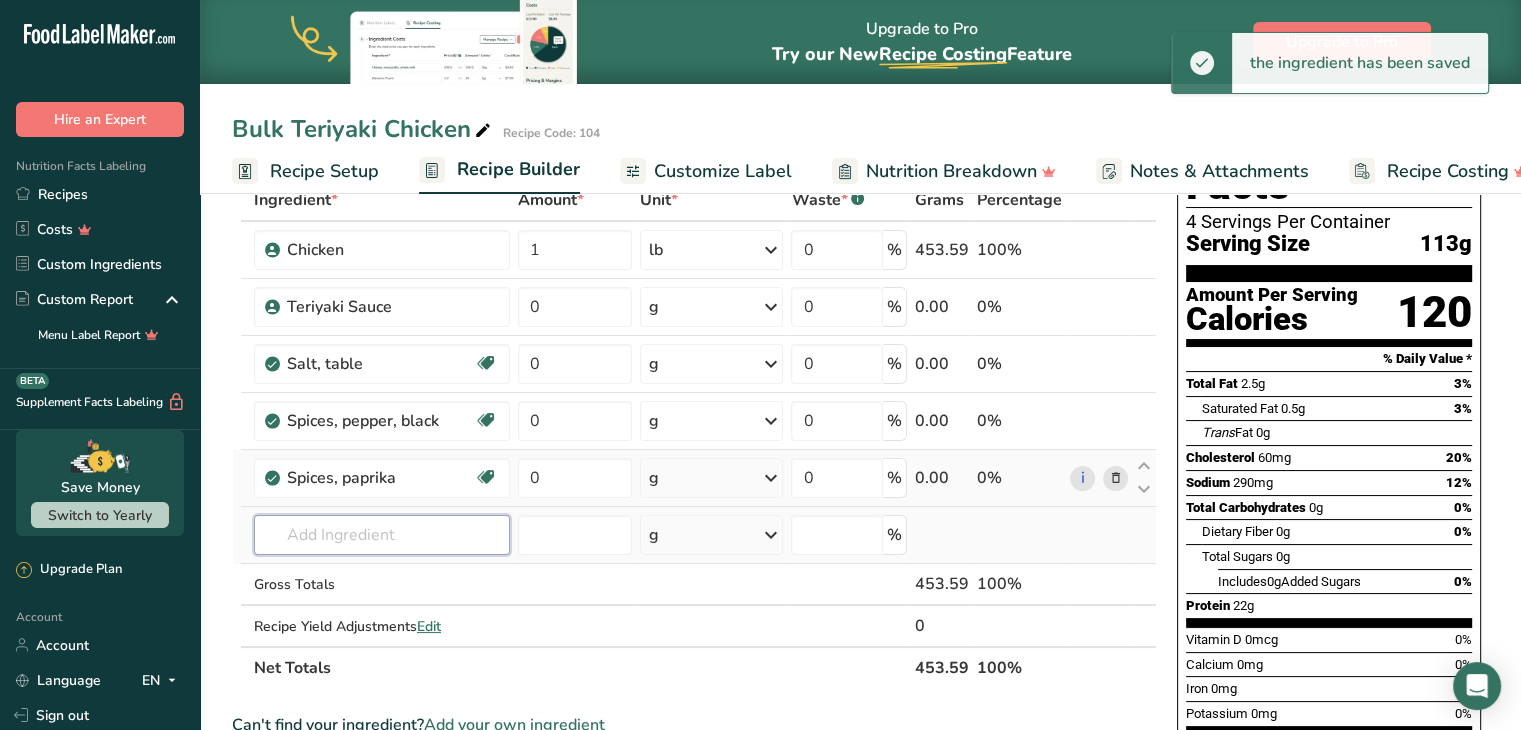click at bounding box center [382, 535] 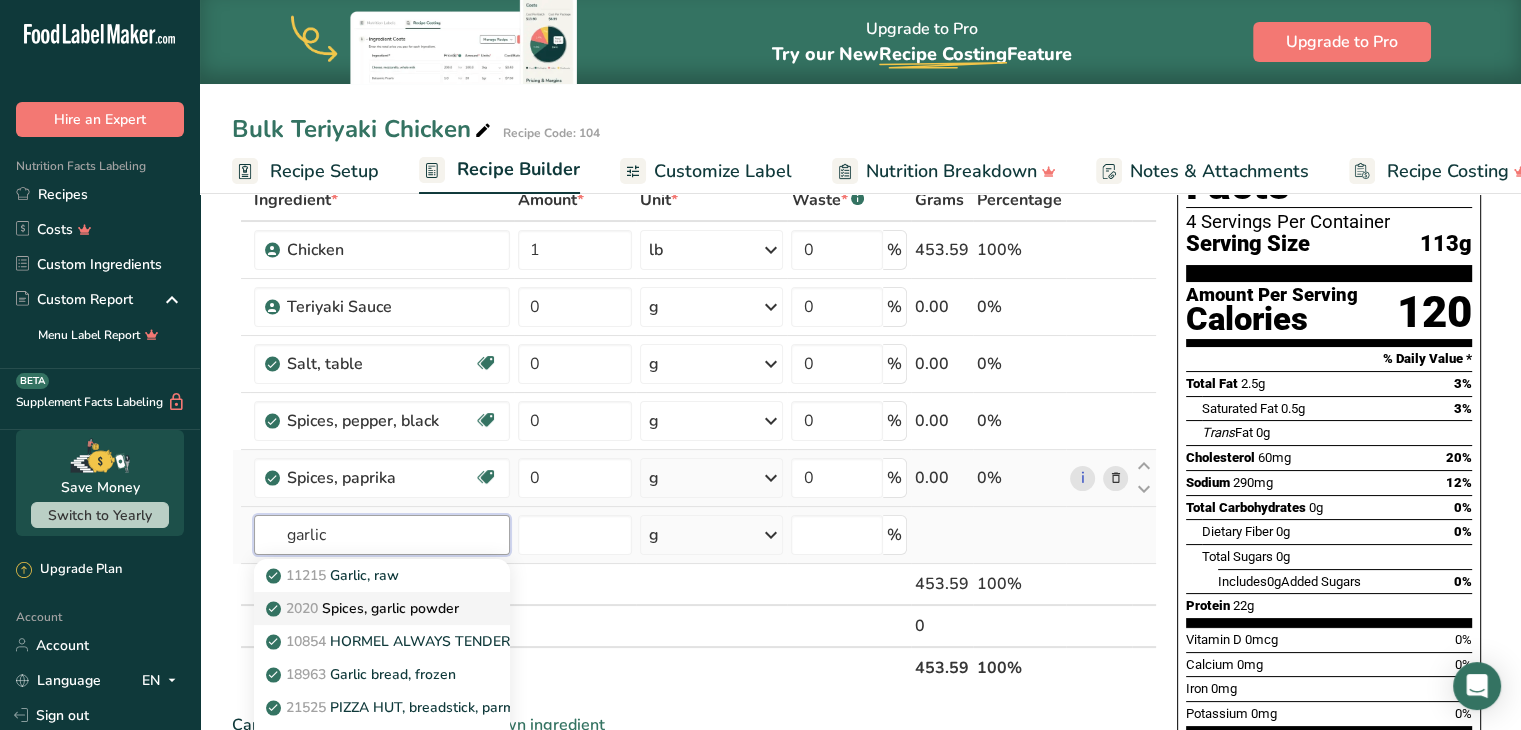 type on "garlic" 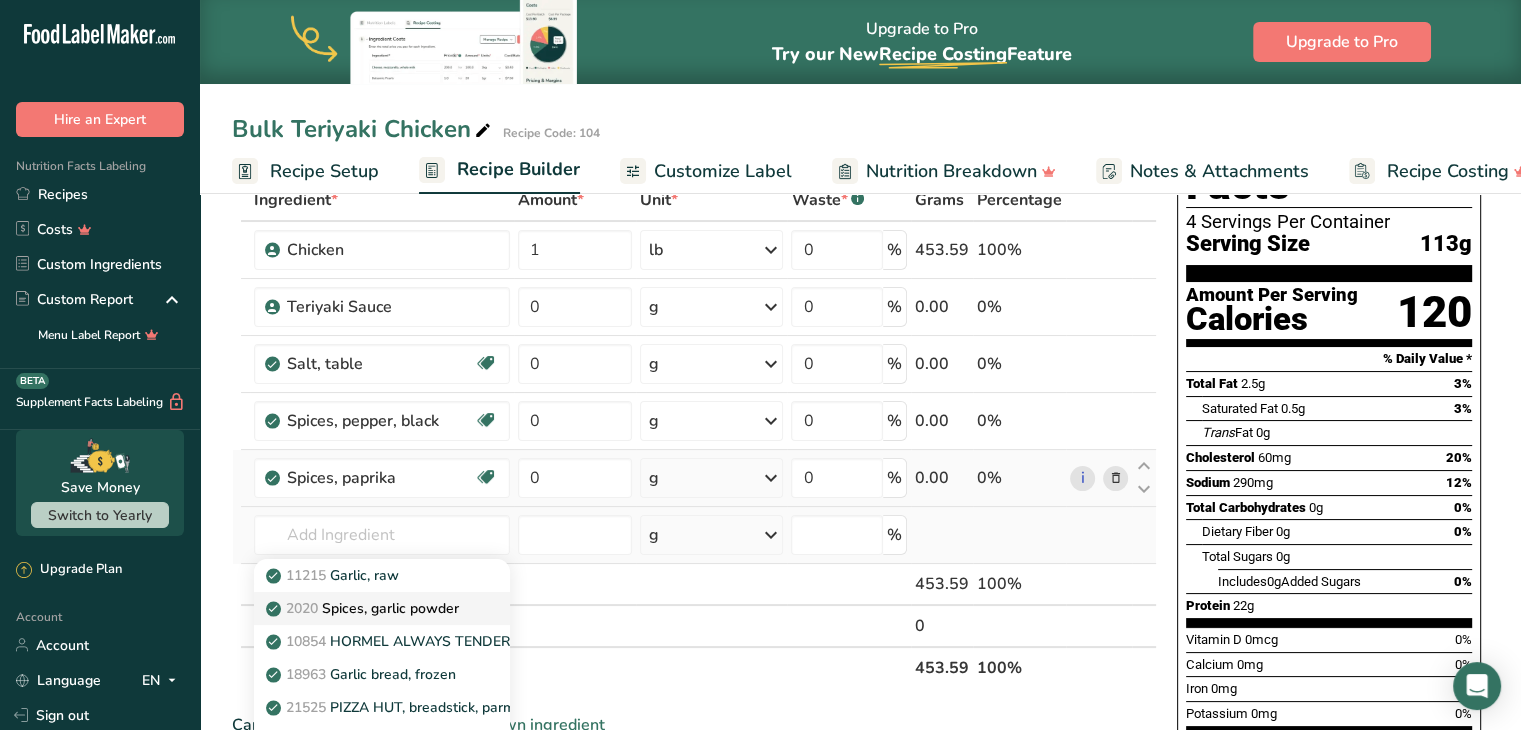 click on "2020
Spices, garlic powder" at bounding box center (364, 608) 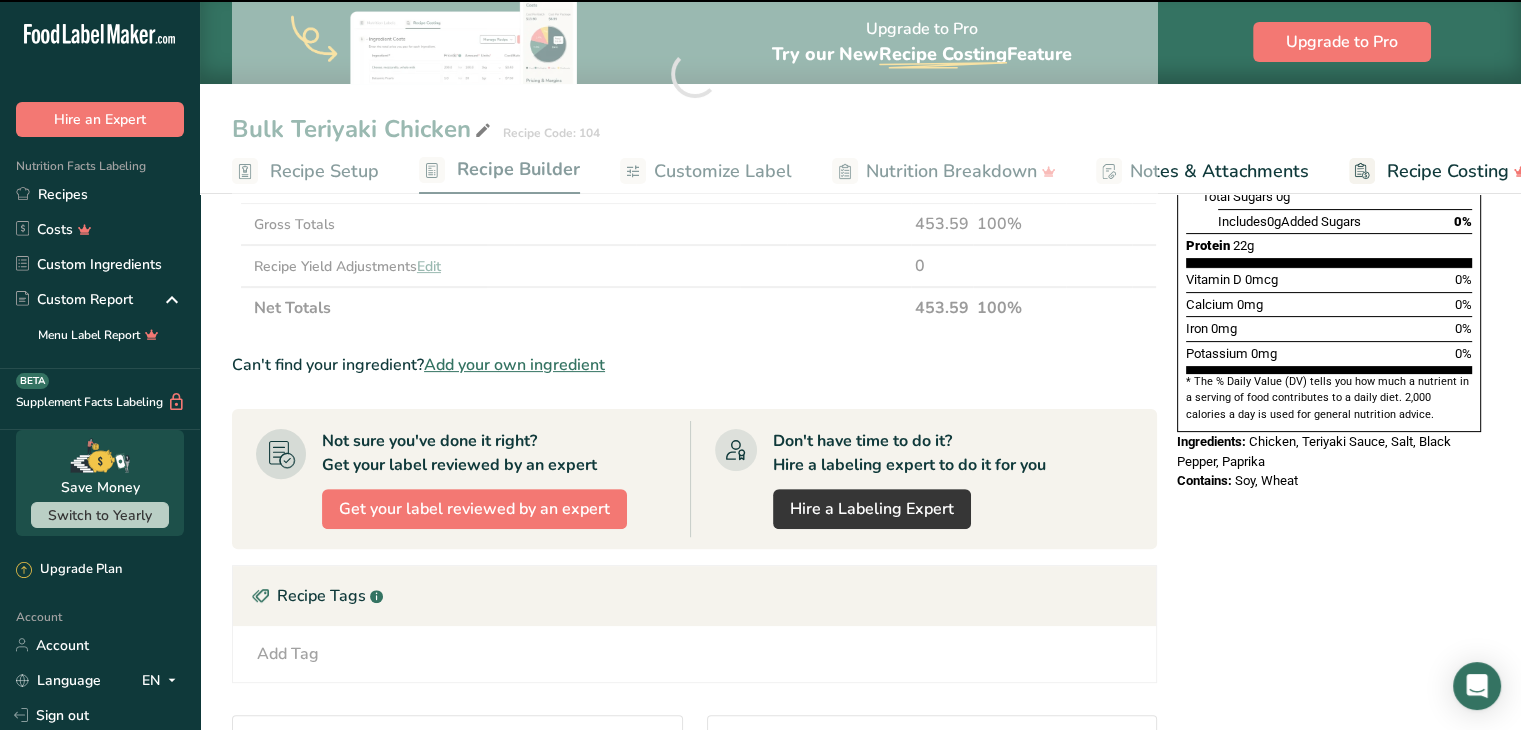 type on "0" 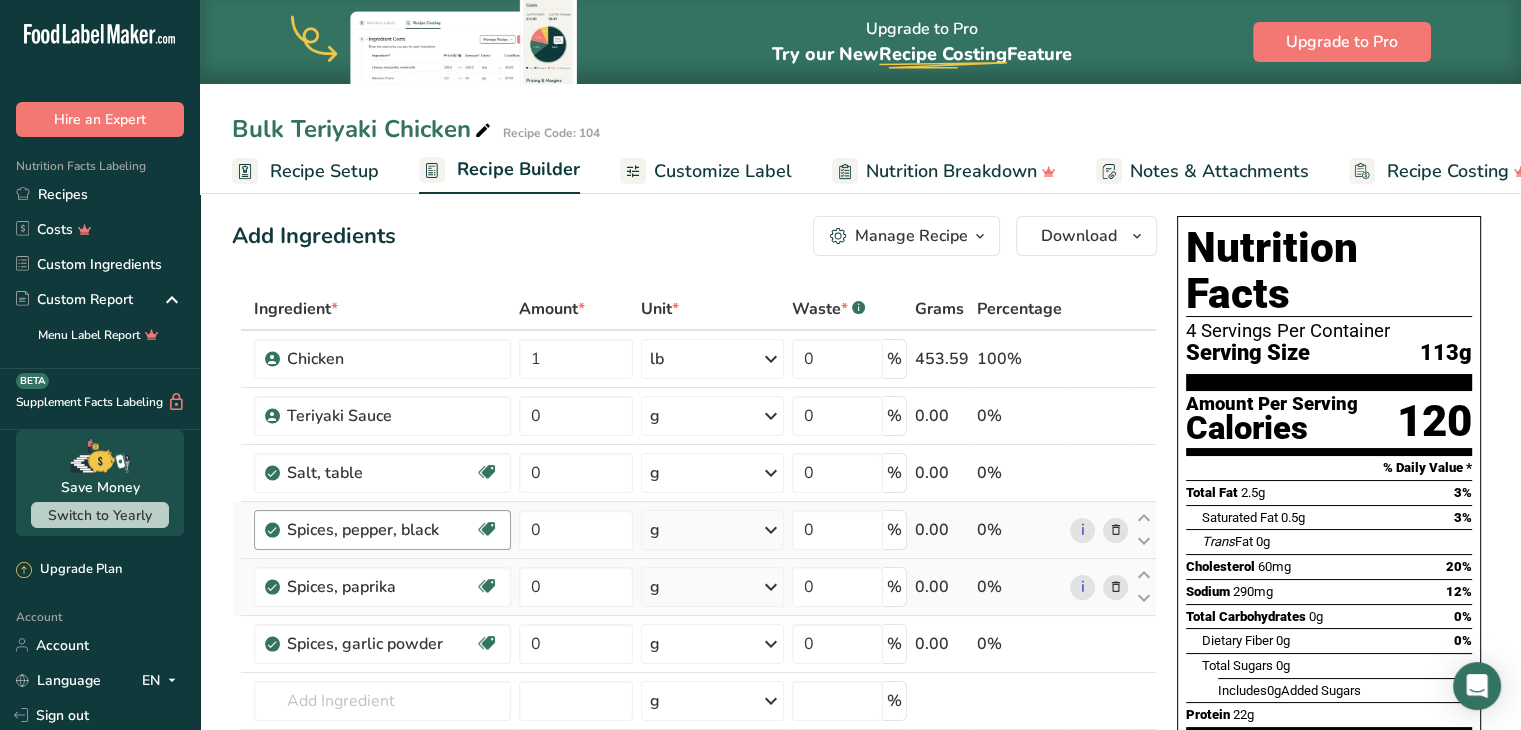 scroll, scrollTop: 0, scrollLeft: 0, axis: both 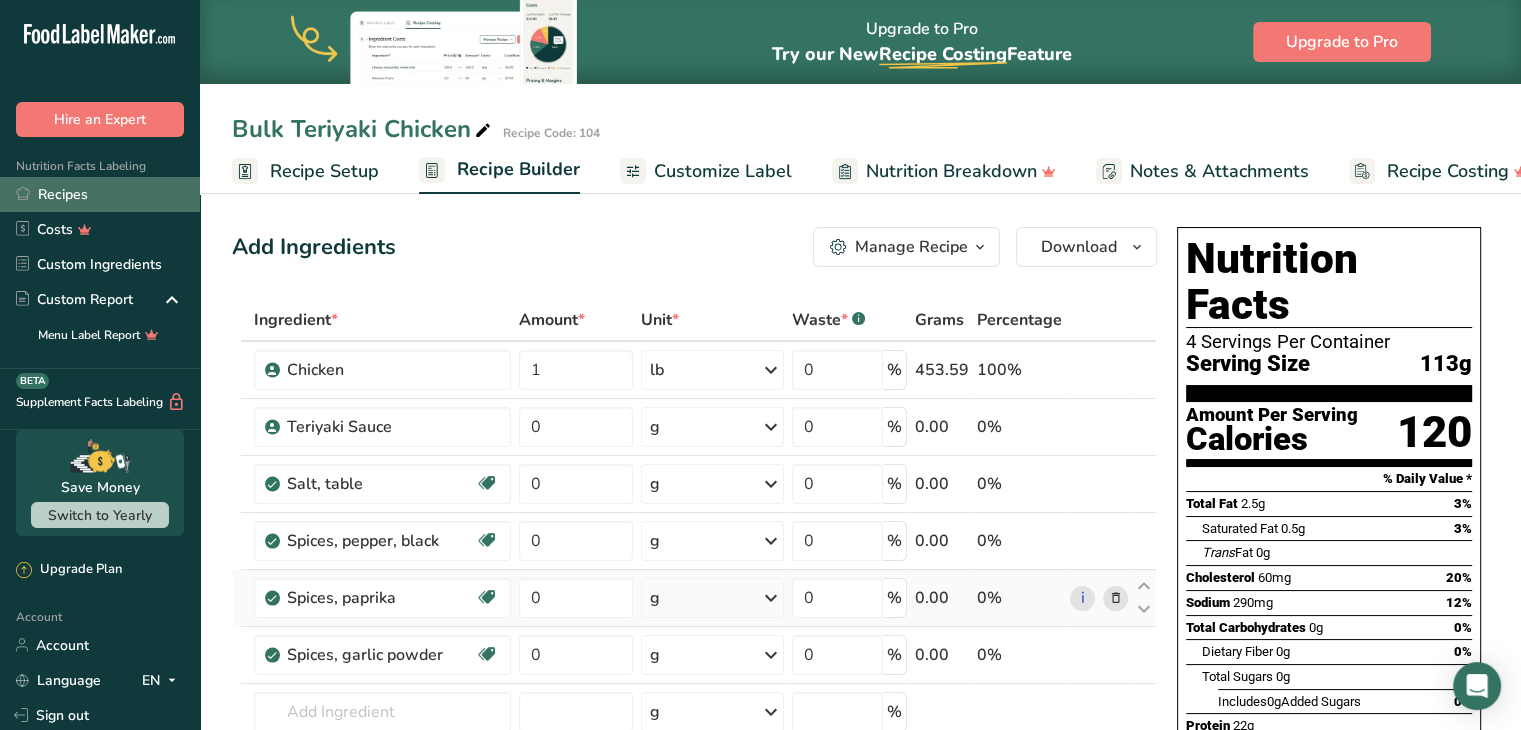 click on "Recipes" at bounding box center [100, 194] 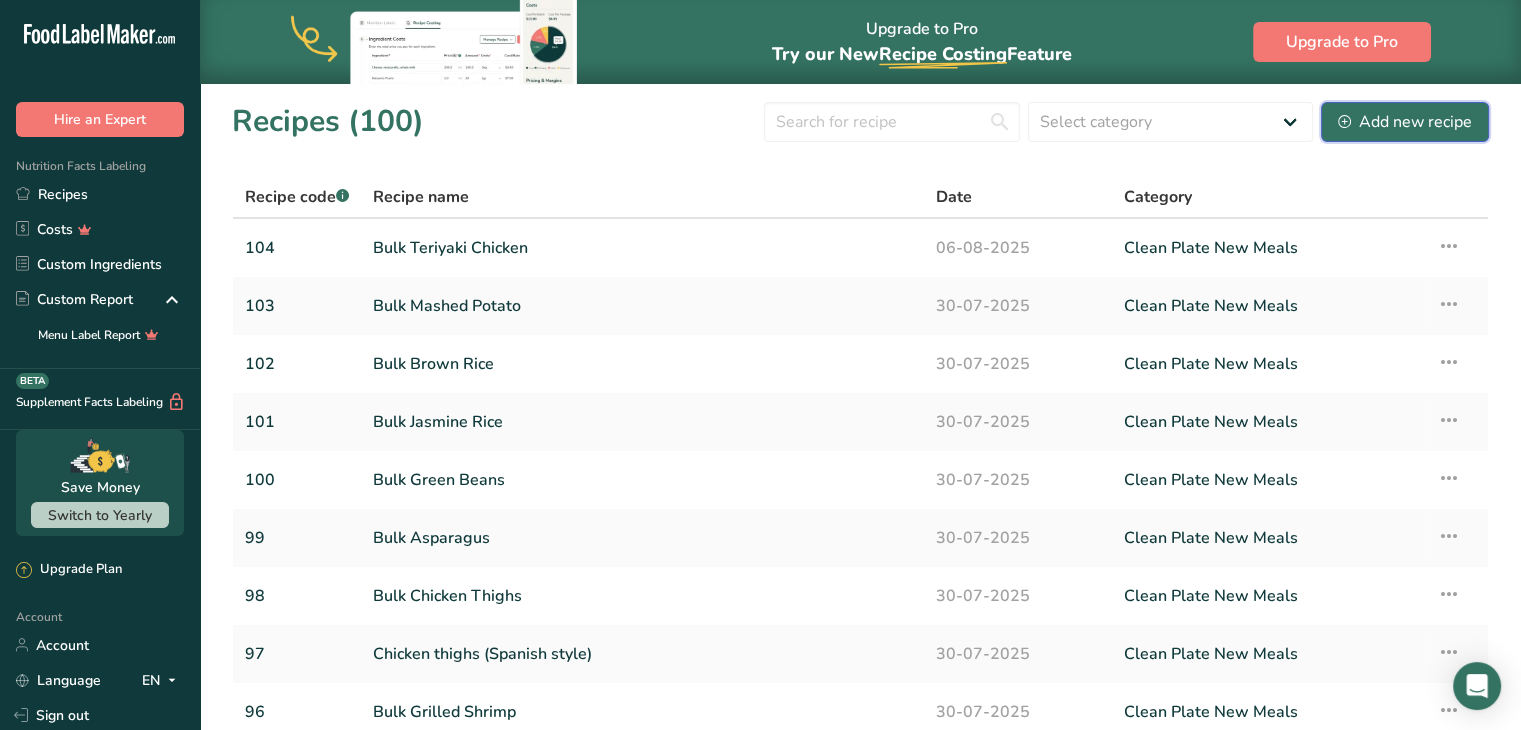click on "Add new recipe" at bounding box center (1405, 122) 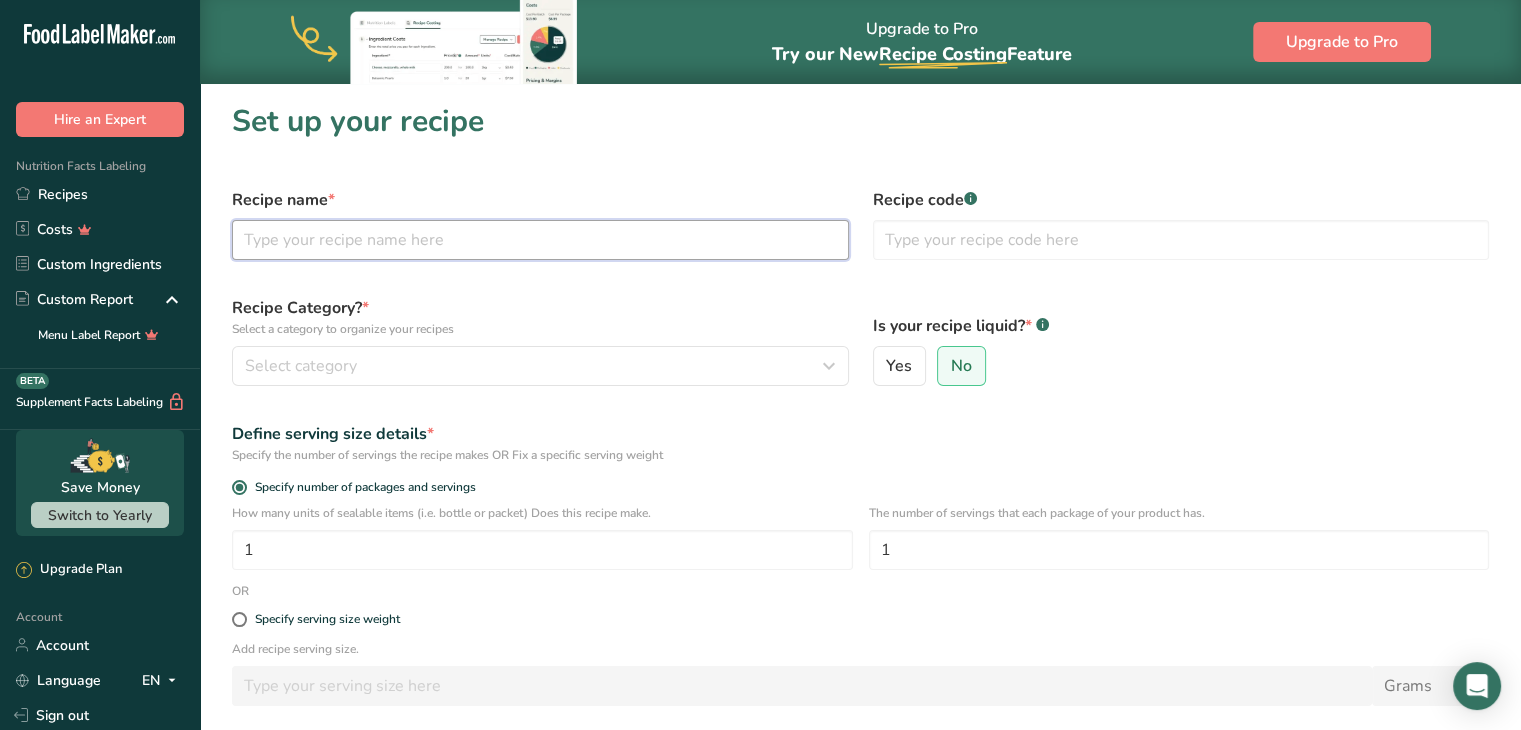 click at bounding box center (540, 240) 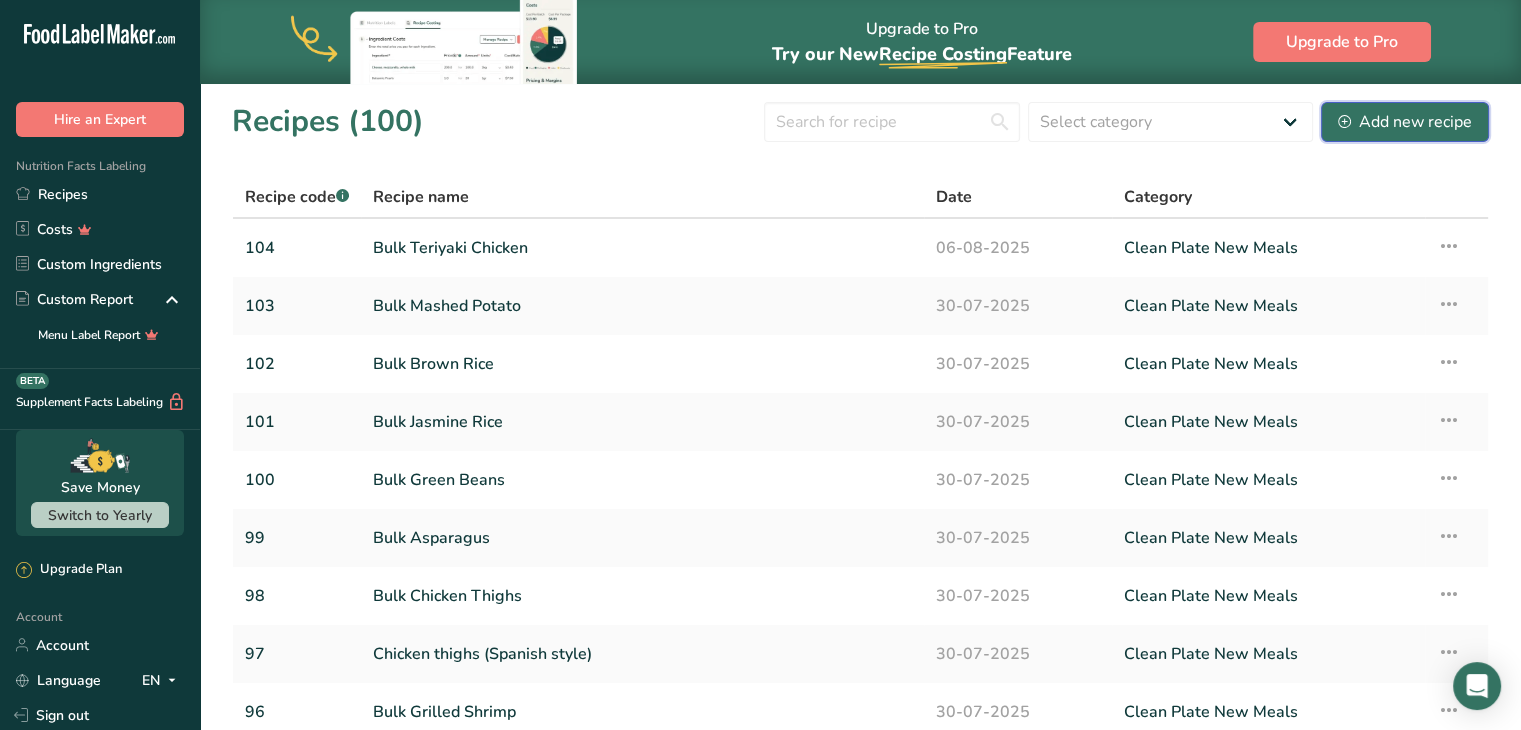 click on "Add new recipe" at bounding box center (1405, 122) 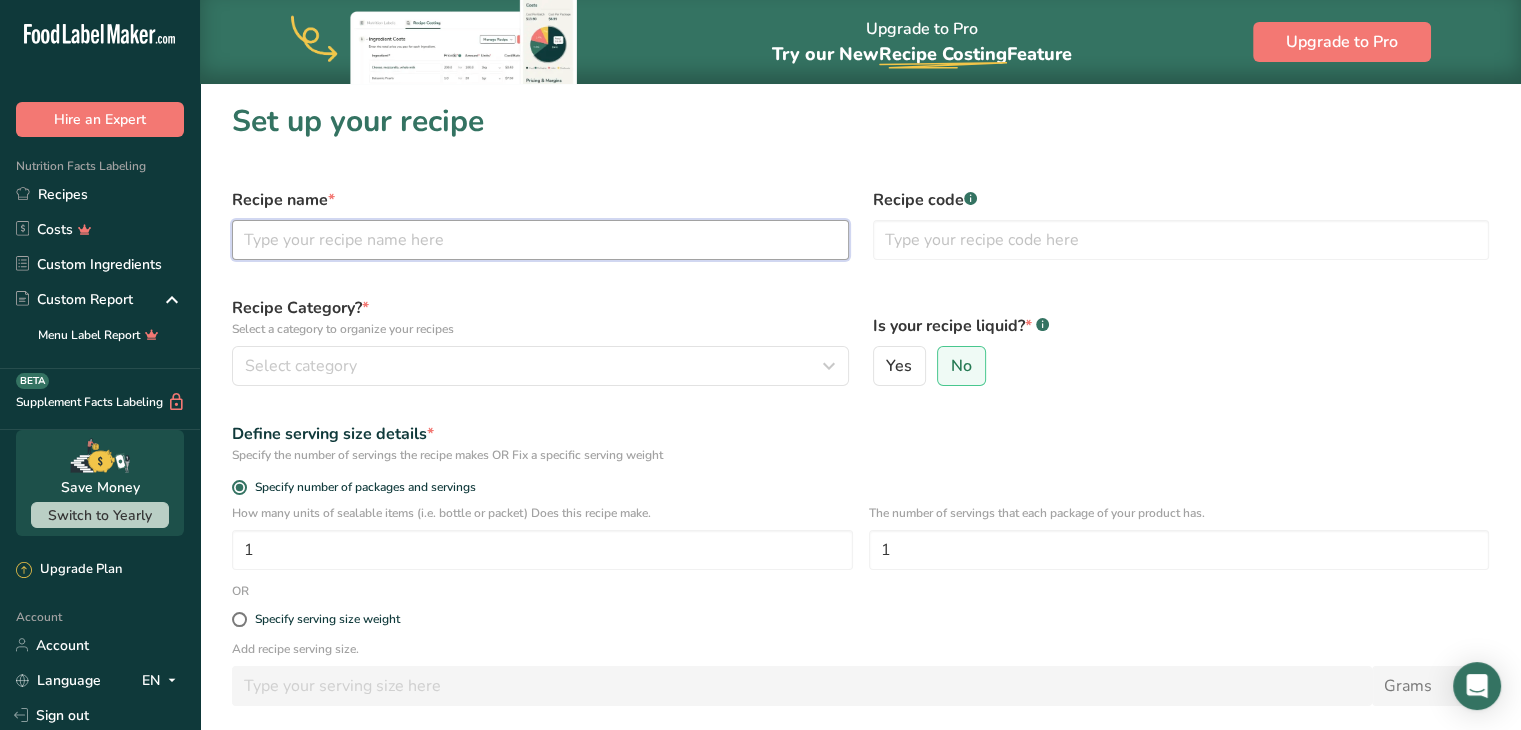 click at bounding box center [540, 240] 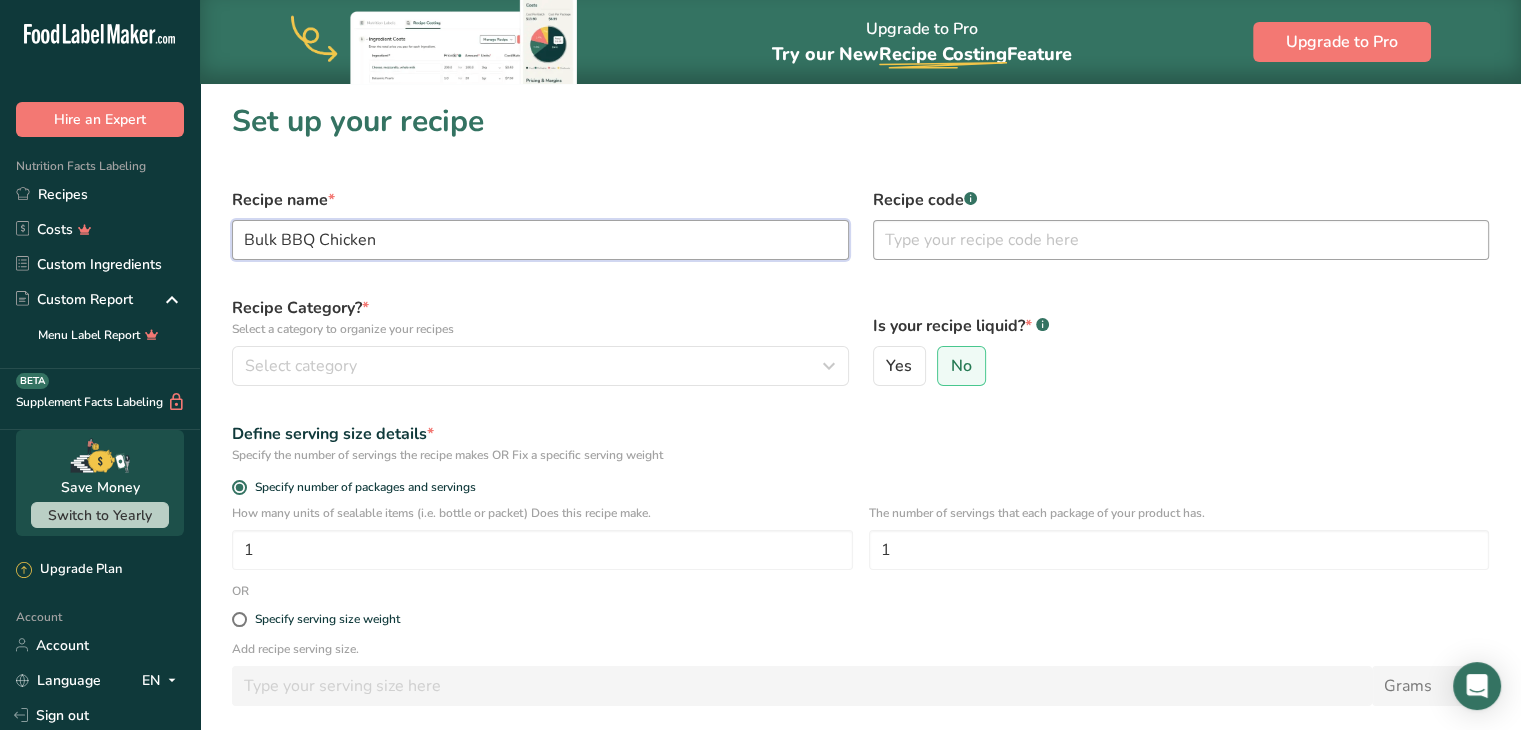 type on "Bulk BBQ Chicken" 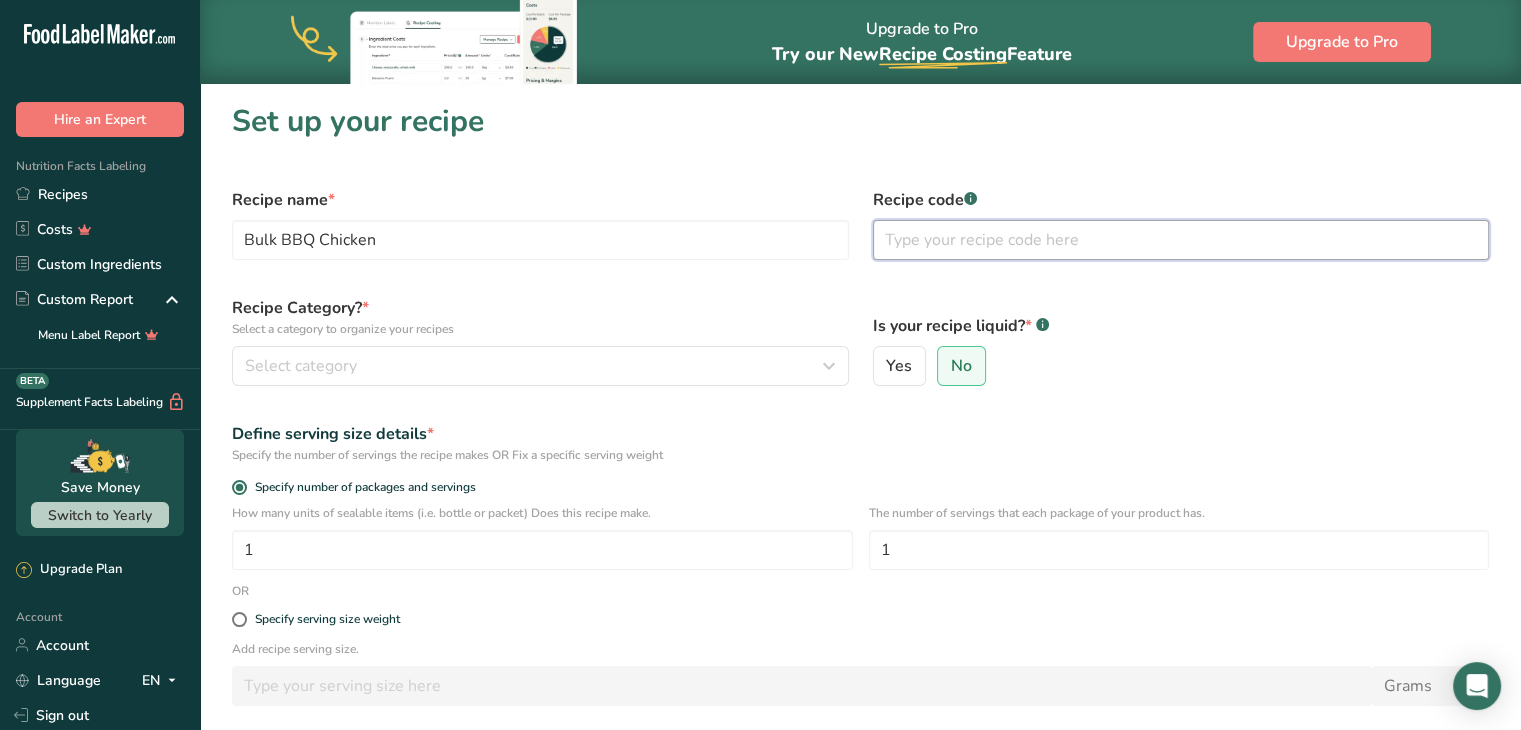 click at bounding box center (1181, 240) 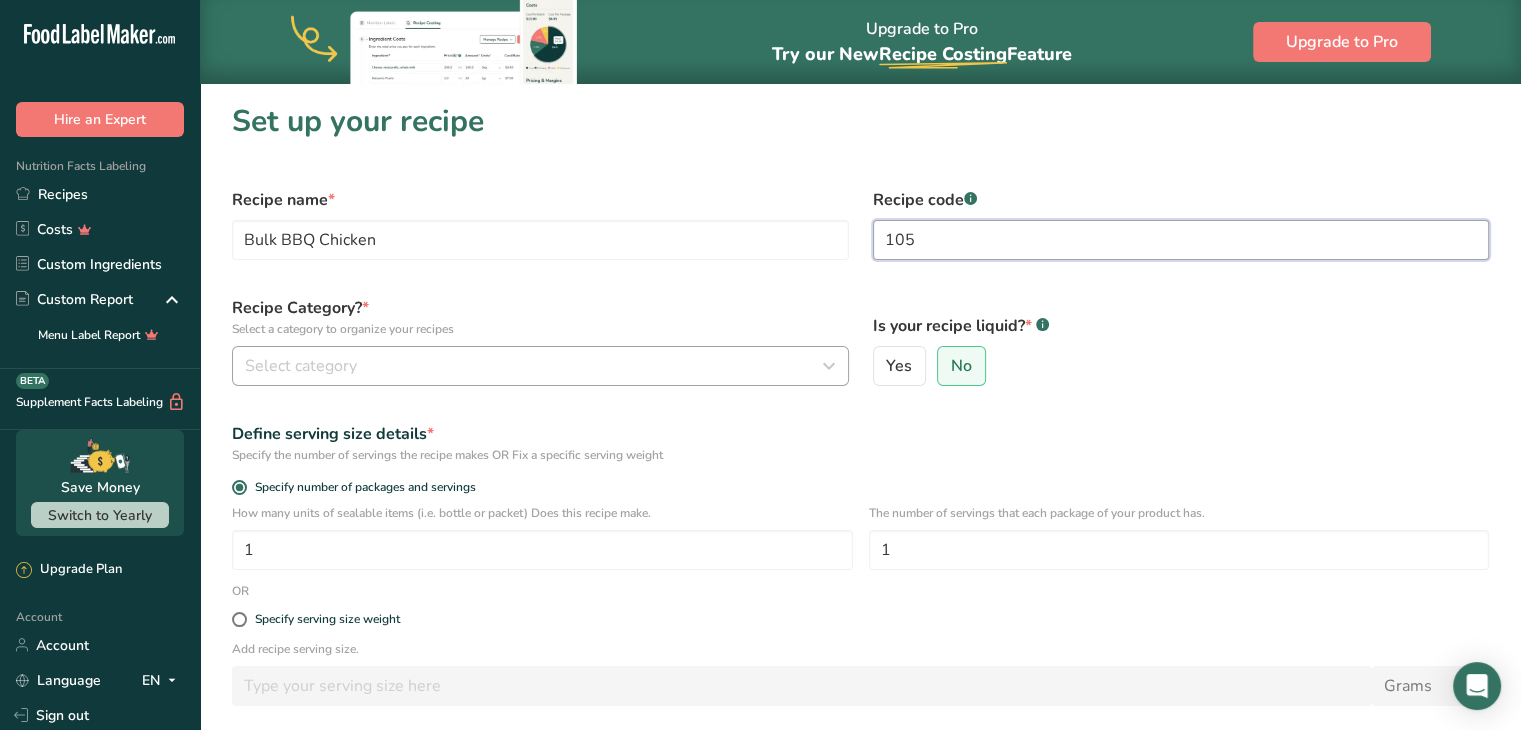 type on "105" 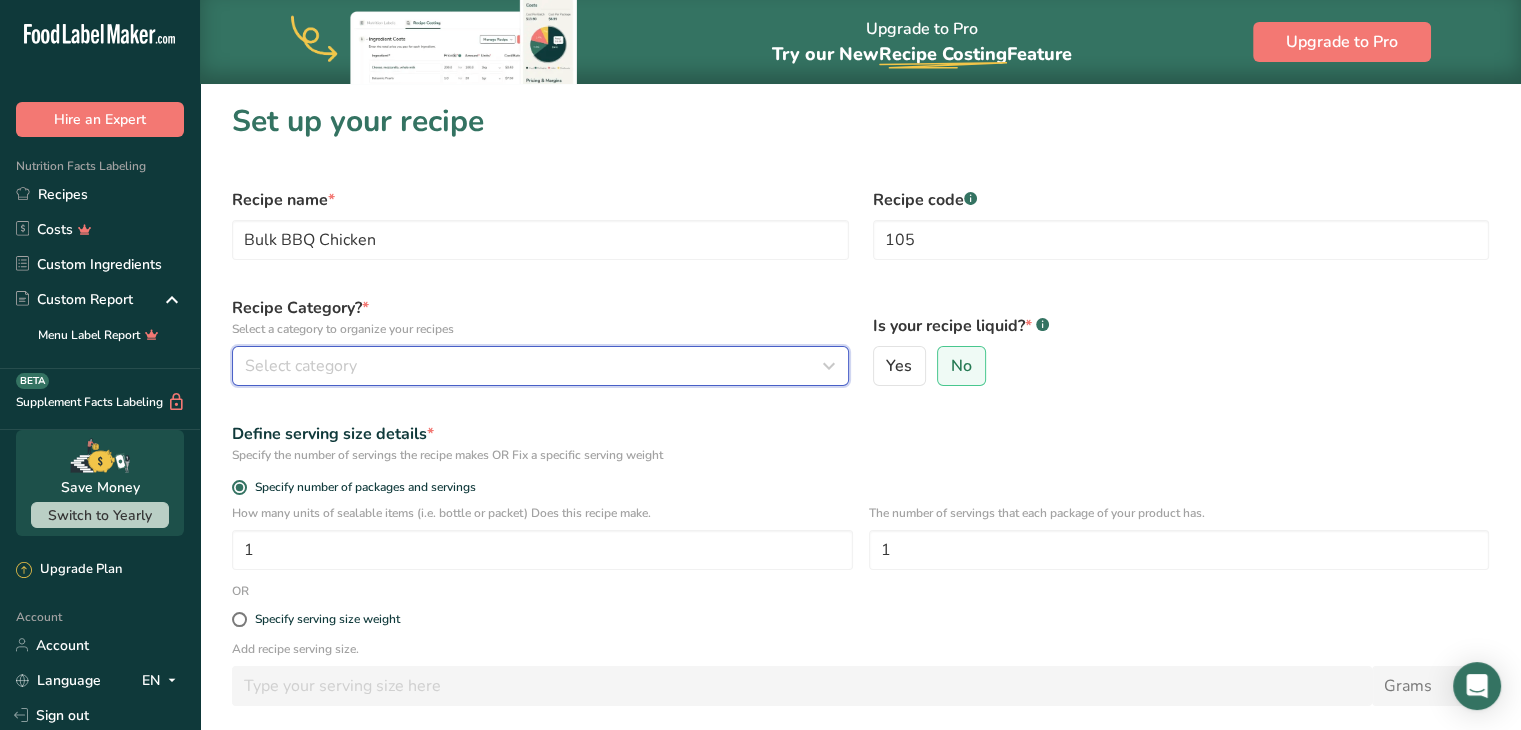 click on "Select category" at bounding box center (534, 366) 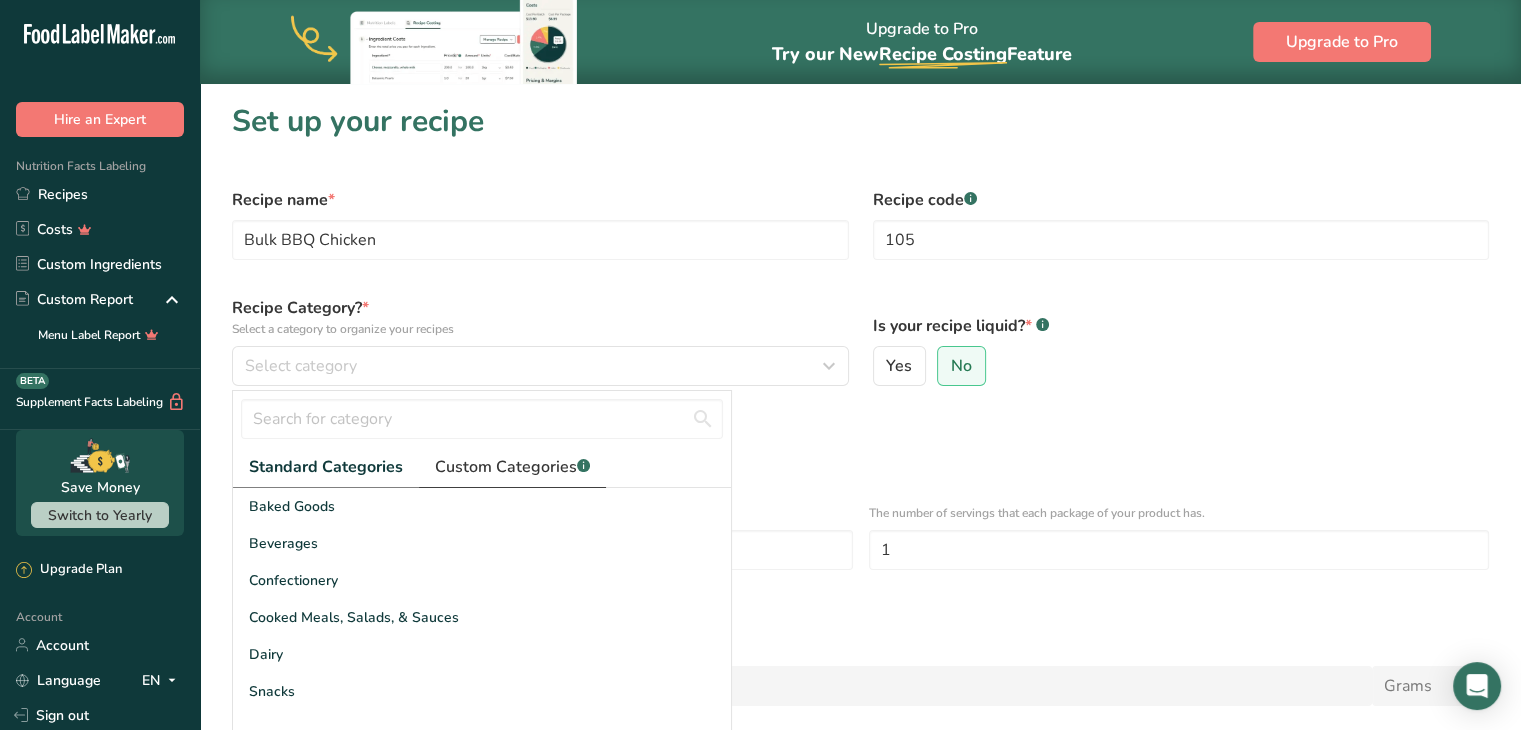click on "Custom Categories
.a-a{fill:#347362;}.b-a{fill:#fff;}" at bounding box center (512, 467) 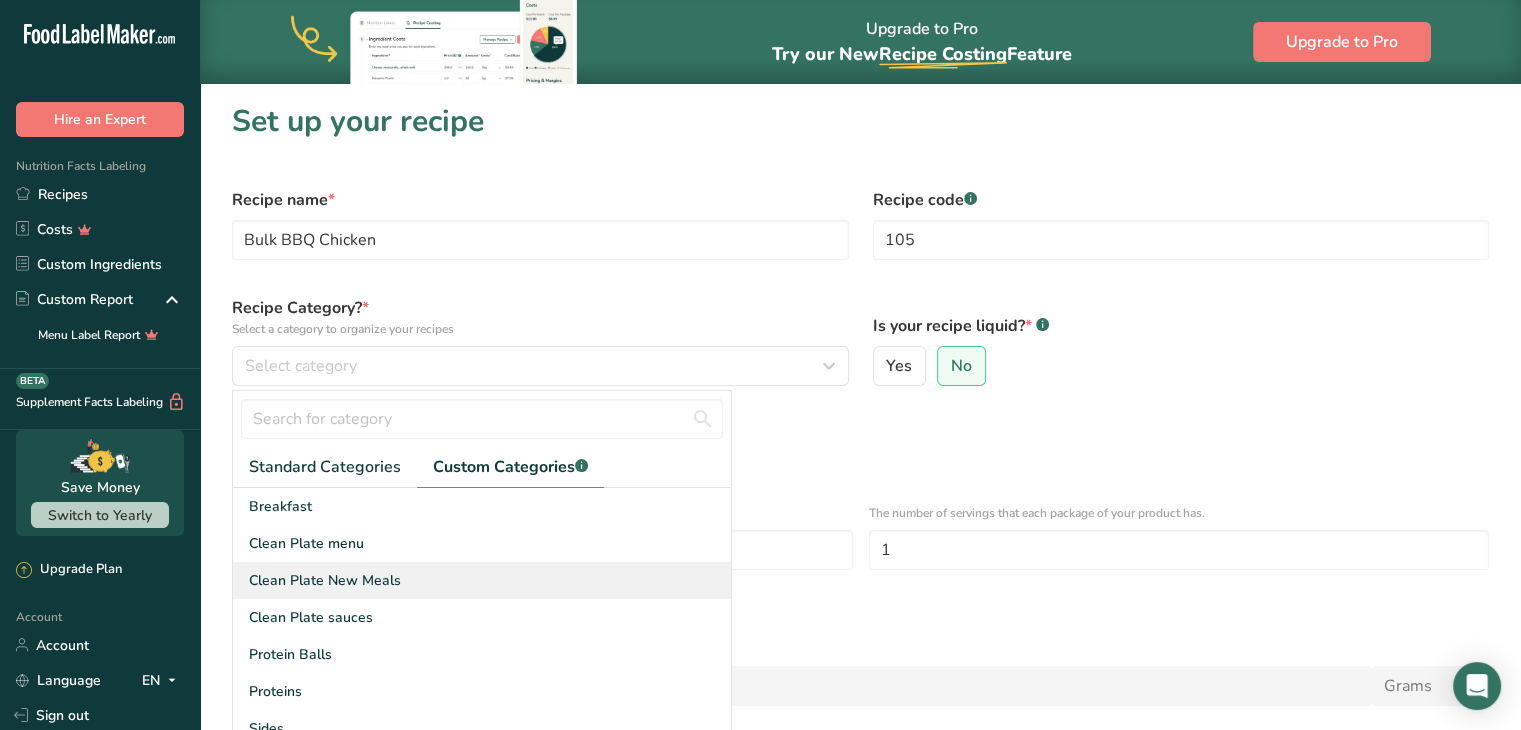 click on "Clean Plate New Meals" at bounding box center [482, 580] 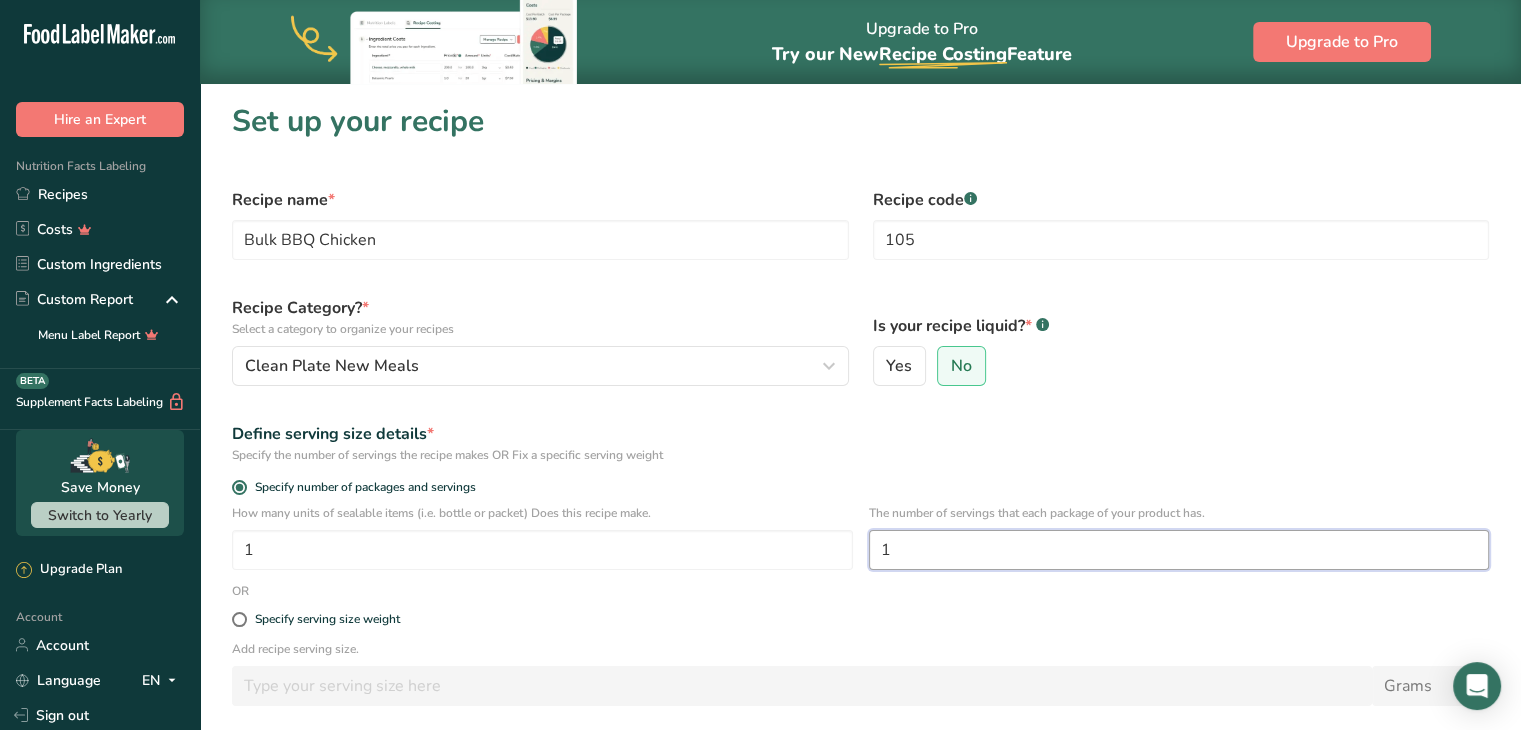 click on "1" at bounding box center [1179, 550] 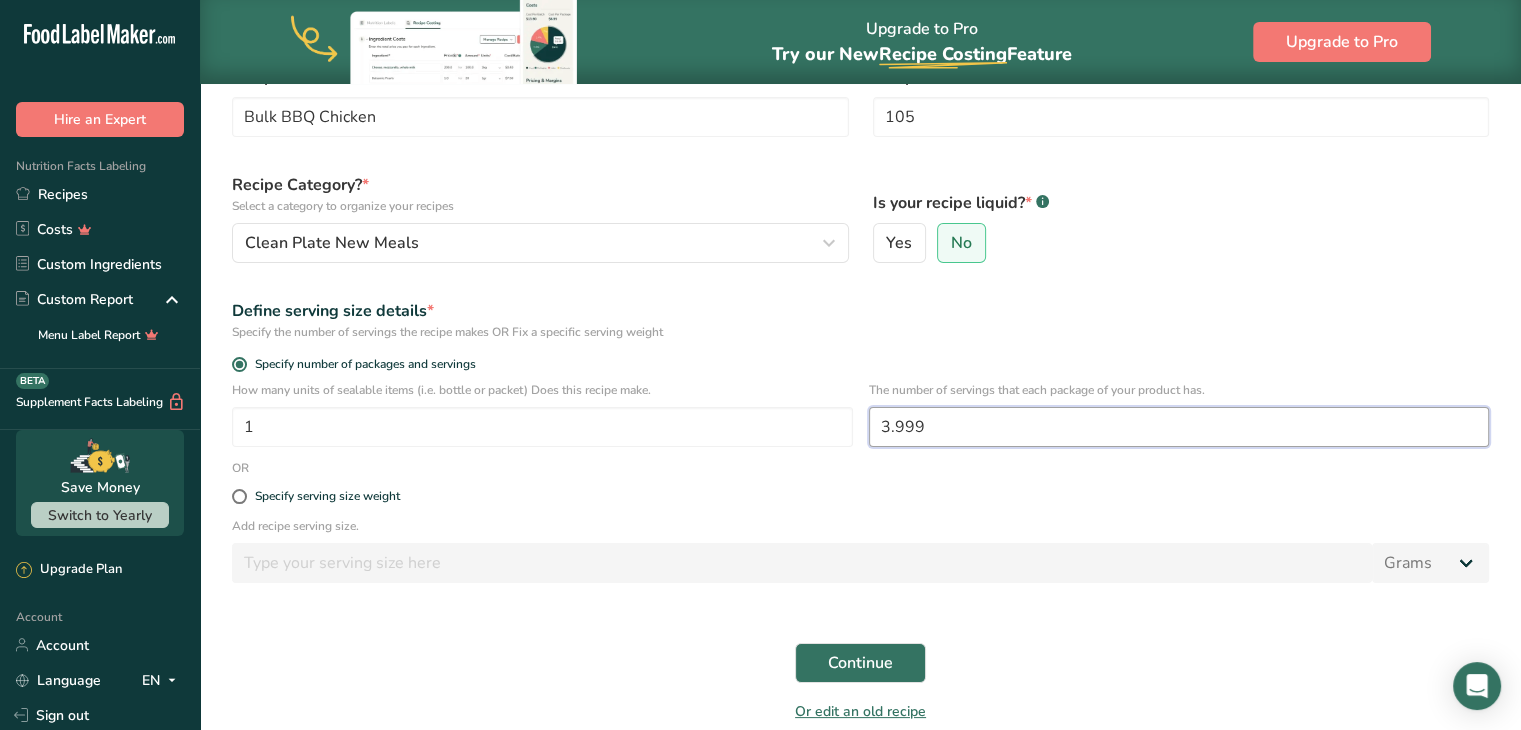 scroll, scrollTop: 124, scrollLeft: 0, axis: vertical 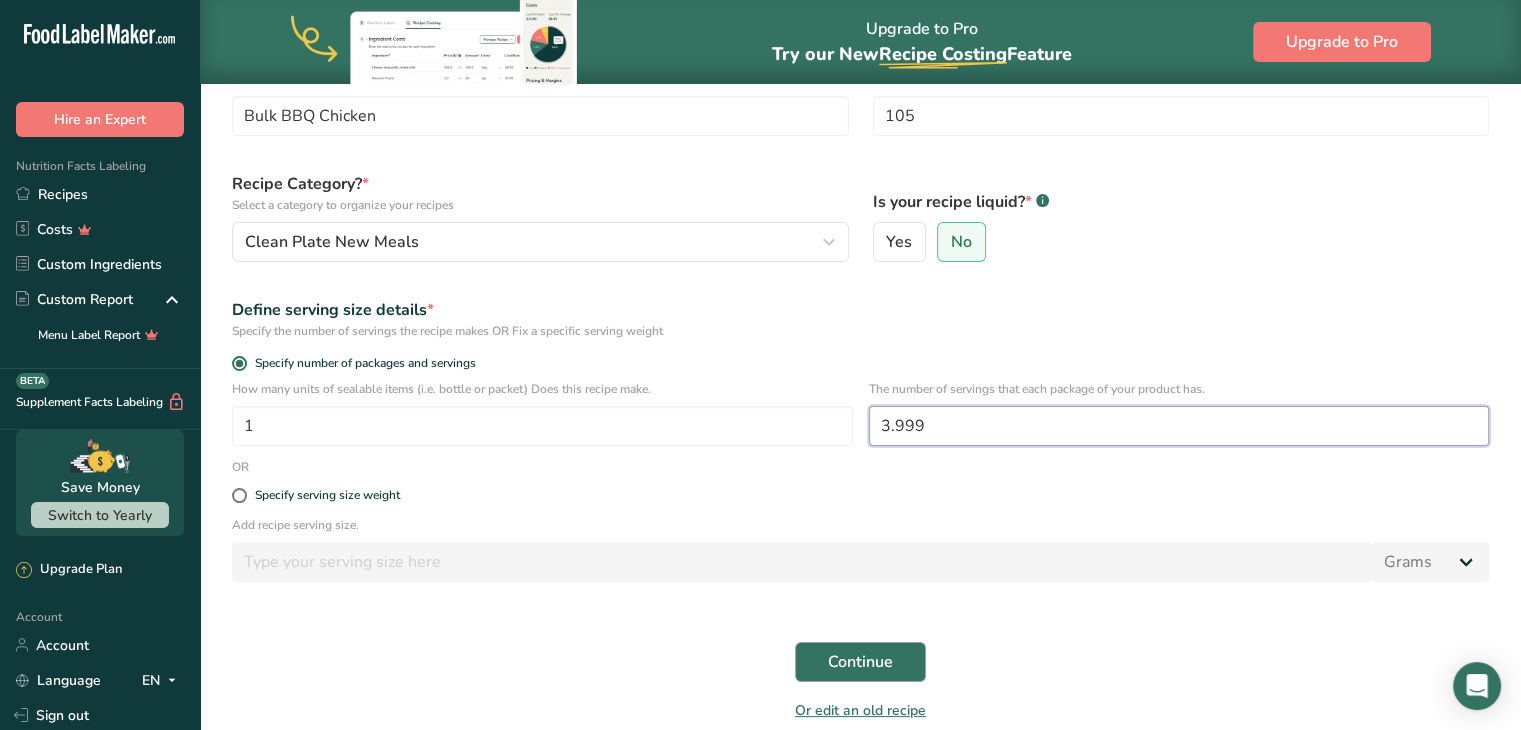 type on "3.999" 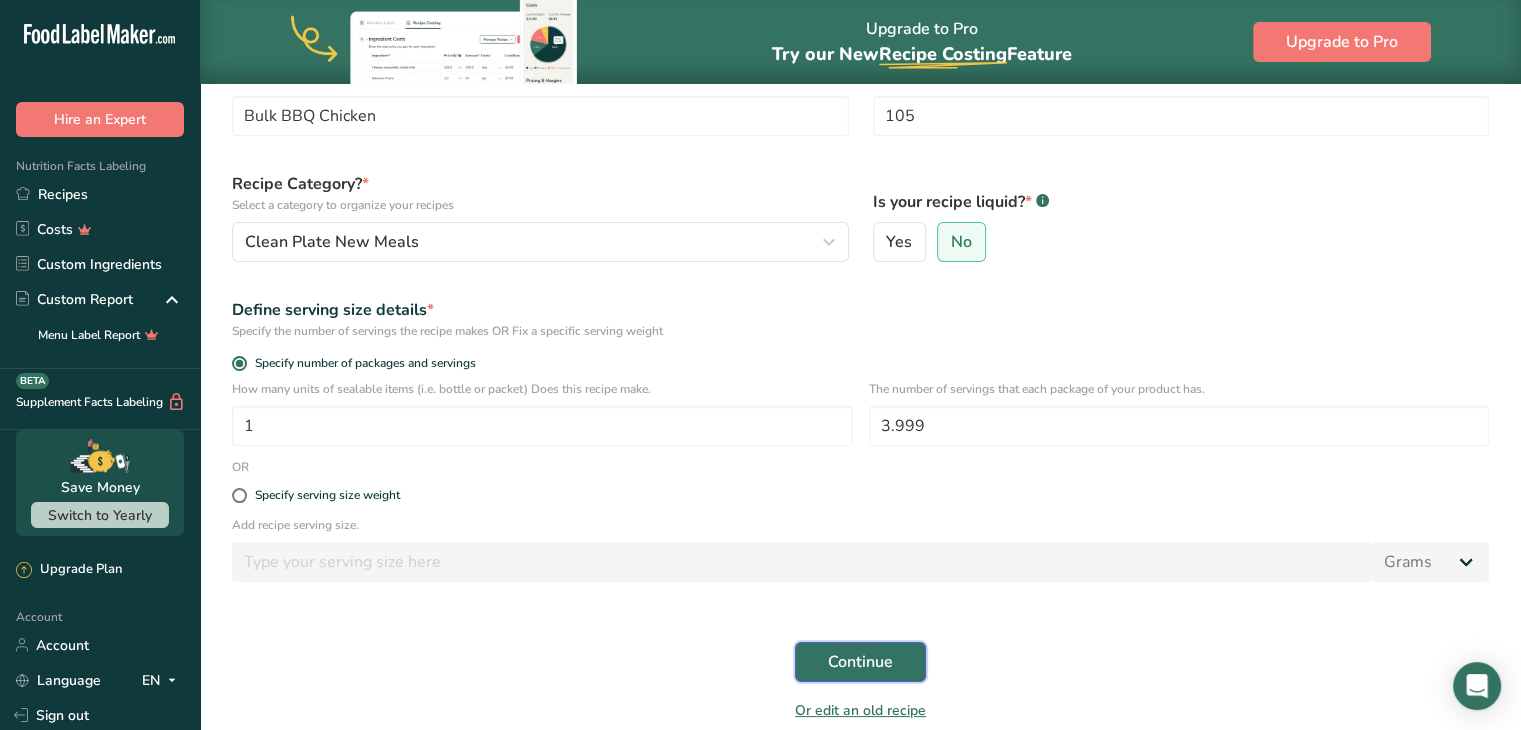 click on "Continue" at bounding box center (860, 662) 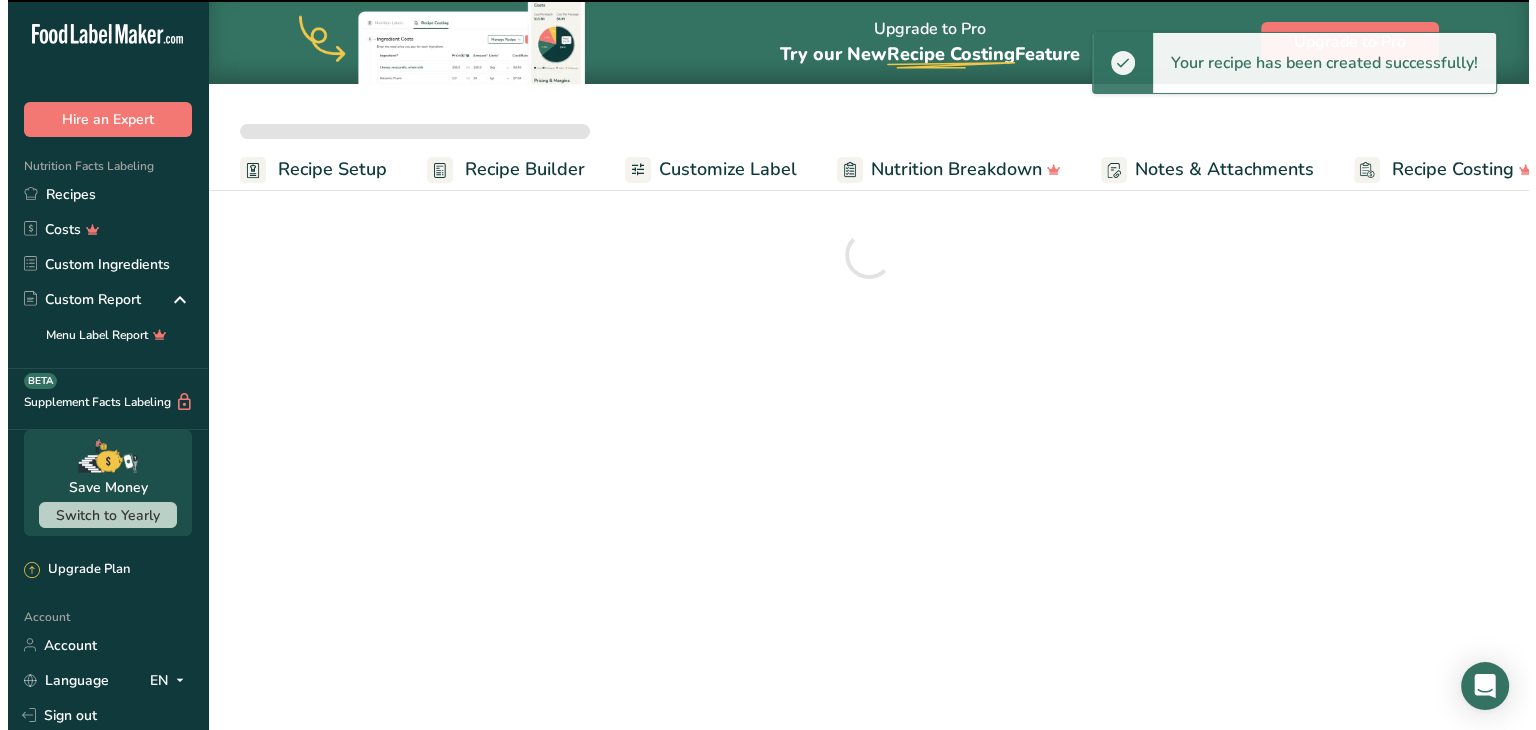 scroll, scrollTop: 0, scrollLeft: 0, axis: both 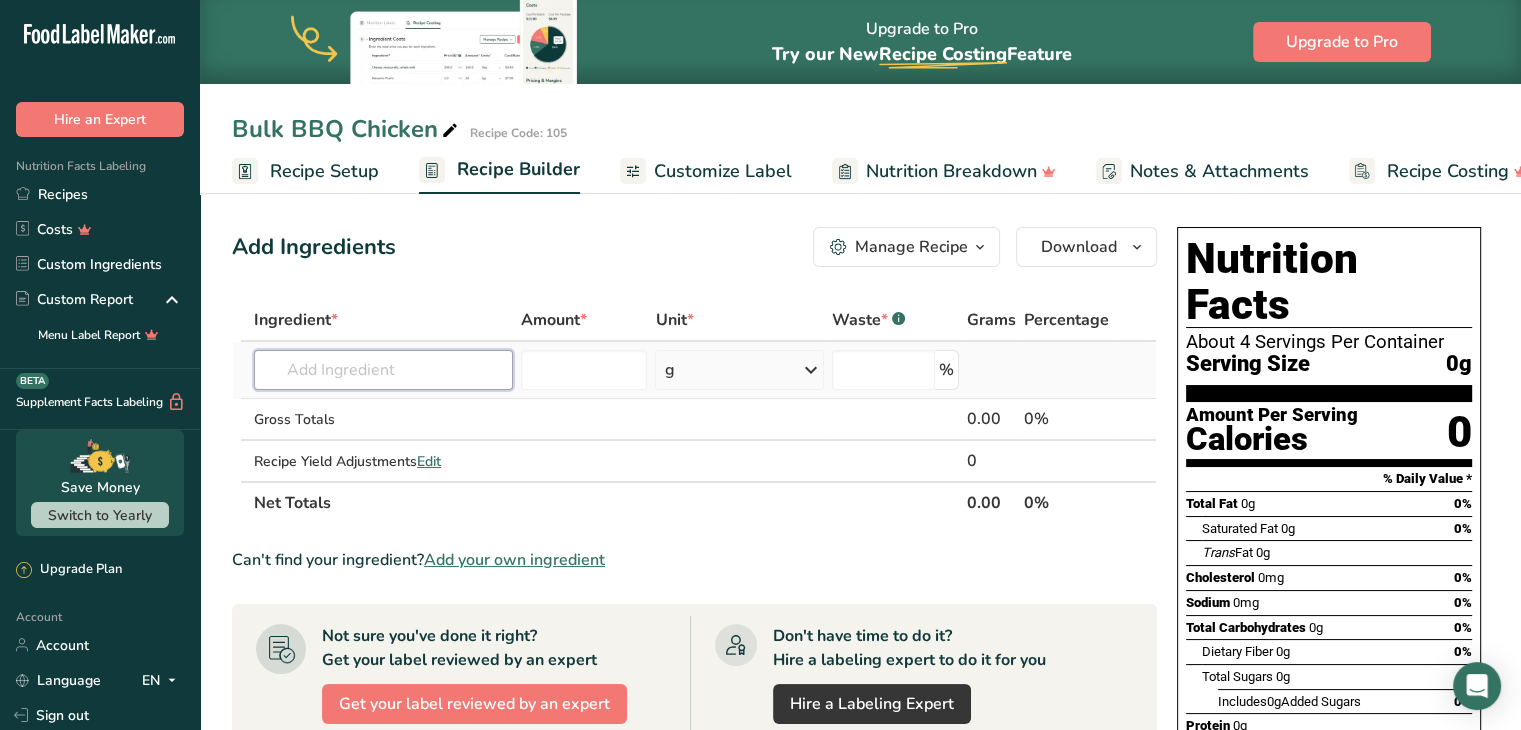 click at bounding box center (383, 370) 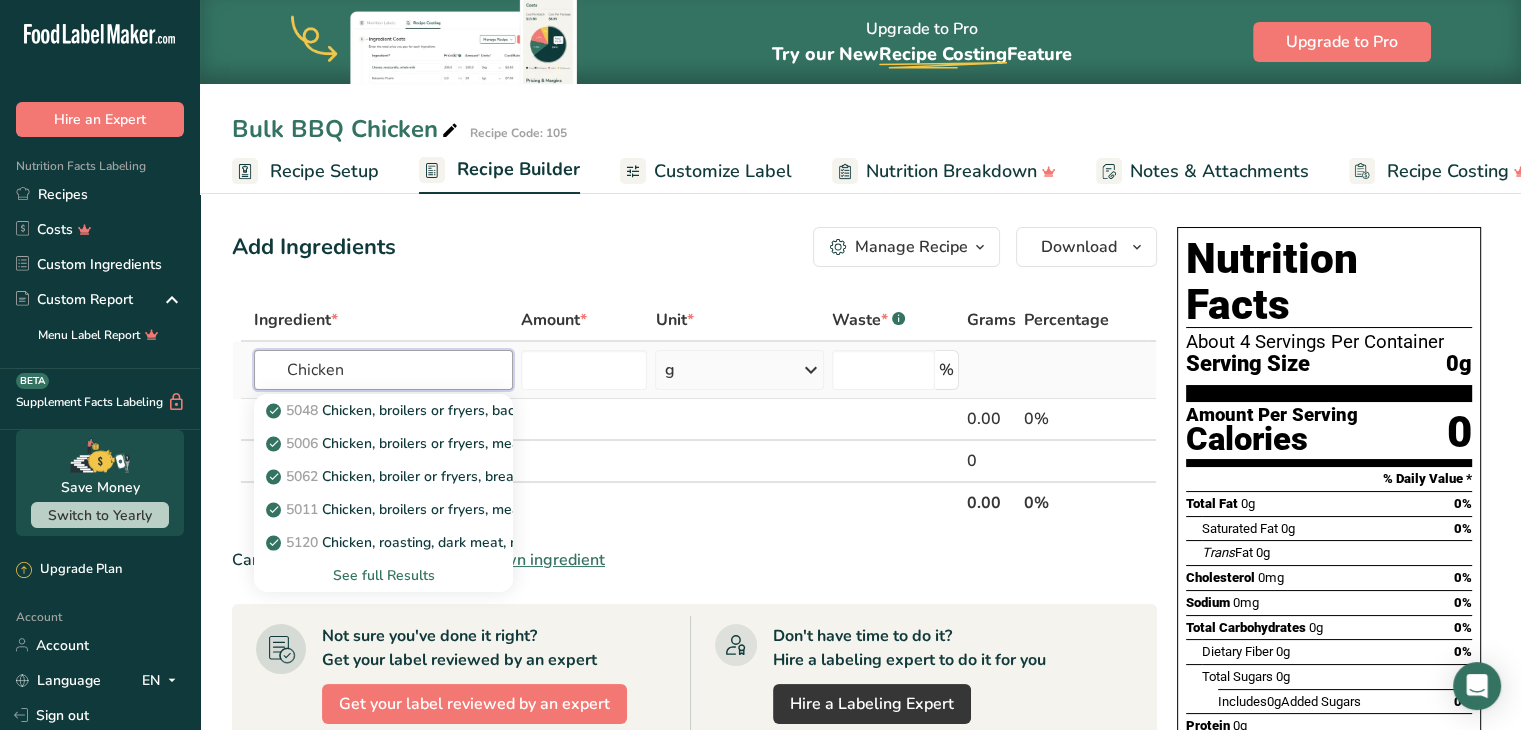 type on "Chicken" 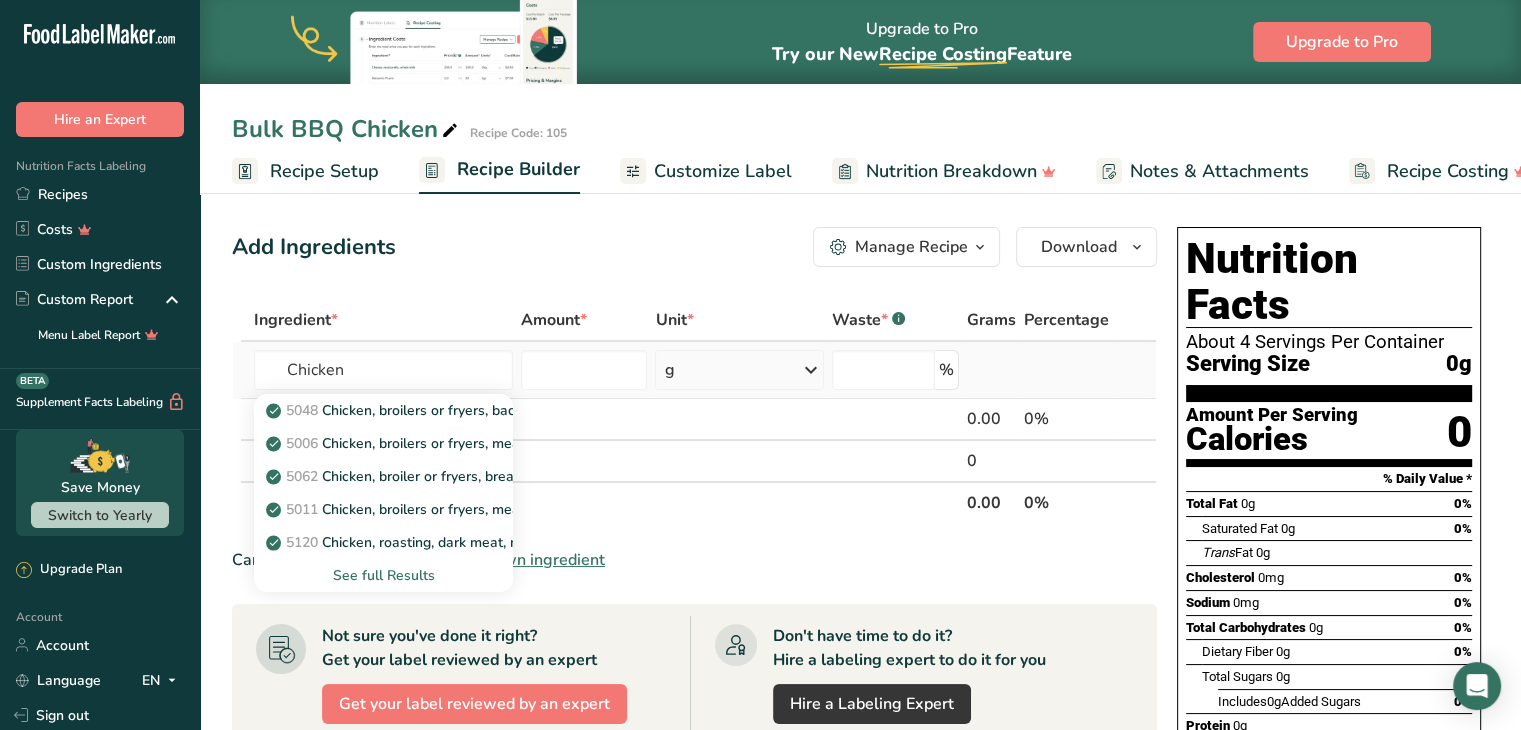 type 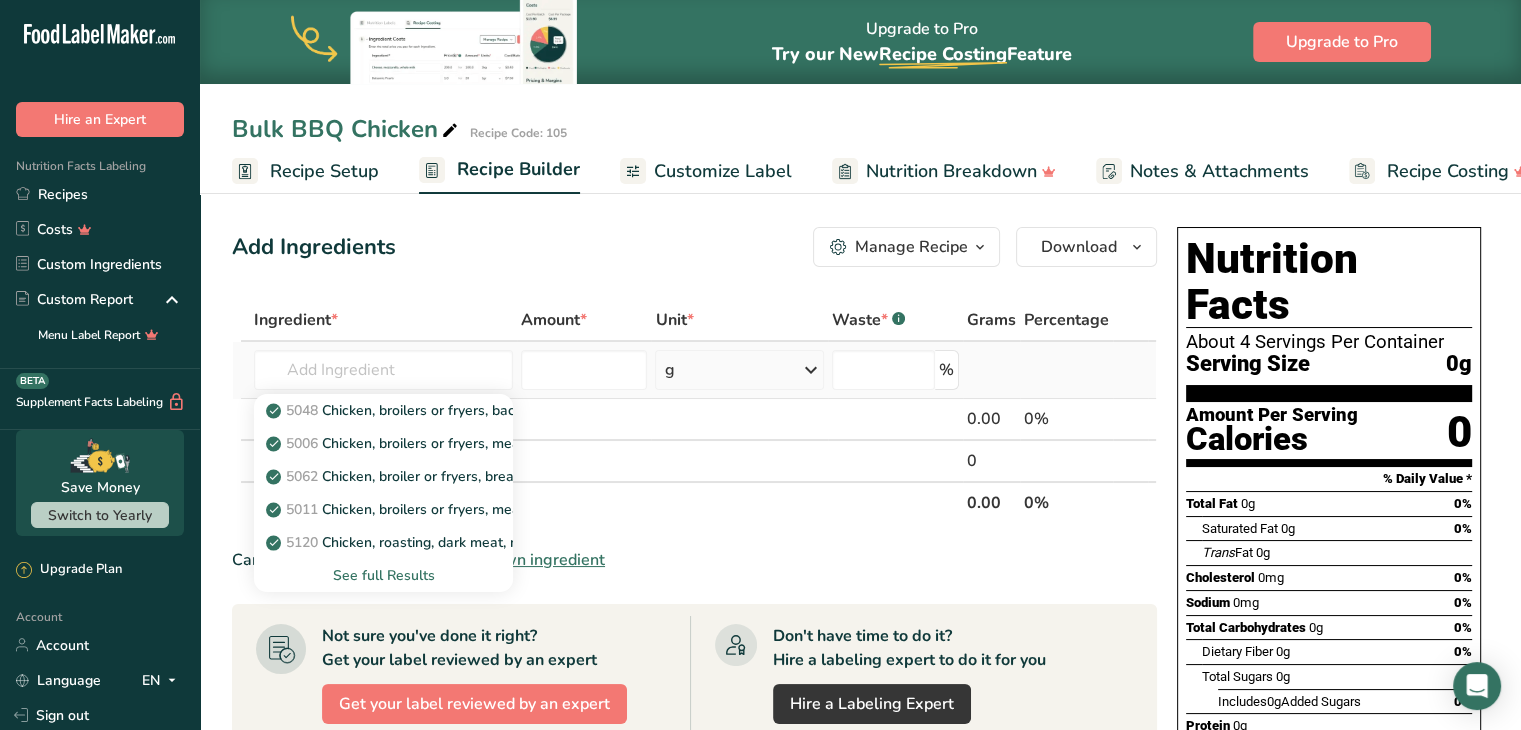 click on "See full Results" at bounding box center [383, 575] 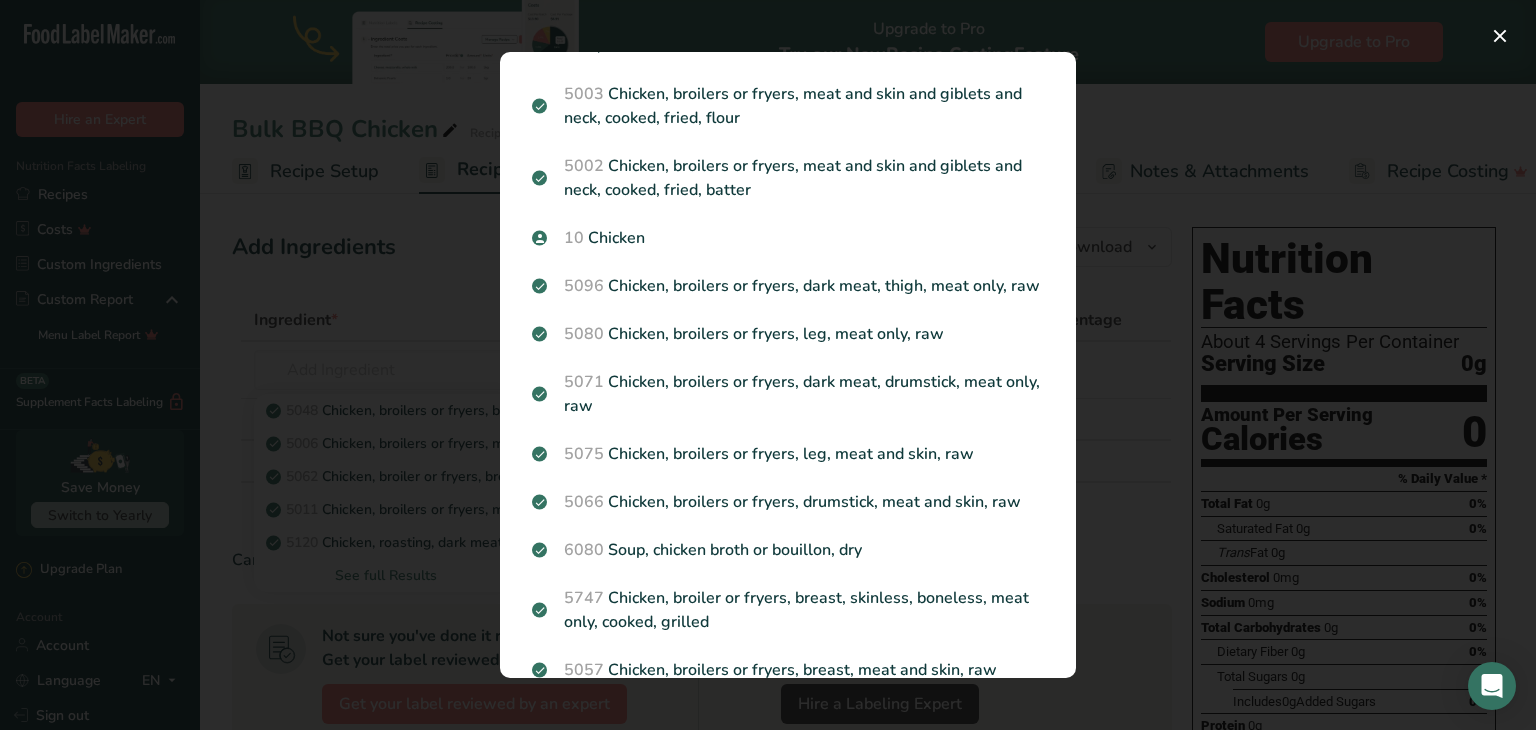 scroll, scrollTop: 1885, scrollLeft: 0, axis: vertical 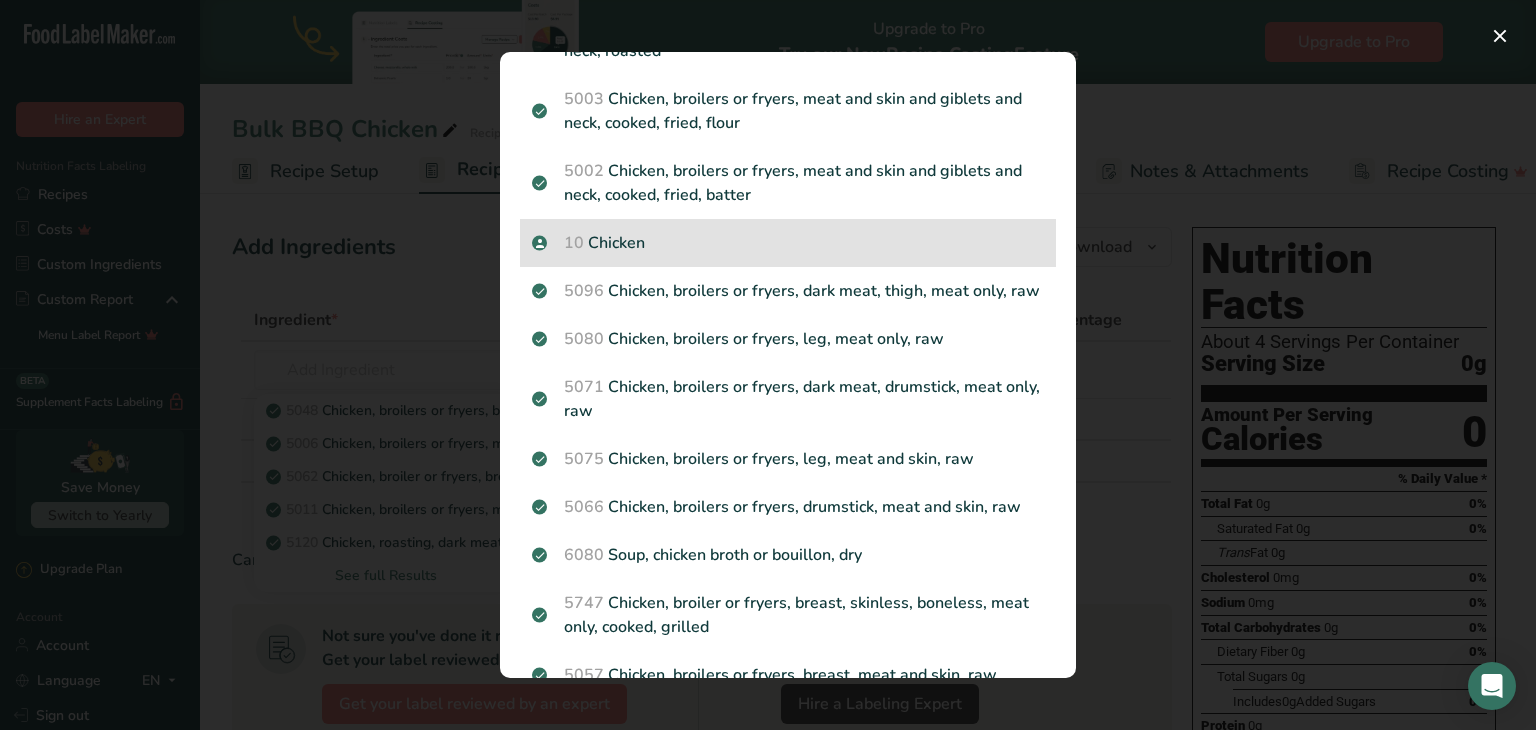 click on "10
Chicken" at bounding box center [788, 243] 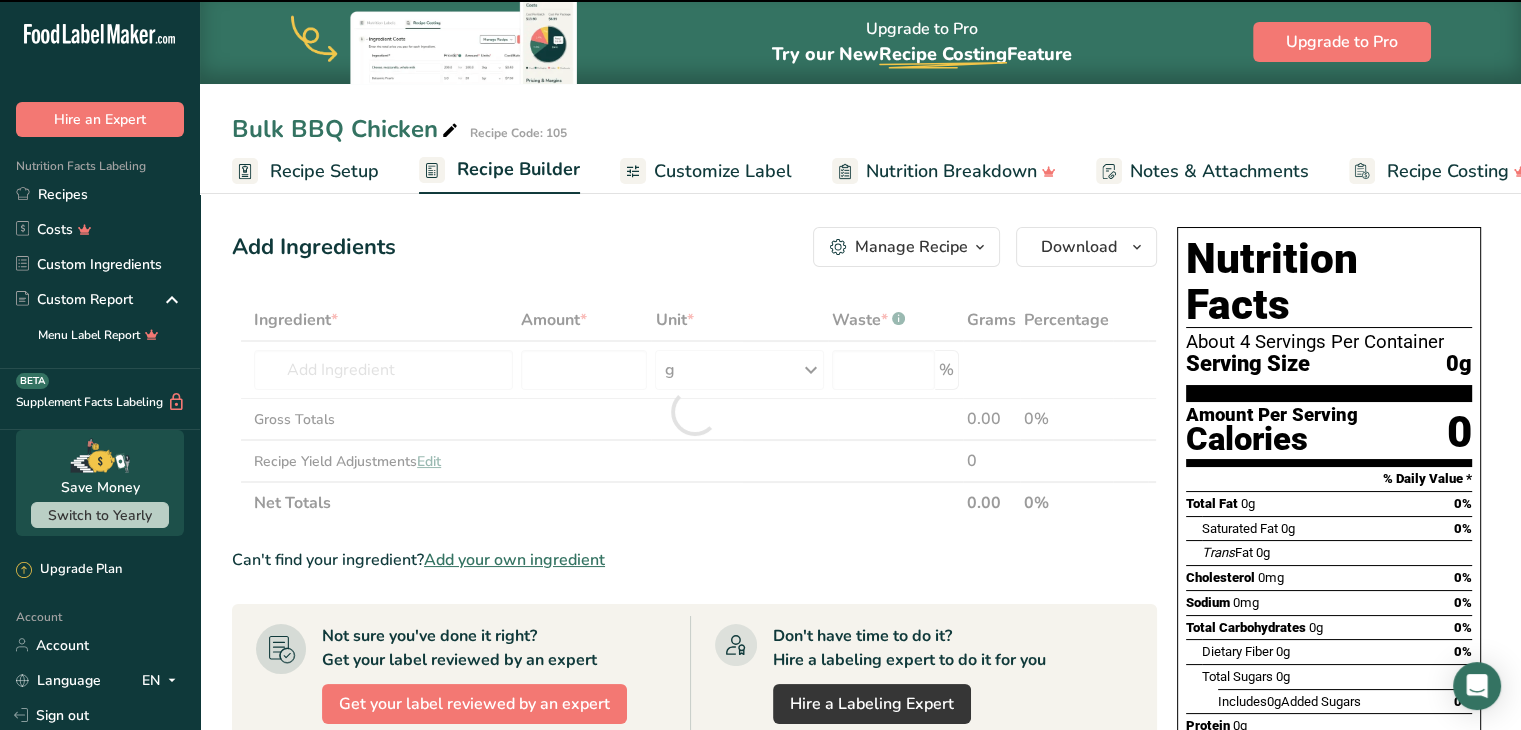 type on "0" 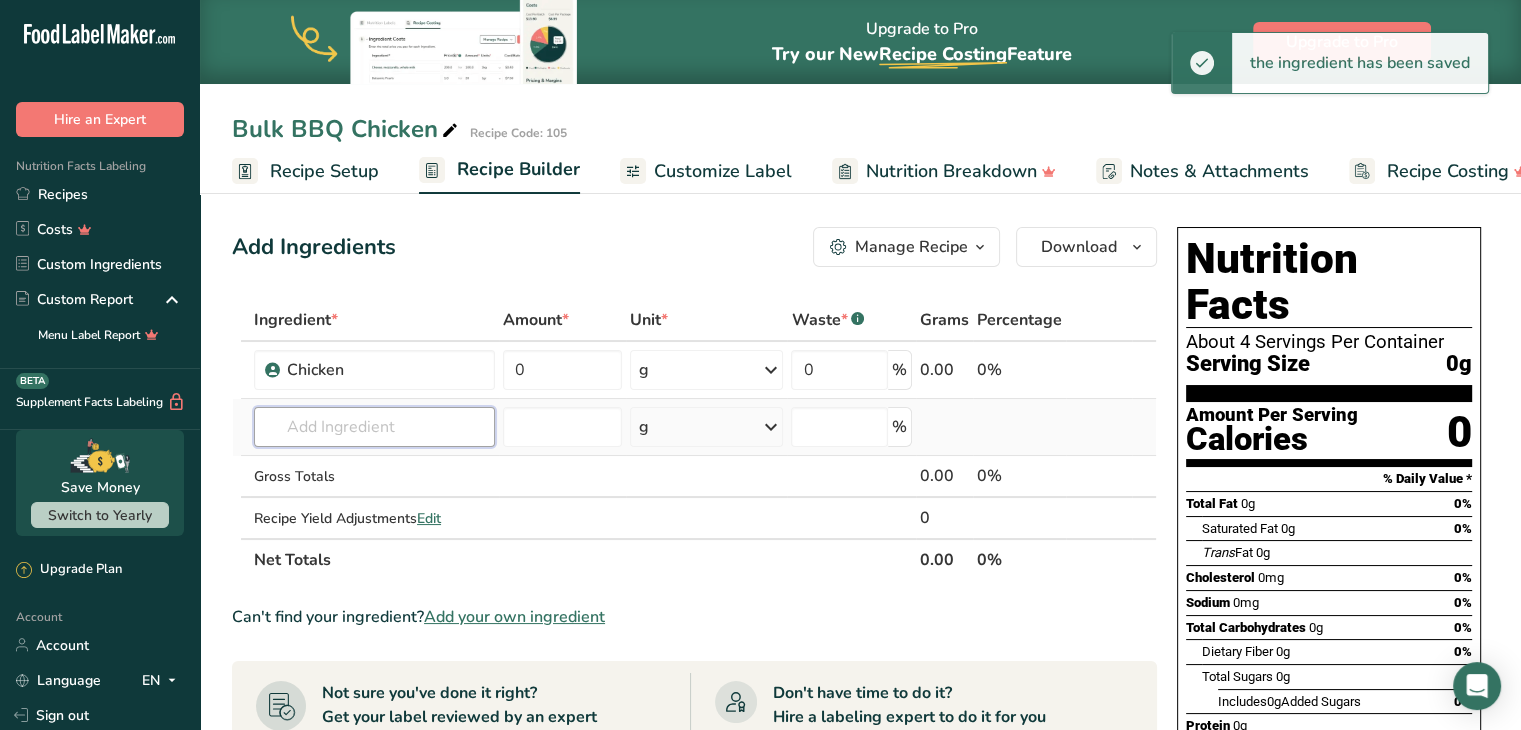 click at bounding box center [374, 427] 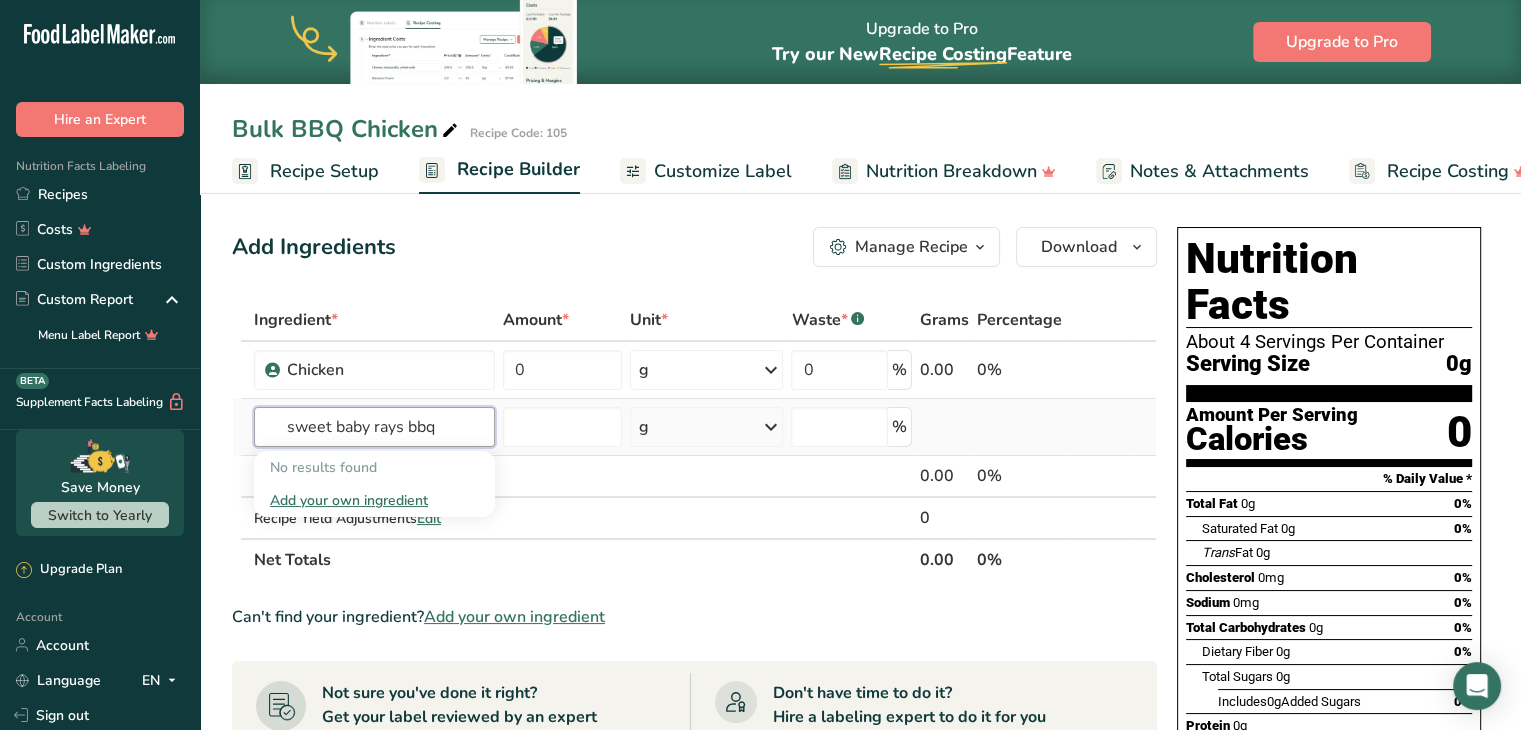 drag, startPoint x: 451, startPoint y: 416, endPoint x: 262, endPoint y: 421, distance: 189.06613 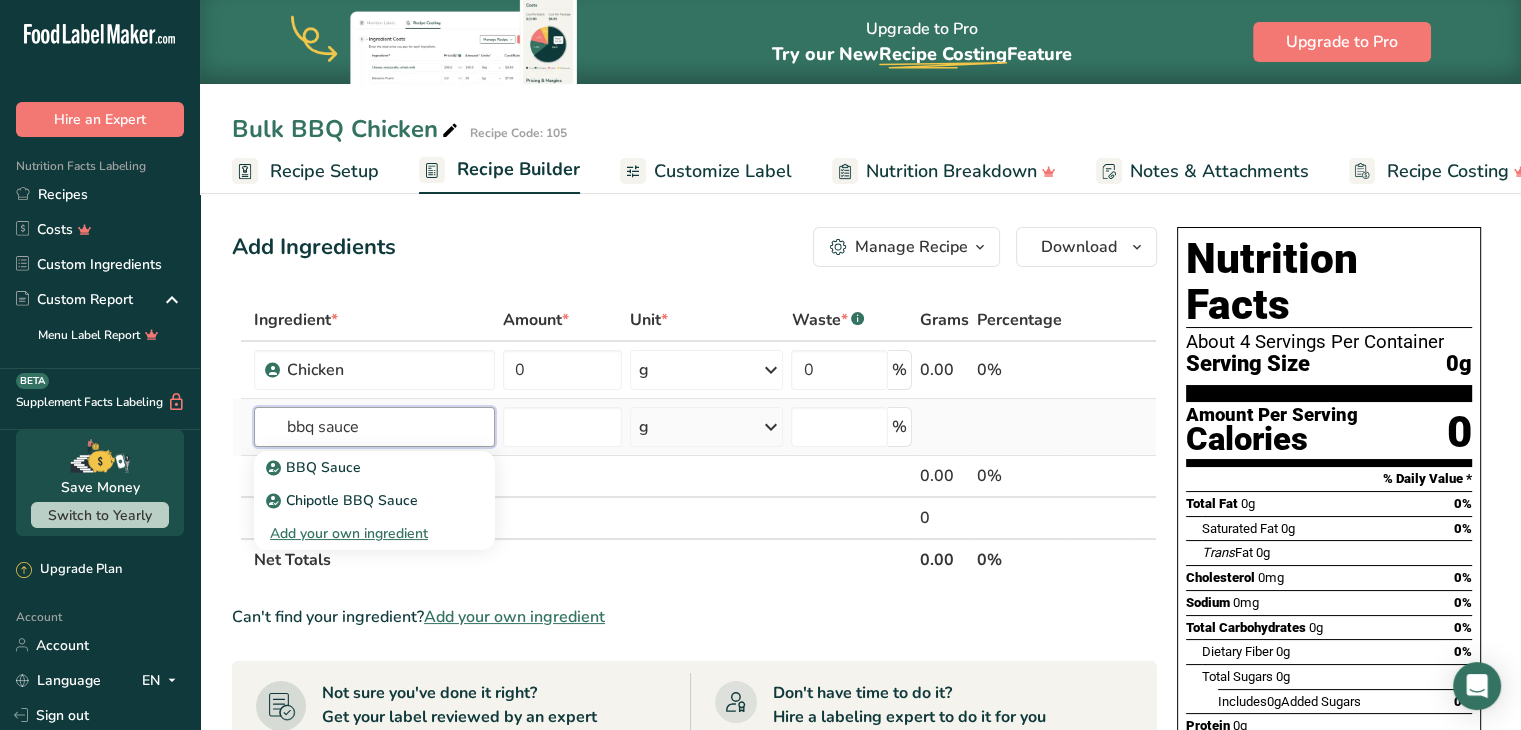 type on "bbq sauce" 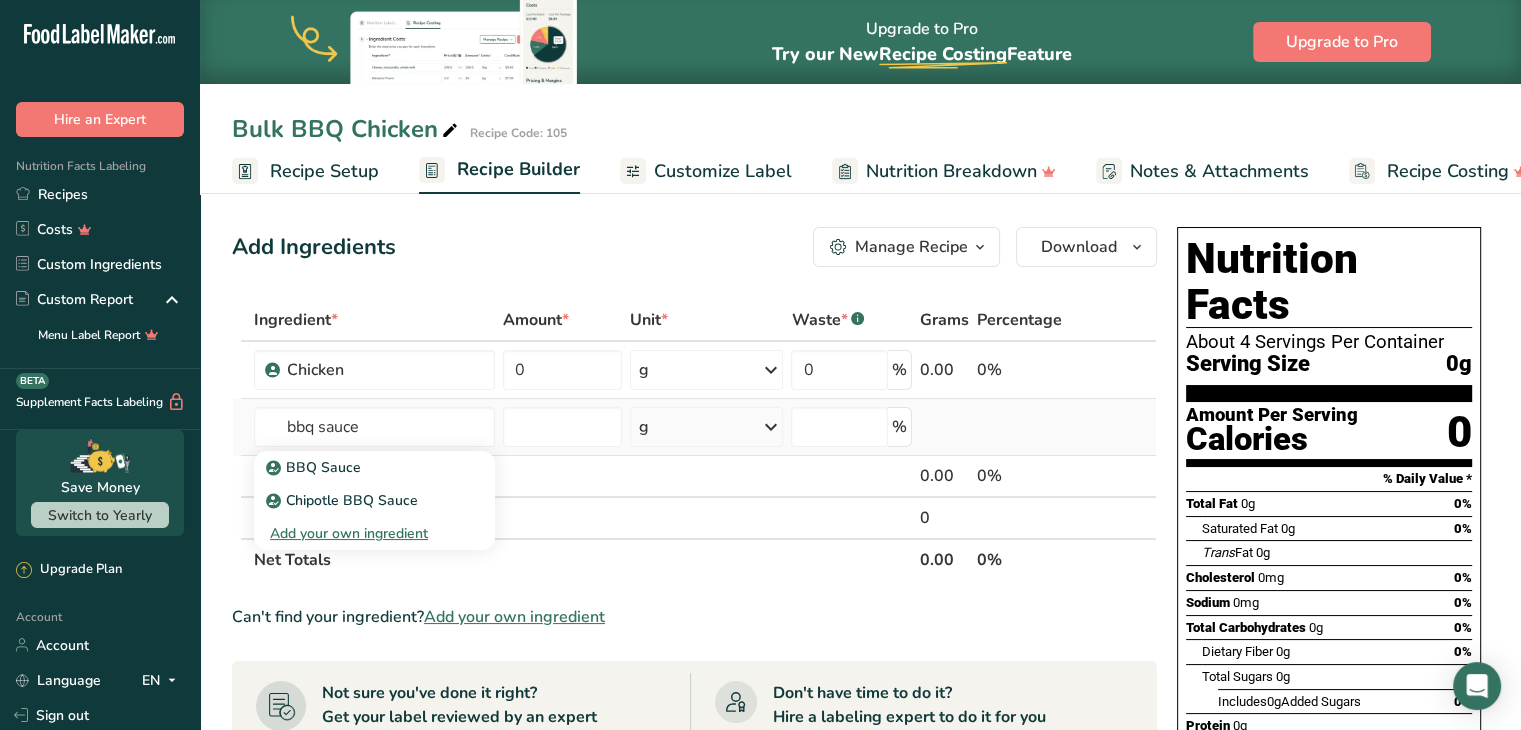 type 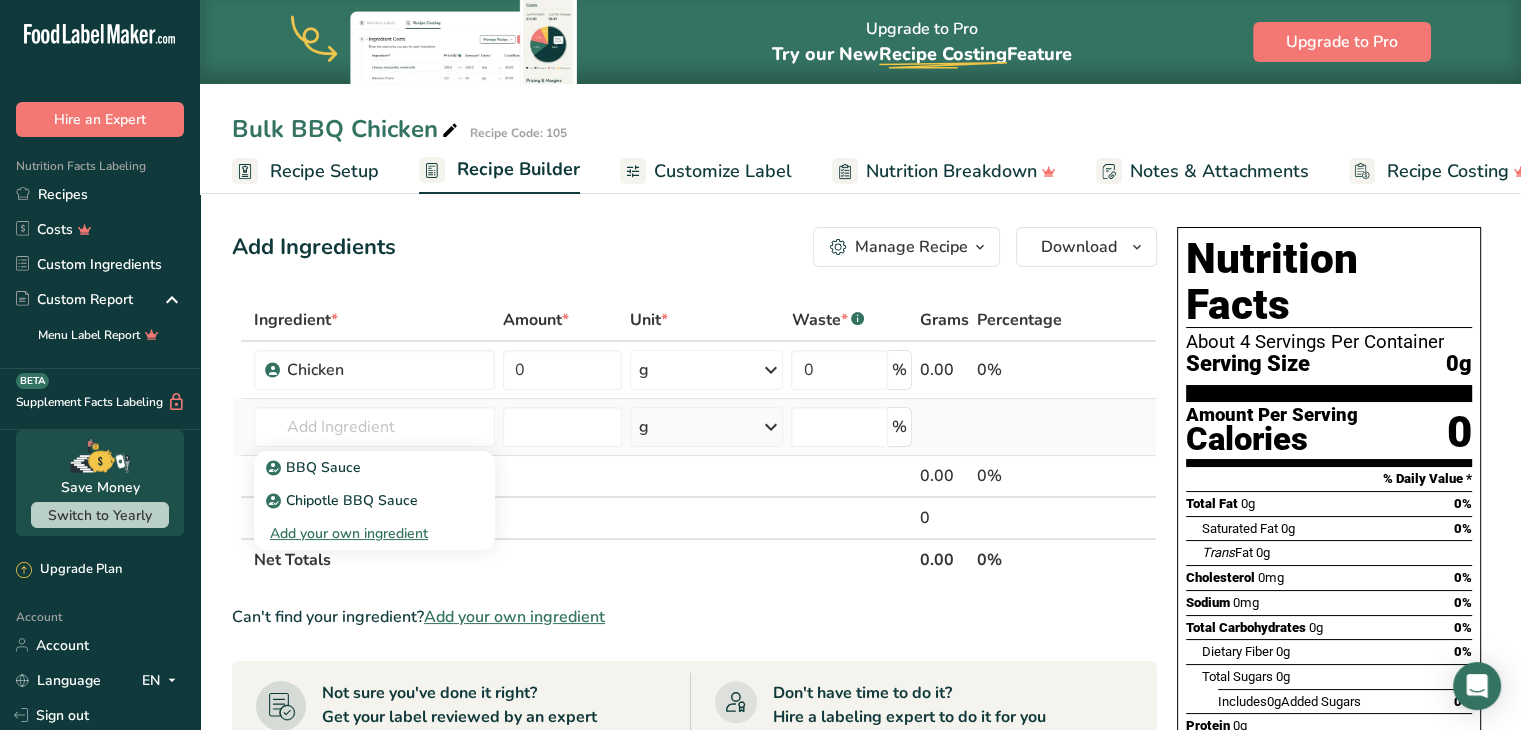 click on "Add your own ingredient" at bounding box center (374, 533) 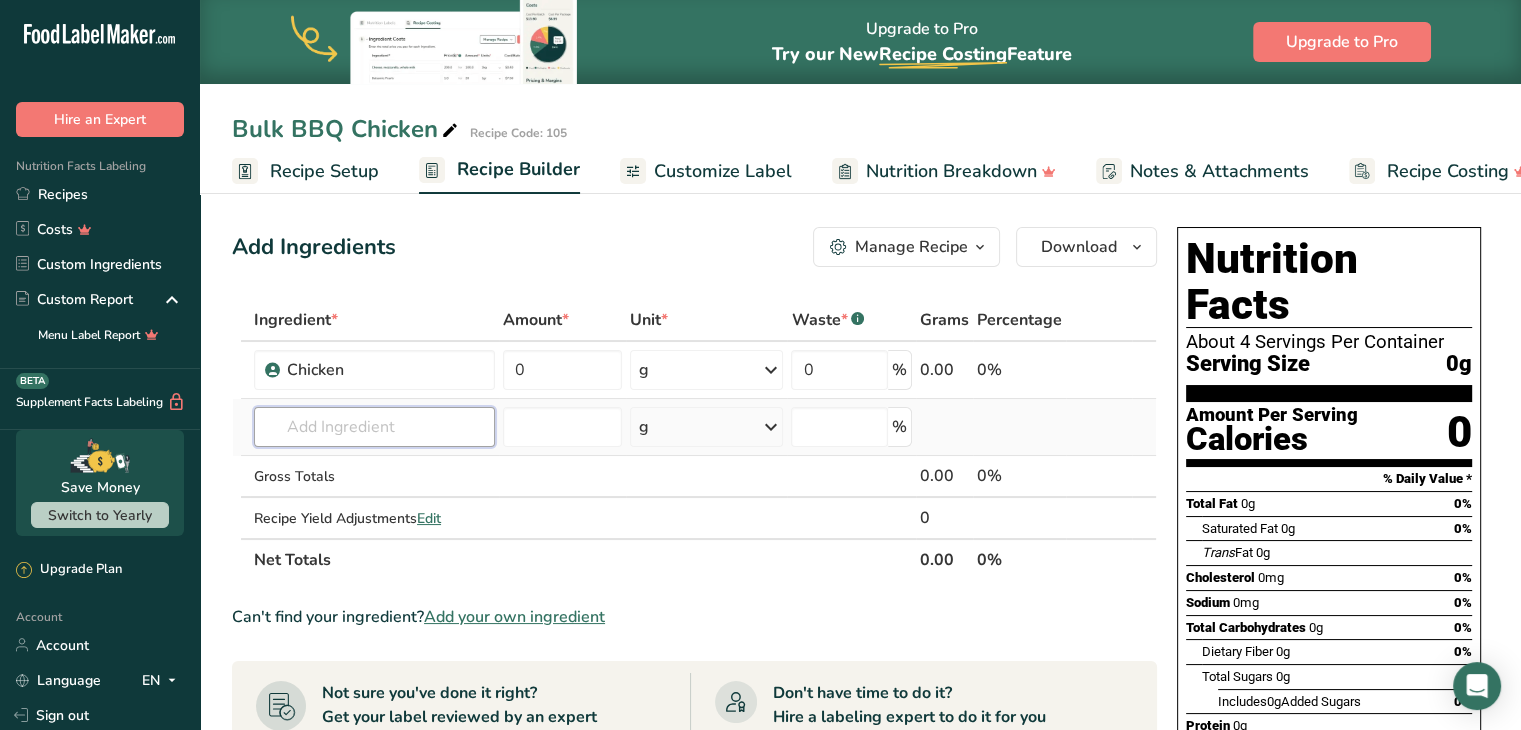 click at bounding box center [374, 427] 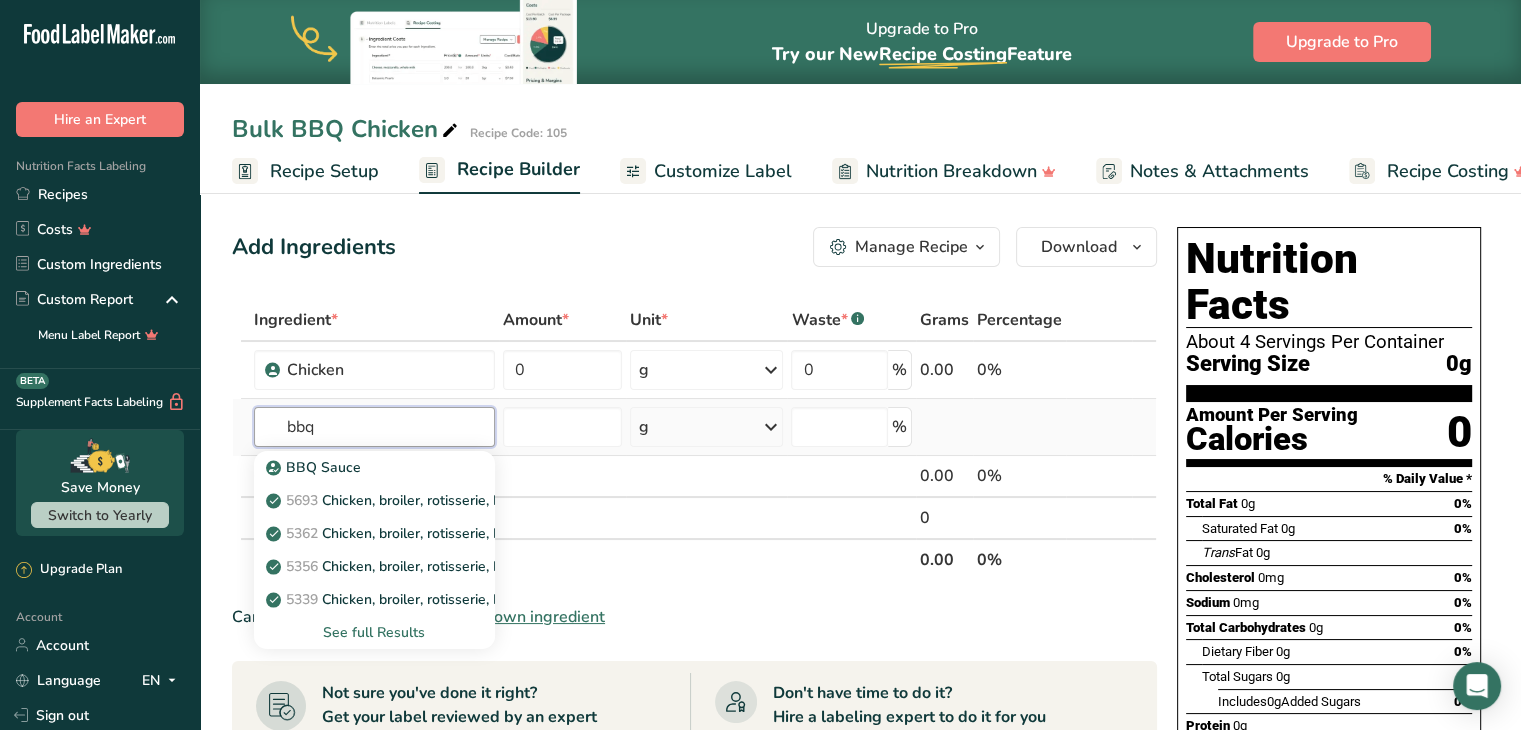 type on "bbq" 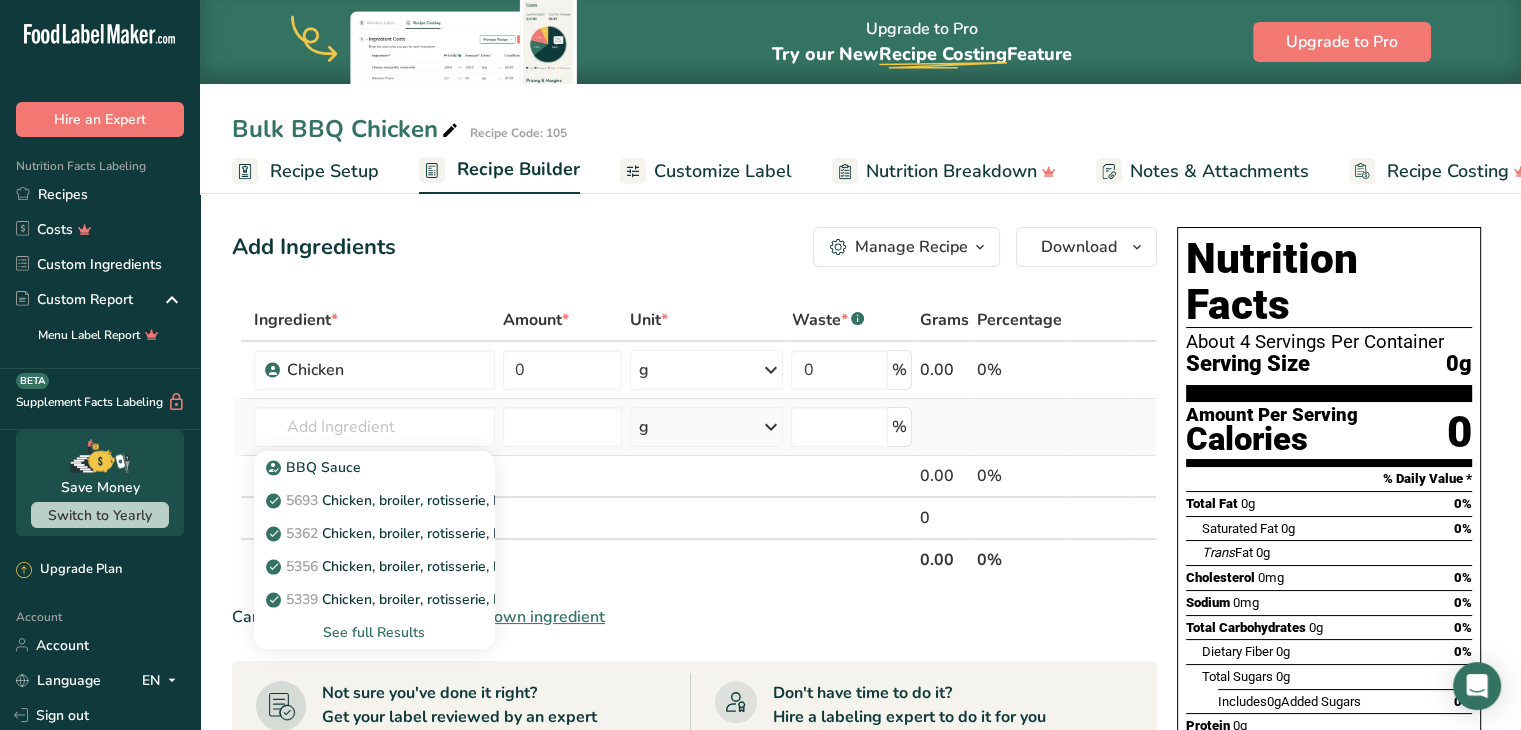 click on "See full Results" at bounding box center (374, 632) 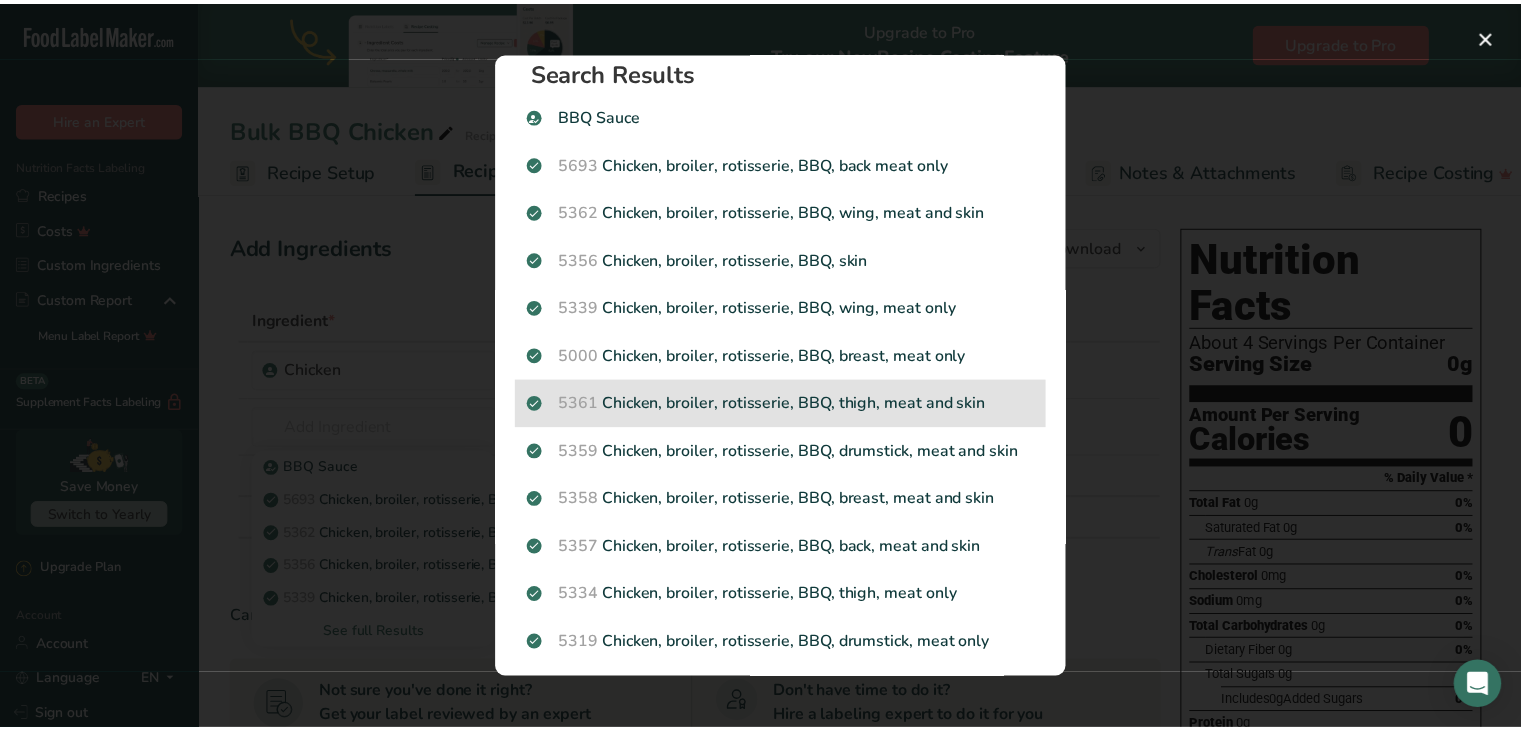 scroll, scrollTop: 0, scrollLeft: 0, axis: both 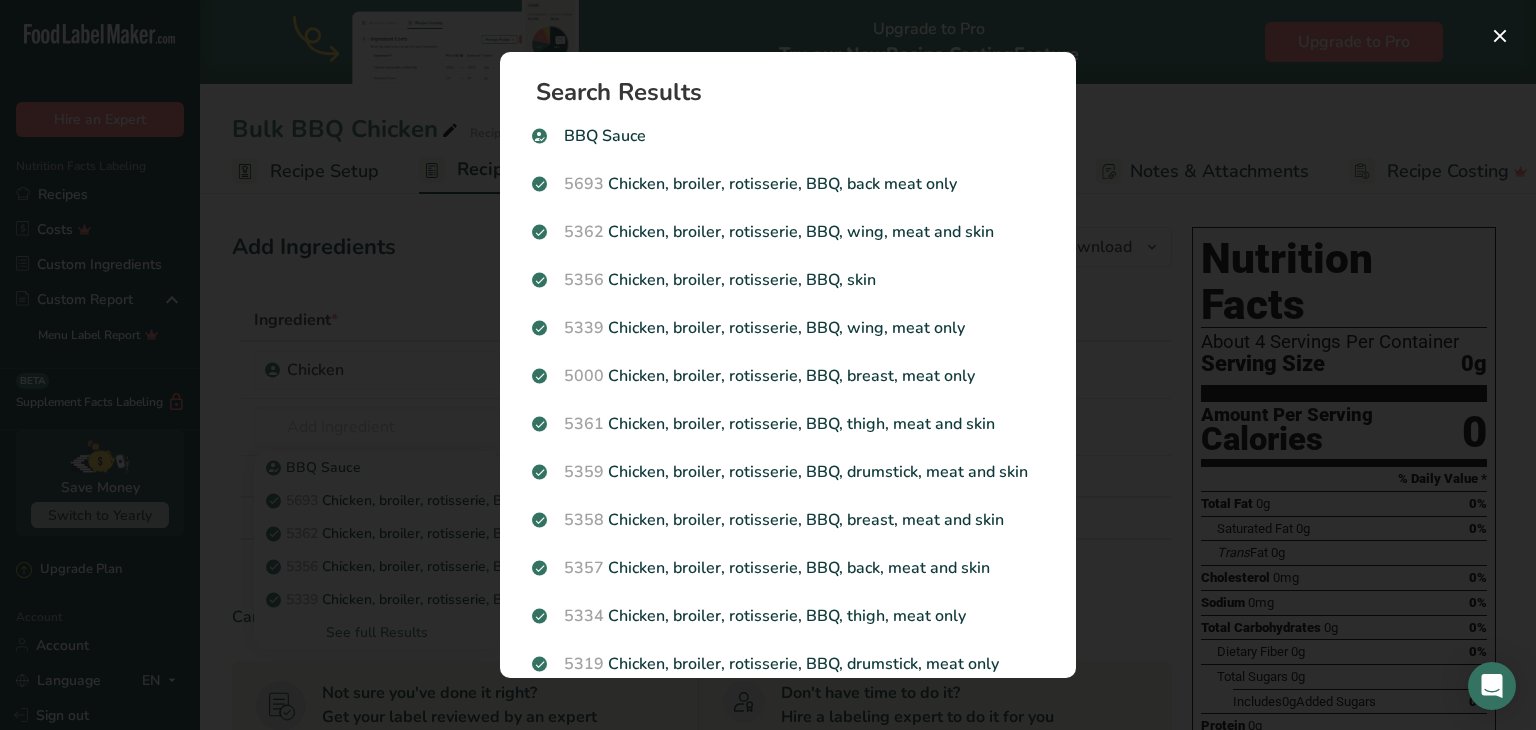 click at bounding box center [768, 365] 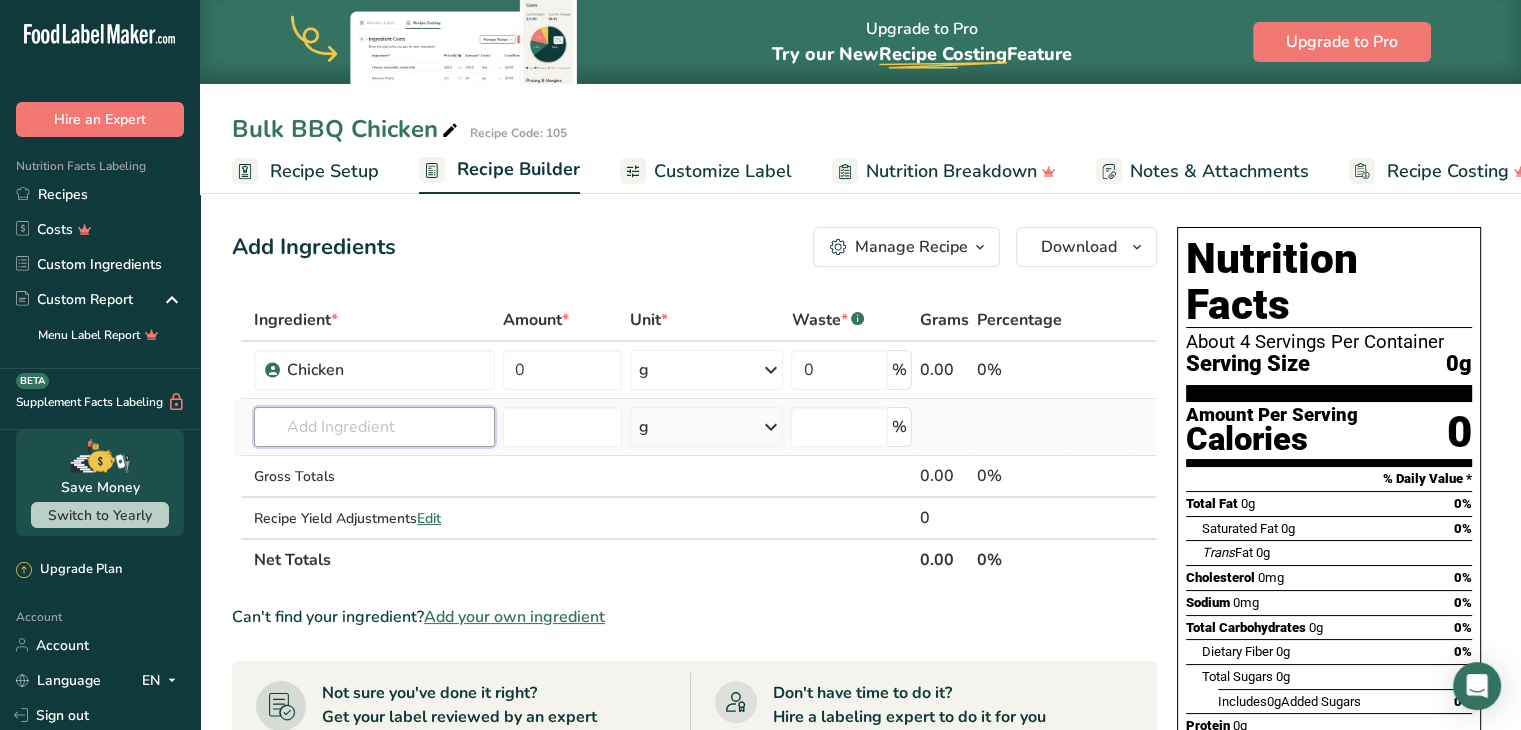 click at bounding box center (374, 427) 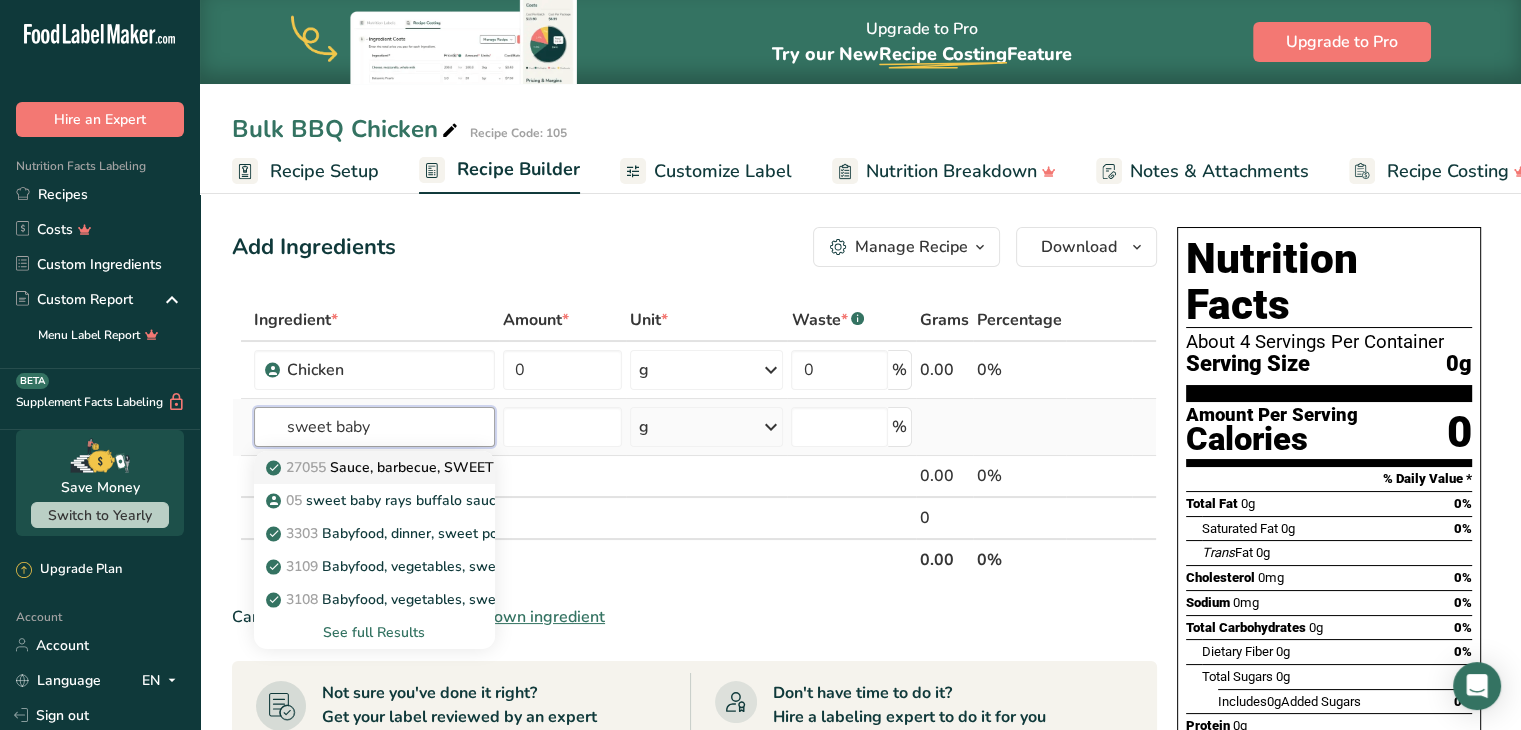 type on "sweet baby" 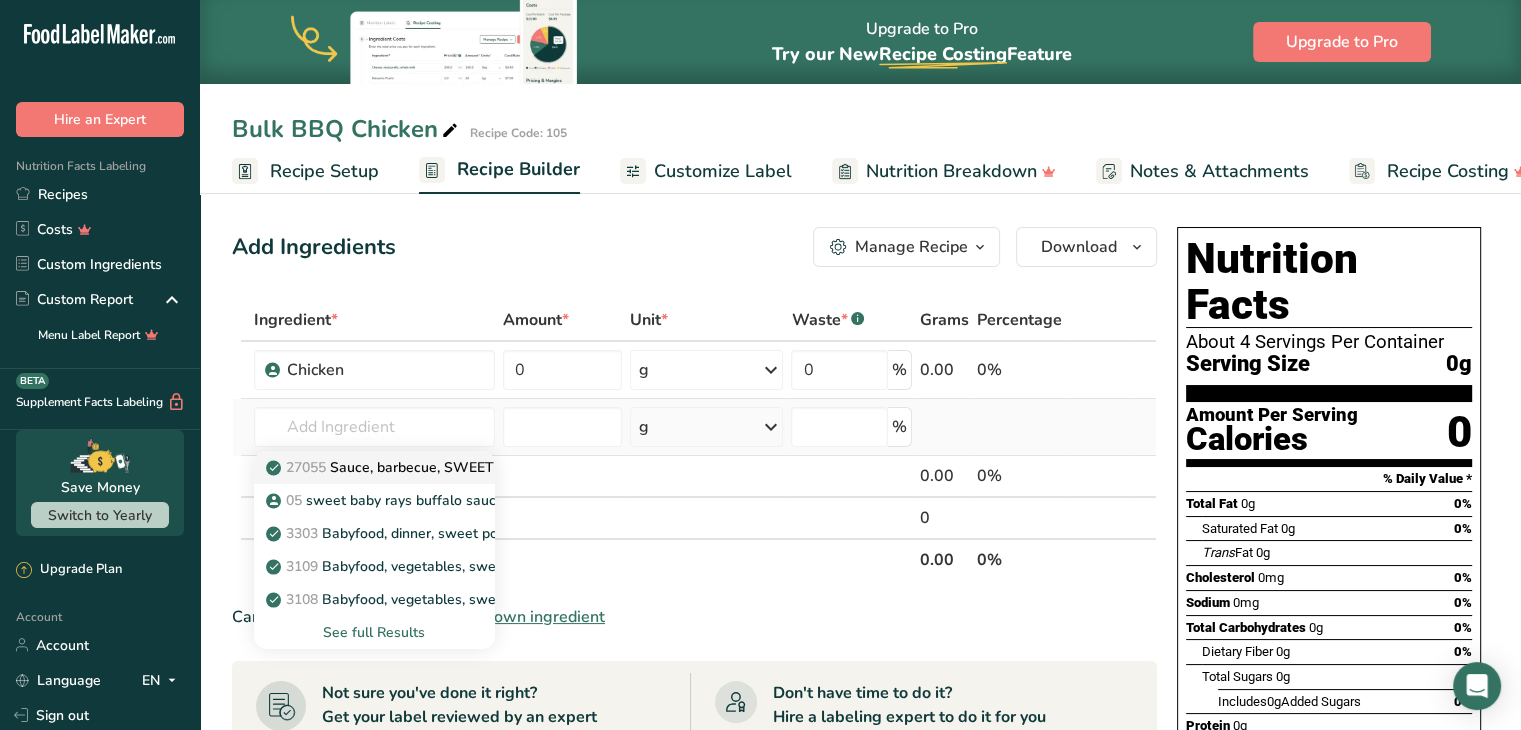click on "27055
Sauce, barbecue, [BRAND], original" at bounding box center [451, 467] 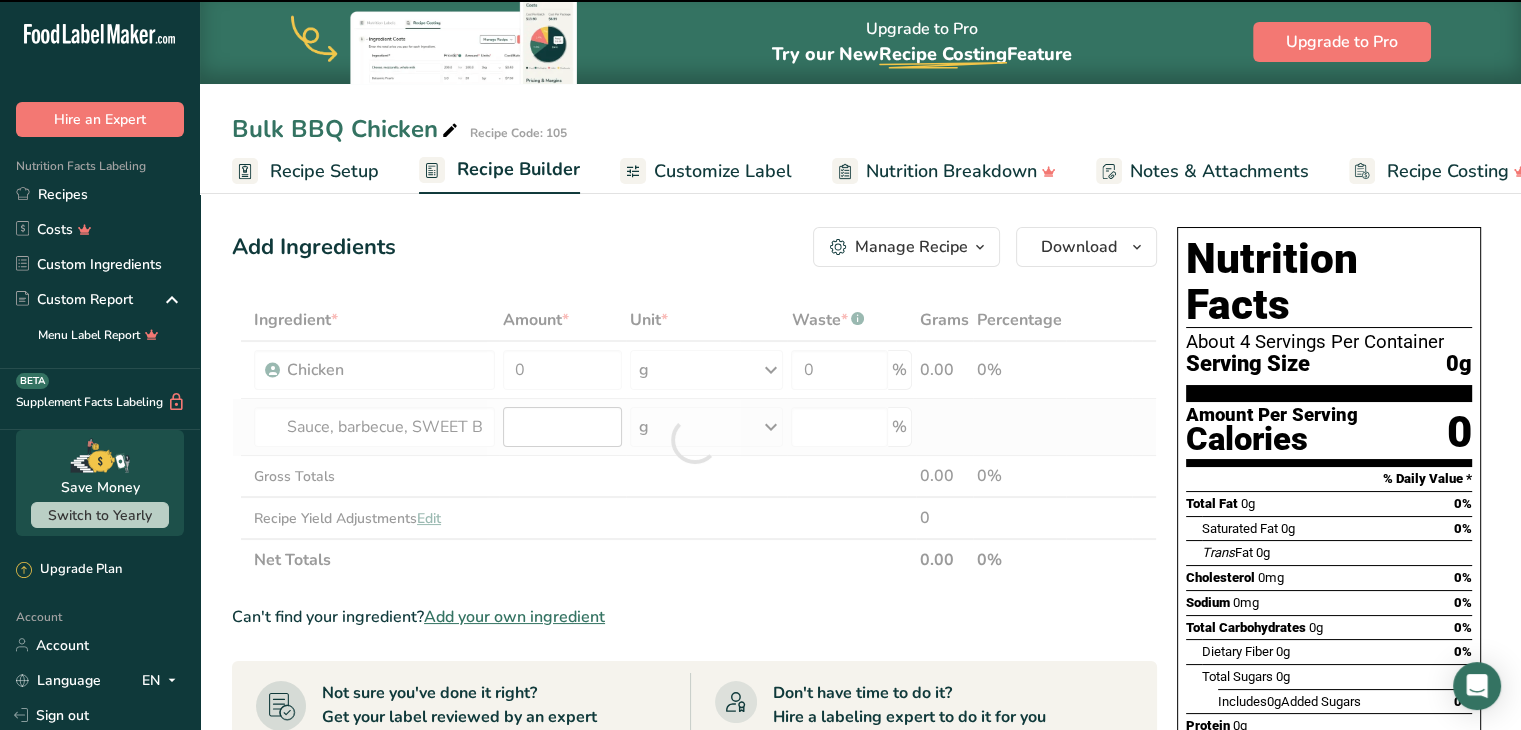 type on "0" 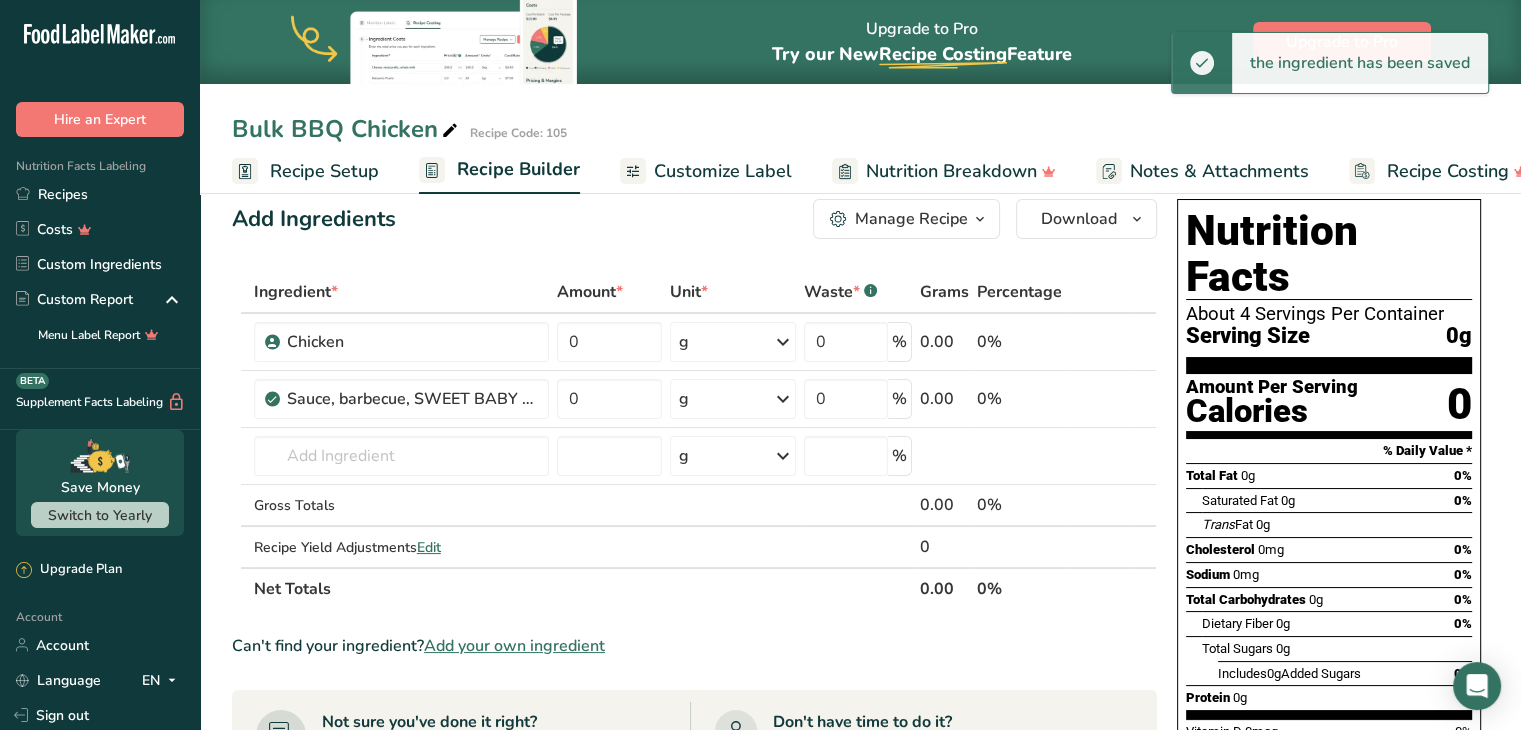 scroll, scrollTop: 24, scrollLeft: 0, axis: vertical 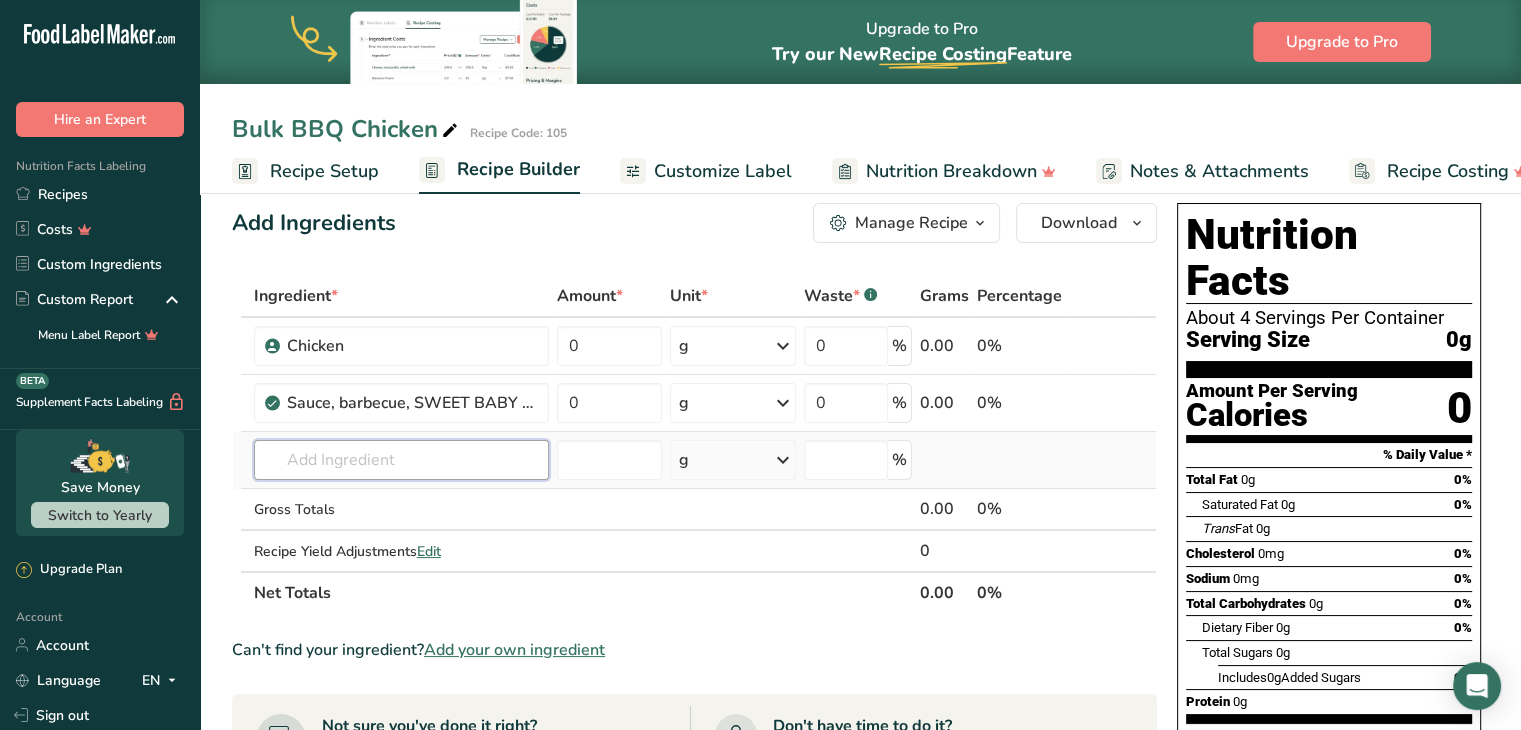 click at bounding box center [401, 460] 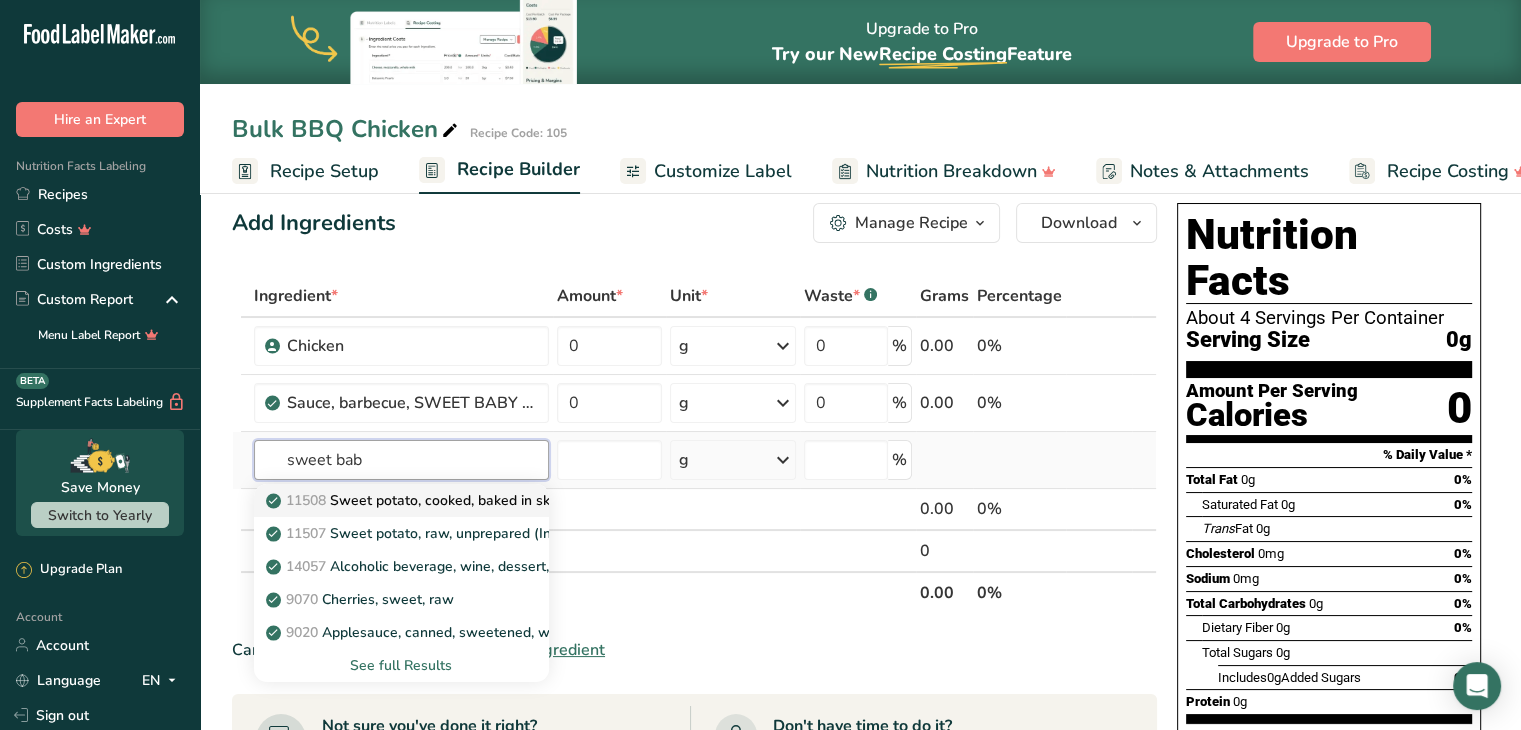 type on "sweet baby" 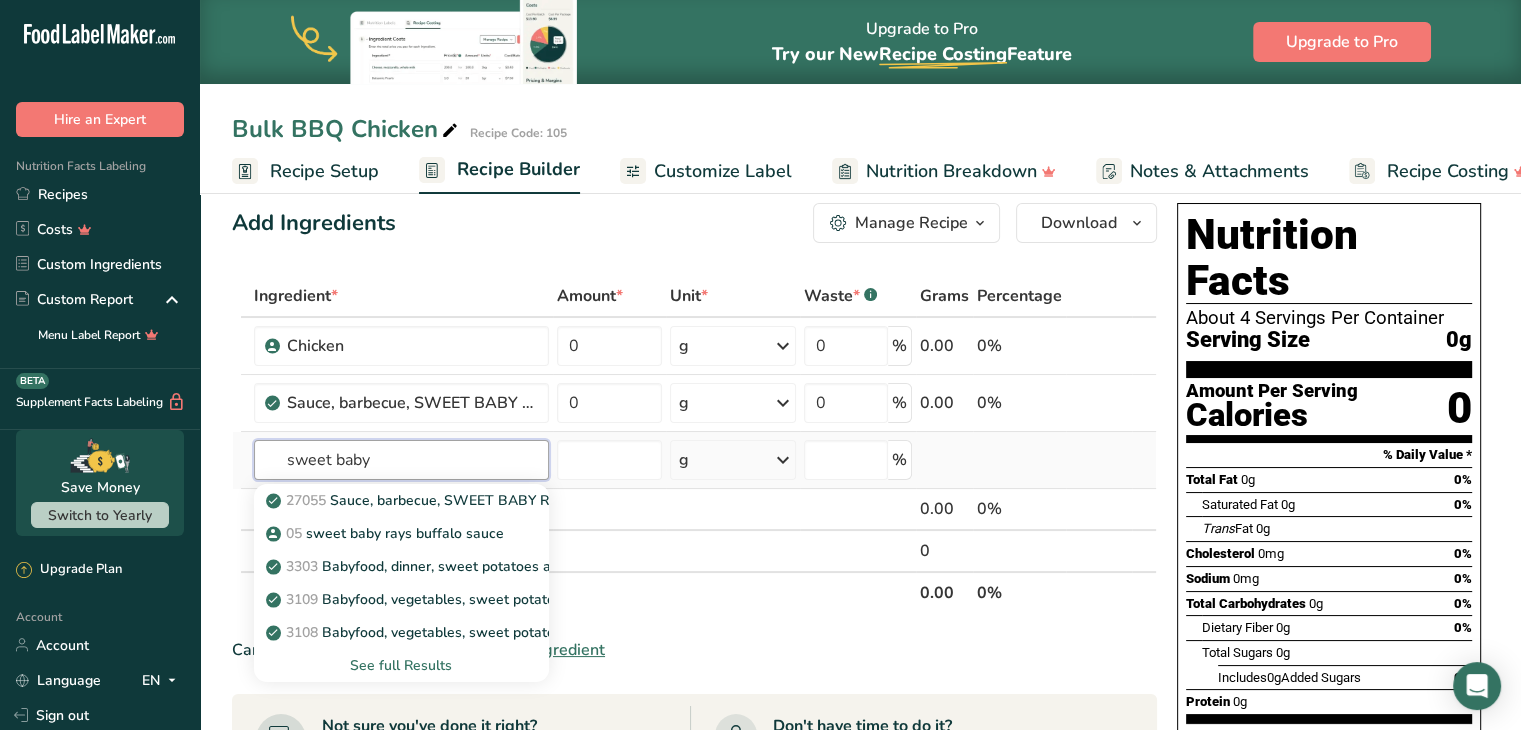 drag, startPoint x: 392, startPoint y: 461, endPoint x: 258, endPoint y: 477, distance: 134.95184 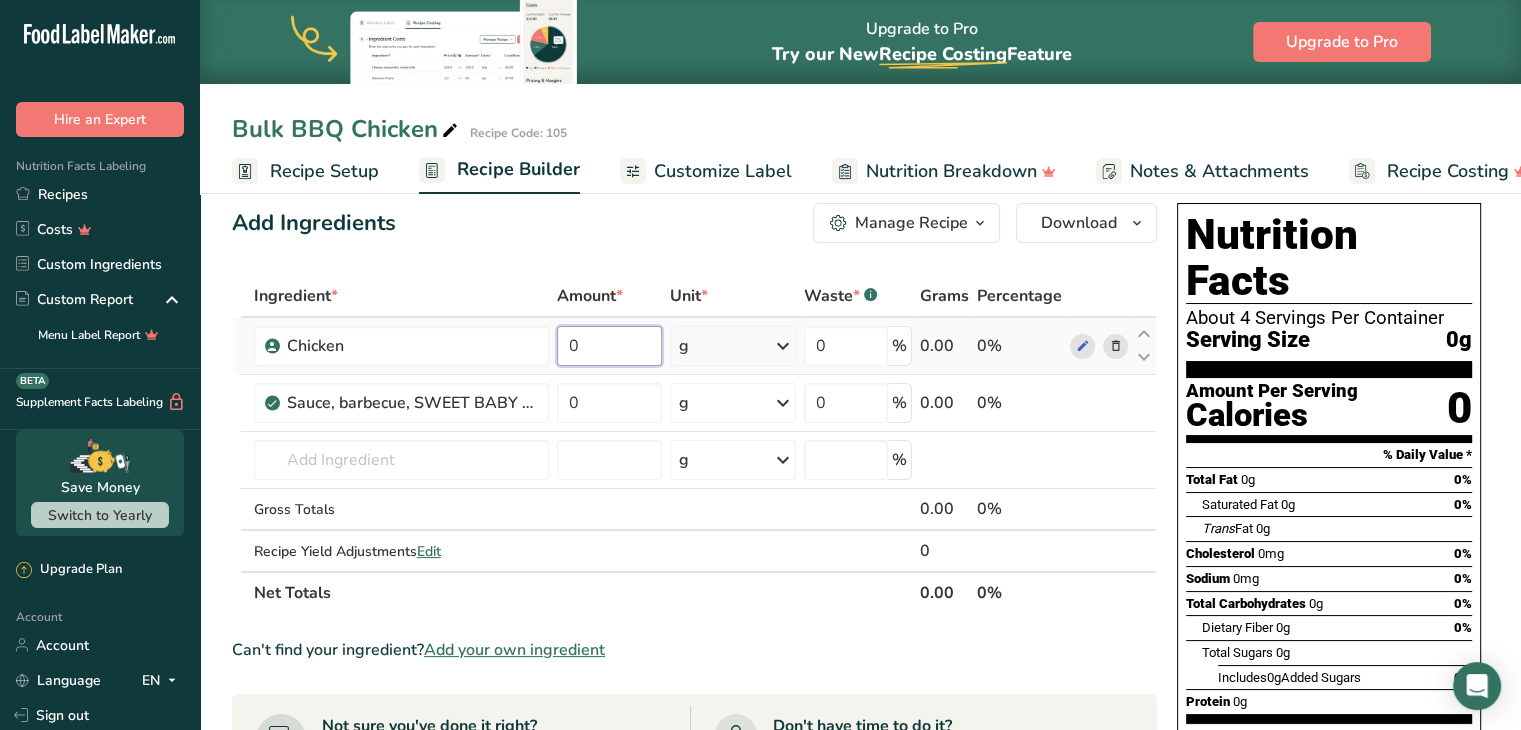 click on "0" at bounding box center [610, 346] 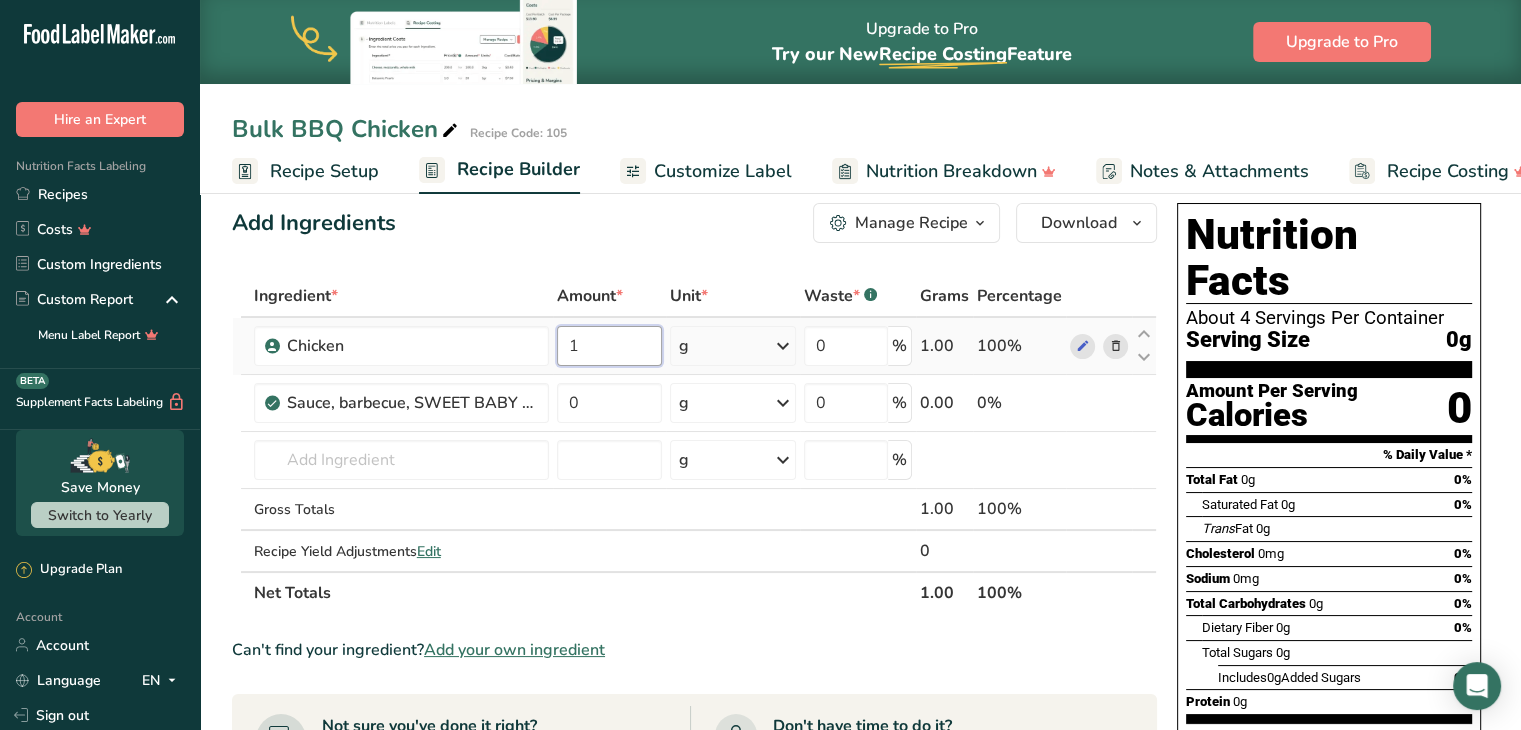 type on "1" 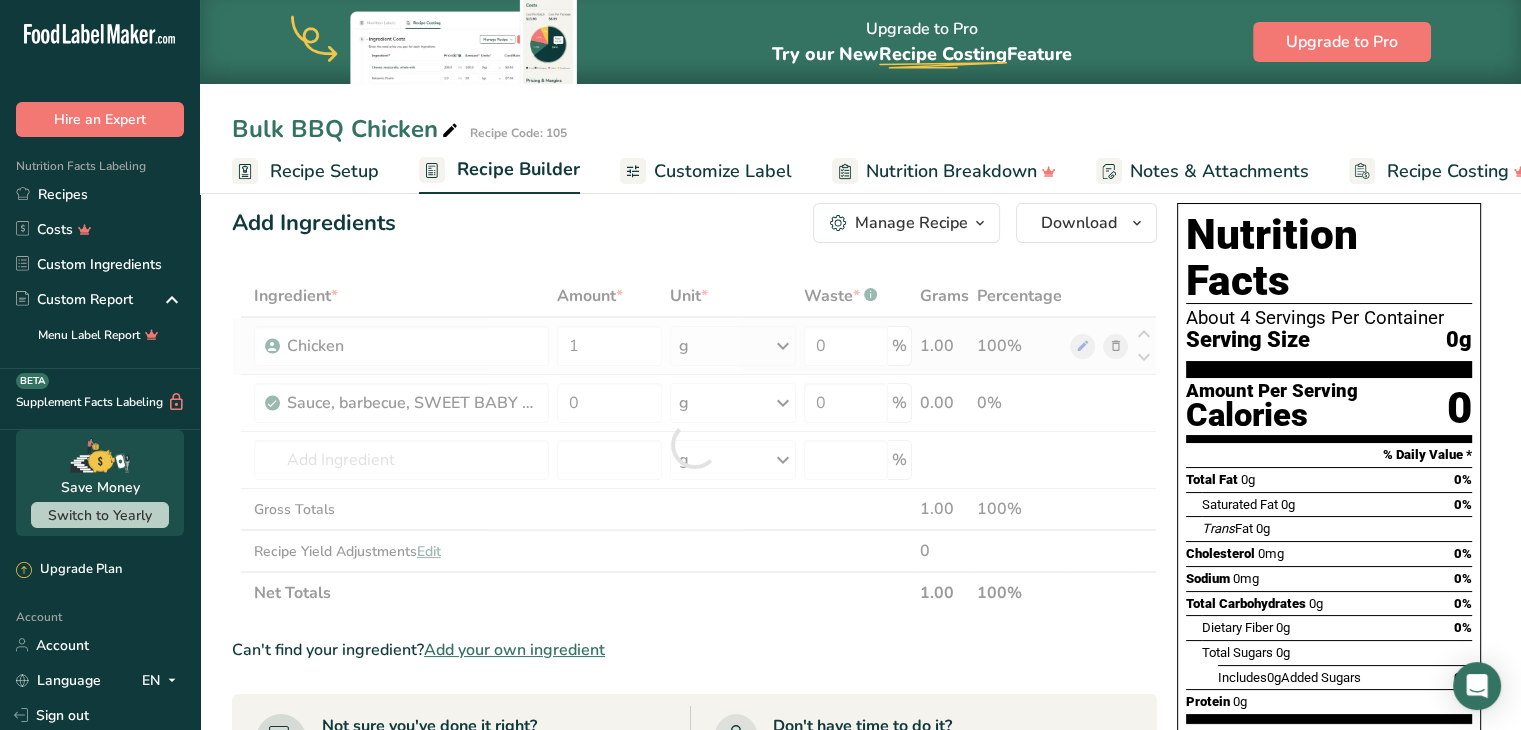 click on "Ingredient *
Amount *
Unit *
Waste *   .a-a{fill:#347362;}.b-a{fill:#fff;}          Grams
Percentage
Chicken
1
g
Weight Units
g
kg
mg
See more
Volume Units
l
mL
fl oz
See more
0
%
1.00
100%
Sauce, barbecue, [BRAND], original
0
g
Portions
1 tbsp
0.5 cup
1 cup
Weight Units
g
kg
mg
See more
Volume Units
l
lb/ft3
g/cm3
Confirm" at bounding box center [694, 444] 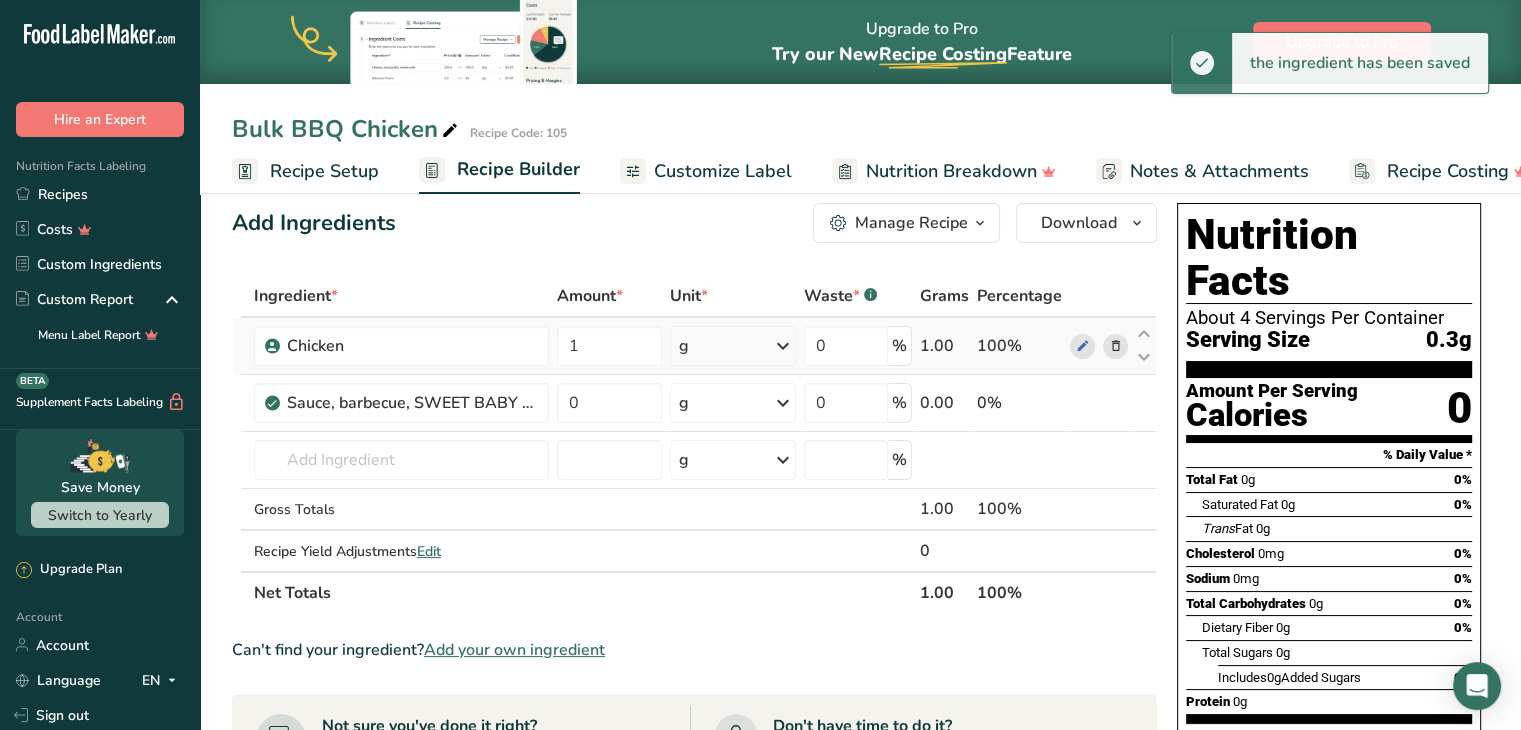 click at bounding box center [783, 346] 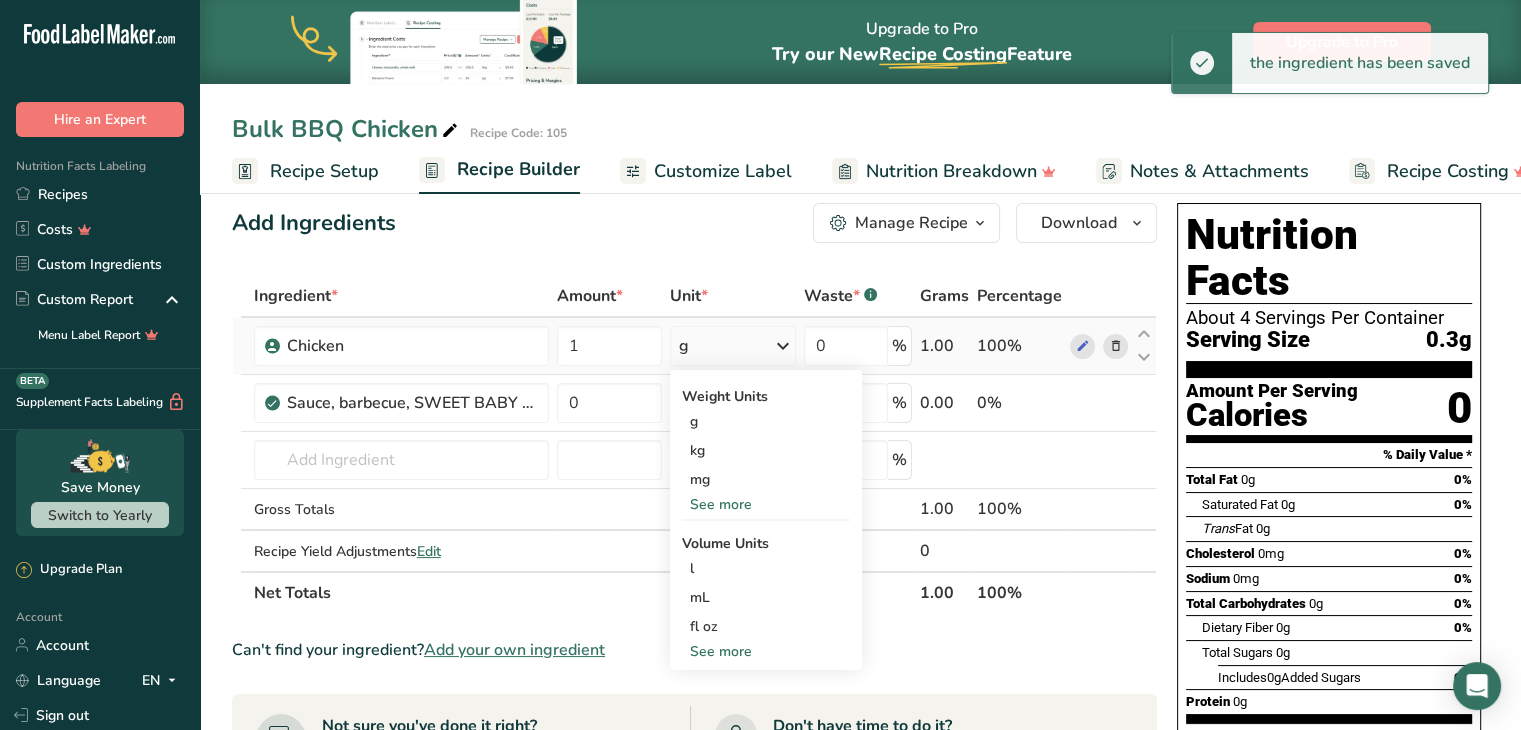 click on "See more" at bounding box center [766, 651] 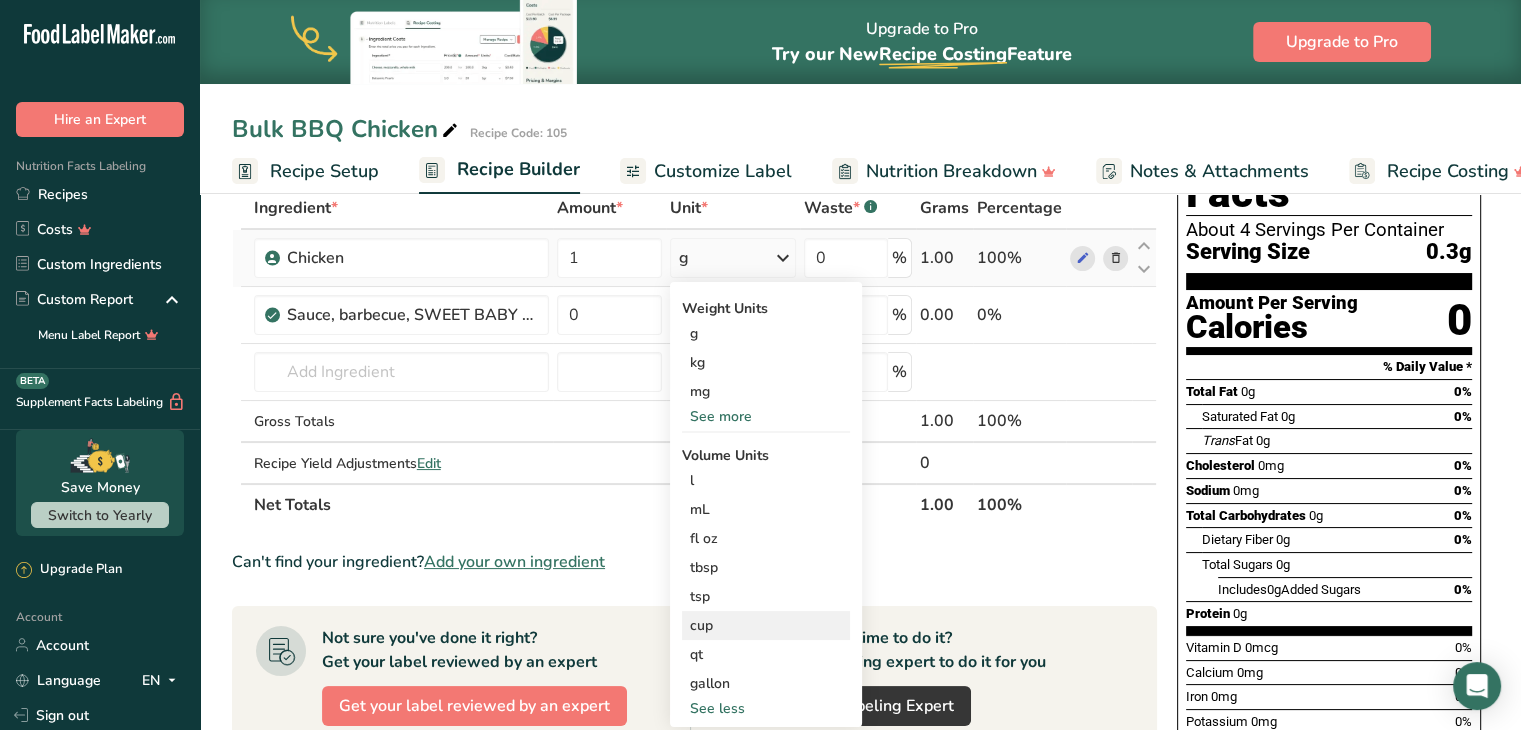 scroll, scrollTop: 112, scrollLeft: 0, axis: vertical 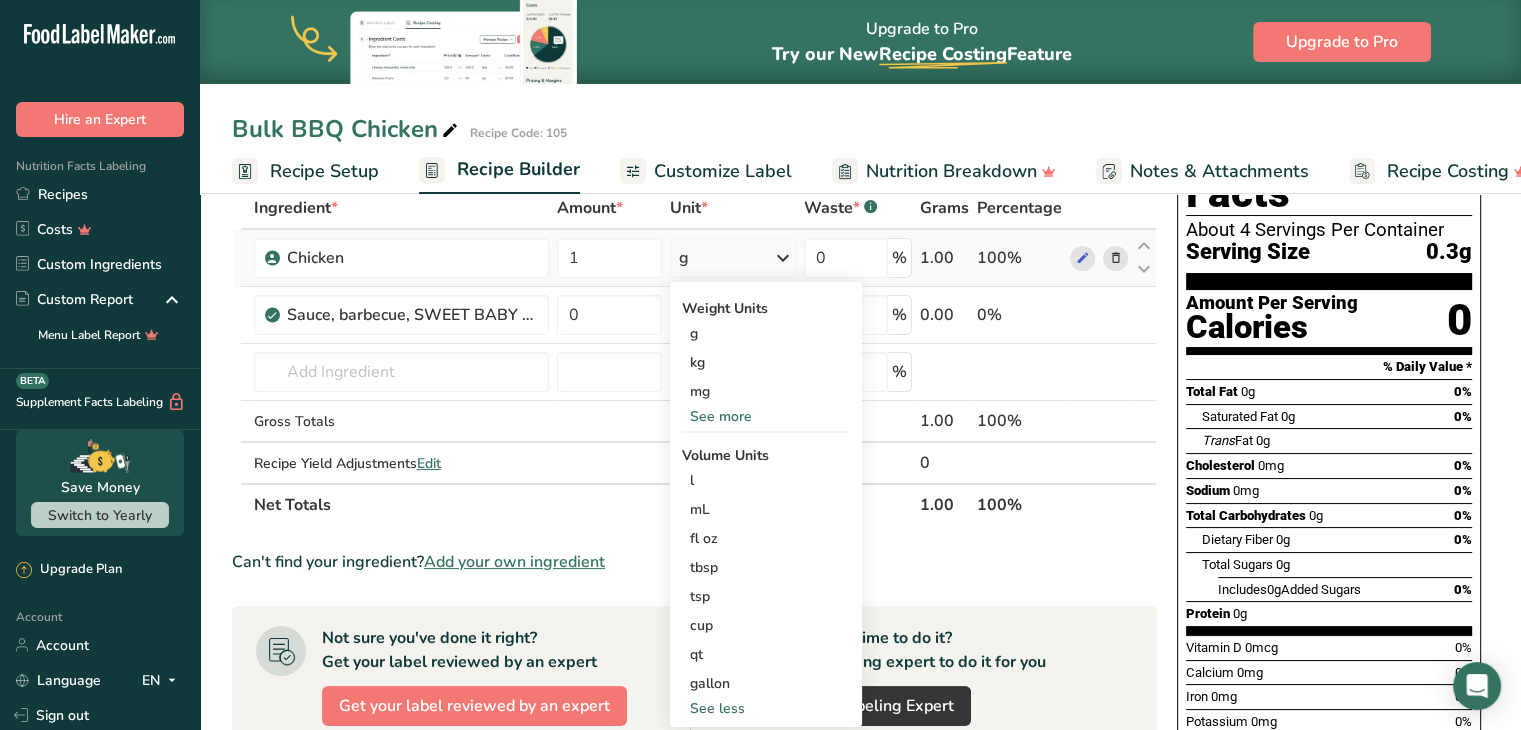 click on "See more" at bounding box center [766, 416] 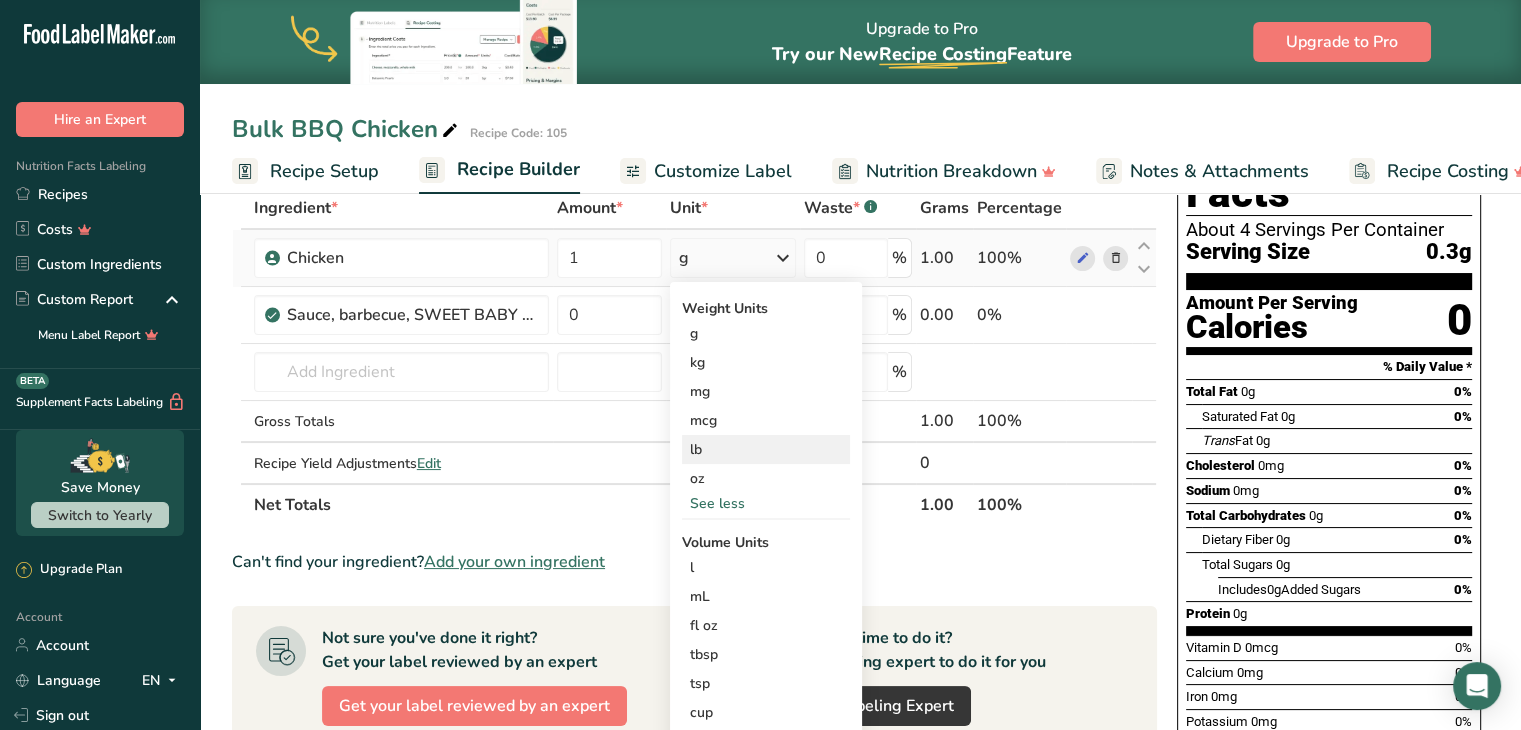 click on "lb" at bounding box center [766, 449] 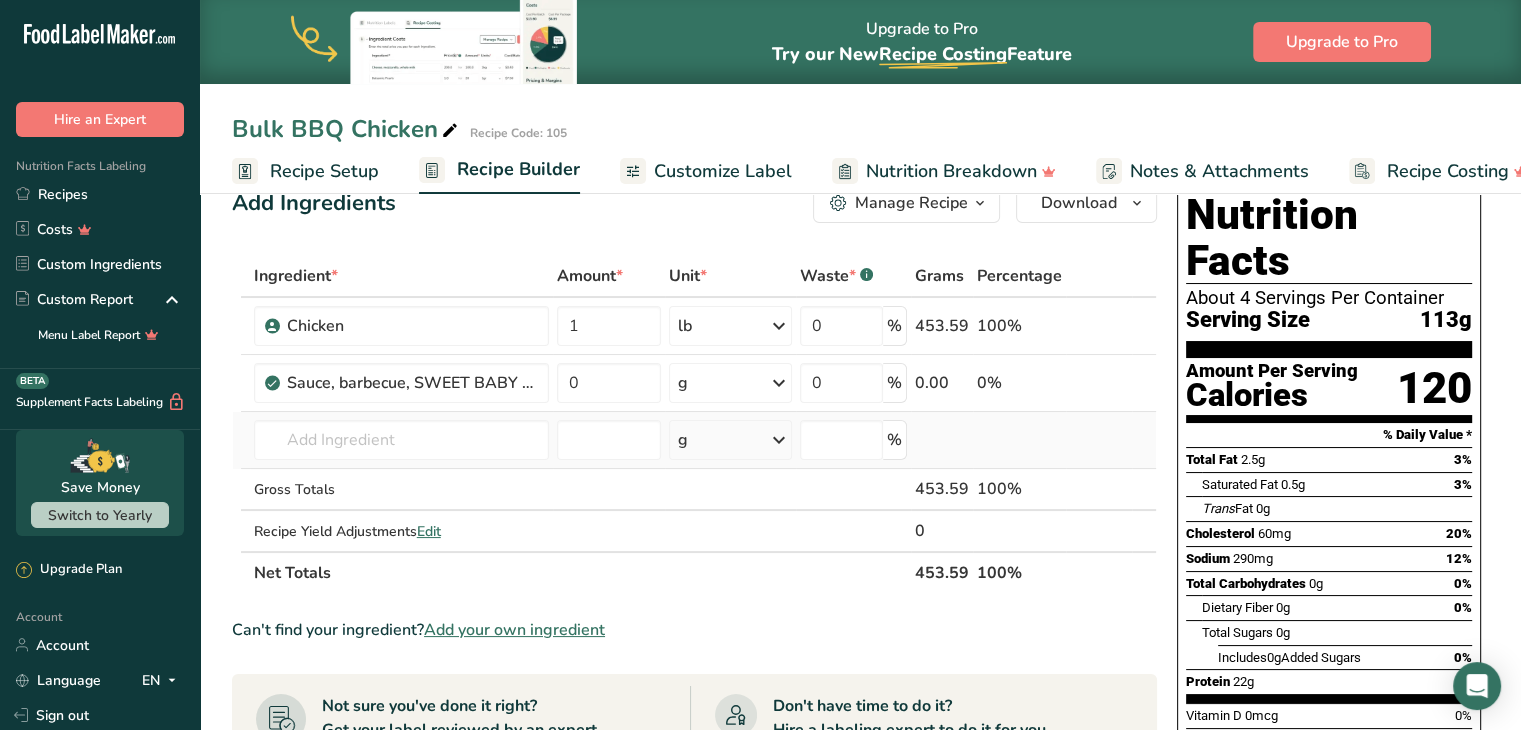 scroll, scrollTop: 40, scrollLeft: 0, axis: vertical 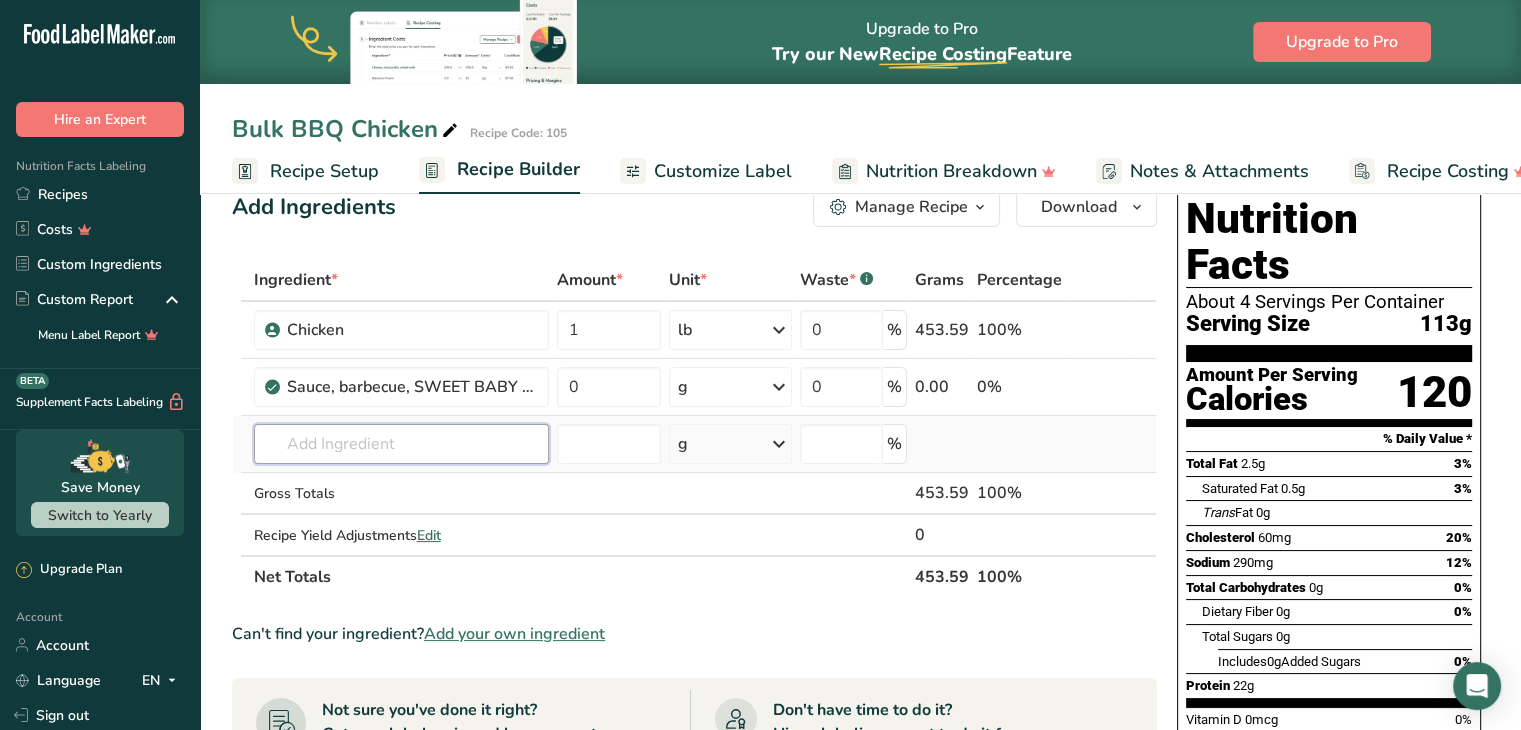 click at bounding box center [401, 444] 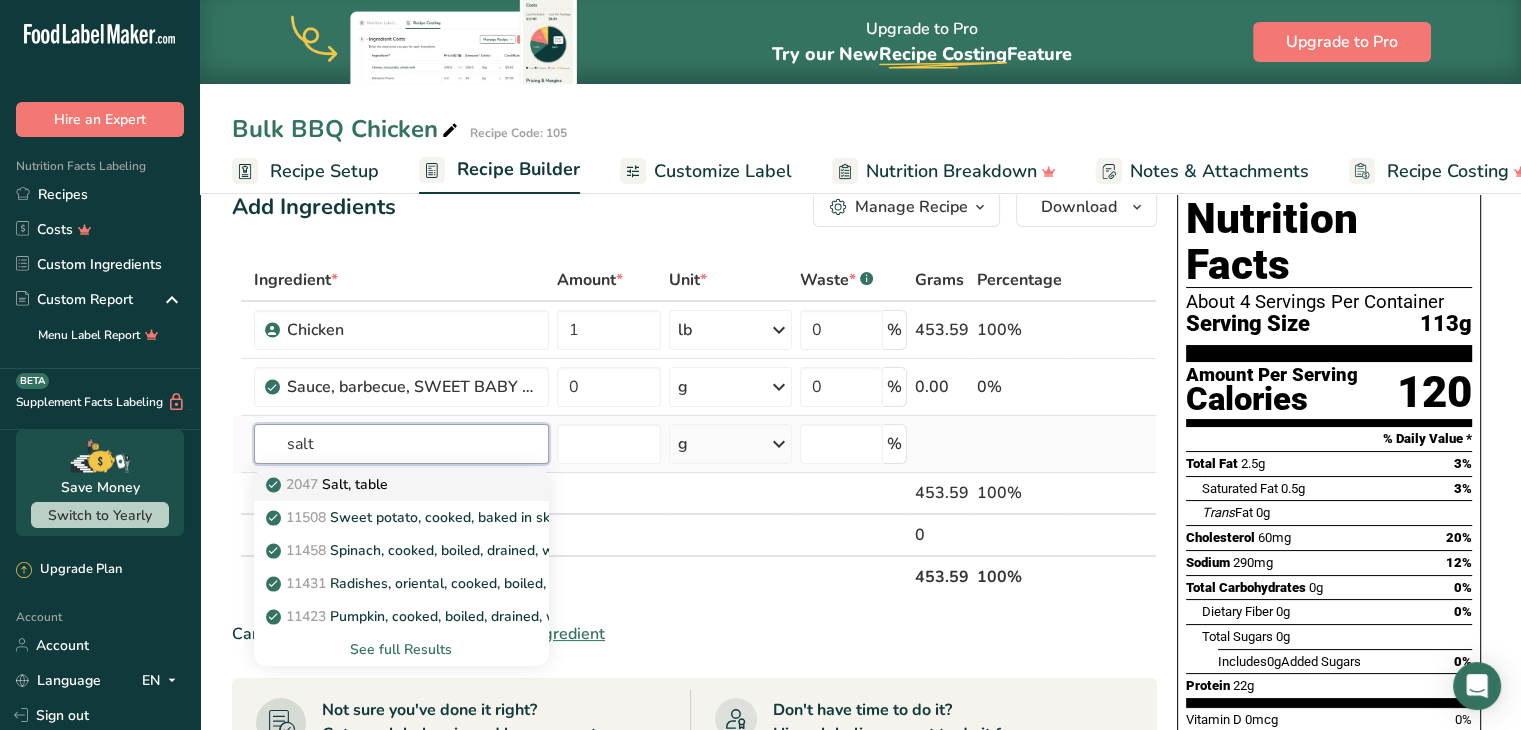 type on "salt" 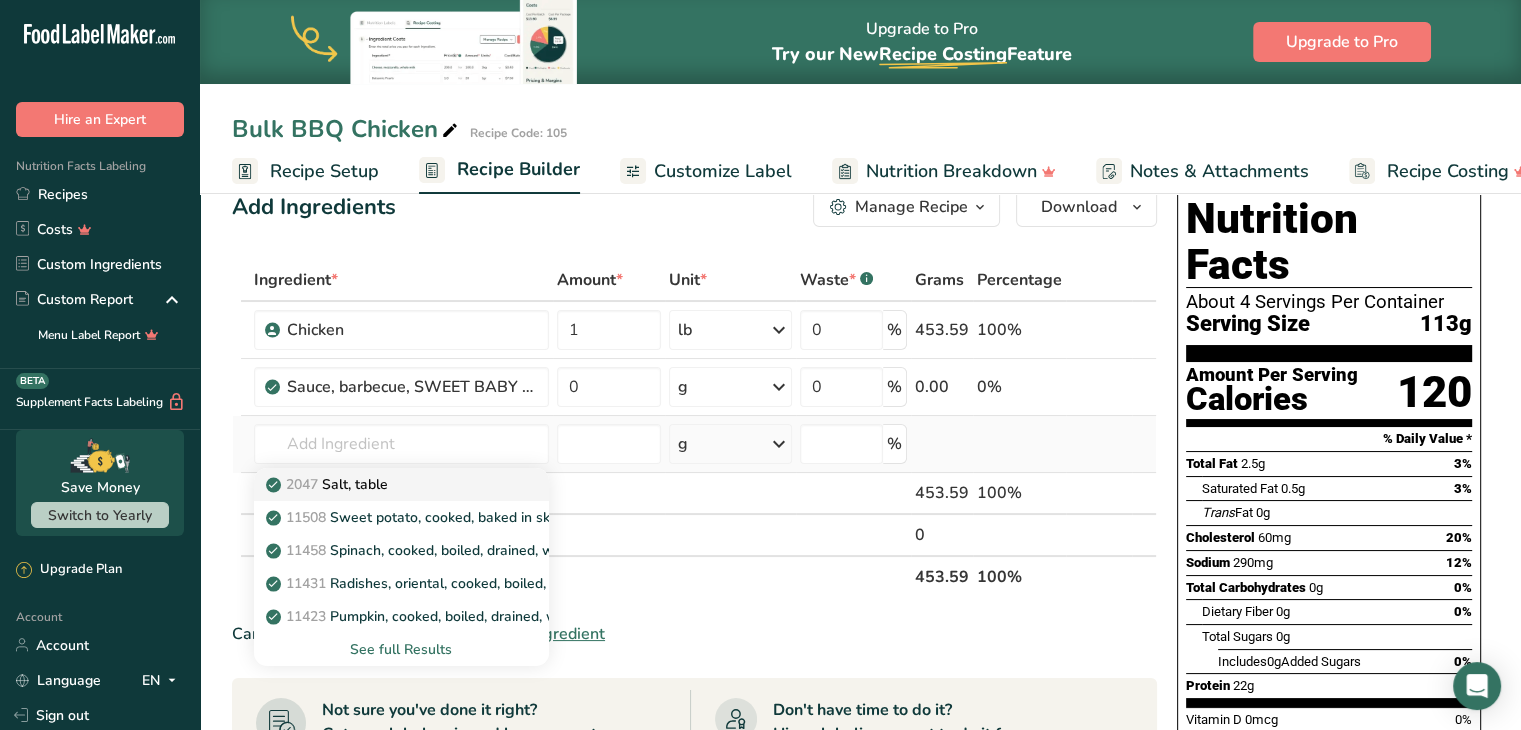 click on "2047
Salt, table" at bounding box center (329, 484) 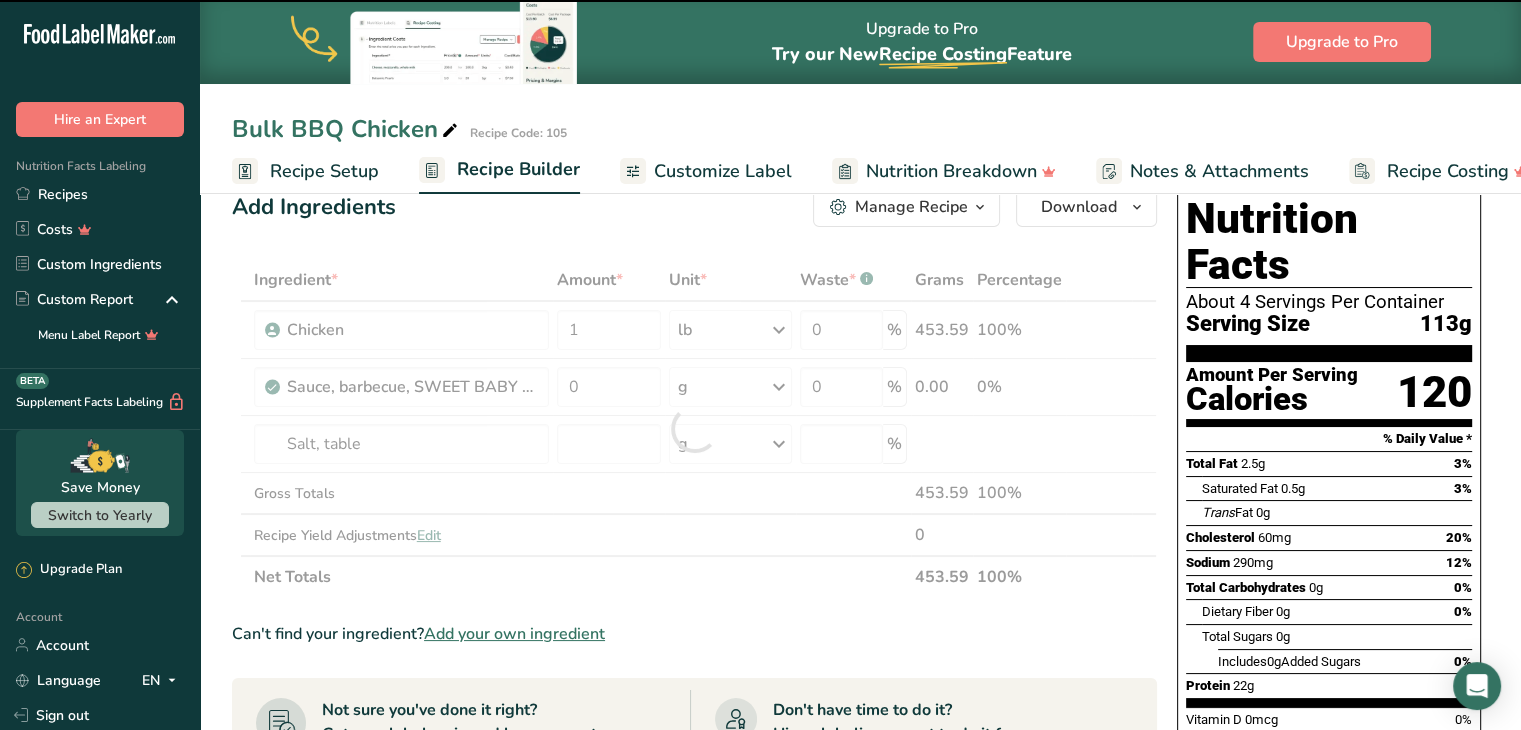 type on "0" 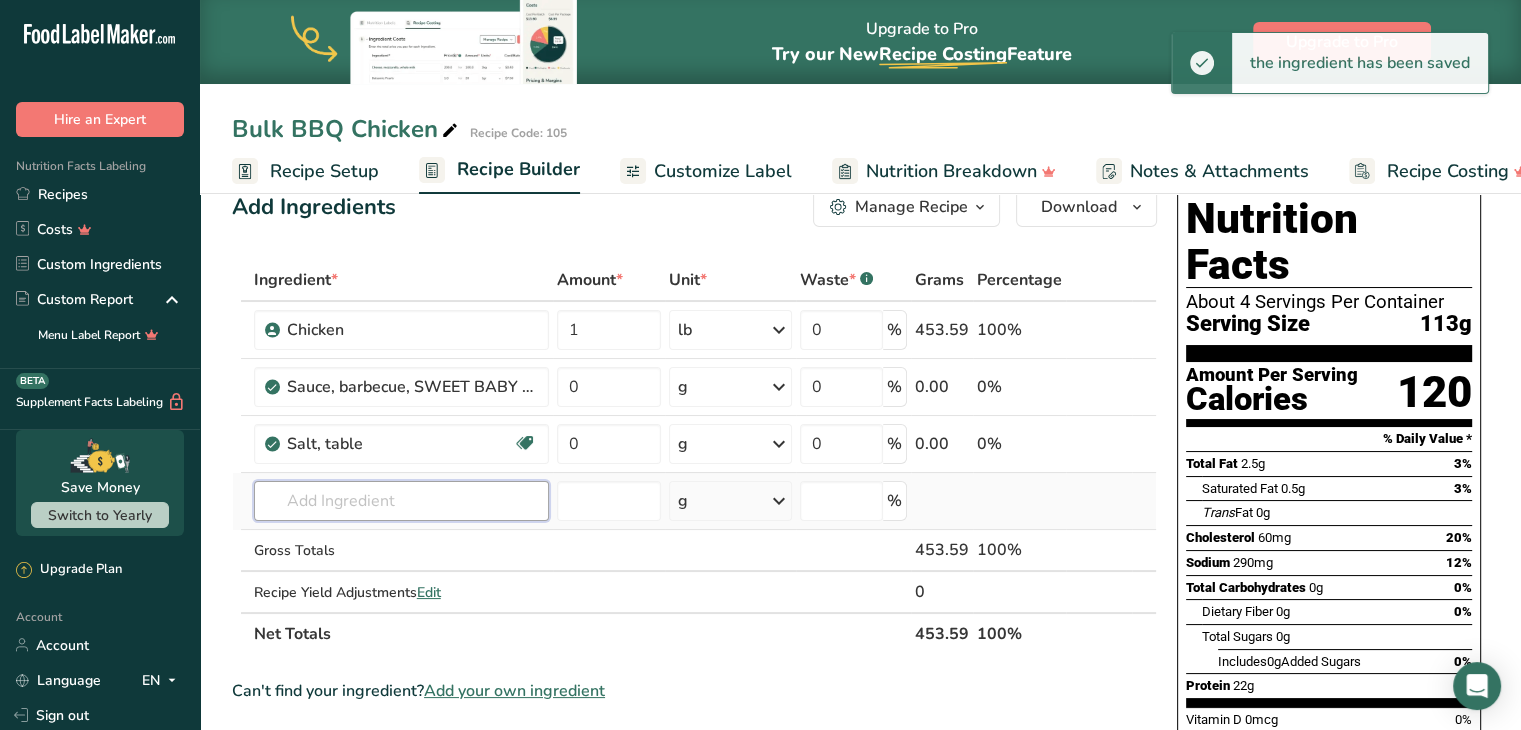 click at bounding box center (401, 501) 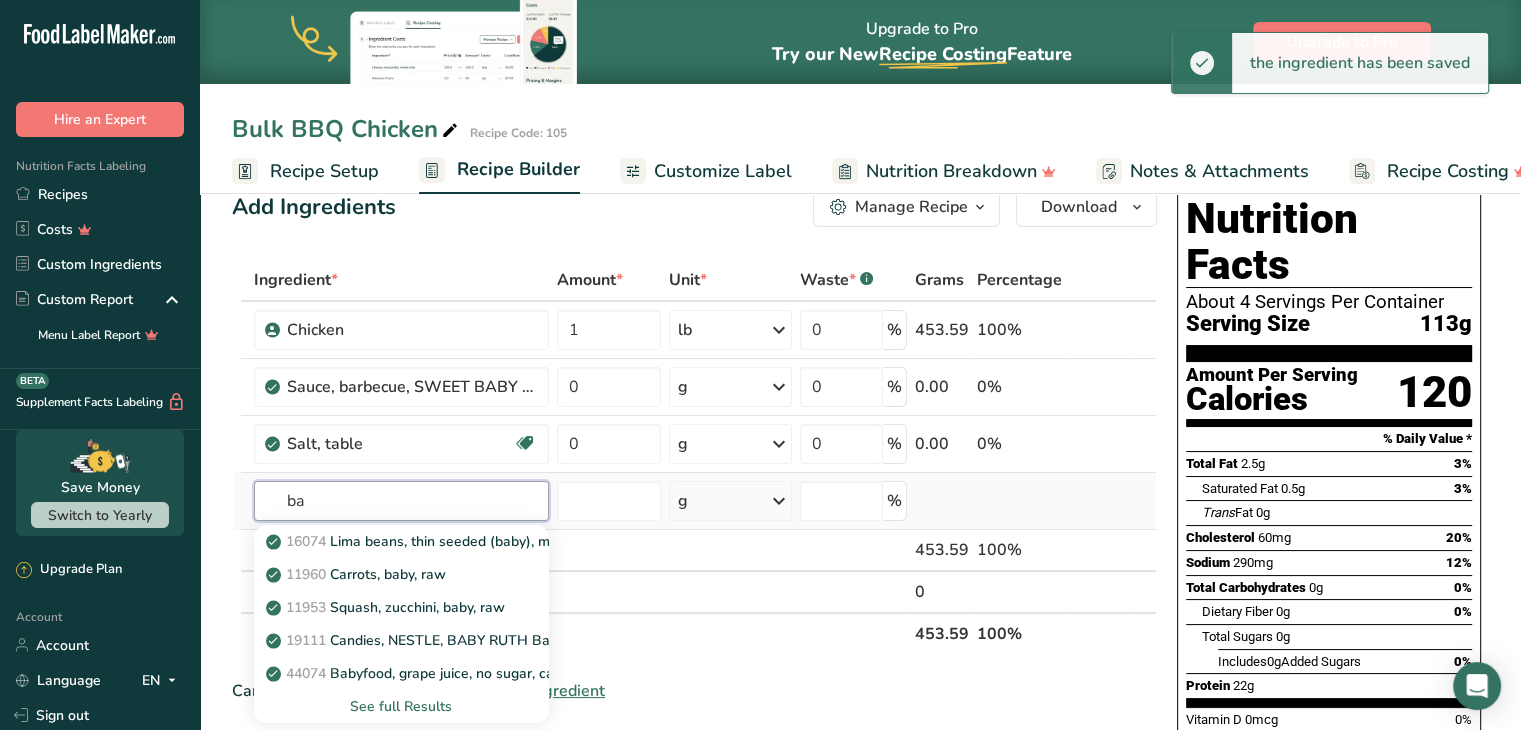 type on "b" 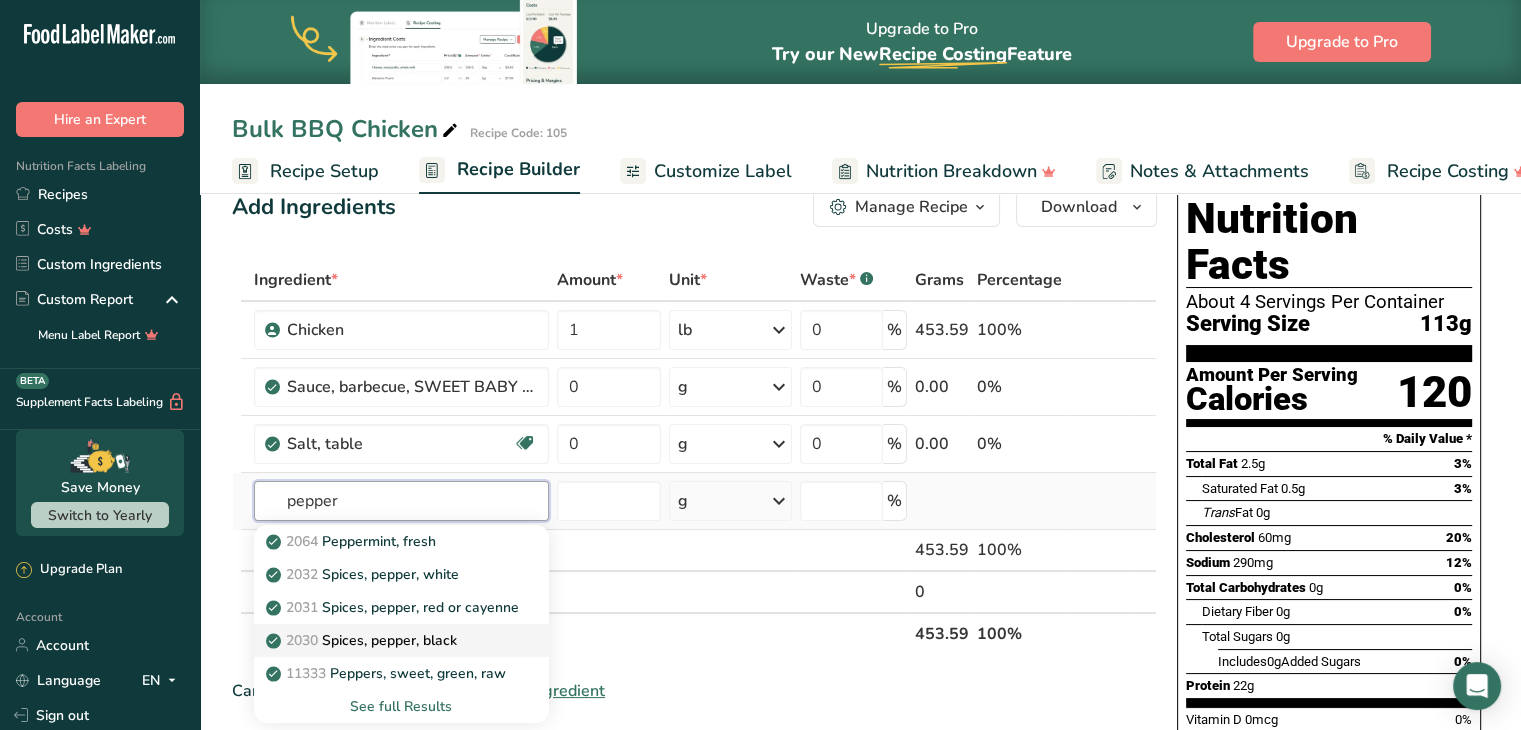 type on "pepper" 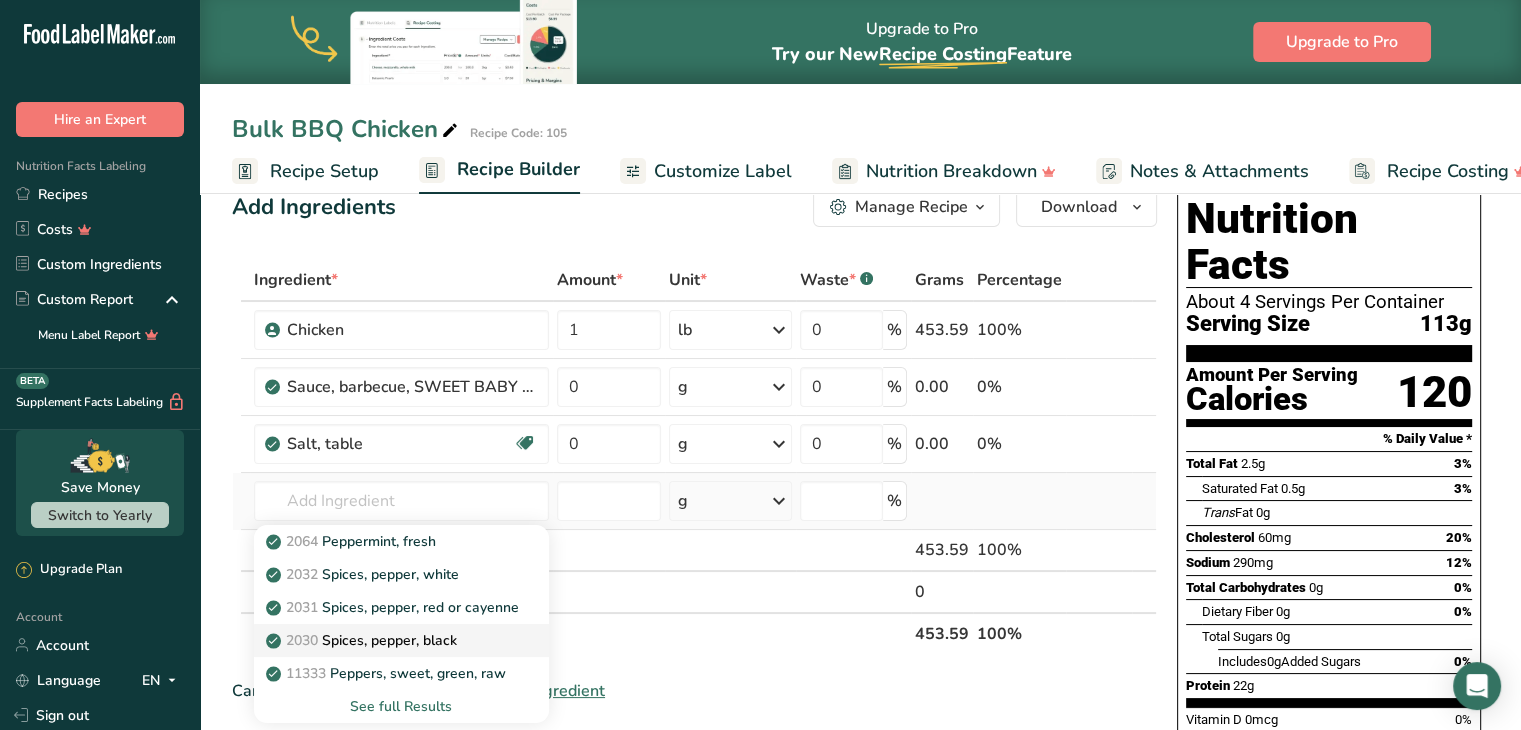 click on "2030
Spices, pepper, black" at bounding box center (363, 640) 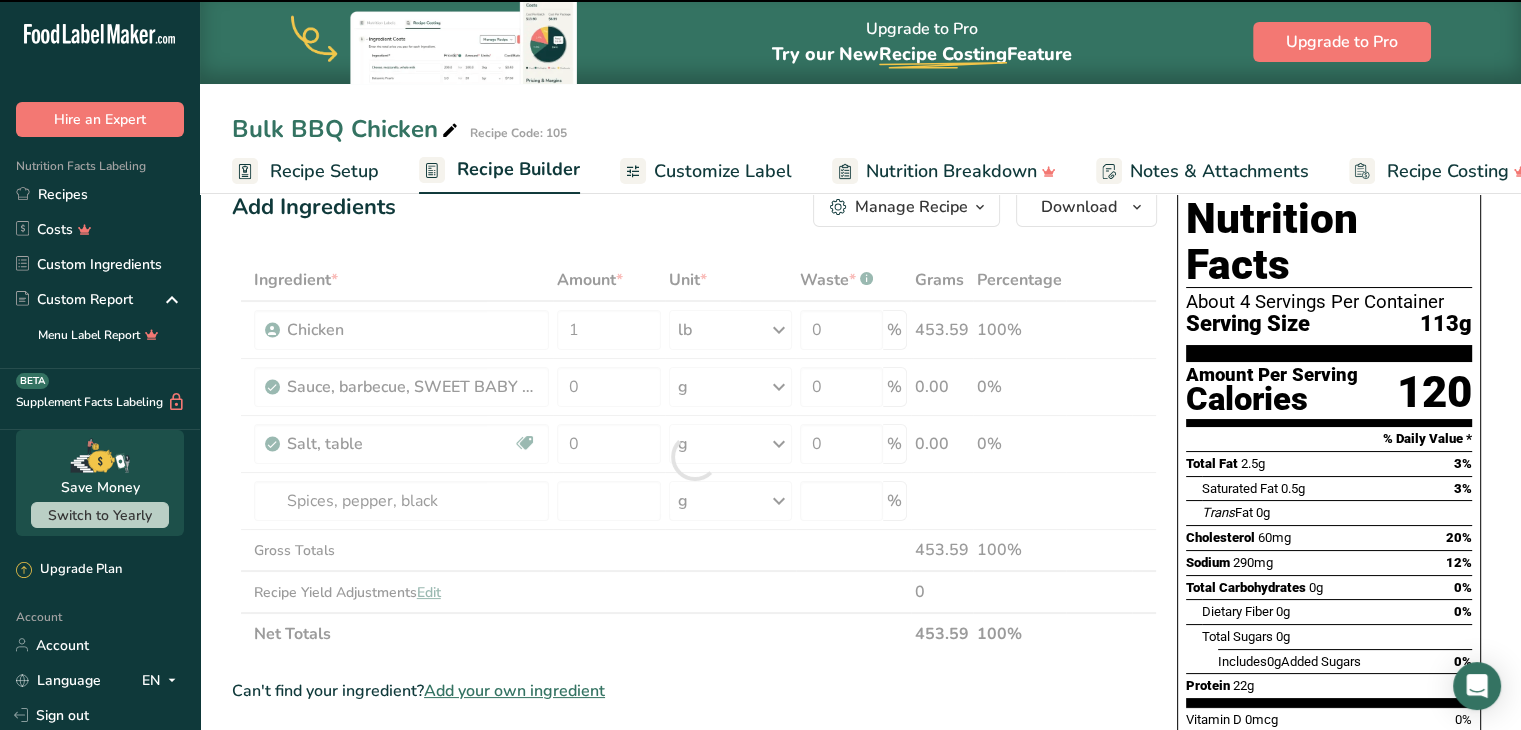 type on "0" 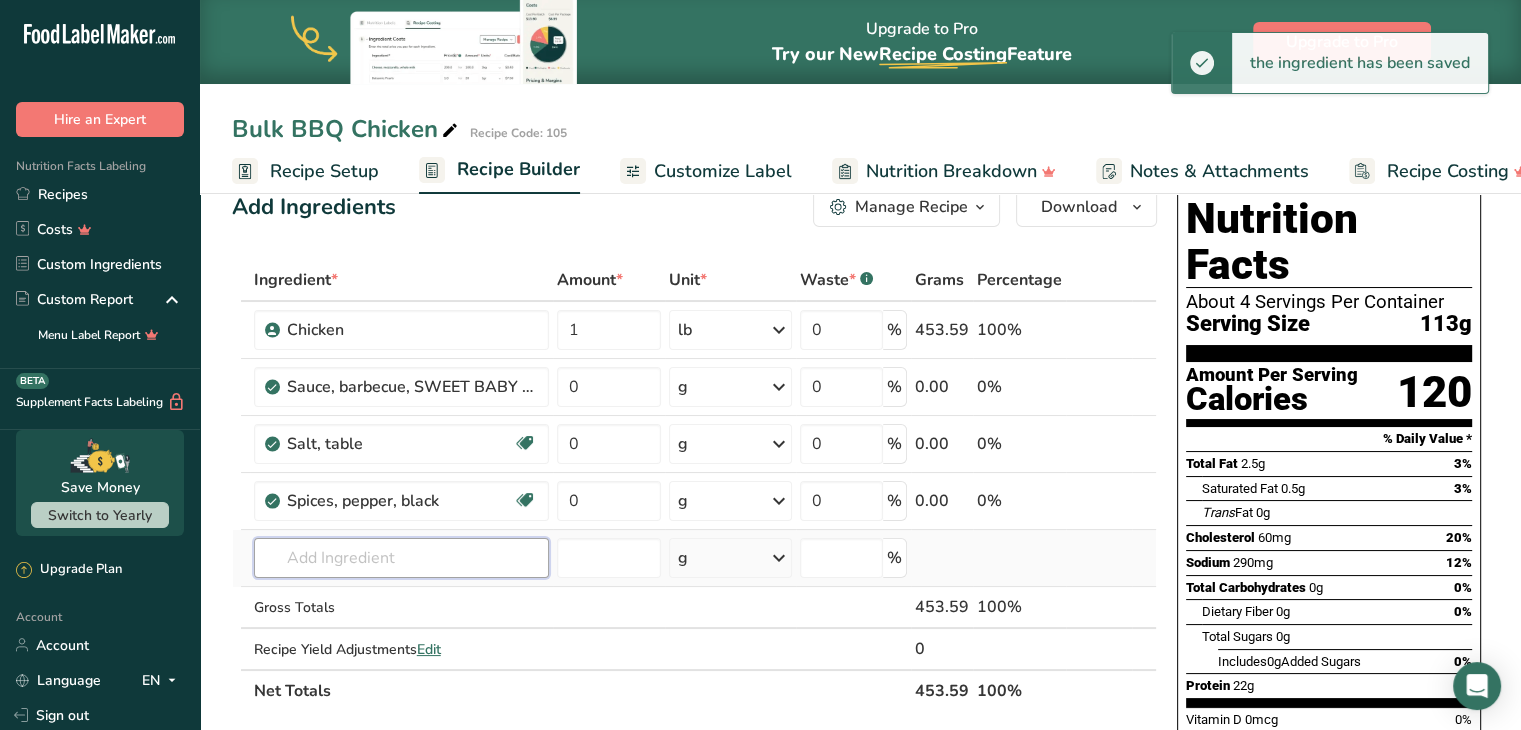 click at bounding box center (401, 558) 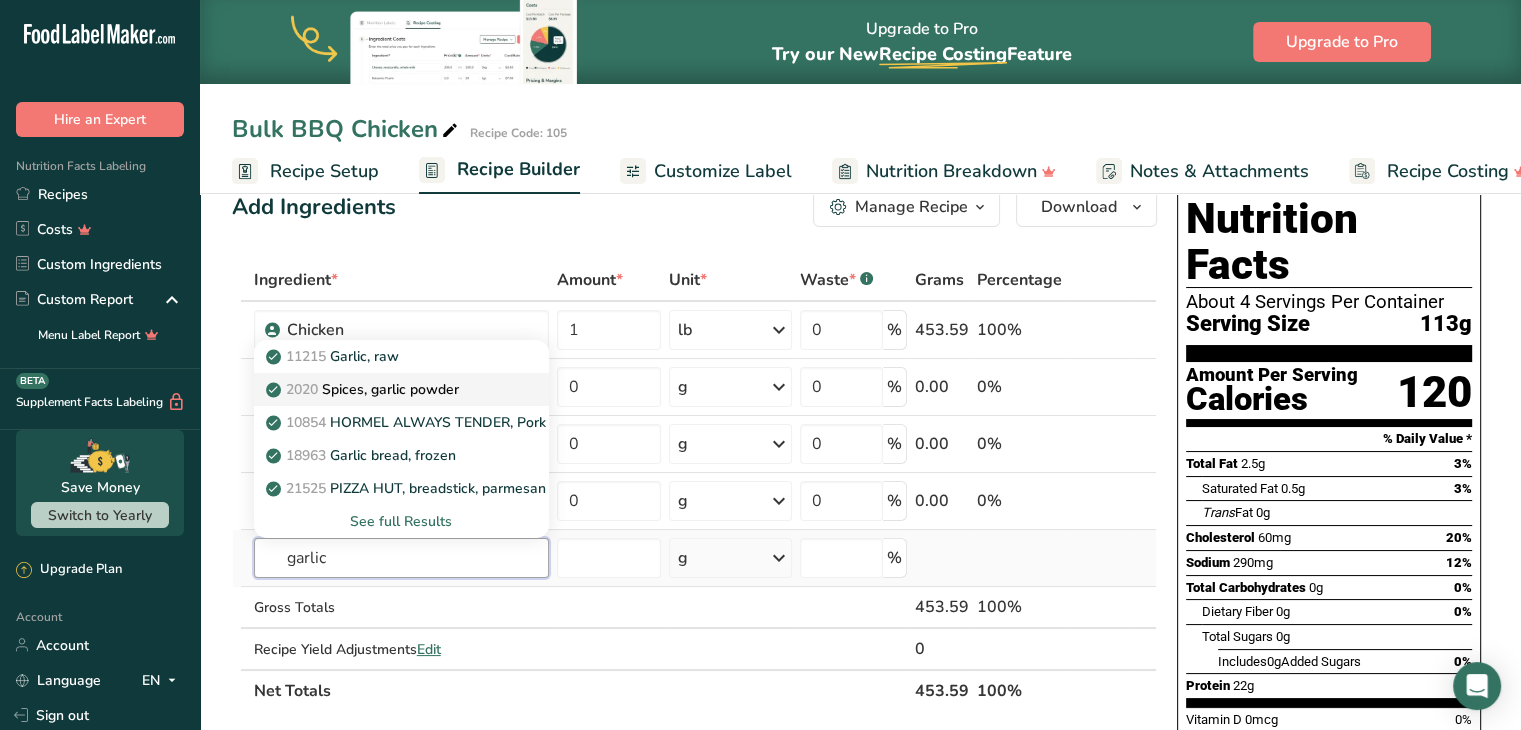 type on "garlic" 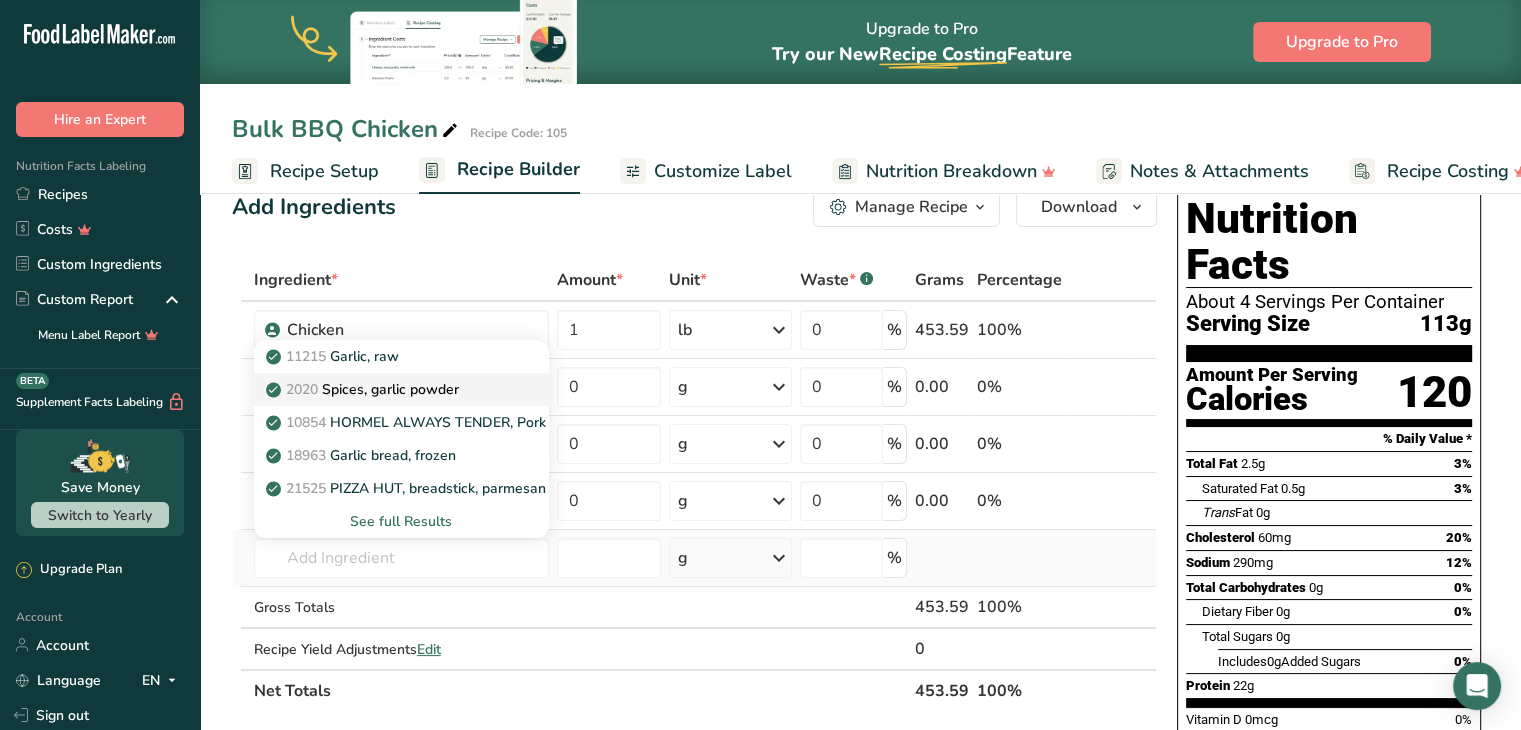 click on "2020
Spices, garlic powder" at bounding box center (364, 389) 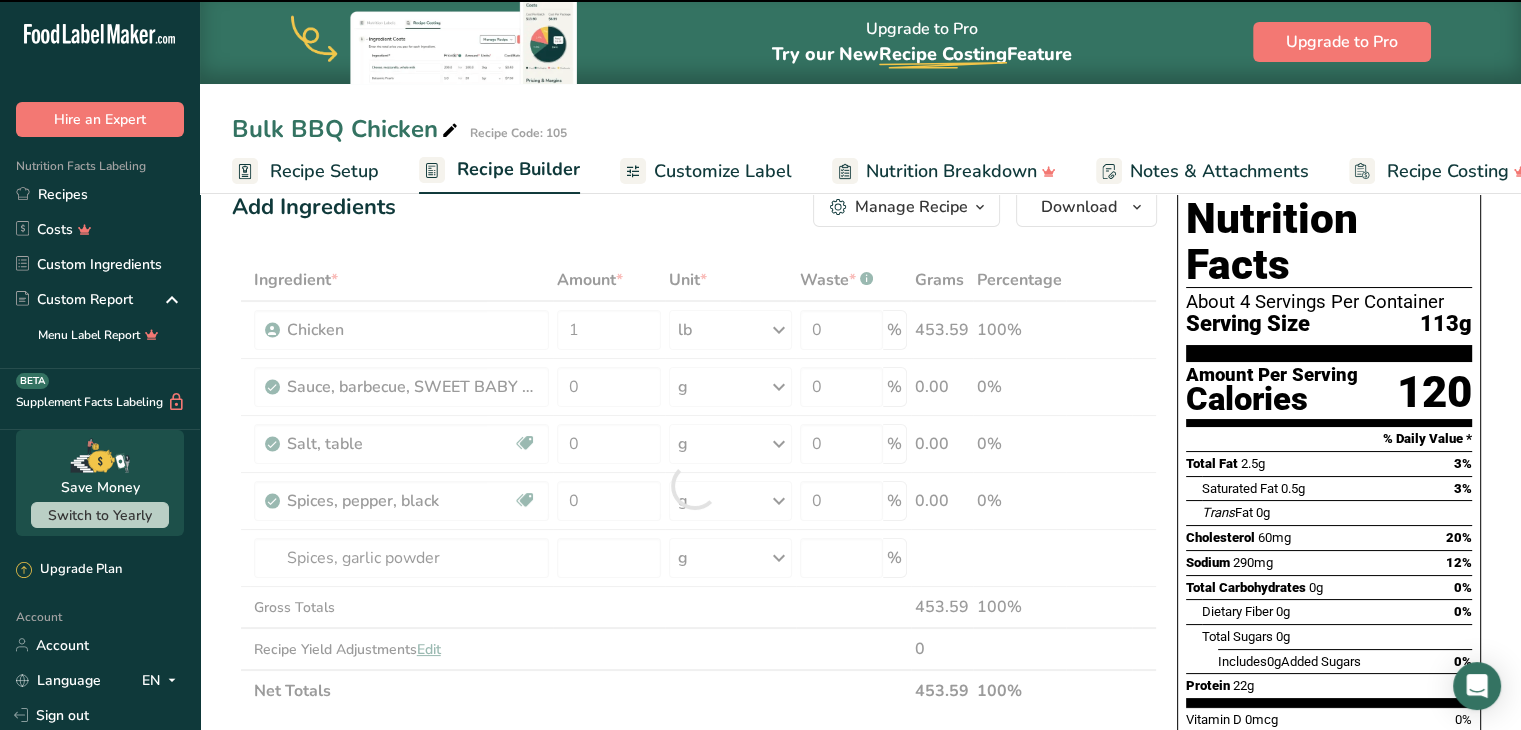 type on "0" 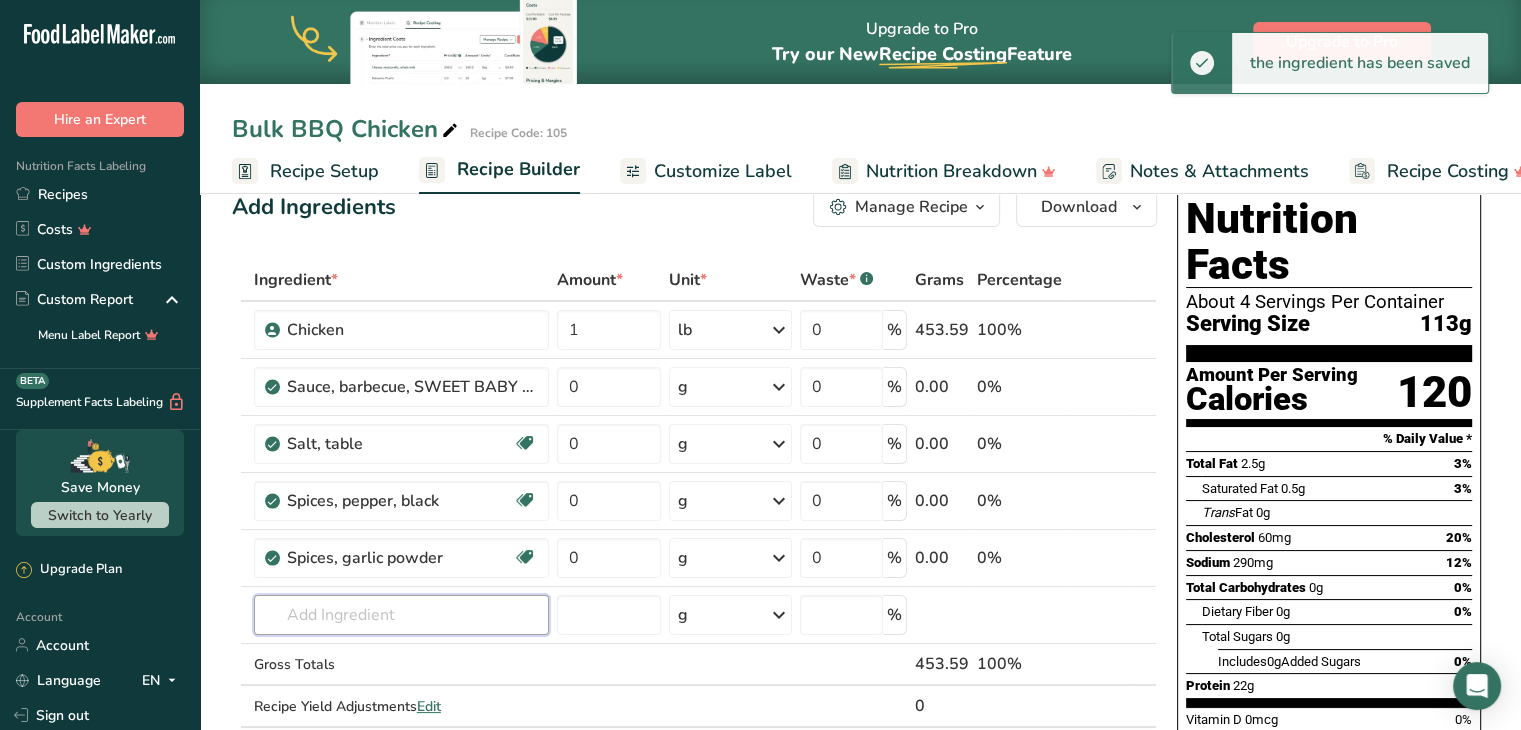 click at bounding box center (401, 615) 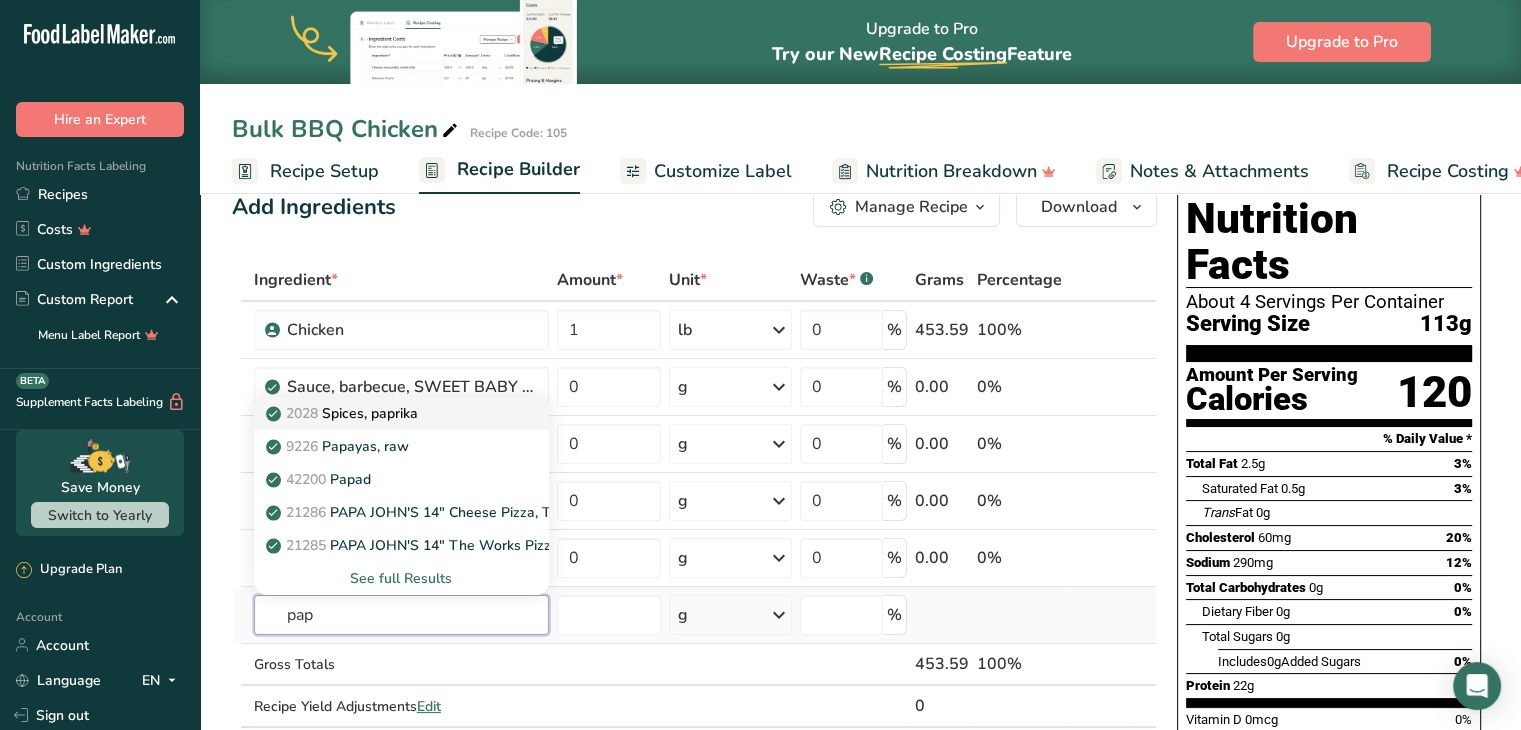 type on "pap" 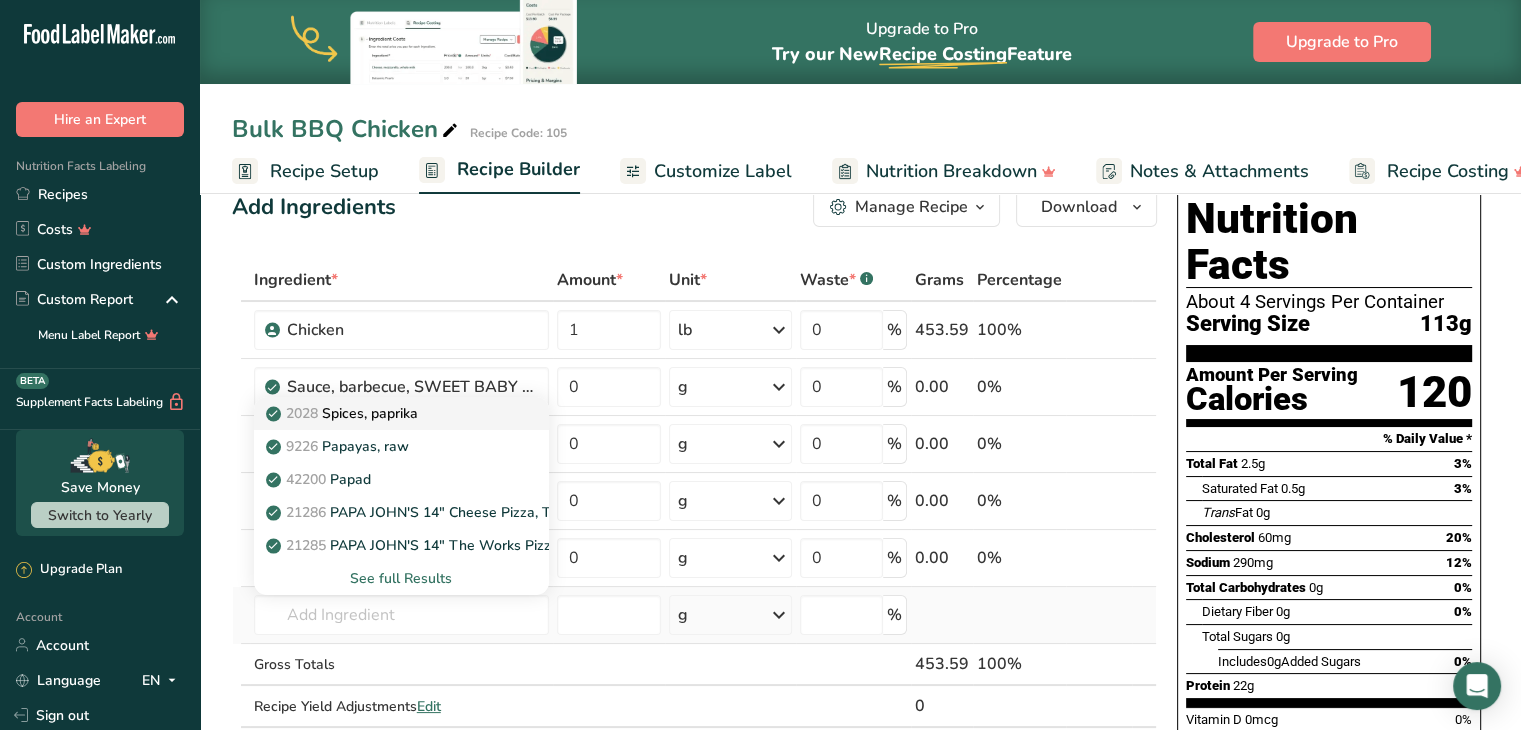 click on "2028
Spices, paprika" at bounding box center [344, 413] 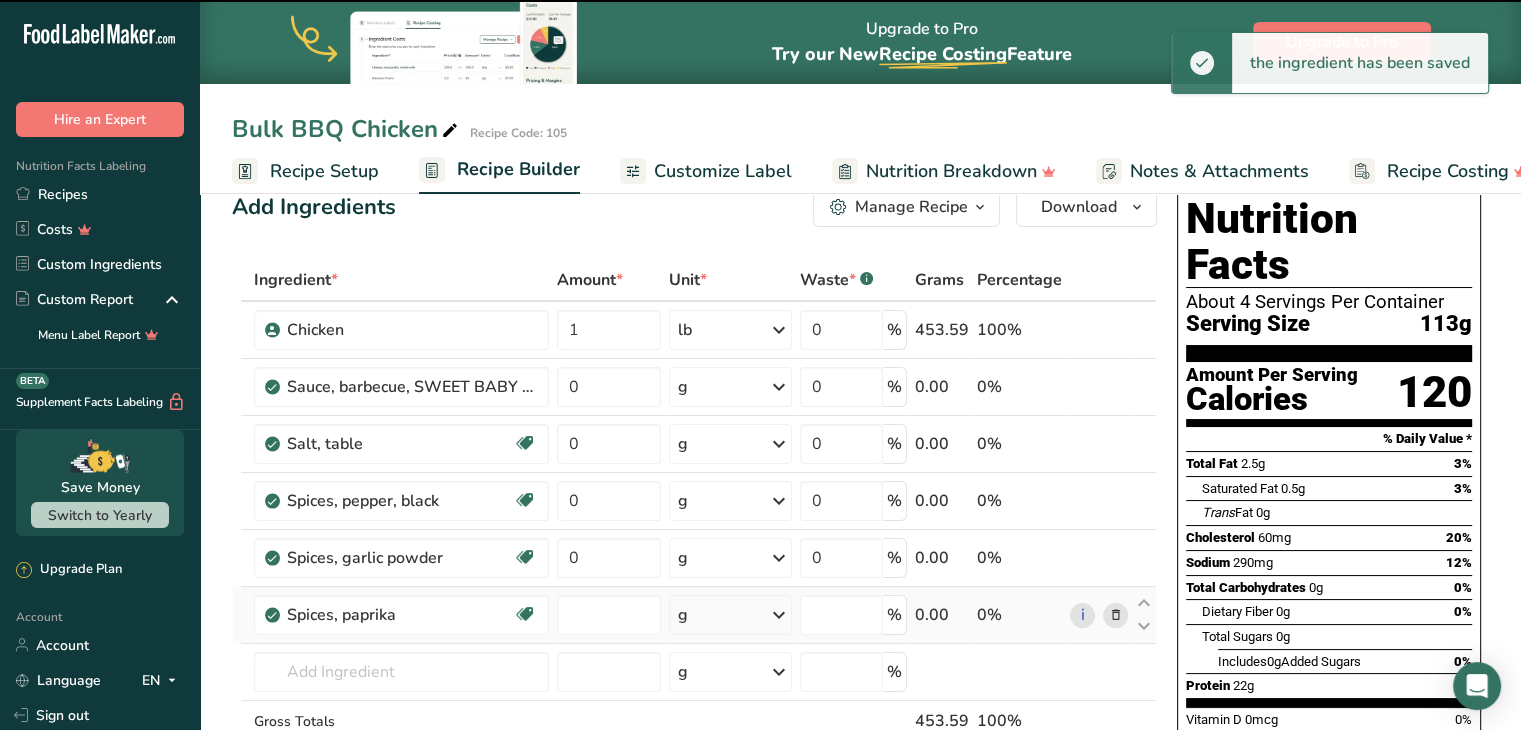 type on "0" 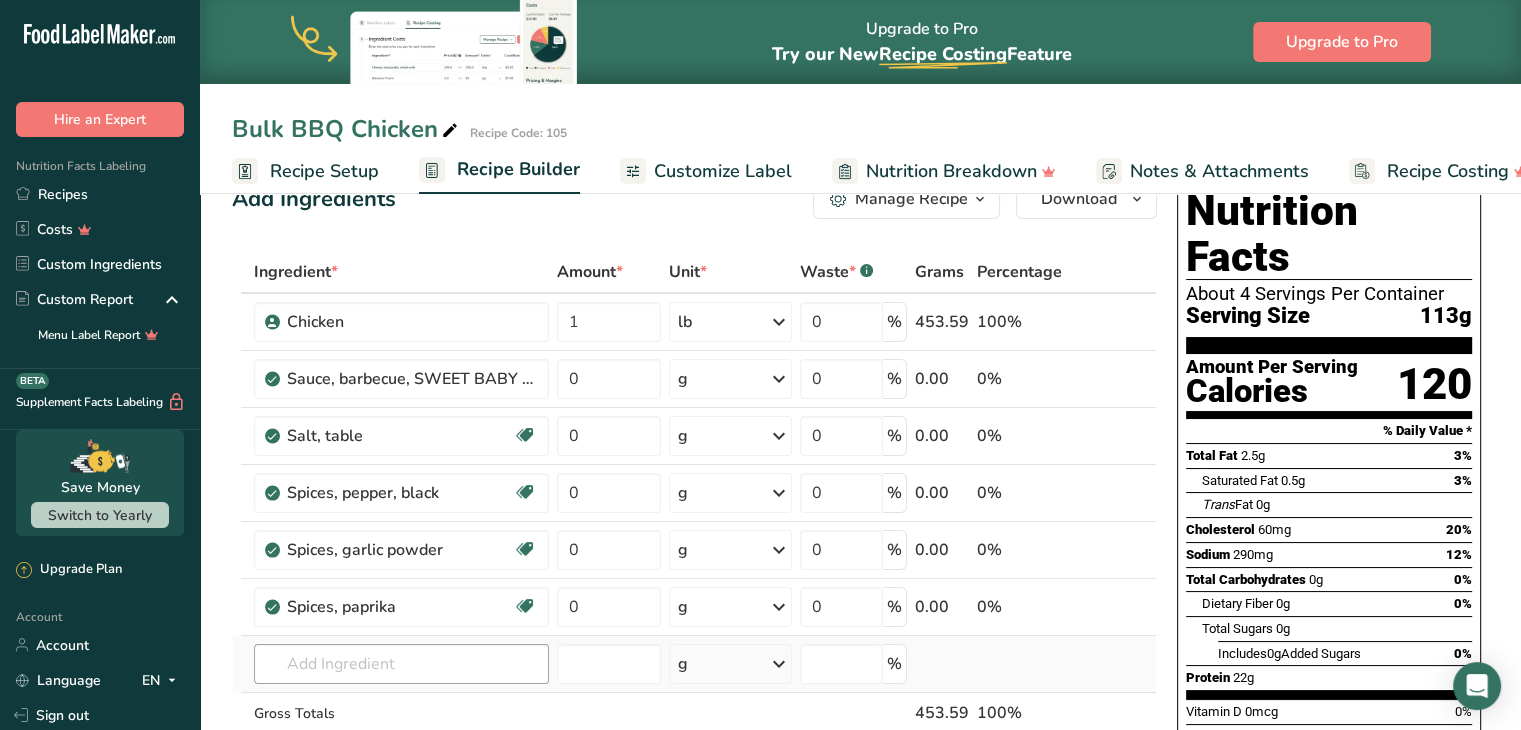 scroll, scrollTop: 47, scrollLeft: 0, axis: vertical 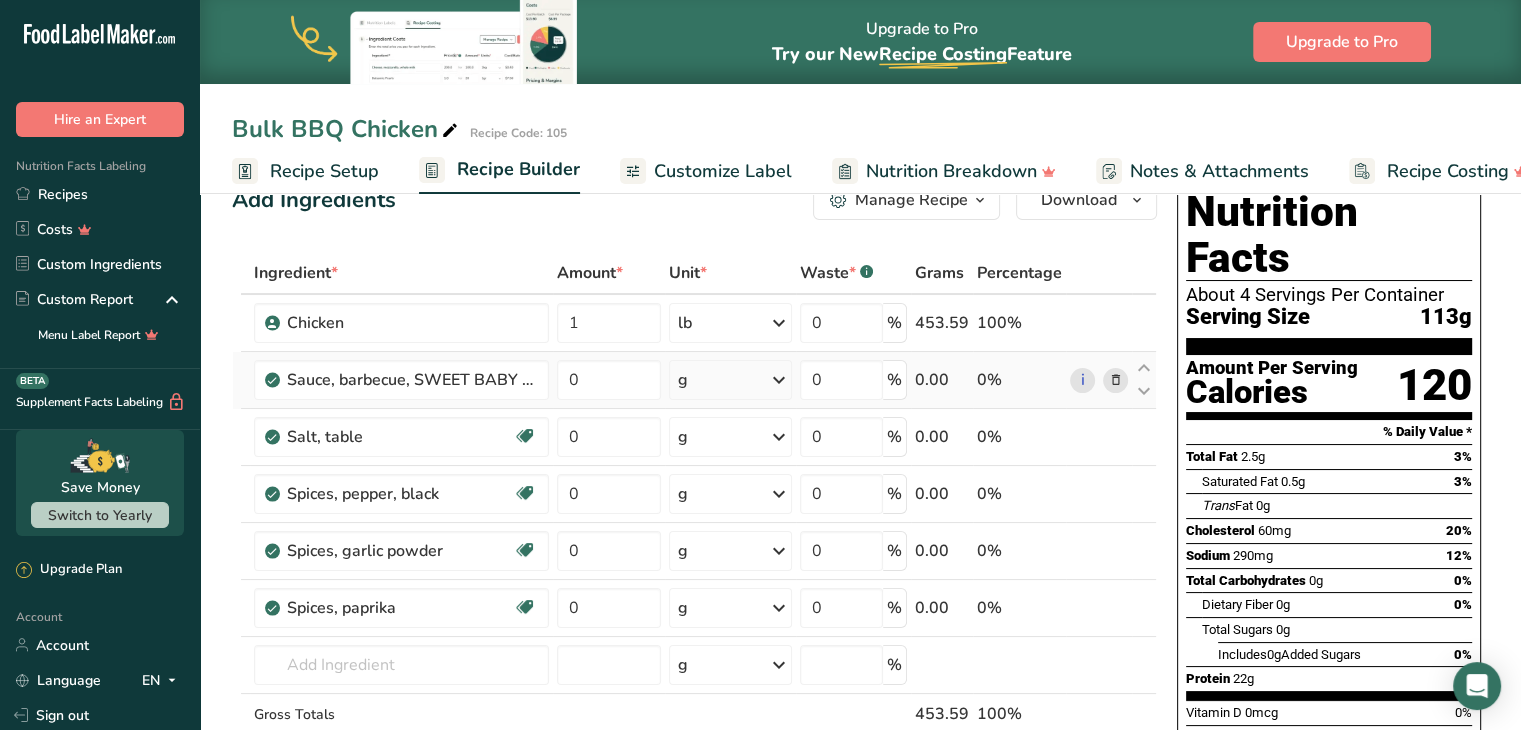 click on "g" at bounding box center [731, 380] 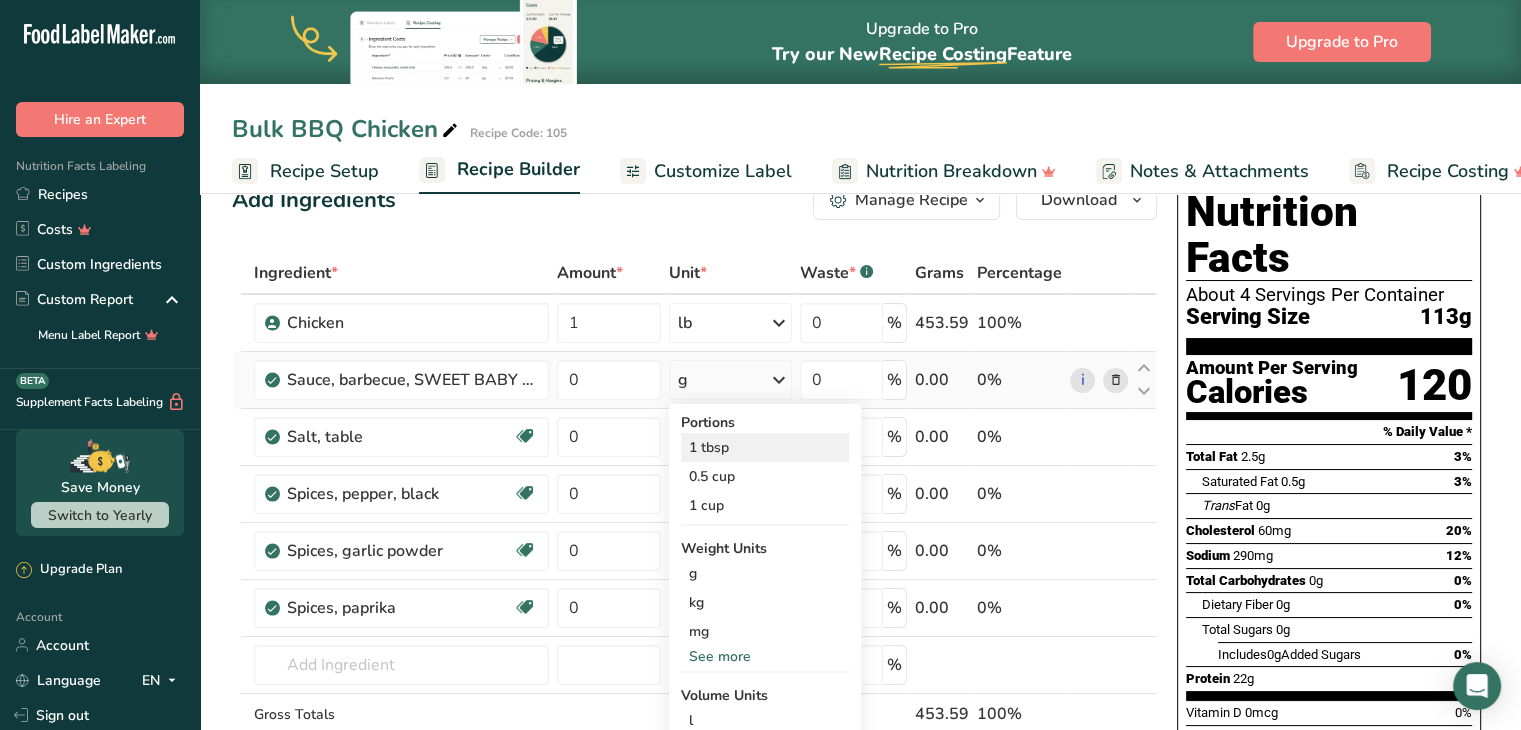 click on "1 tbsp" at bounding box center (765, 447) 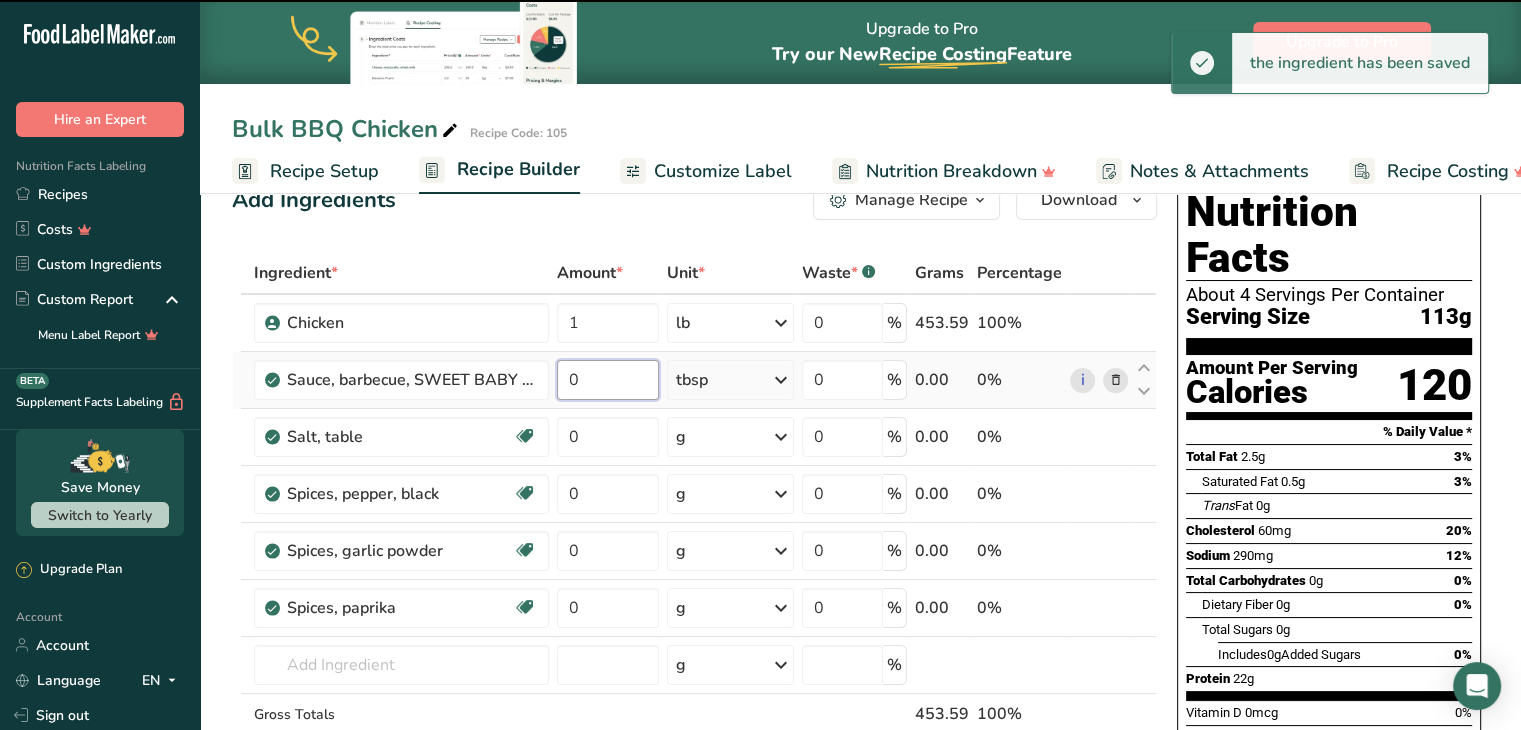click on "0" at bounding box center (608, 380) 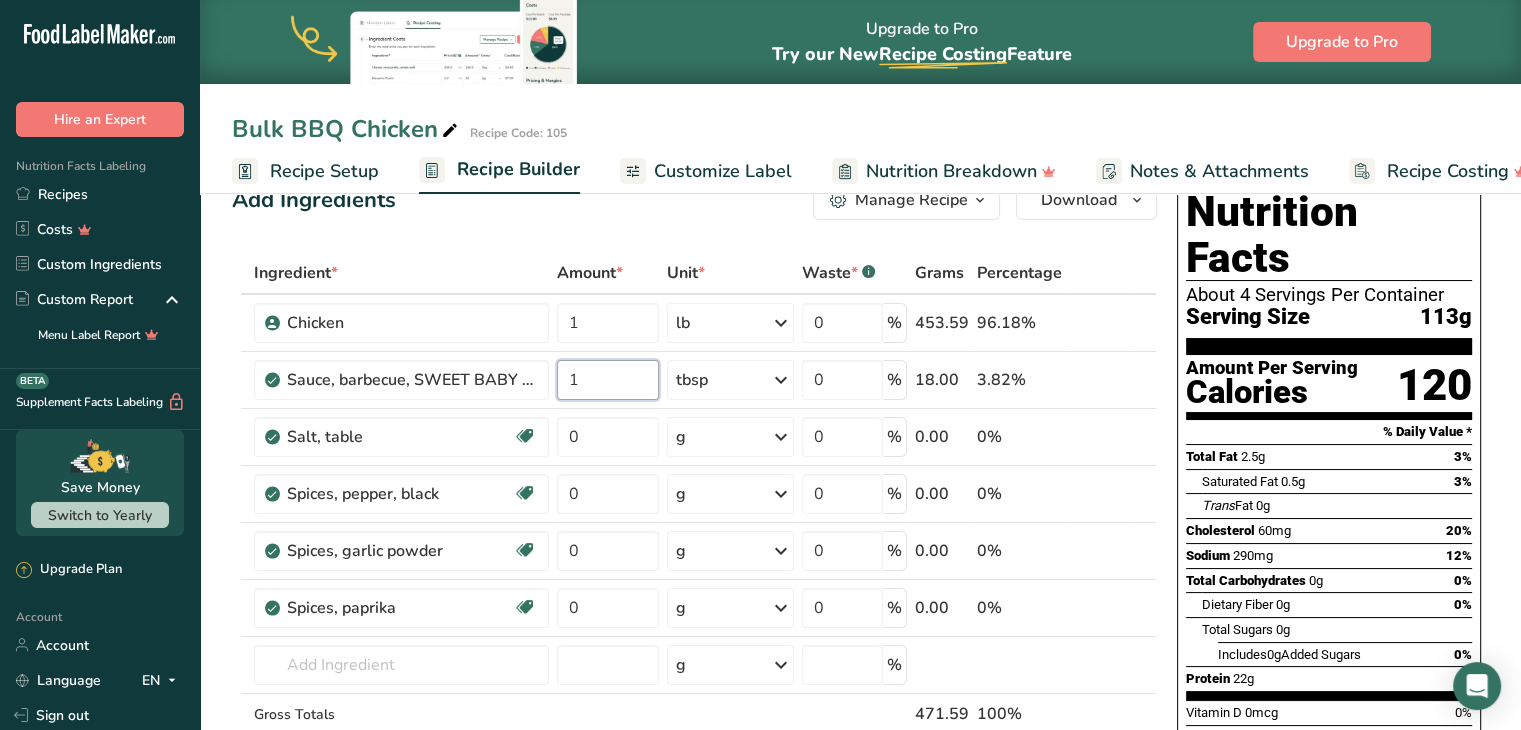 type on "1" 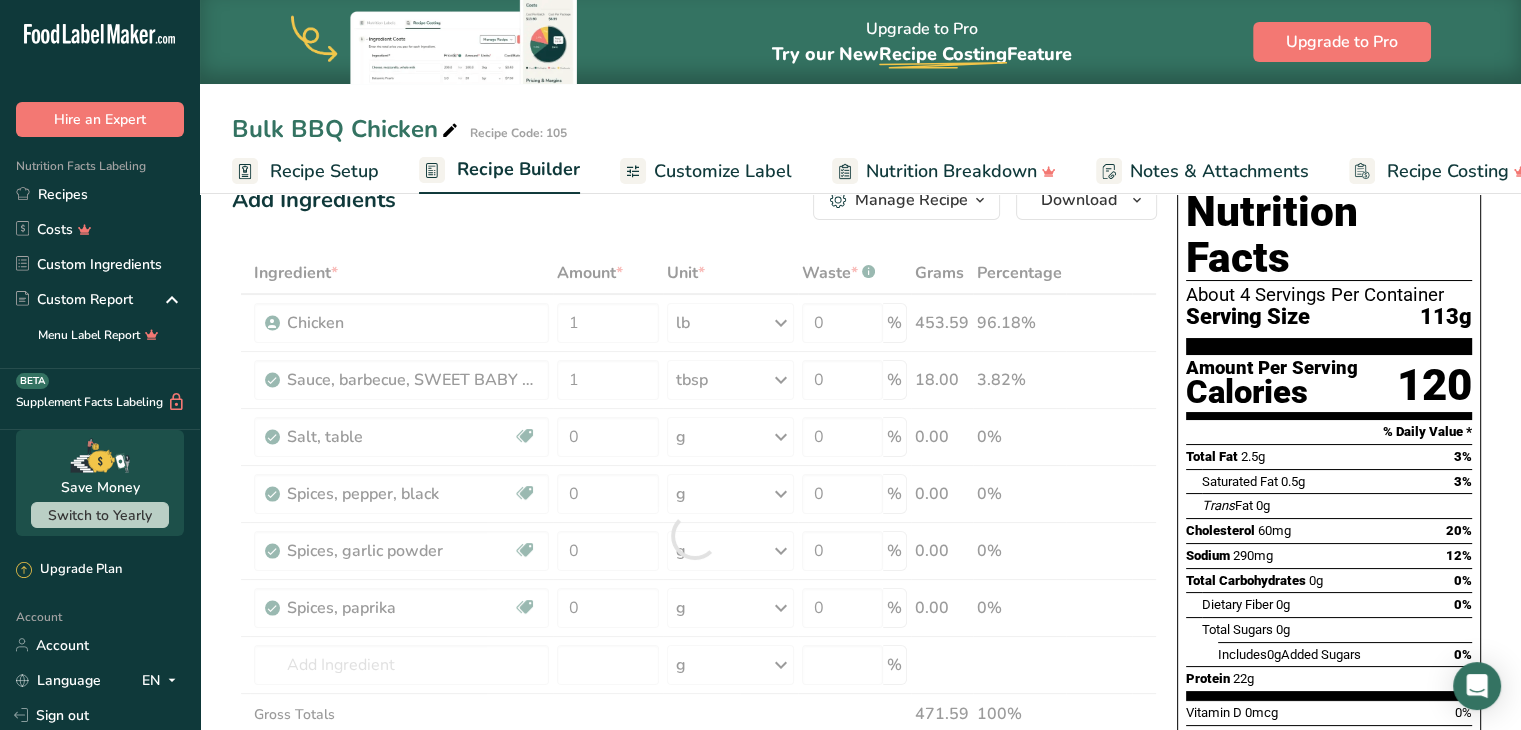 click on "Add Ingredients
Manage Recipe         Delete Recipe           Duplicate Recipe             Scale Recipe             Save as Sub-Recipe   .a-a{fill:#347362;}.b-a{fill:#fff;}                               Nutrition Breakdown                   Recipe Card
NEW
Amino Acids Pattern Report             Activity History
Download
Choose your preferred label style
Standard FDA label
Standard FDA label
The most common format for nutrition facts labels in compliance with the FDA's typeface, style and requirements
Tabular FDA label
A label format compliant with the FDA regulations presented in a tabular (horizontal) display.
Linear FDA label
A simple linear display for small sized packages.
Simplified FDA label" at bounding box center [860, 813] 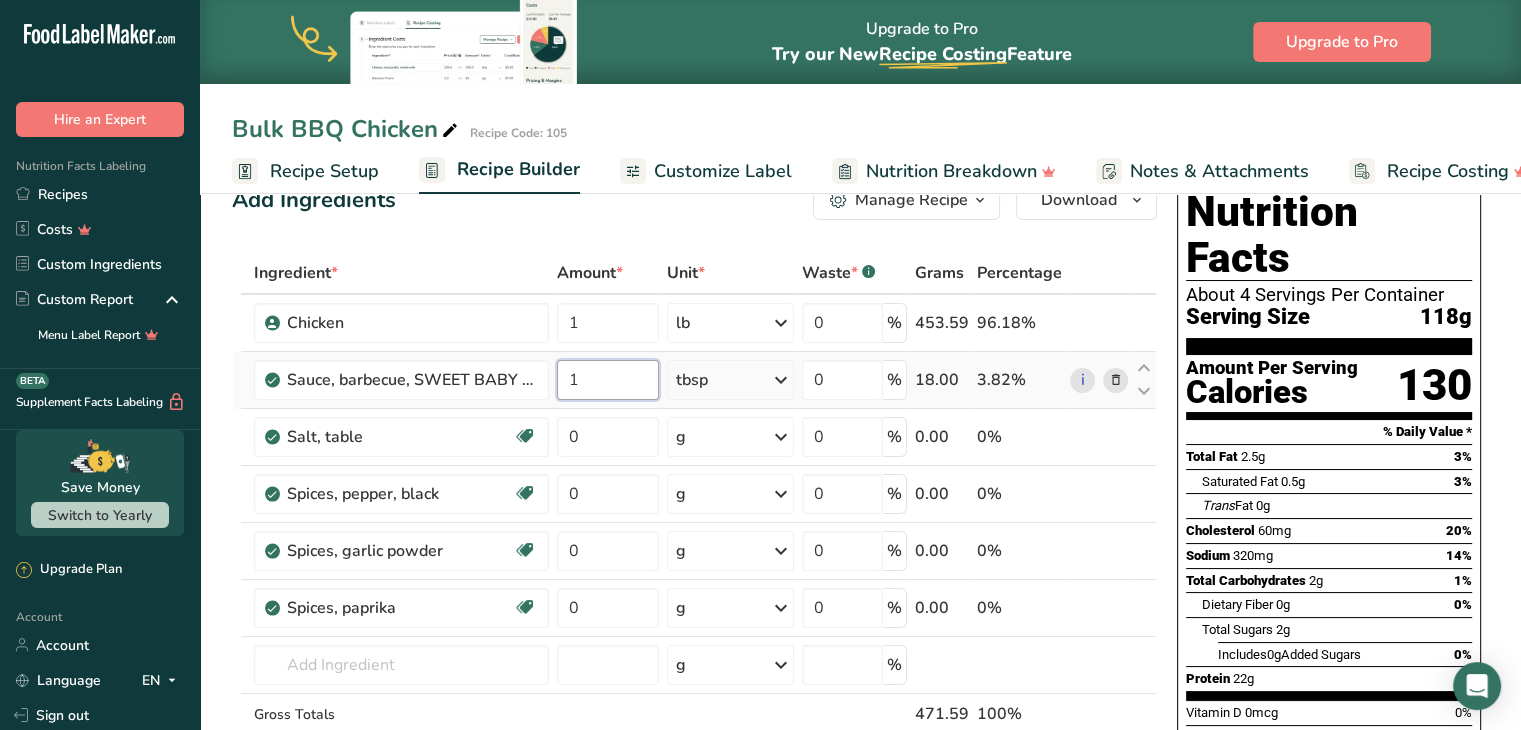 click on "1" at bounding box center (608, 380) 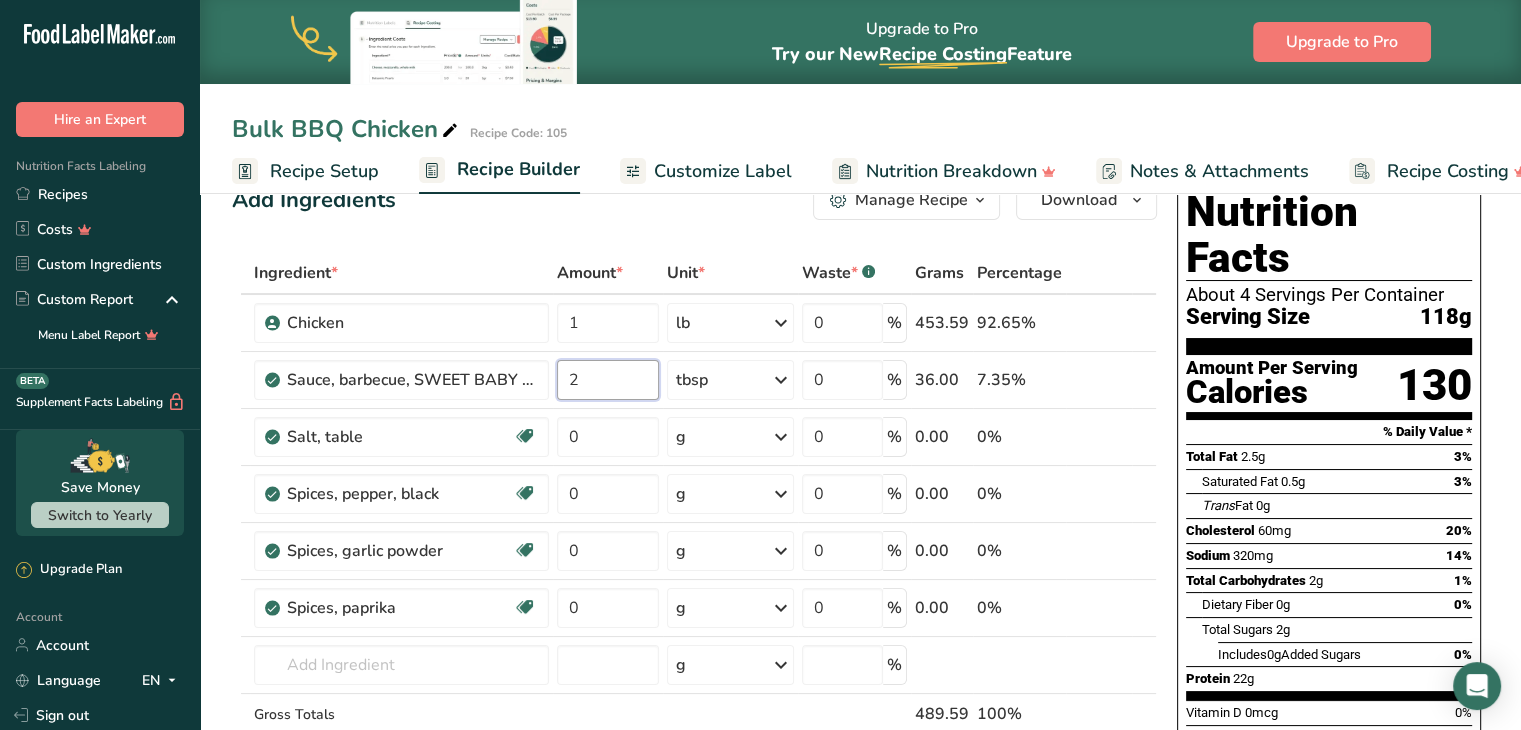 type on "2" 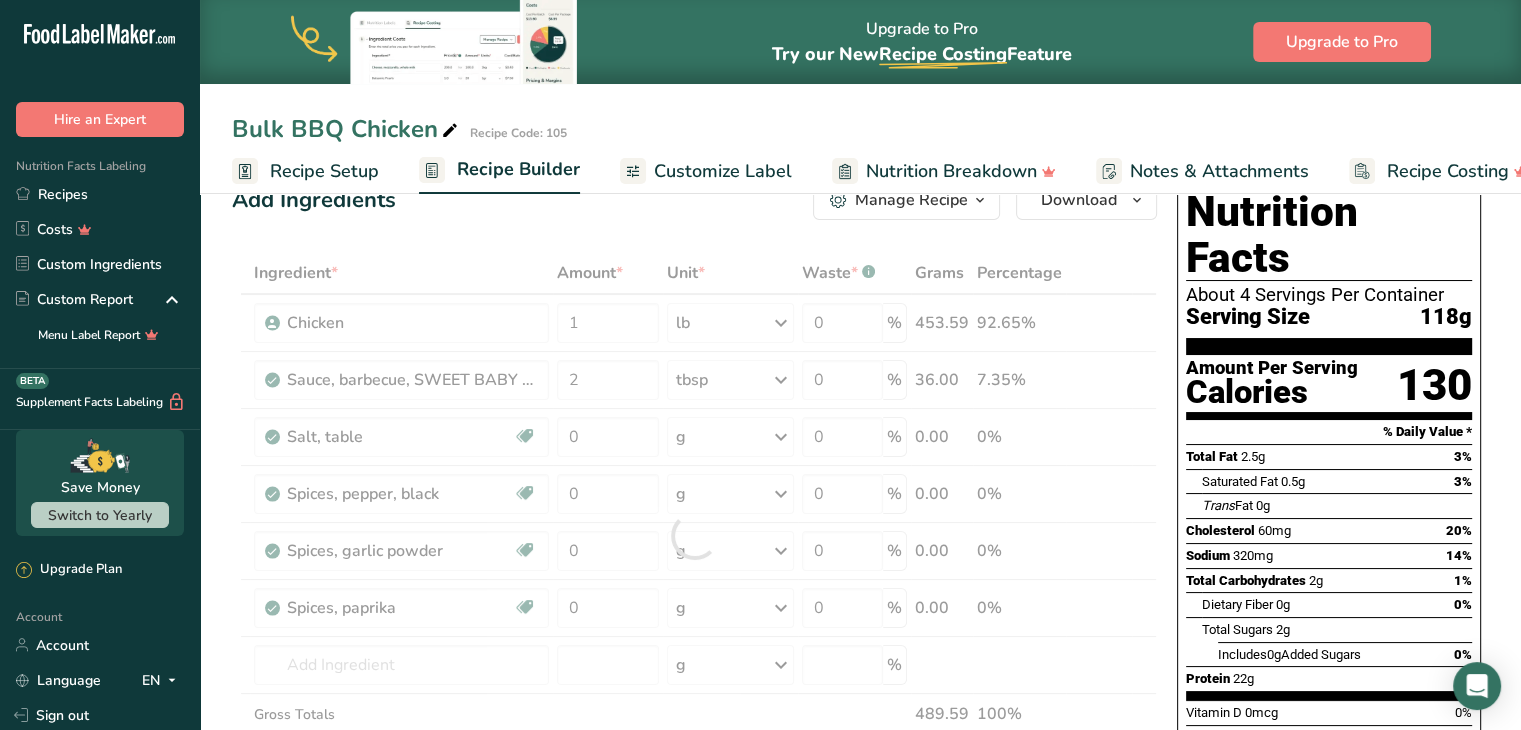 click on "Add Ingredients
Manage Recipe         Delete Recipe           Duplicate Recipe             Scale Recipe             Save as Sub-Recipe   .a-a{fill:#347362;}.b-a{fill:#fff;}                               Nutrition Breakdown                   Recipe Card
NEW
Amino Acids Pattern Report             Activity History
Download
Choose your preferred label style
Standard FDA label
Standard FDA label
The most common format for nutrition facts labels in compliance with the FDA's typeface, style and requirements
Tabular FDA label
A label format compliant with the FDA regulations presented in a tabular (horizontal) display.
Linear FDA label
A simple linear display for small sized packages.
Simplified FDA label" at bounding box center [860, 813] 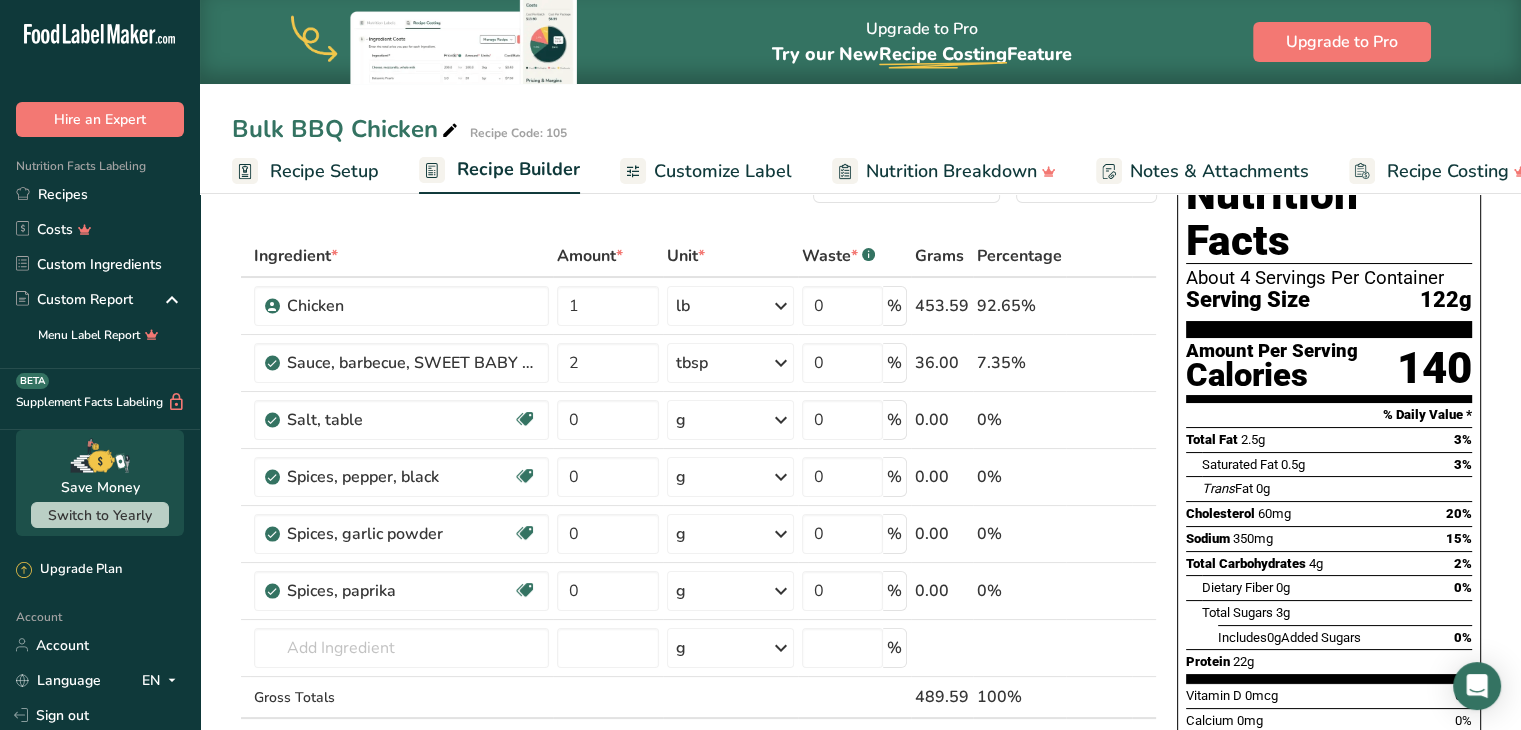 scroll, scrollTop: 63, scrollLeft: 0, axis: vertical 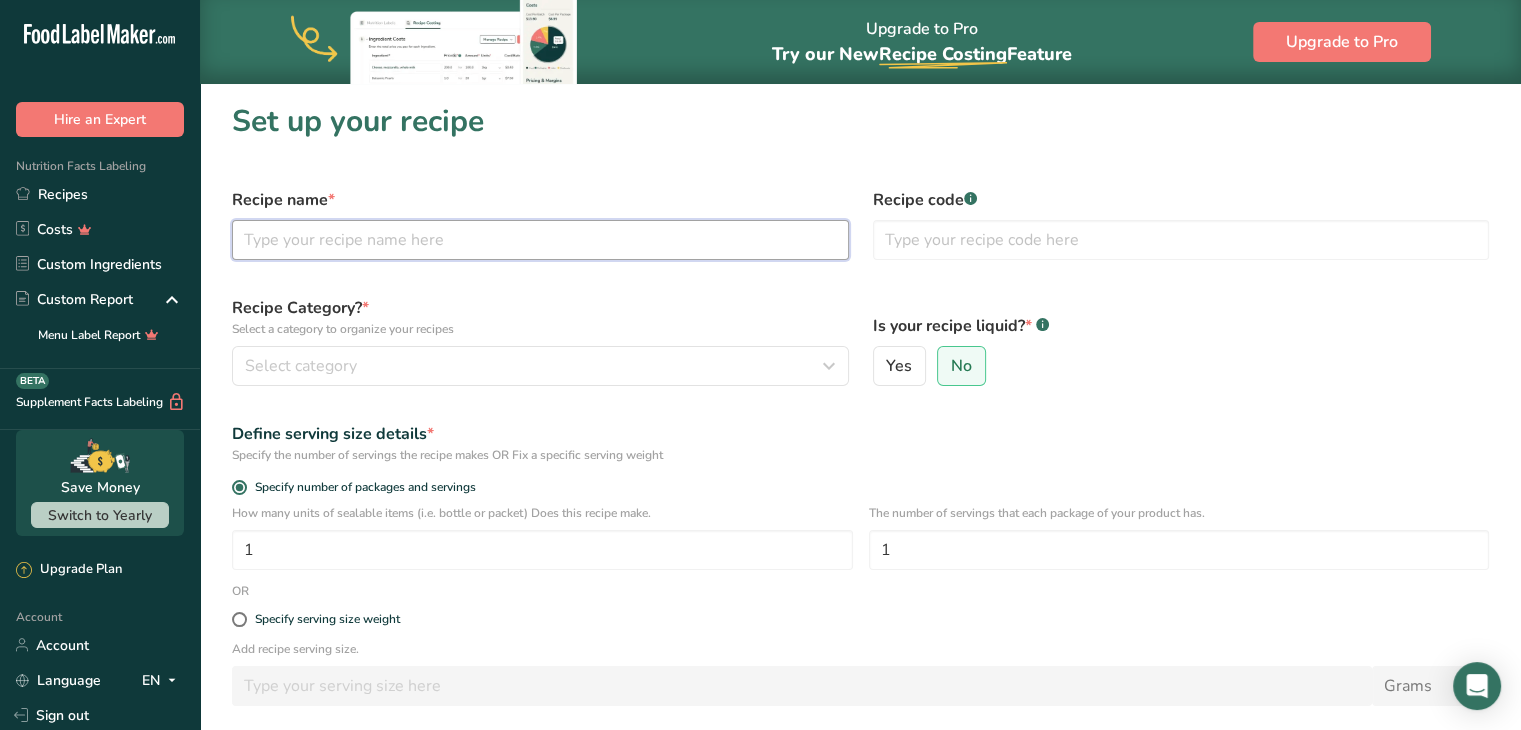click at bounding box center [540, 240] 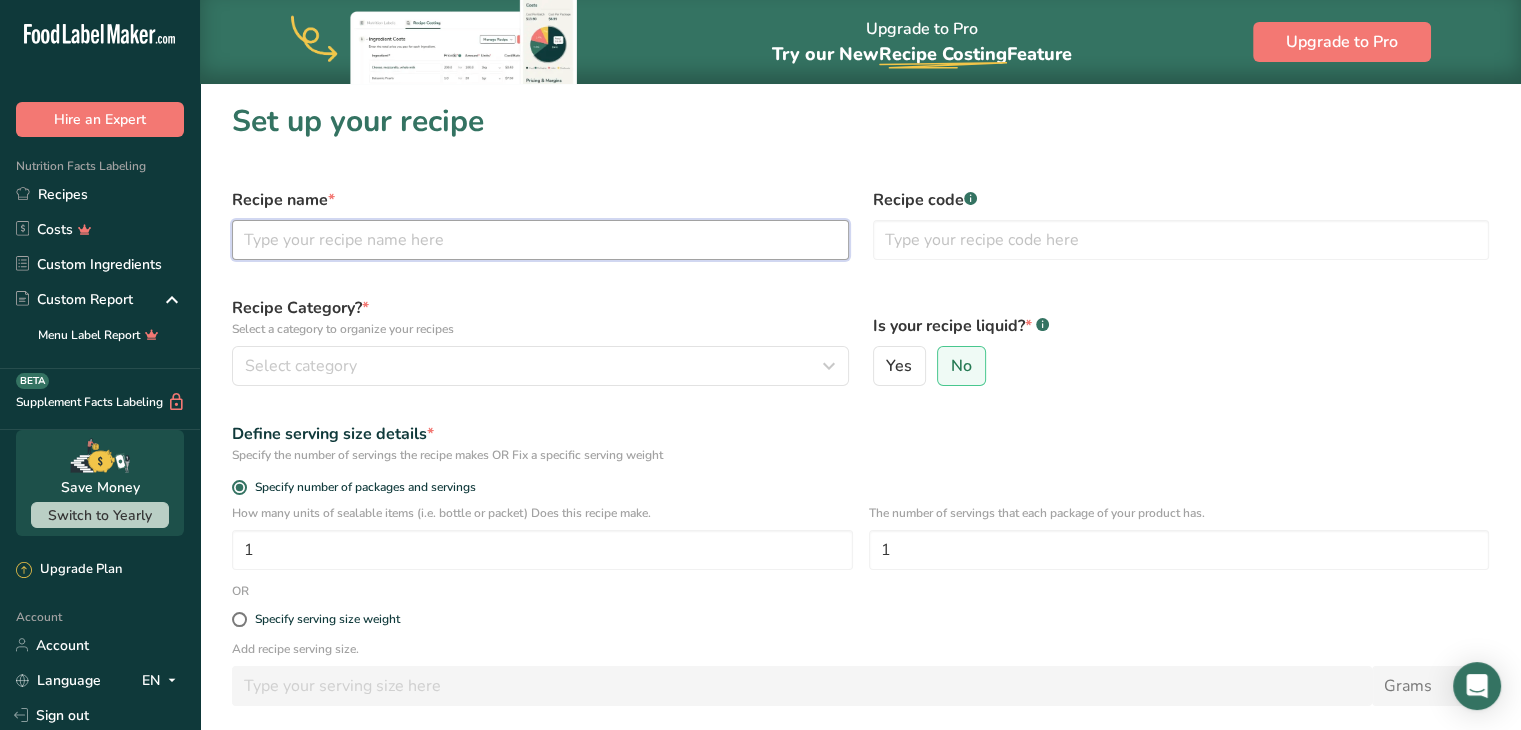click at bounding box center [540, 240] 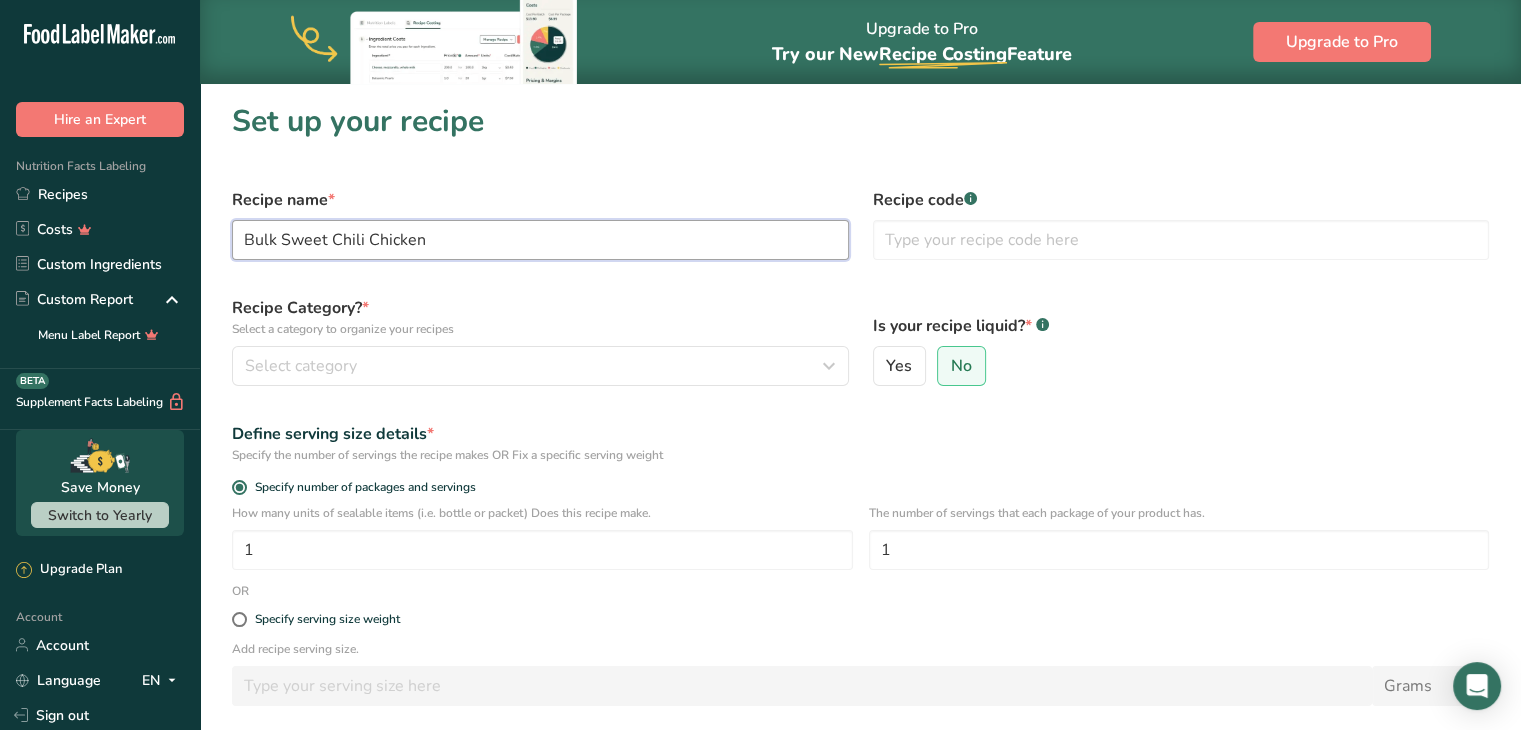 type on "Bulk Sweet Chili Chicken" 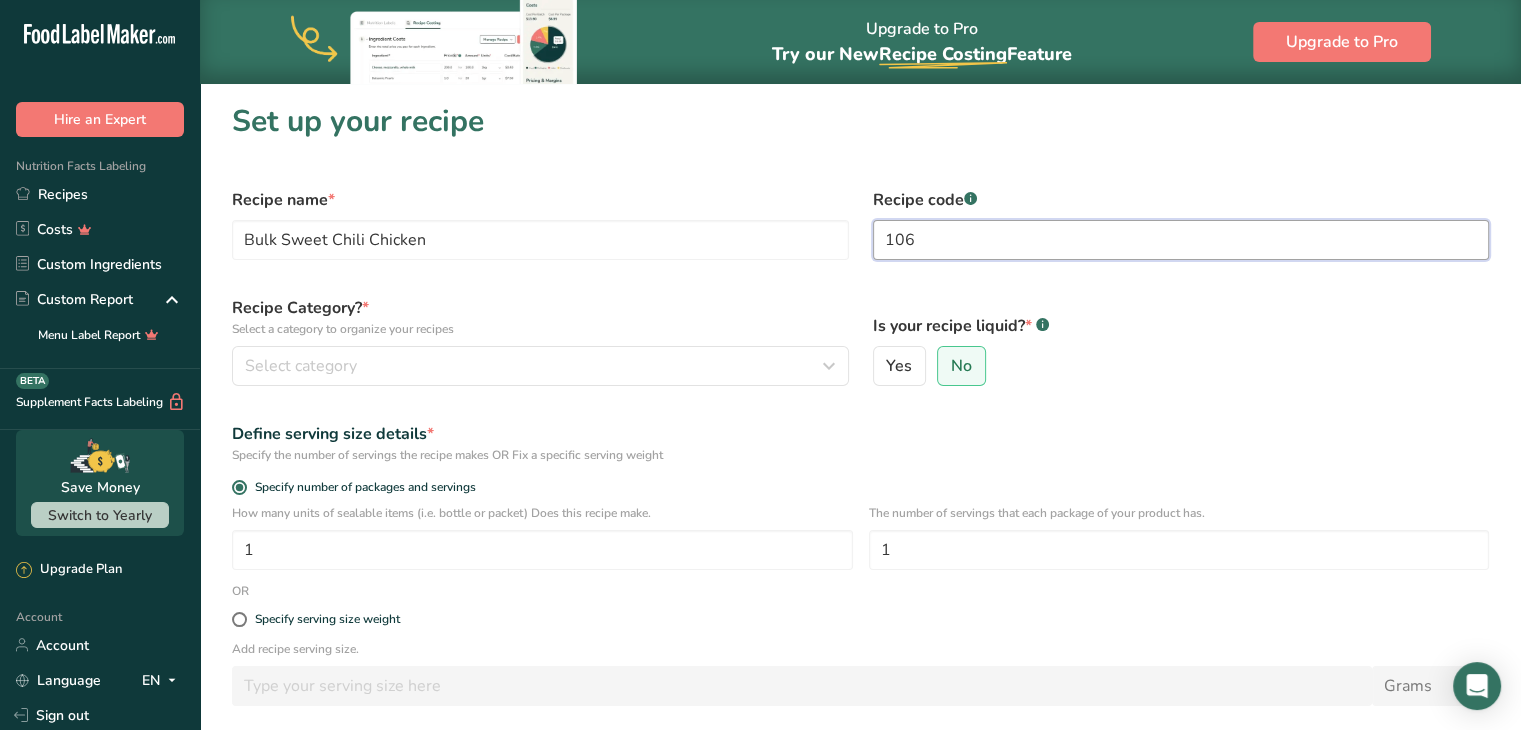 type on "106" 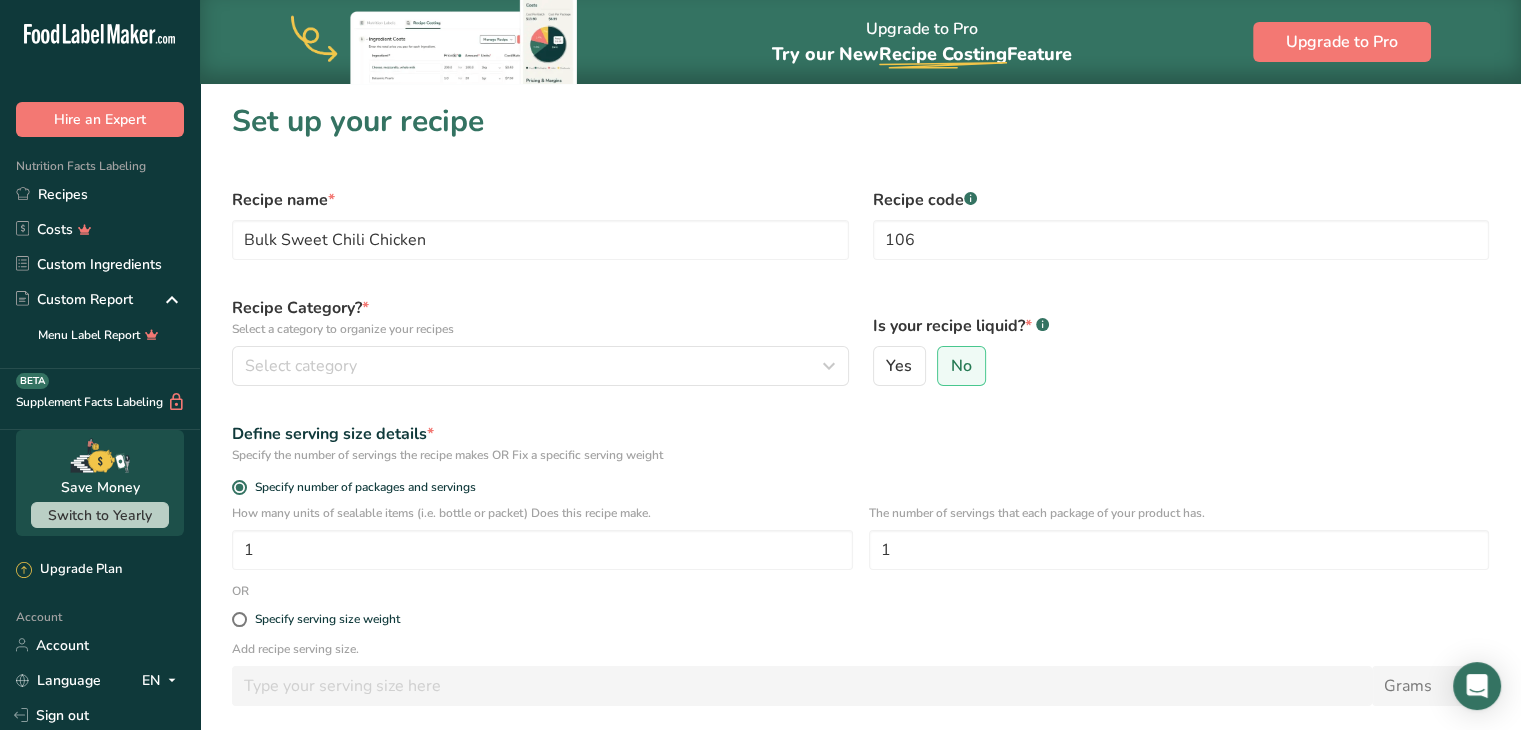 click on "Recipe Category? *
Select a category to organize your recipes
Select category
Standard Categories
Custom Categories
.a-a{fill:#347362;}.b-a{fill:#fff;}
Baked Goods
Beverages
Confectionery
Cooked Meals, Salads, & Sauces
Dairy
Snacks
Add New Category" at bounding box center (540, 341) 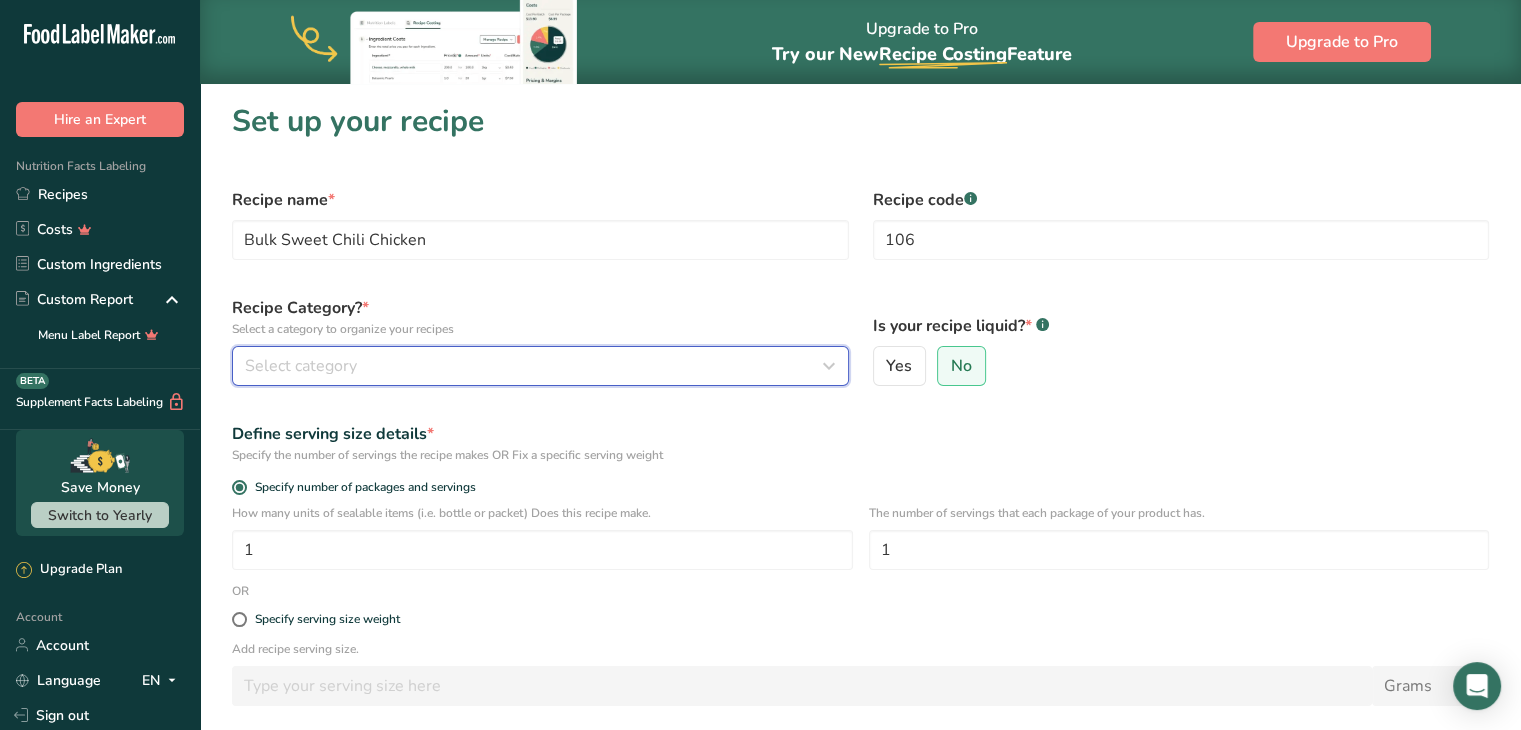 click on "Select category" at bounding box center [301, 366] 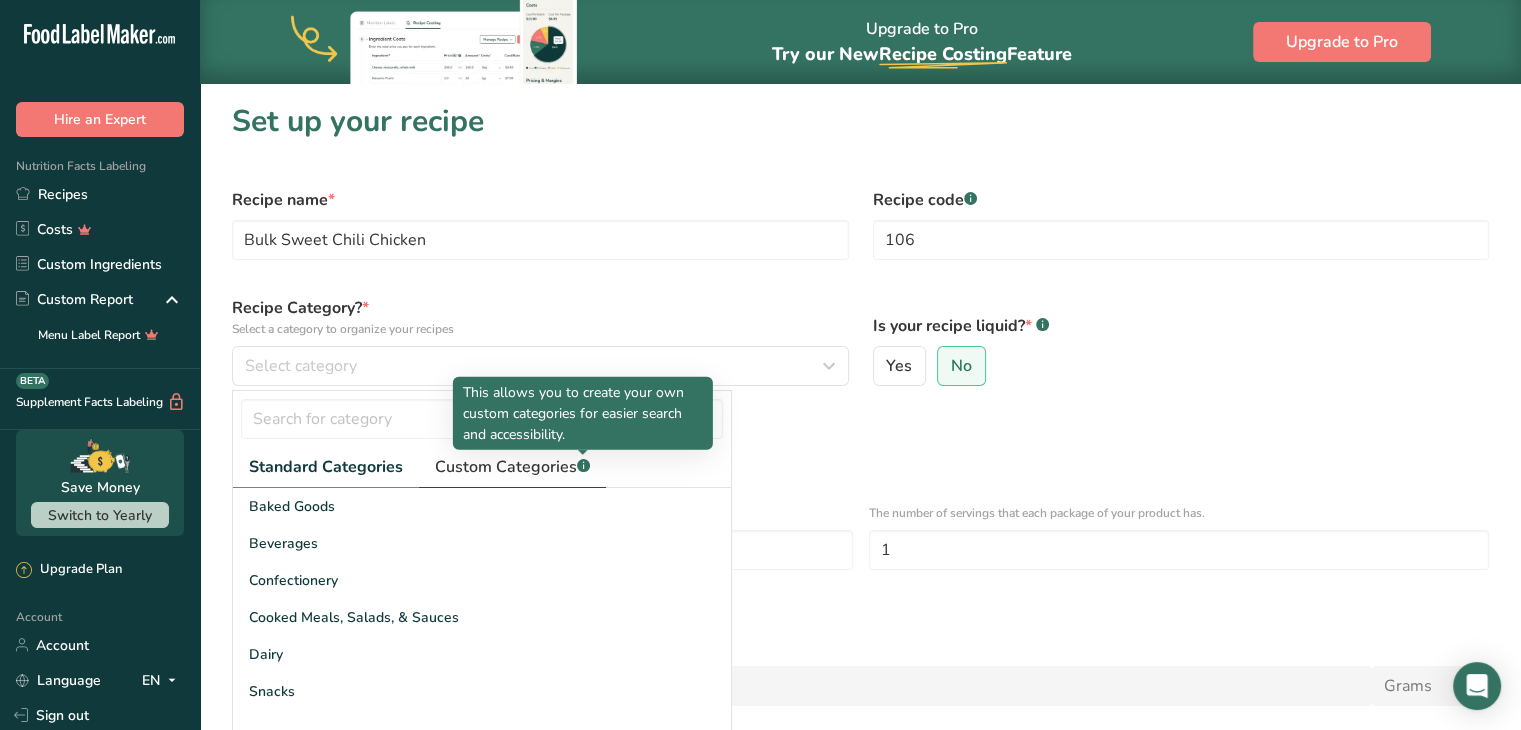 click on "Custom Categories
.a-a{fill:#347362;}.b-a{fill:#fff;}" at bounding box center [512, 467] 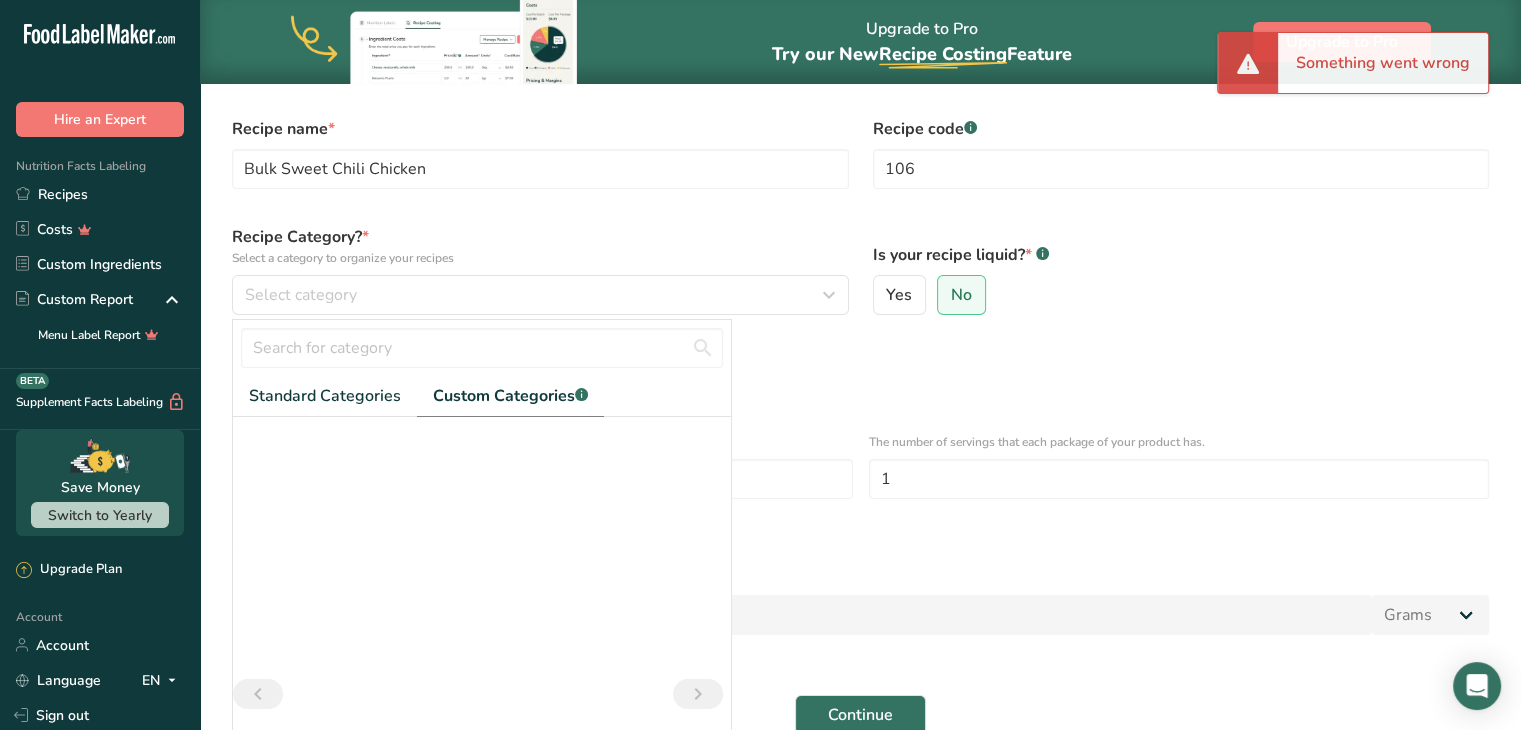 scroll, scrollTop: 80, scrollLeft: 0, axis: vertical 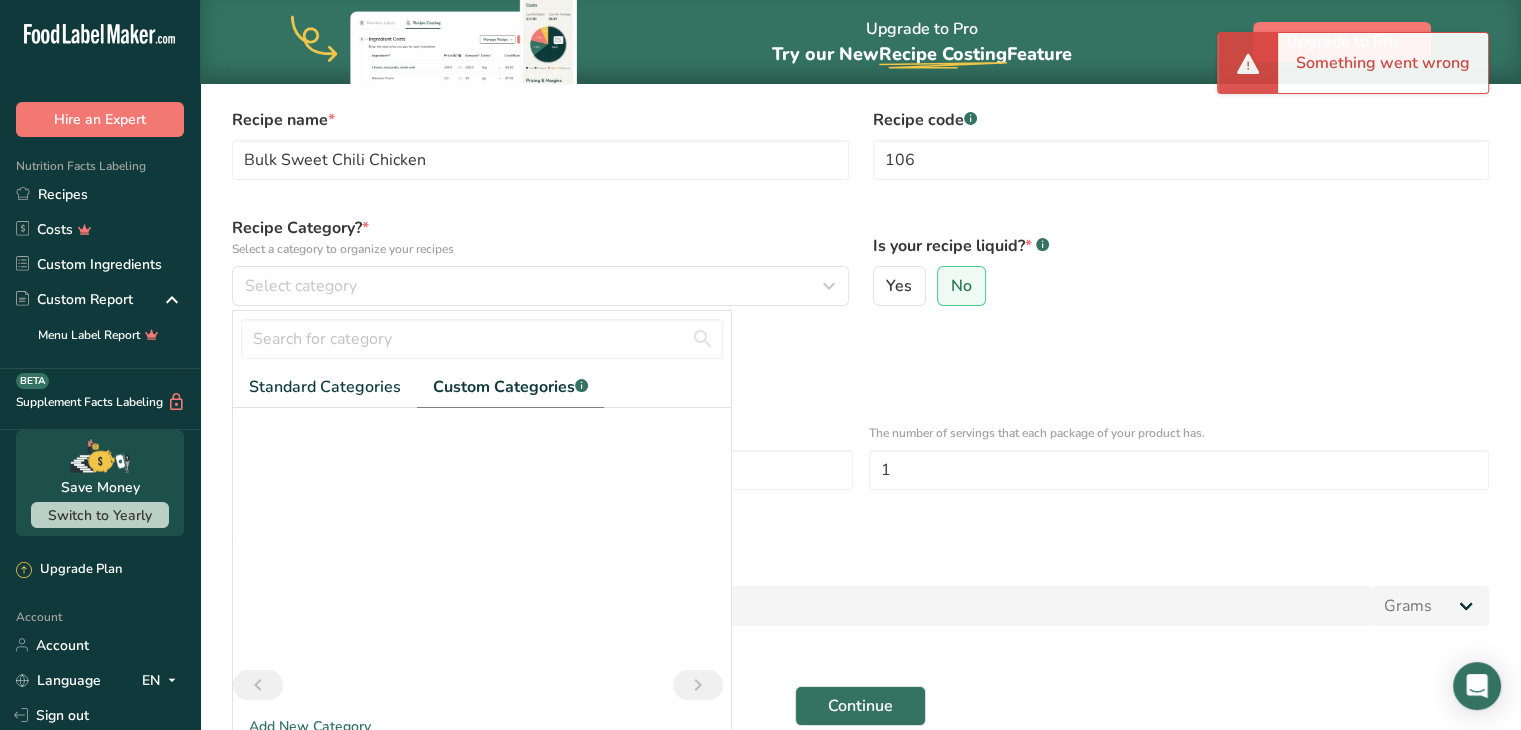 click on "Custom Categories
.a-a{fill:#347362;}.b-a{fill:#fff;}" at bounding box center [510, 387] 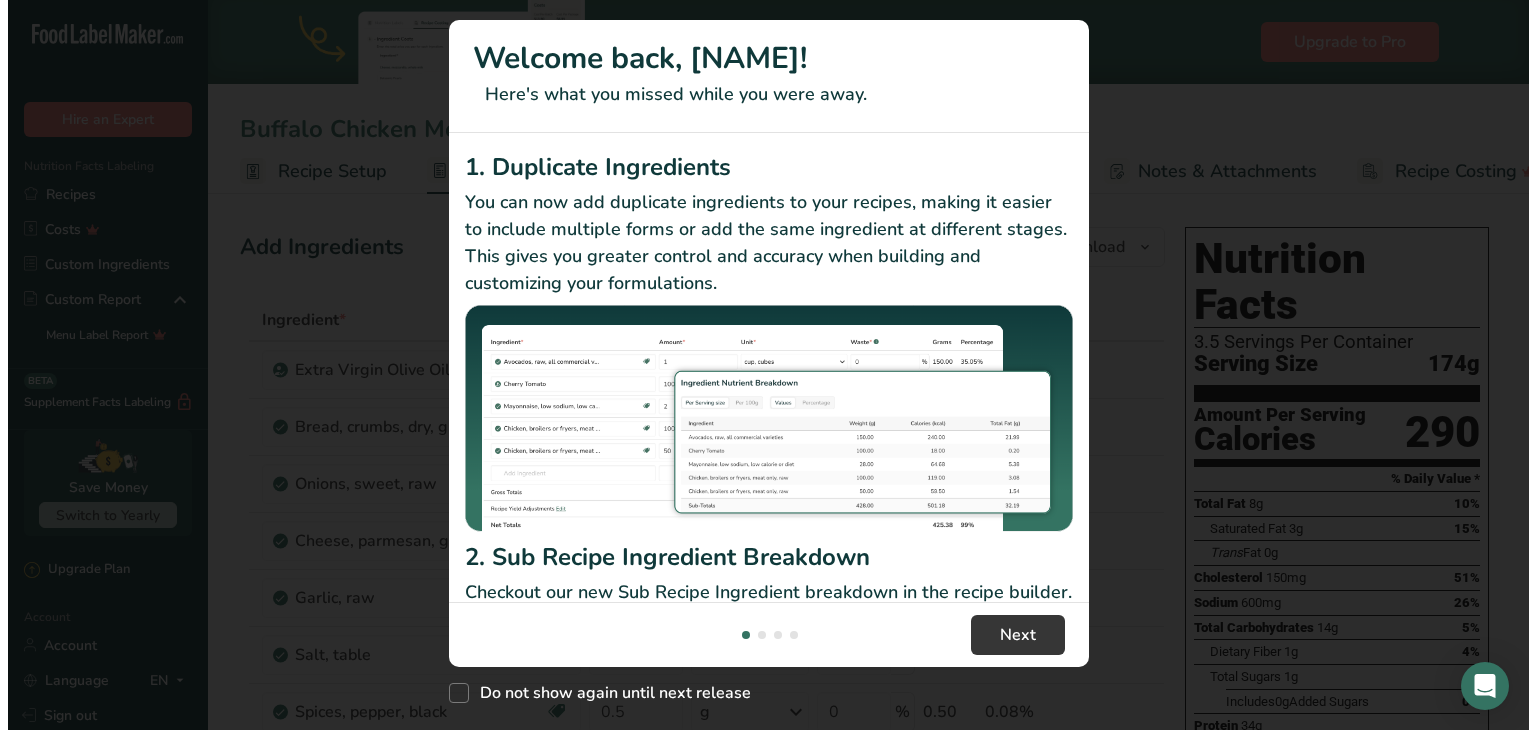 scroll, scrollTop: 0, scrollLeft: 0, axis: both 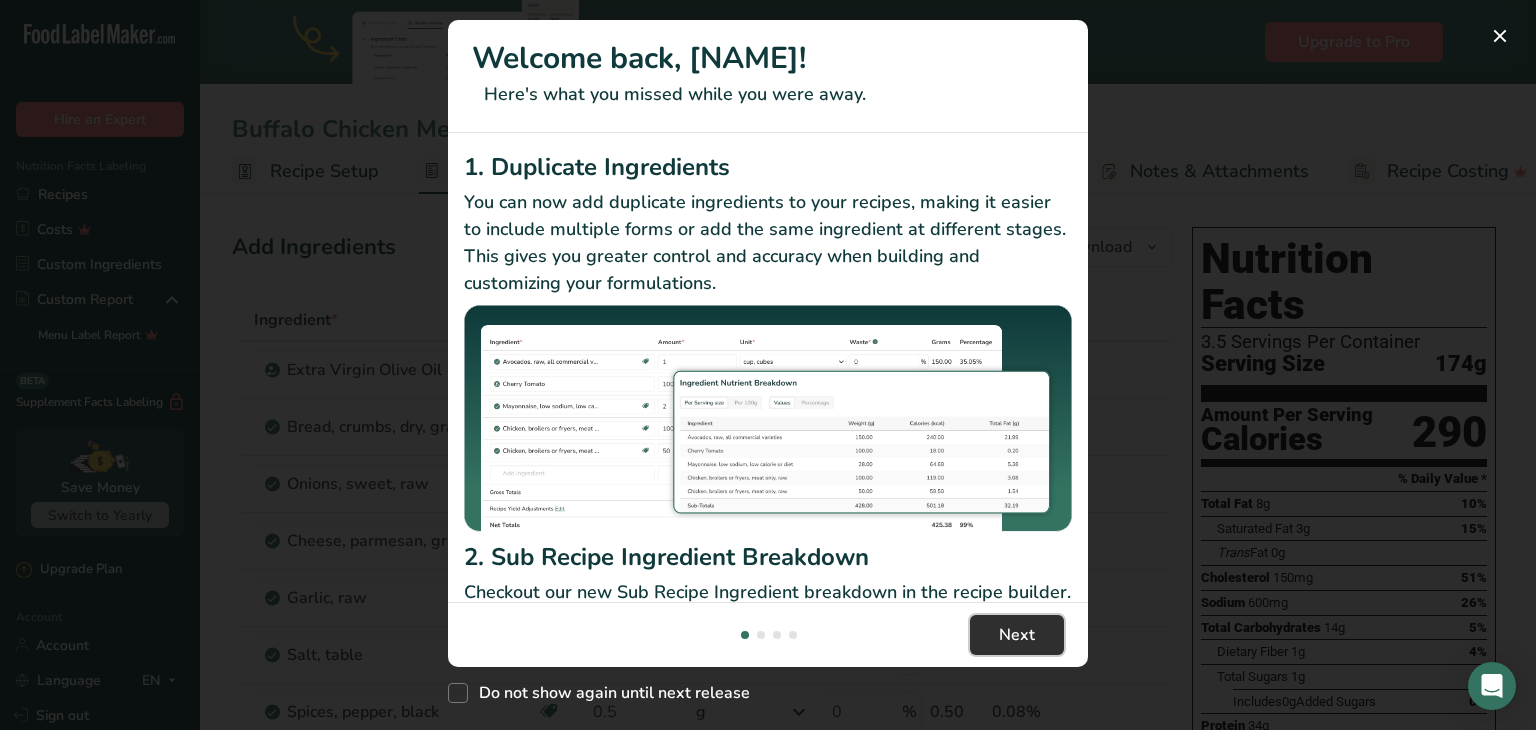 click on "Next" at bounding box center [1017, 635] 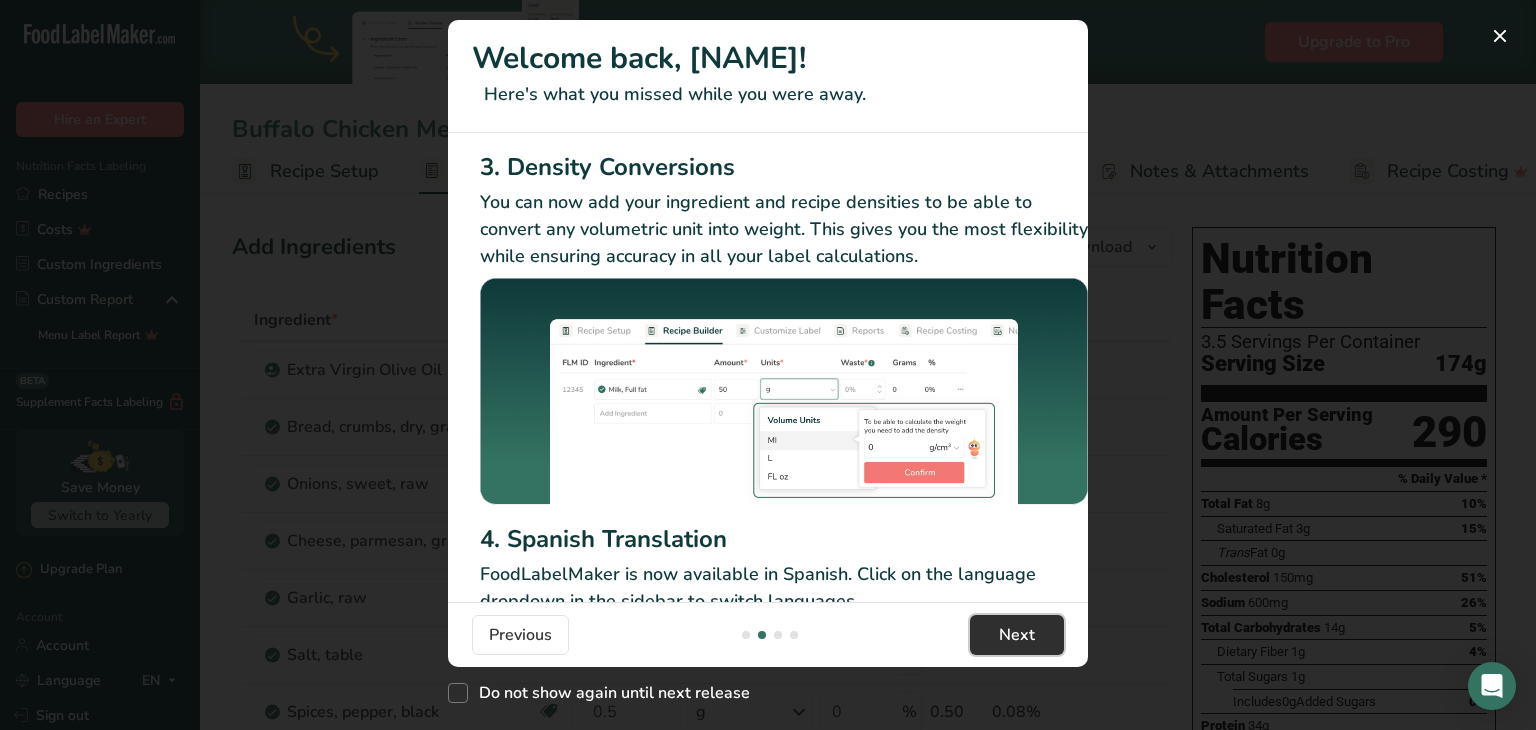 click on "Next" at bounding box center [1017, 635] 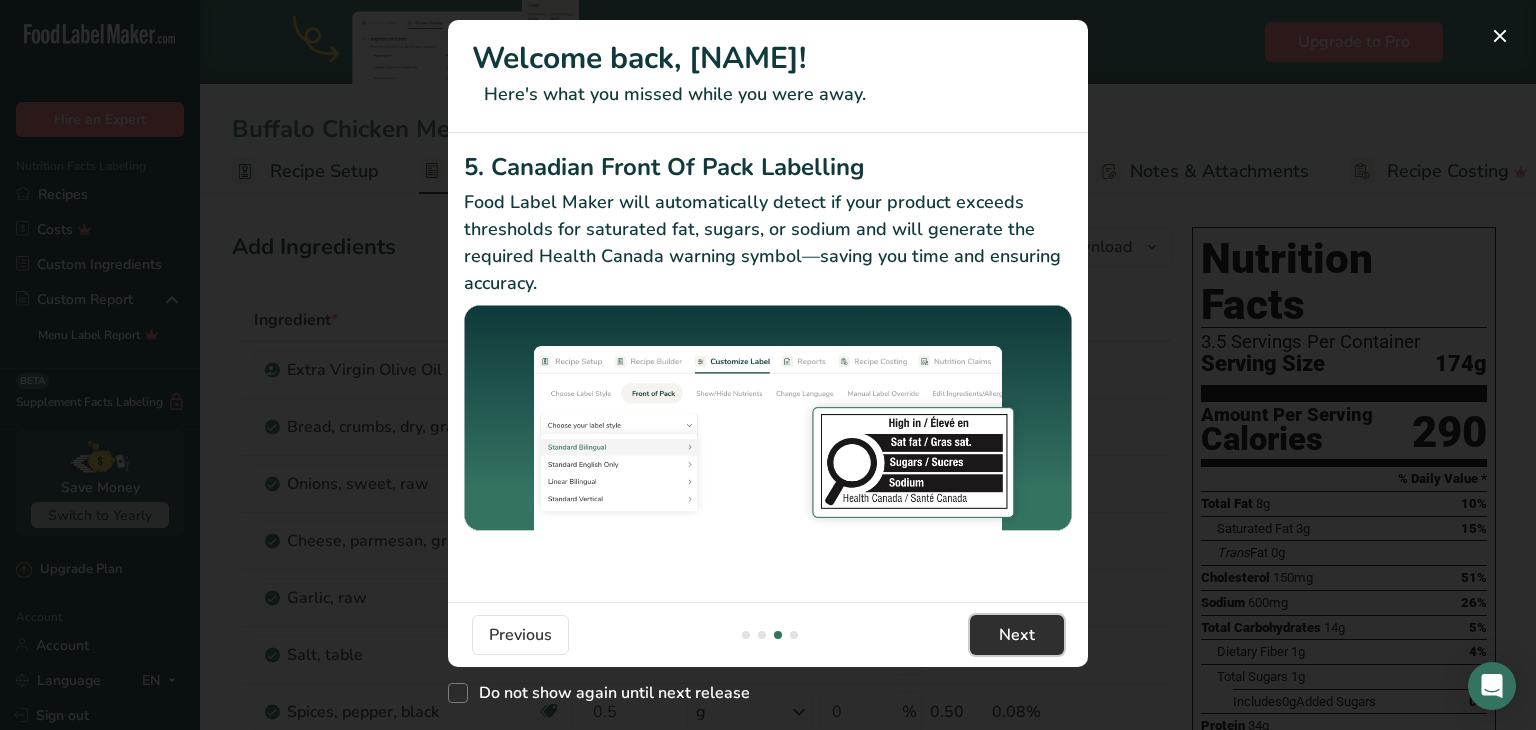 click on "Next" at bounding box center (1017, 635) 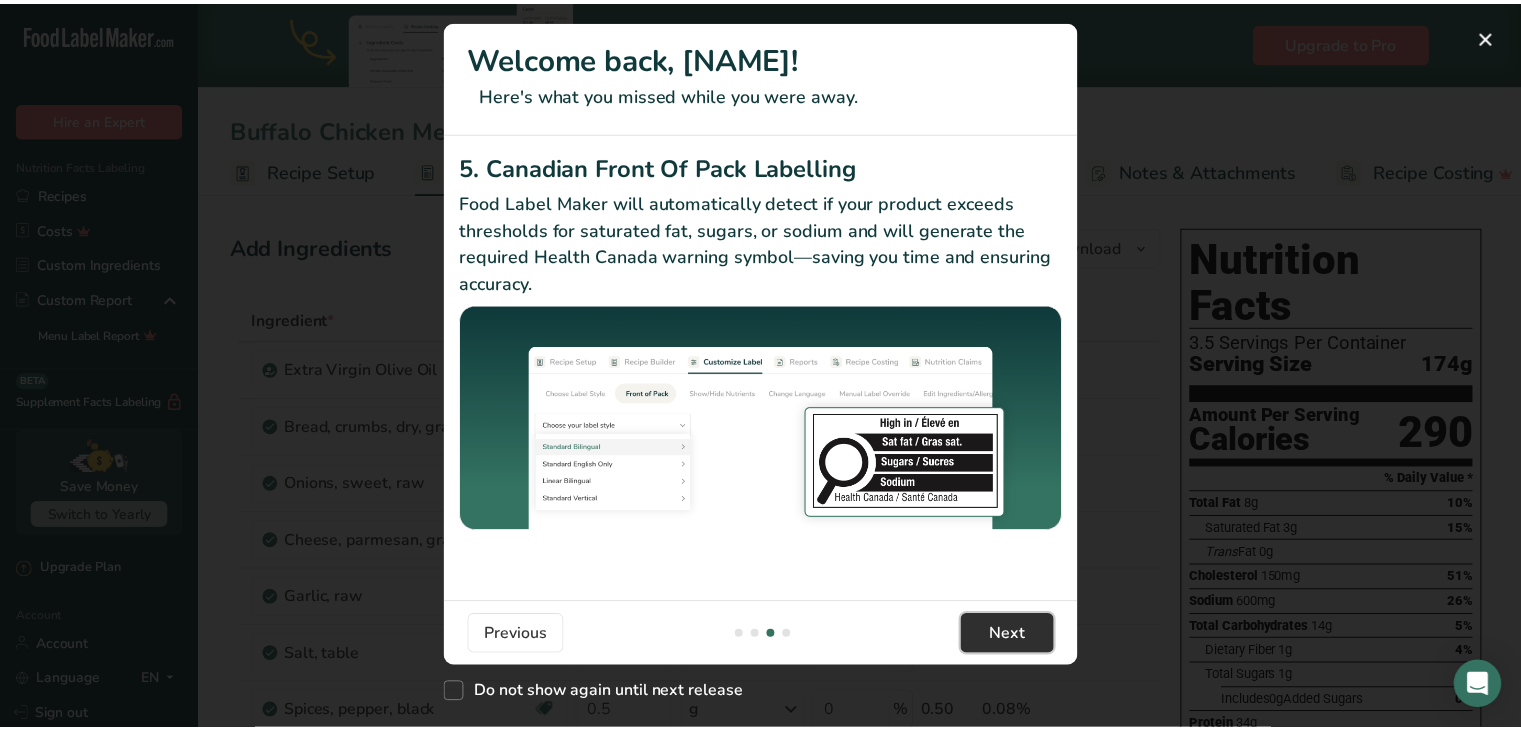 scroll, scrollTop: 0, scrollLeft: 1904, axis: horizontal 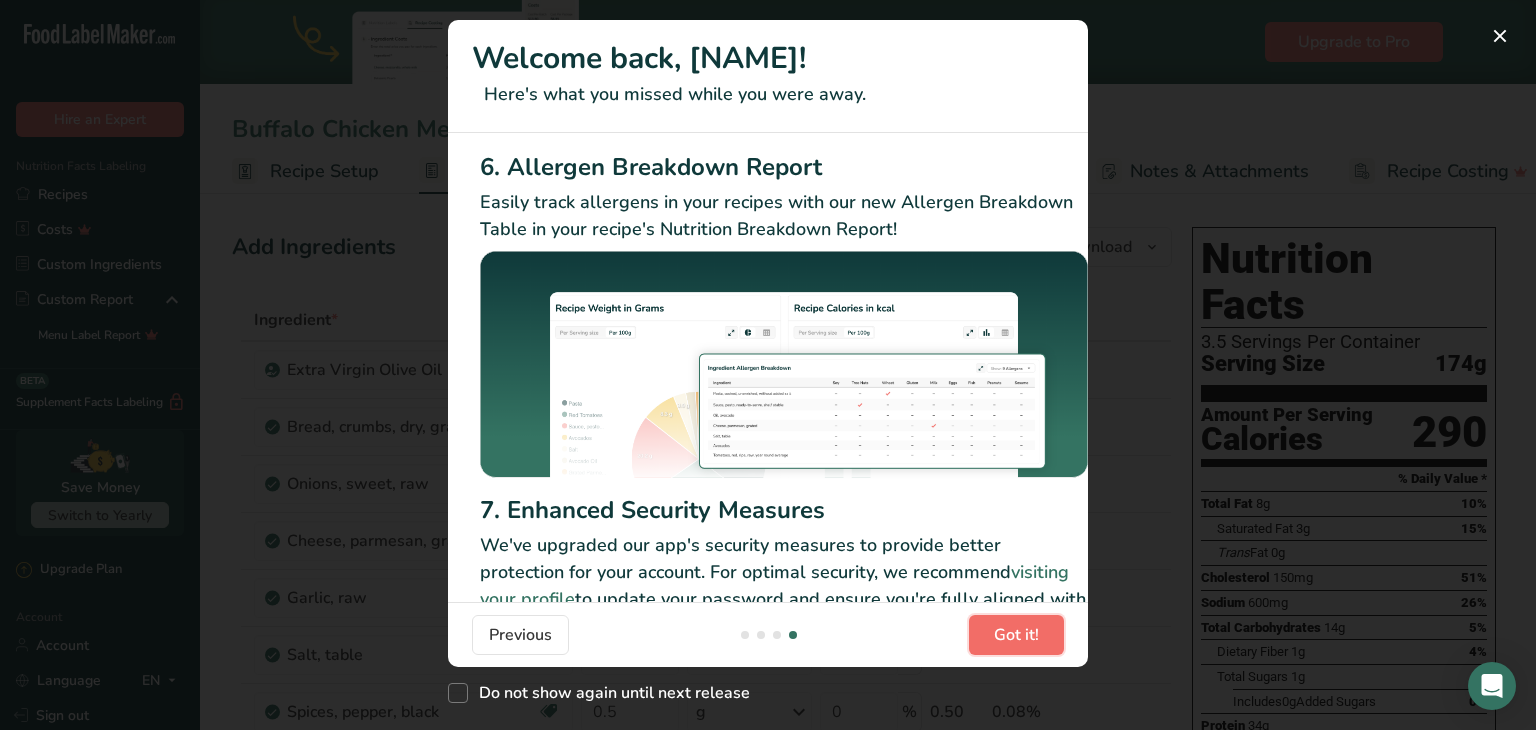 click on "Got it!" at bounding box center [1016, 635] 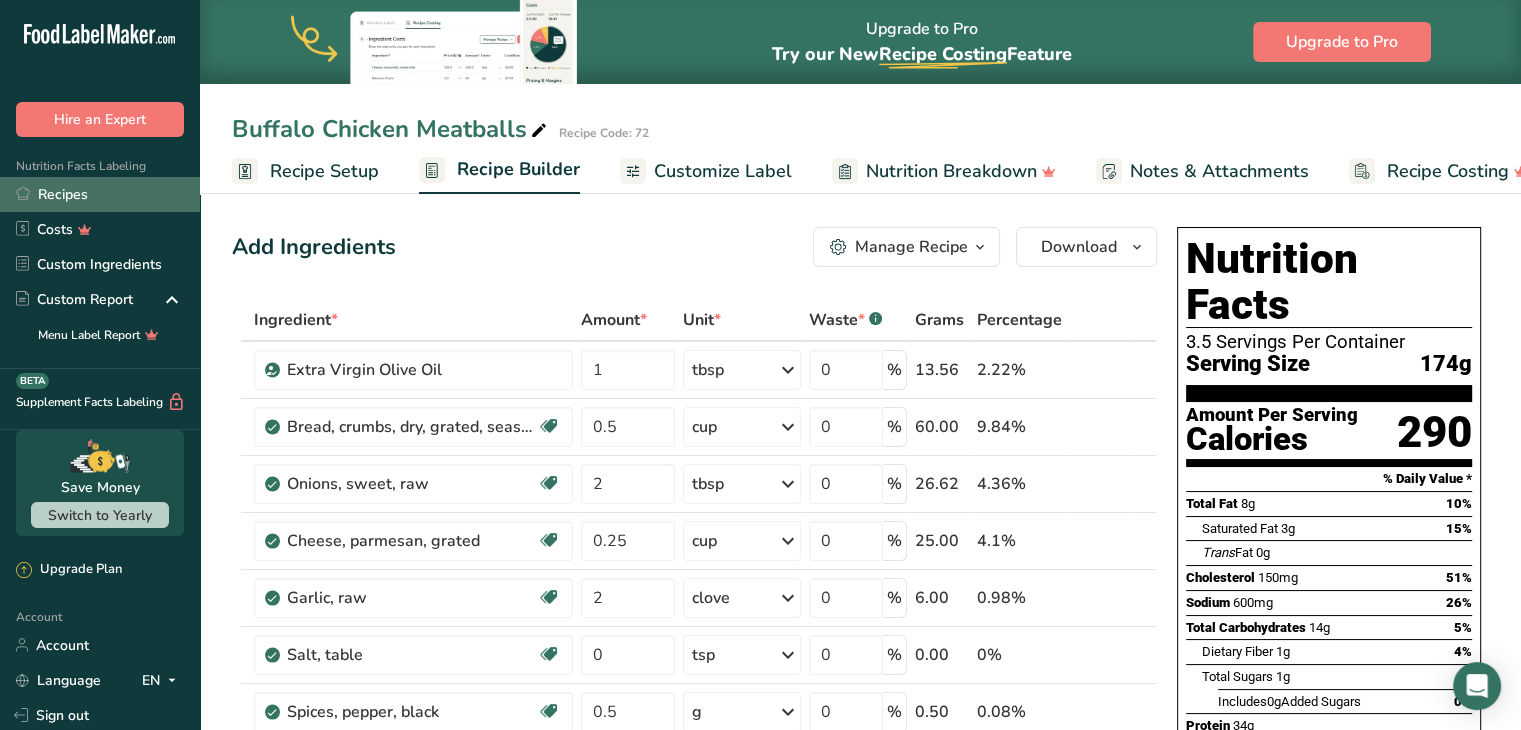 click on "Recipes" at bounding box center (100, 194) 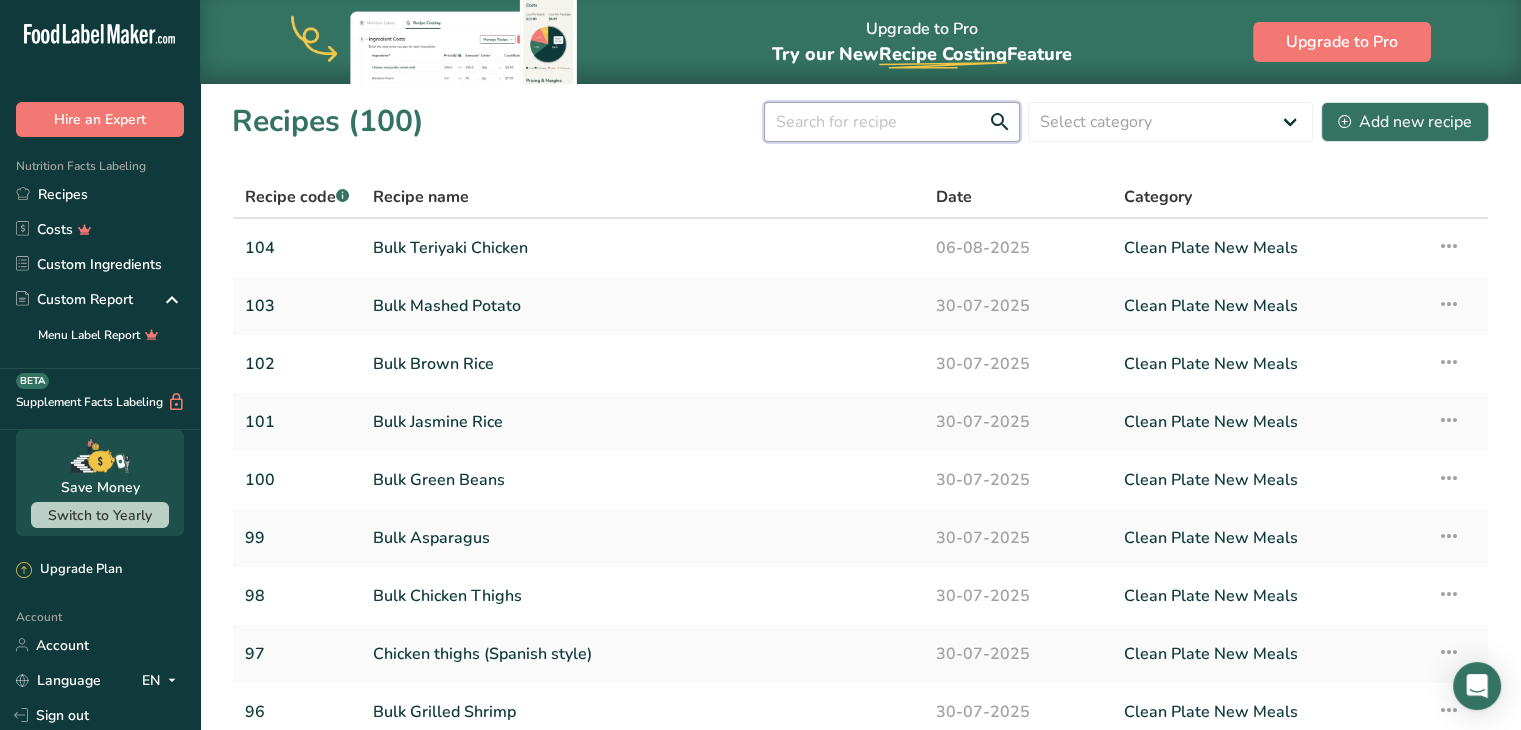 click at bounding box center (892, 122) 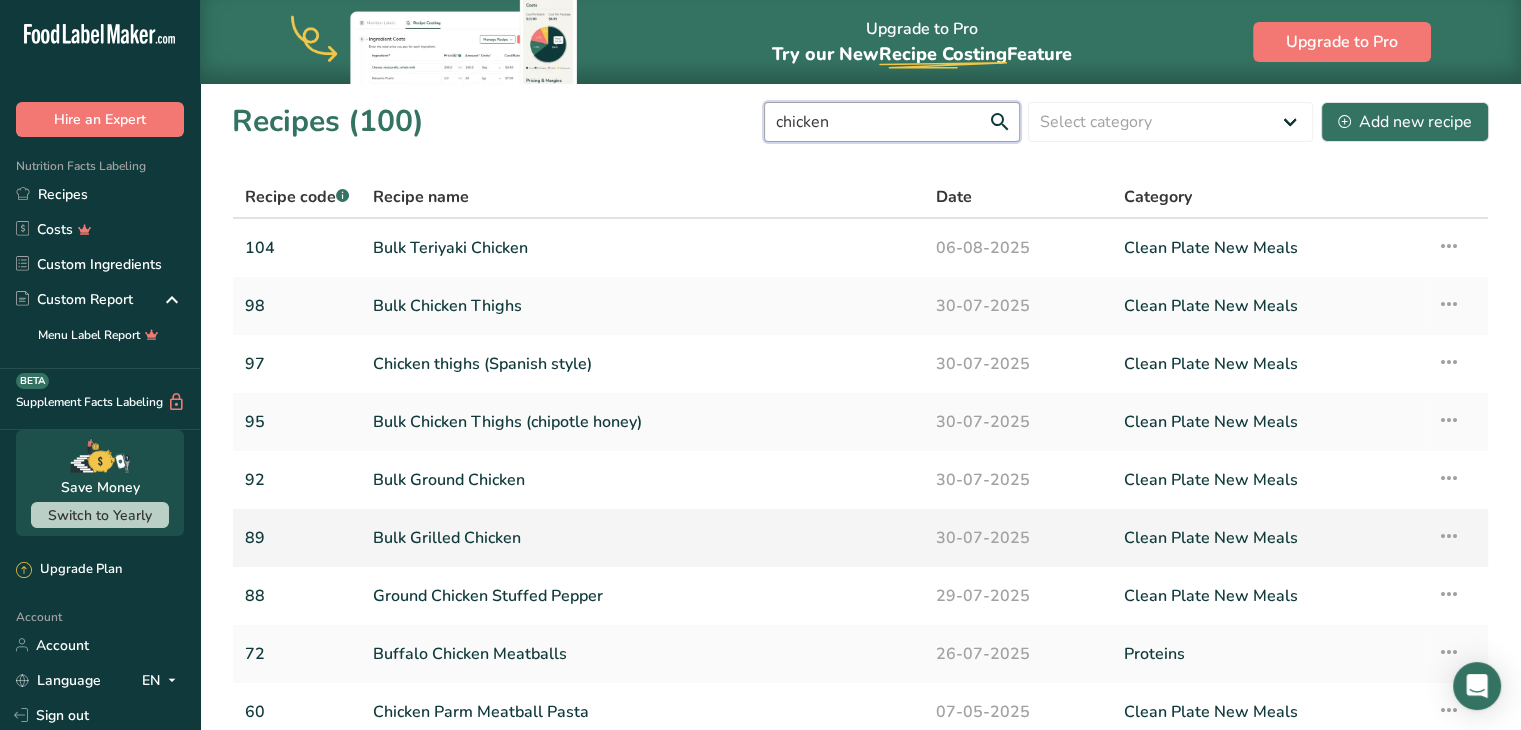type on "chicken" 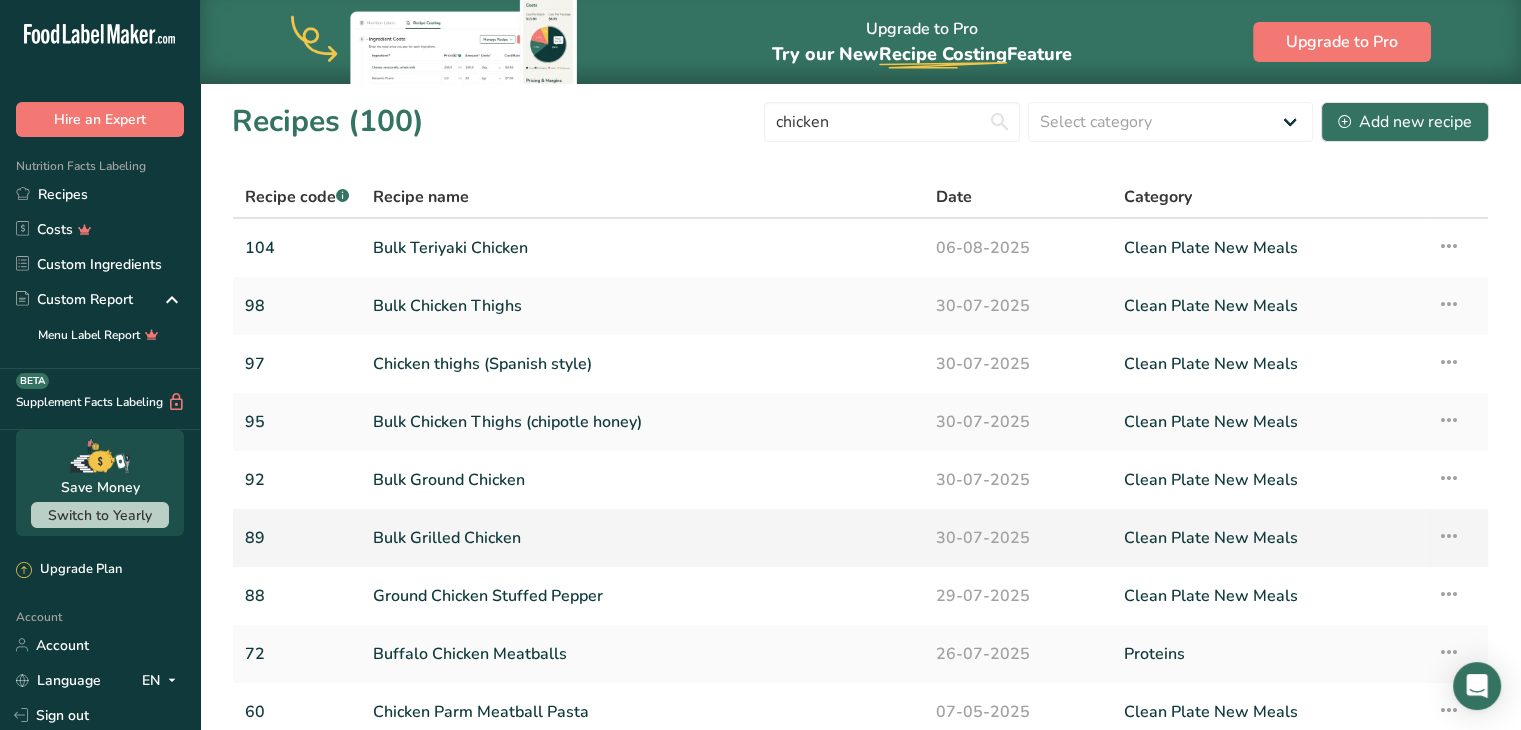 click on "Bulk Grilled Chicken" at bounding box center (642, 538) 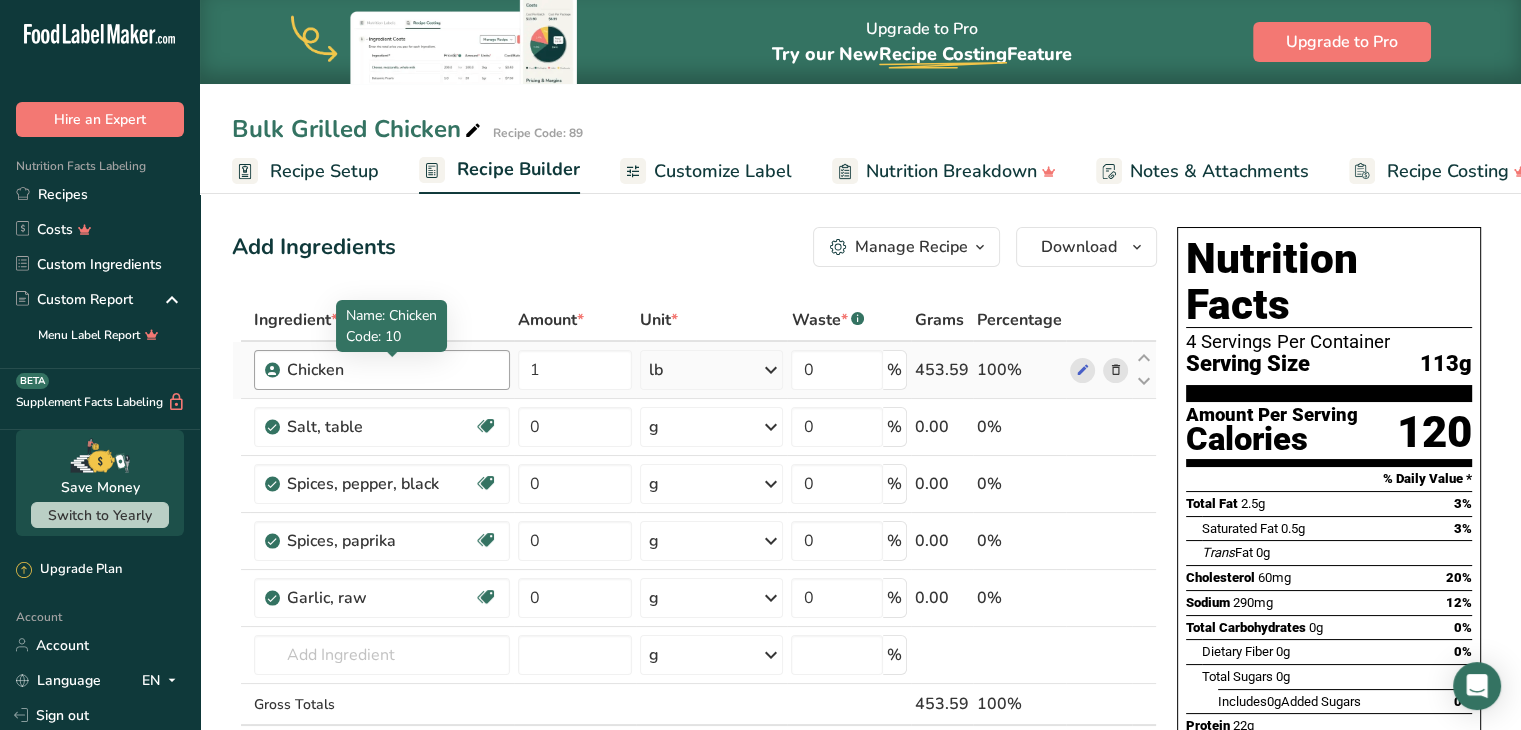 click on "Chicken" at bounding box center (392, 370) 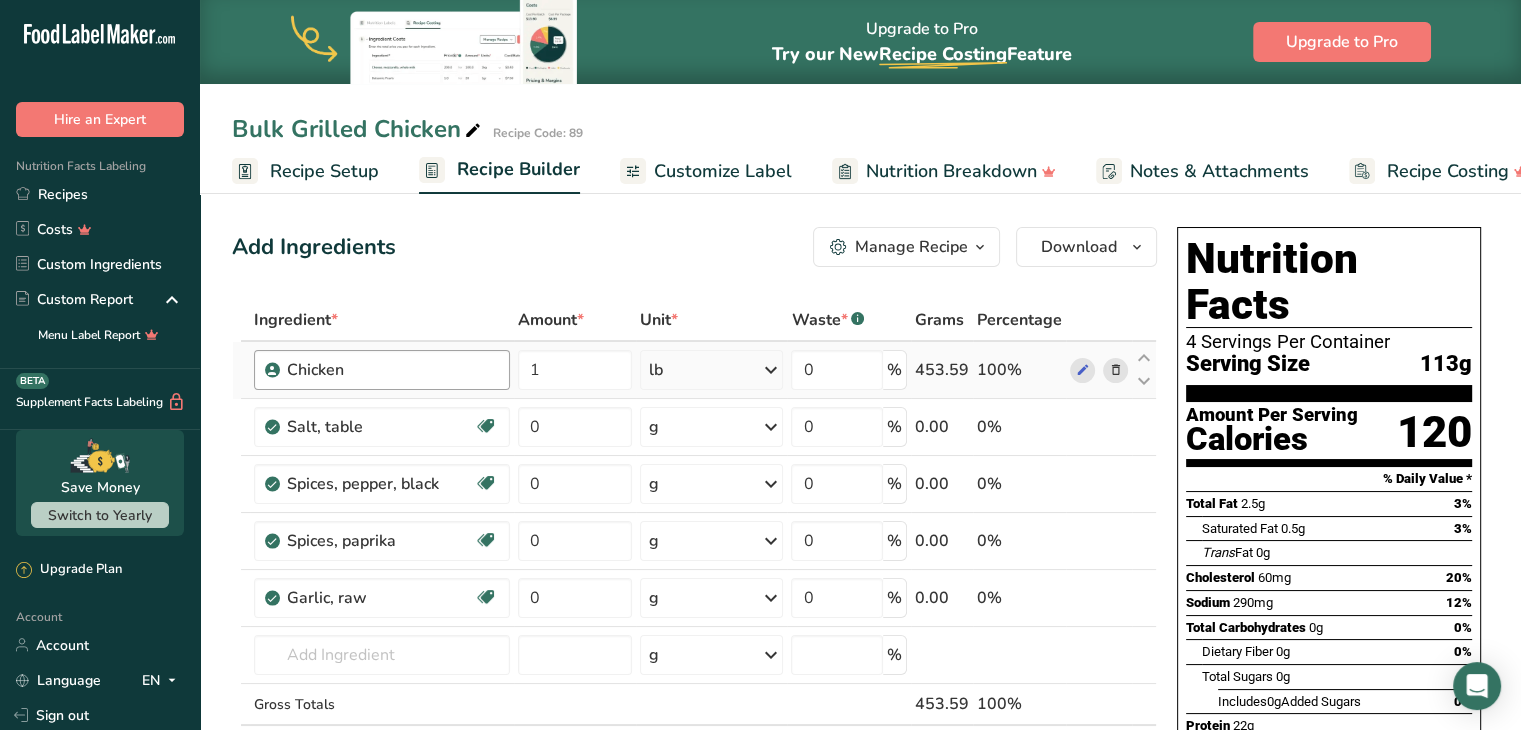 click on "Chicken" at bounding box center [392, 370] 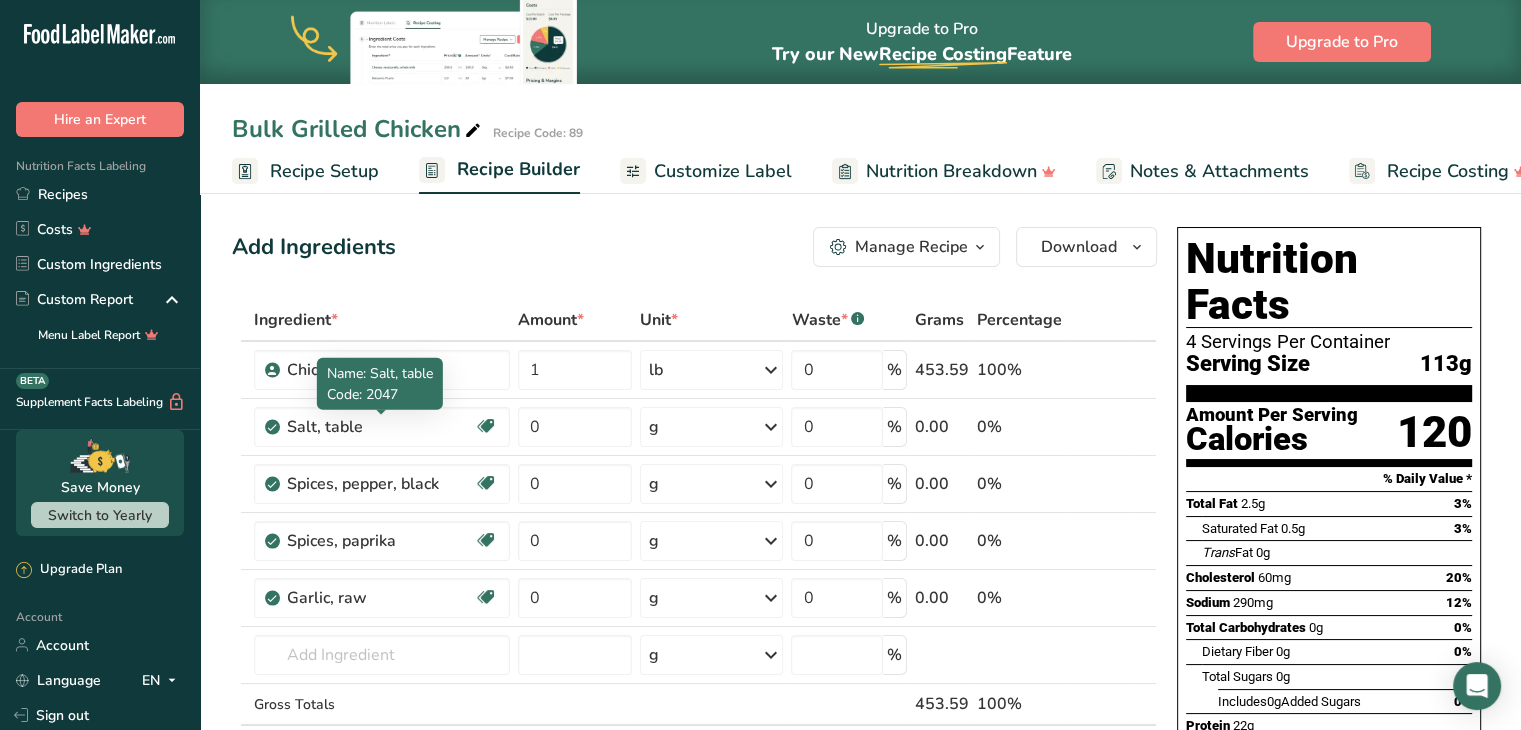 click on "Name: Salt, table" at bounding box center (380, 373) 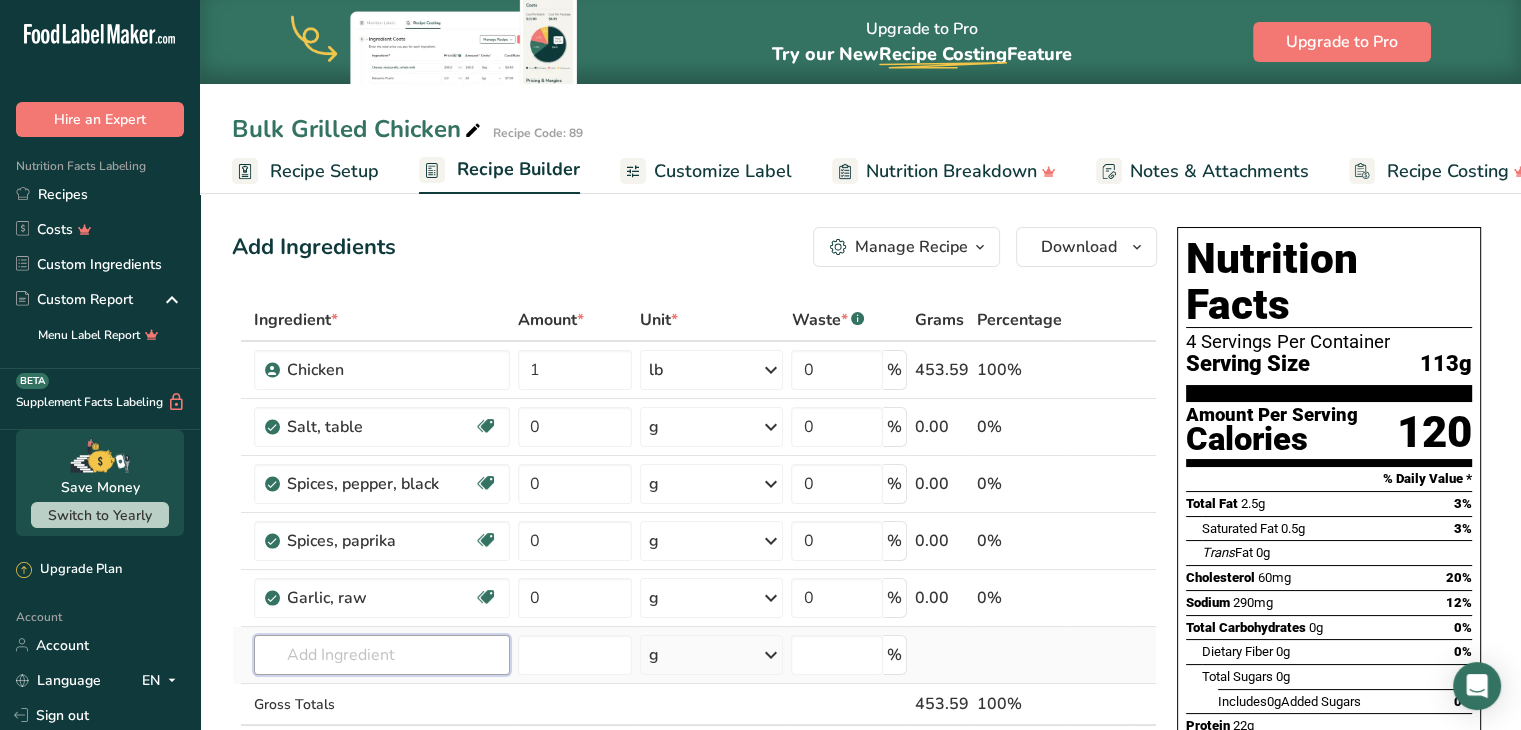 click at bounding box center (382, 655) 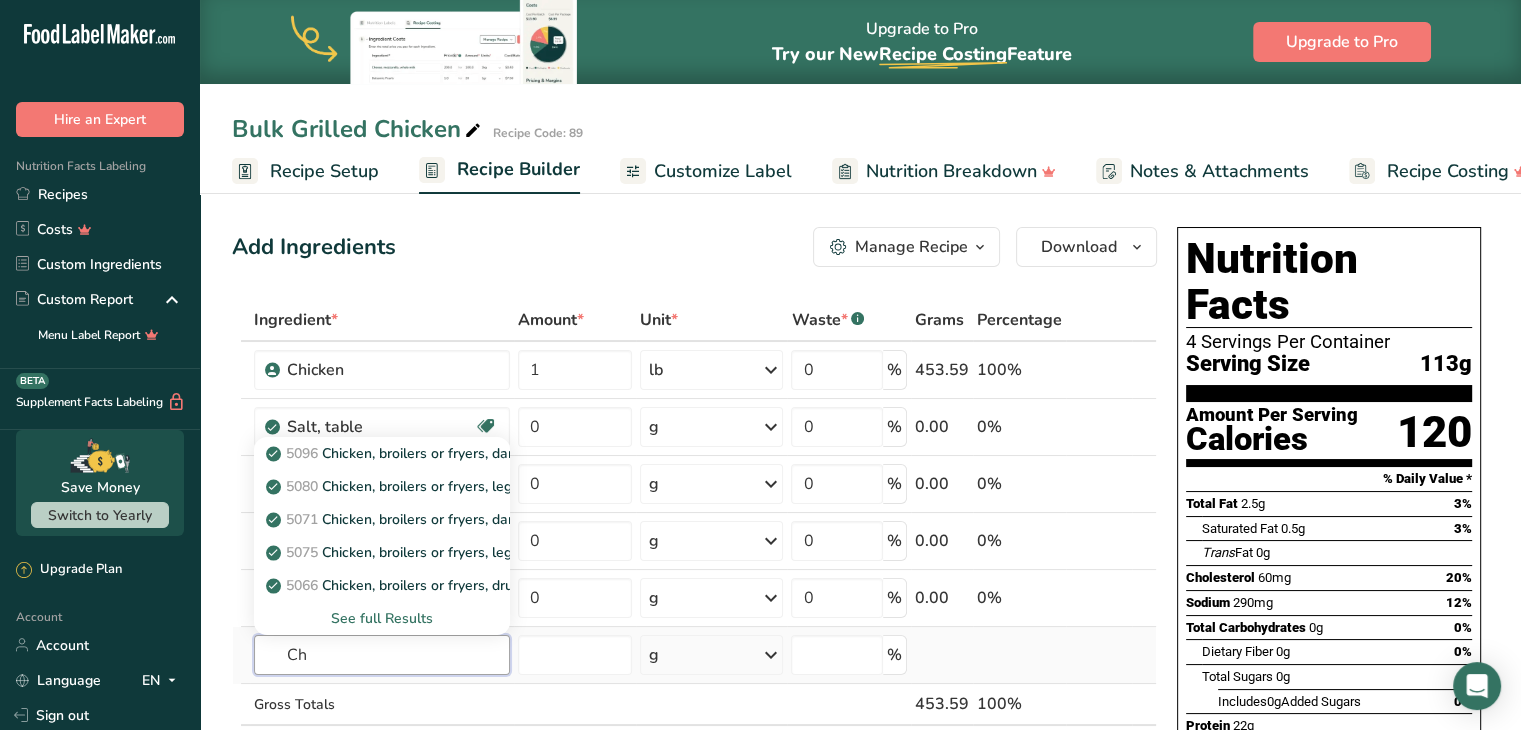 type on "C" 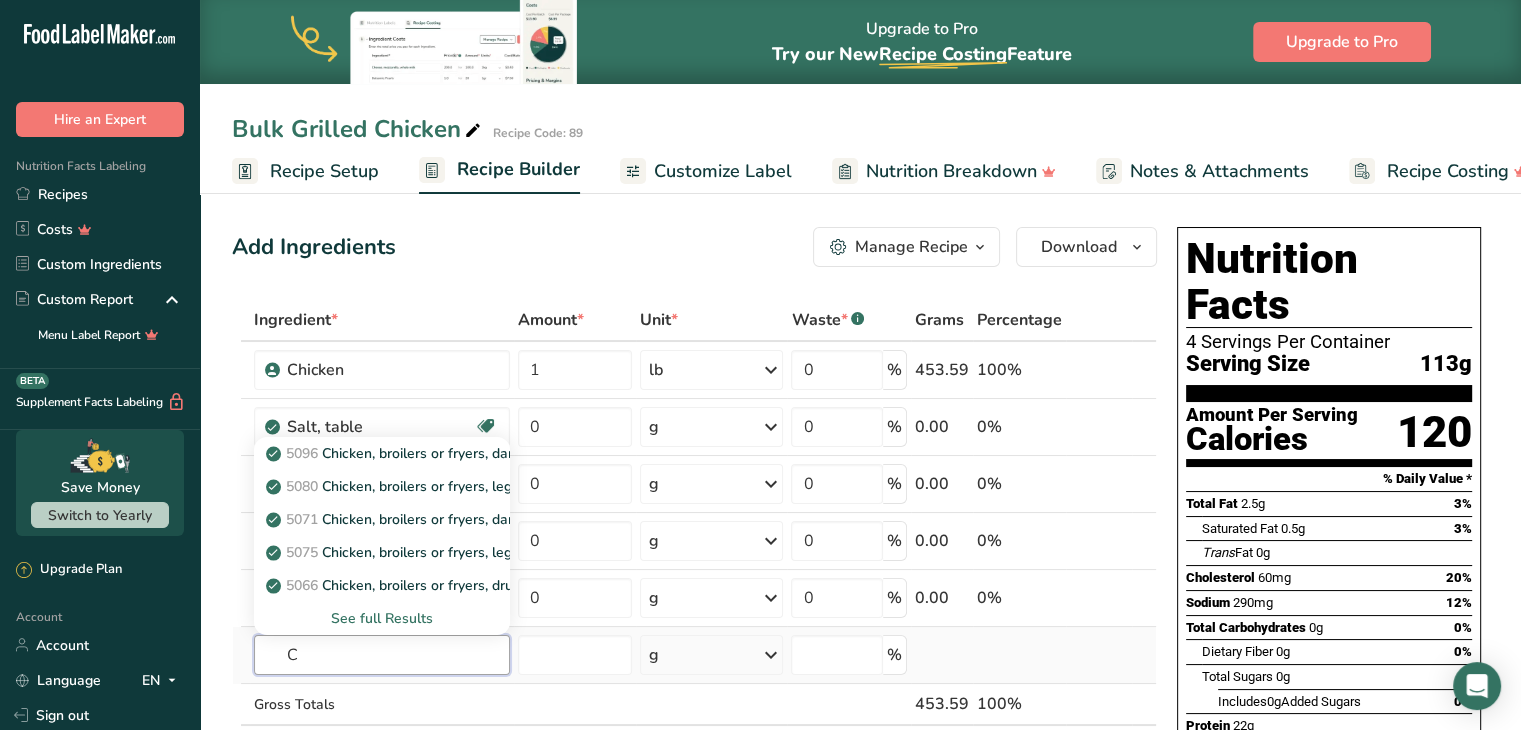 type 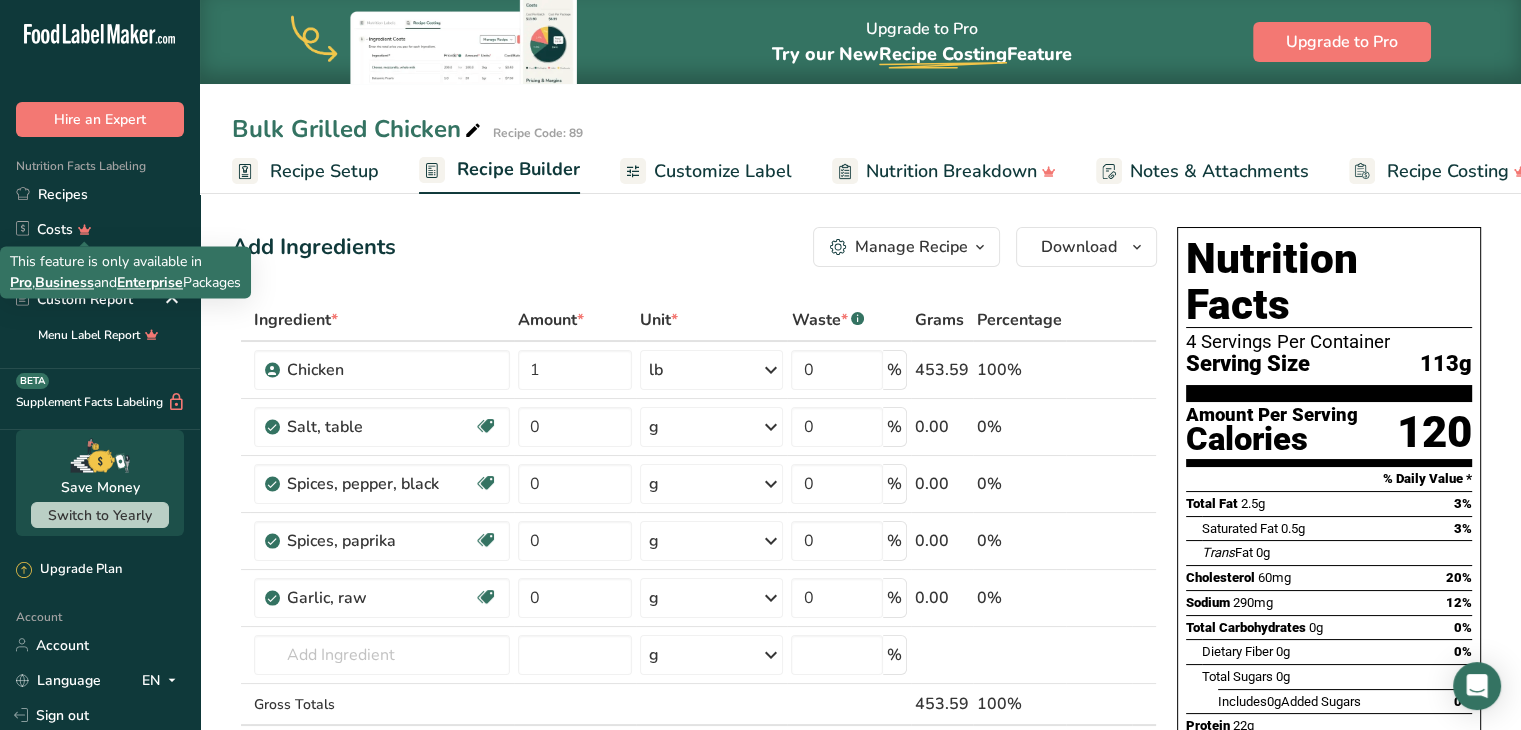 click on "This feature is only available in    Pro
,
Business
and
Enterprise
Packages" at bounding box center (125, 272) 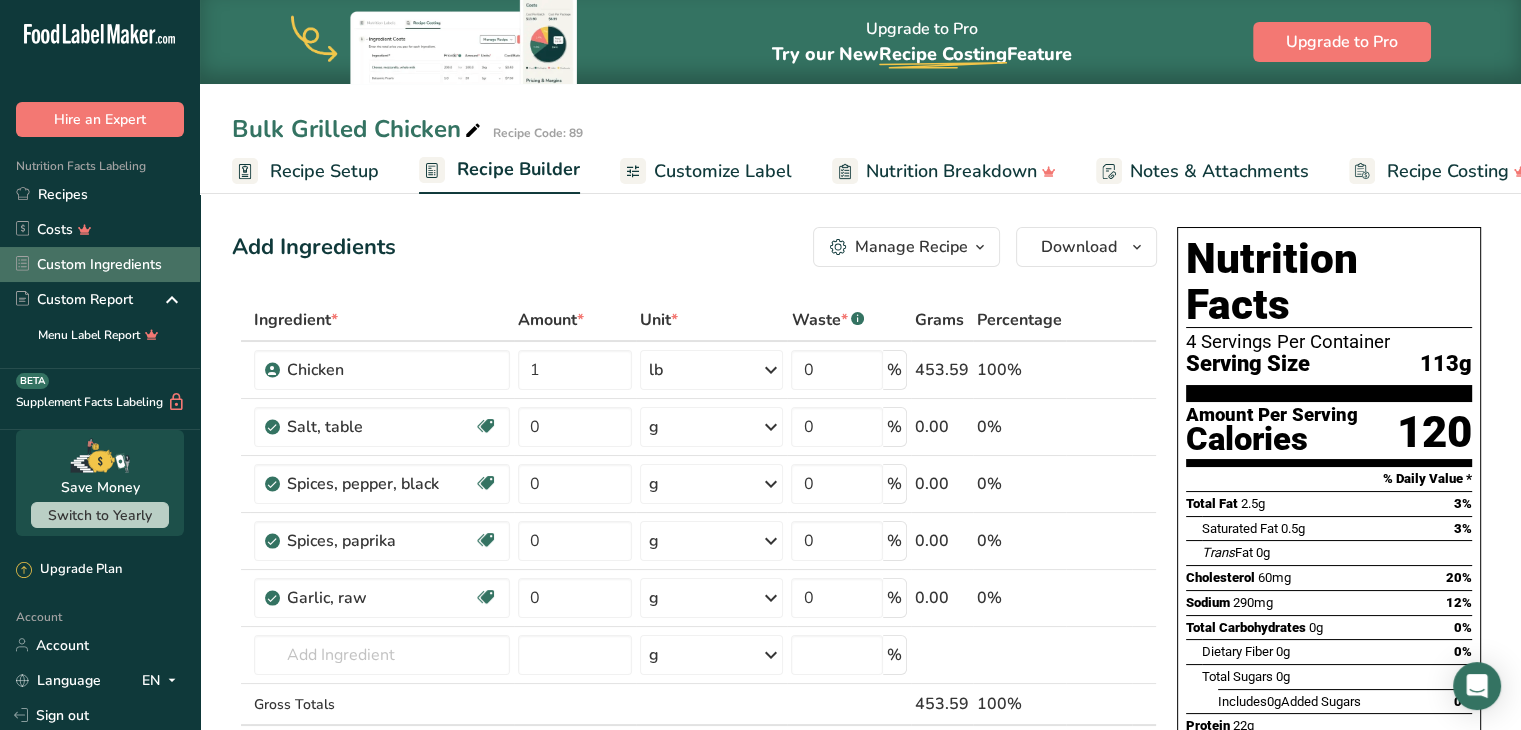 click on "Custom Ingredients" at bounding box center (100, 264) 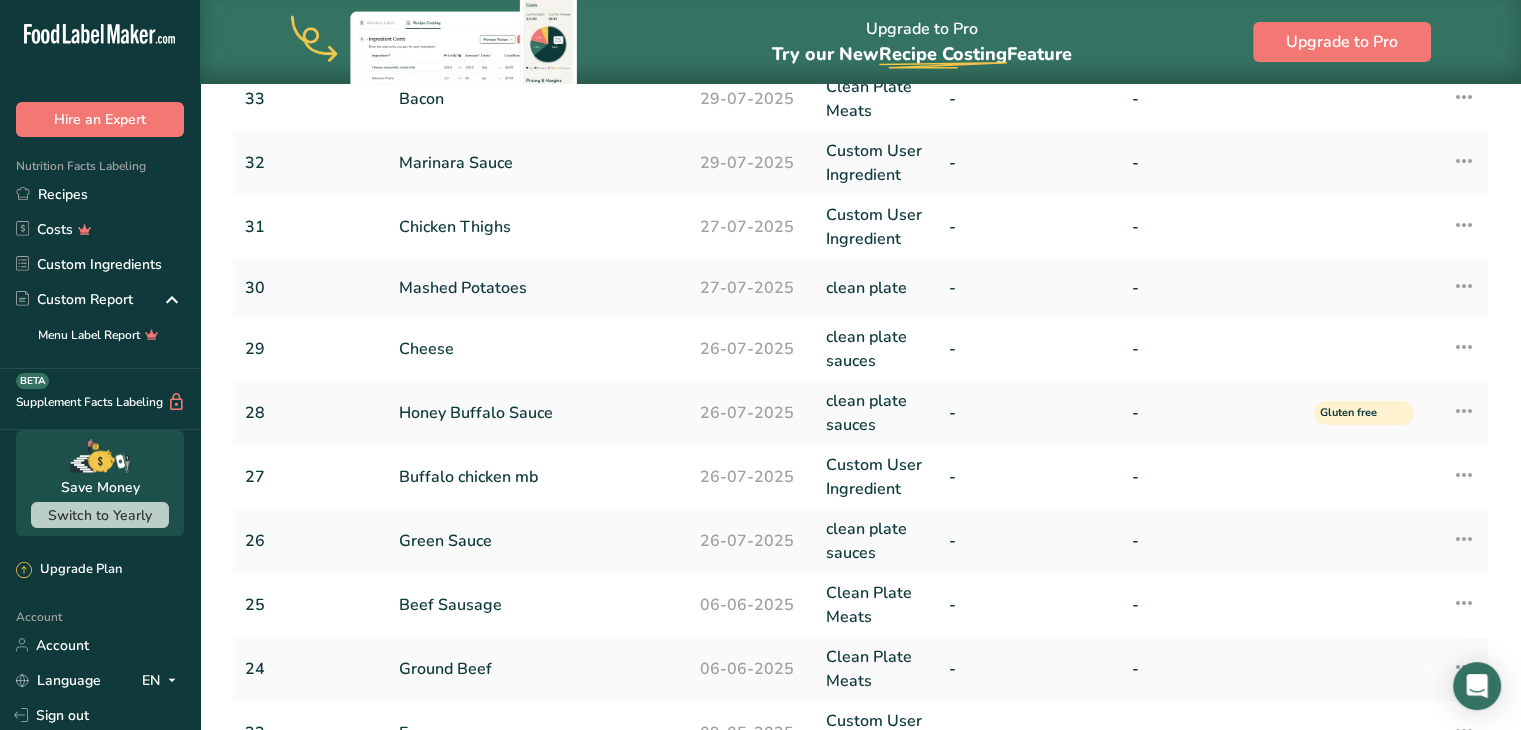 scroll, scrollTop: 648, scrollLeft: 0, axis: vertical 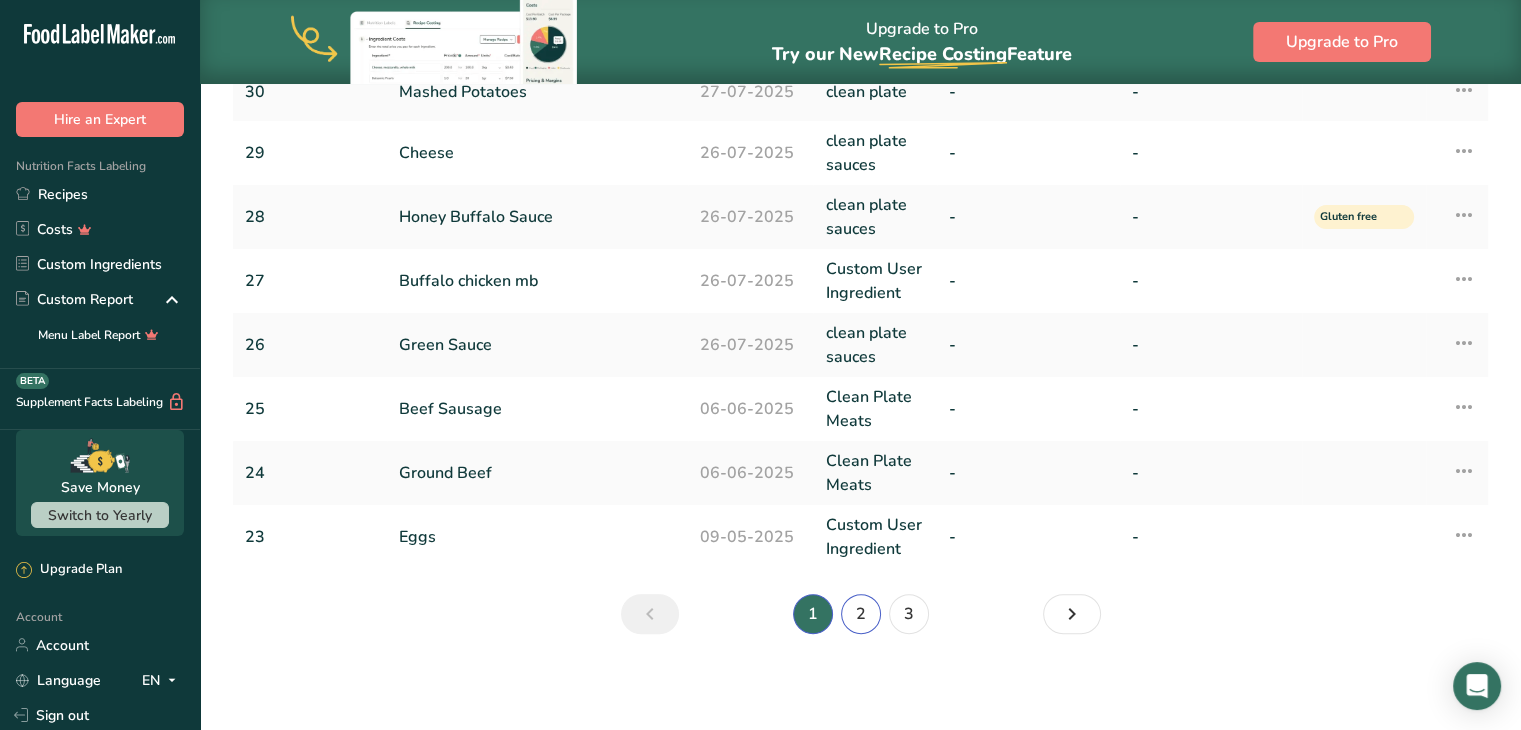 click on "2" at bounding box center (861, 614) 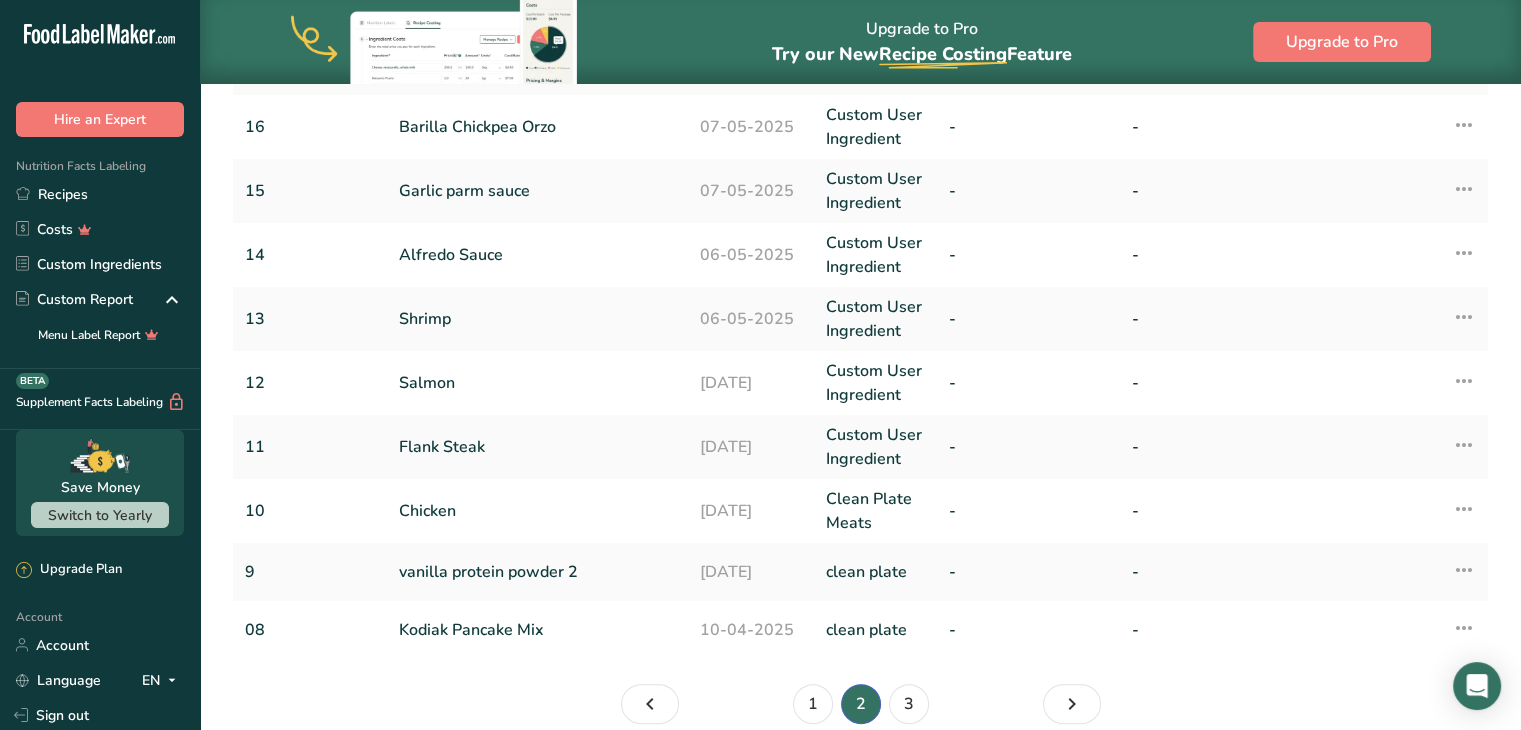 scroll, scrollTop: 524, scrollLeft: 0, axis: vertical 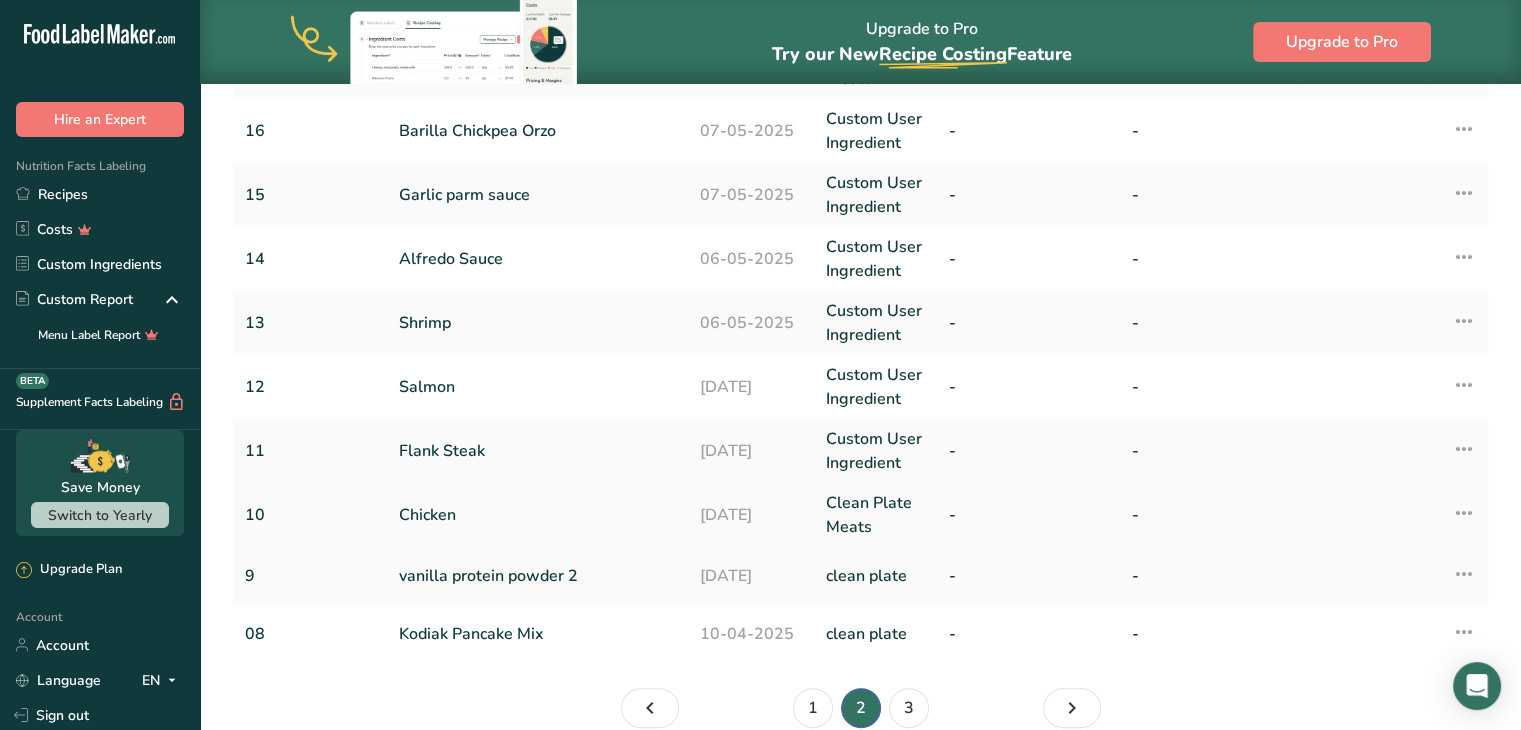 click on "Chicken" at bounding box center [537, 515] 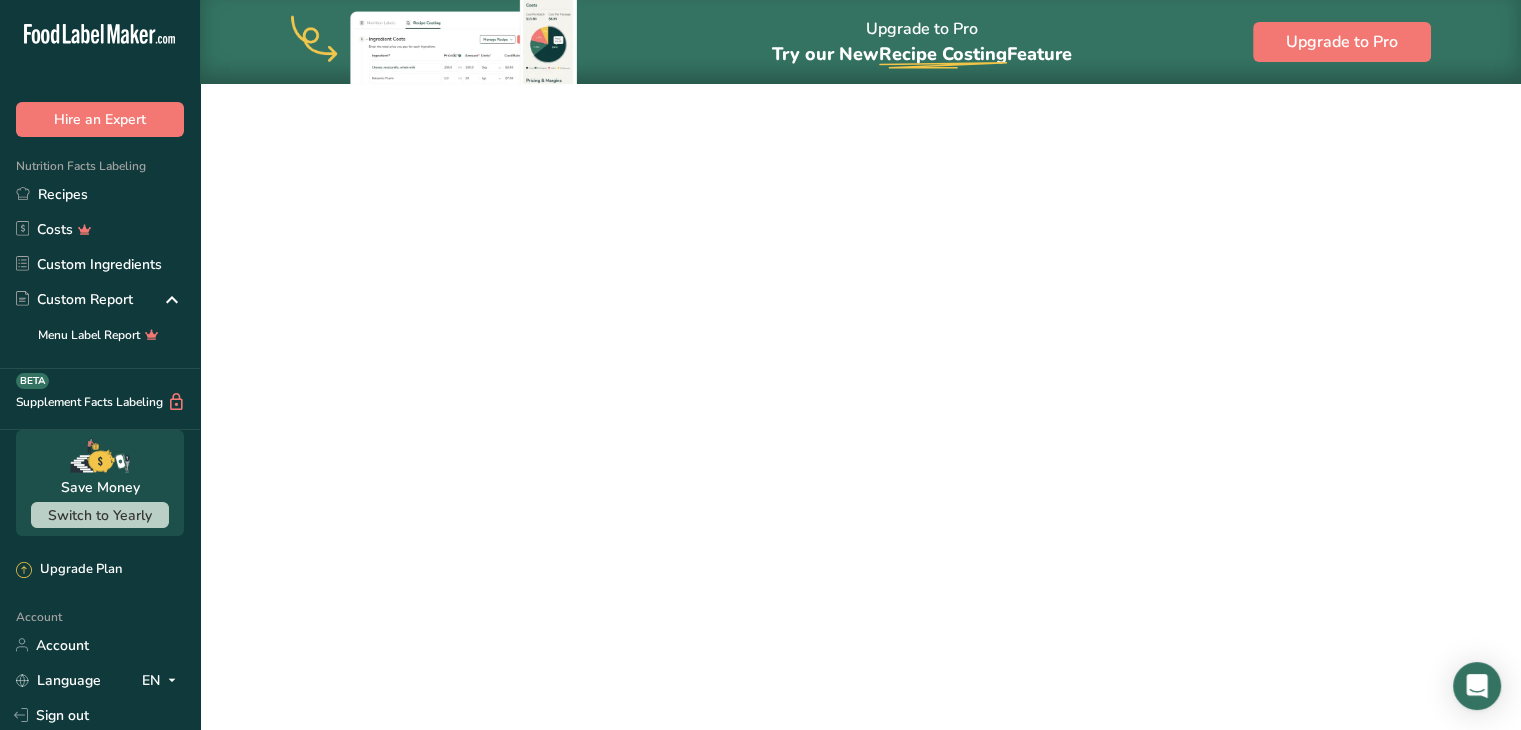 scroll, scrollTop: 0, scrollLeft: 0, axis: both 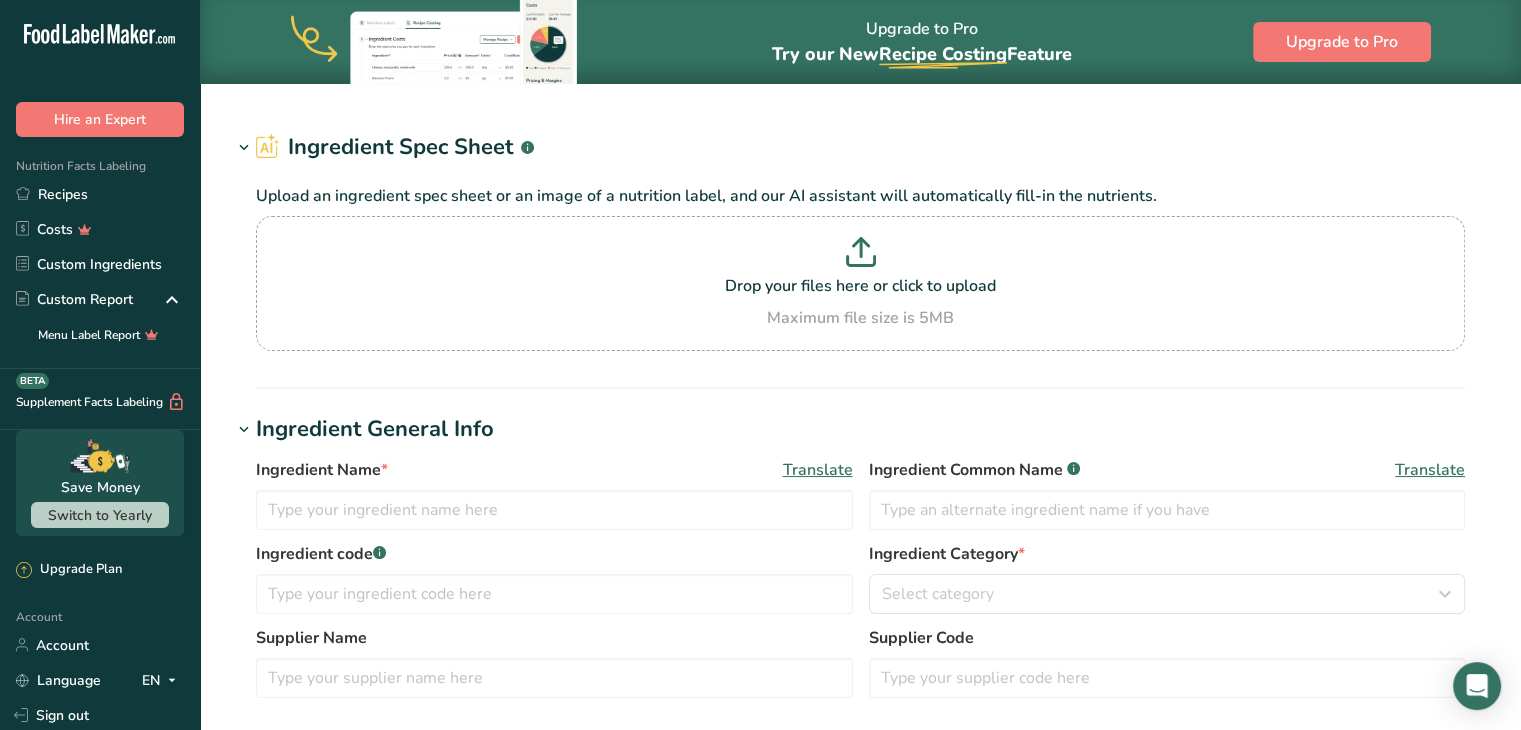 type on "Chicken" 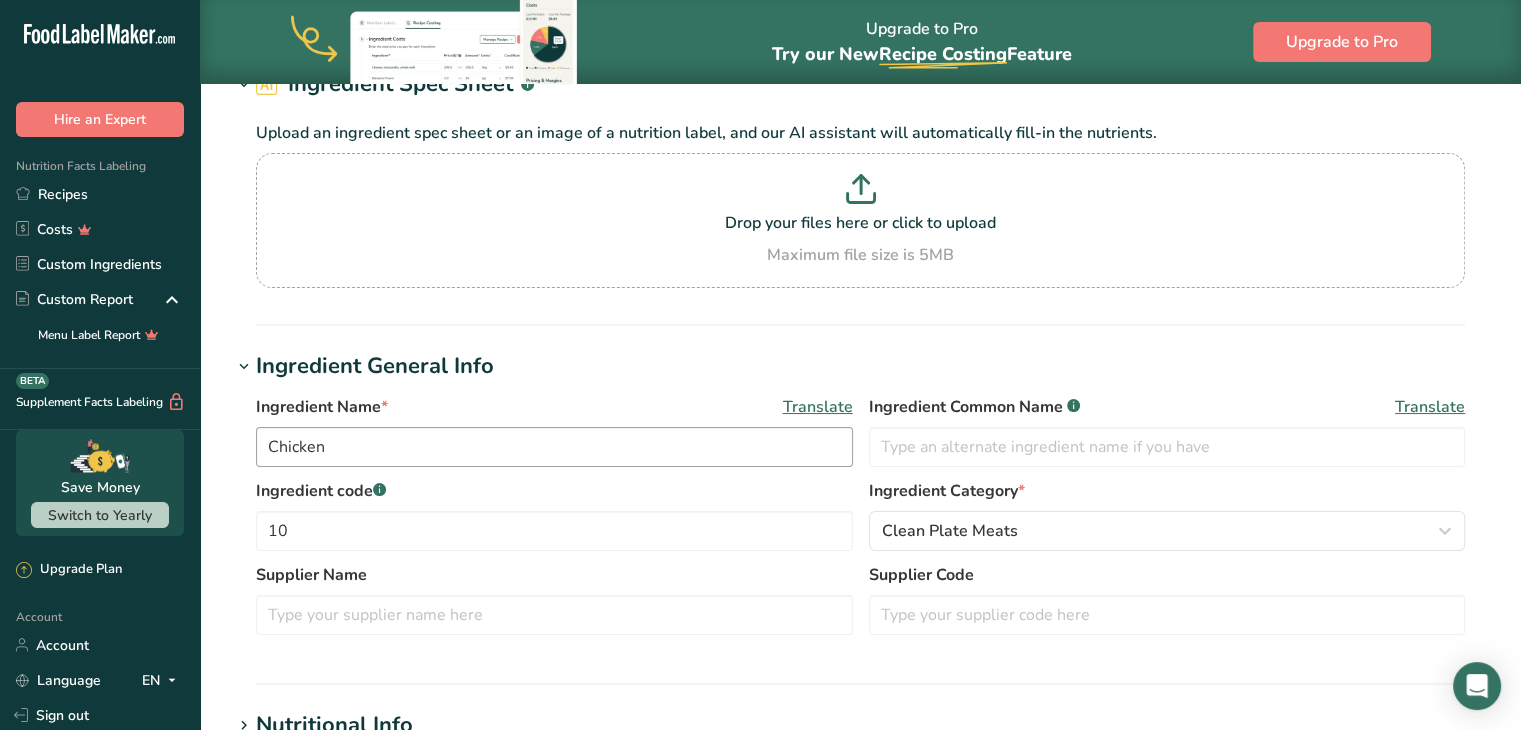 scroll, scrollTop: 0, scrollLeft: 0, axis: both 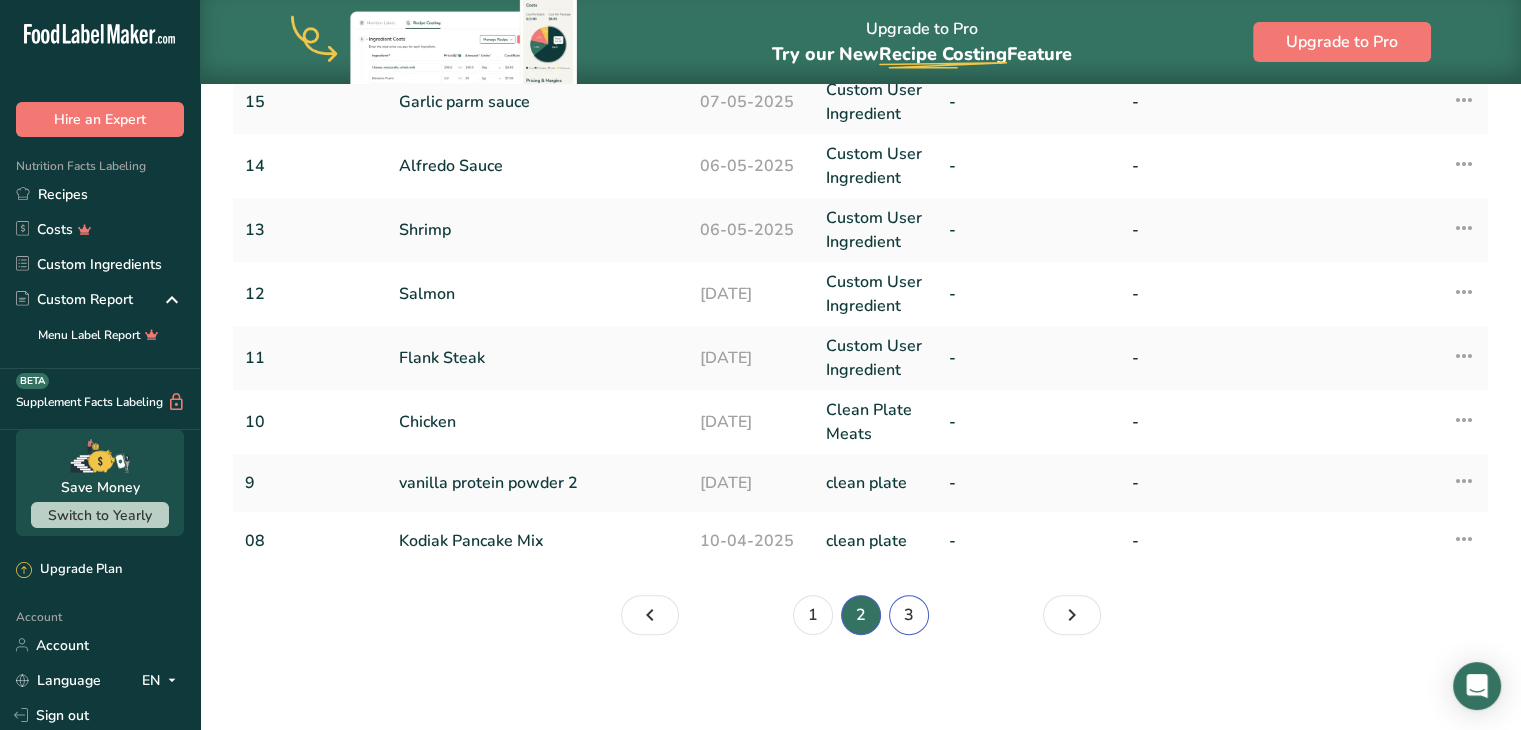 click on "3" at bounding box center [909, 615] 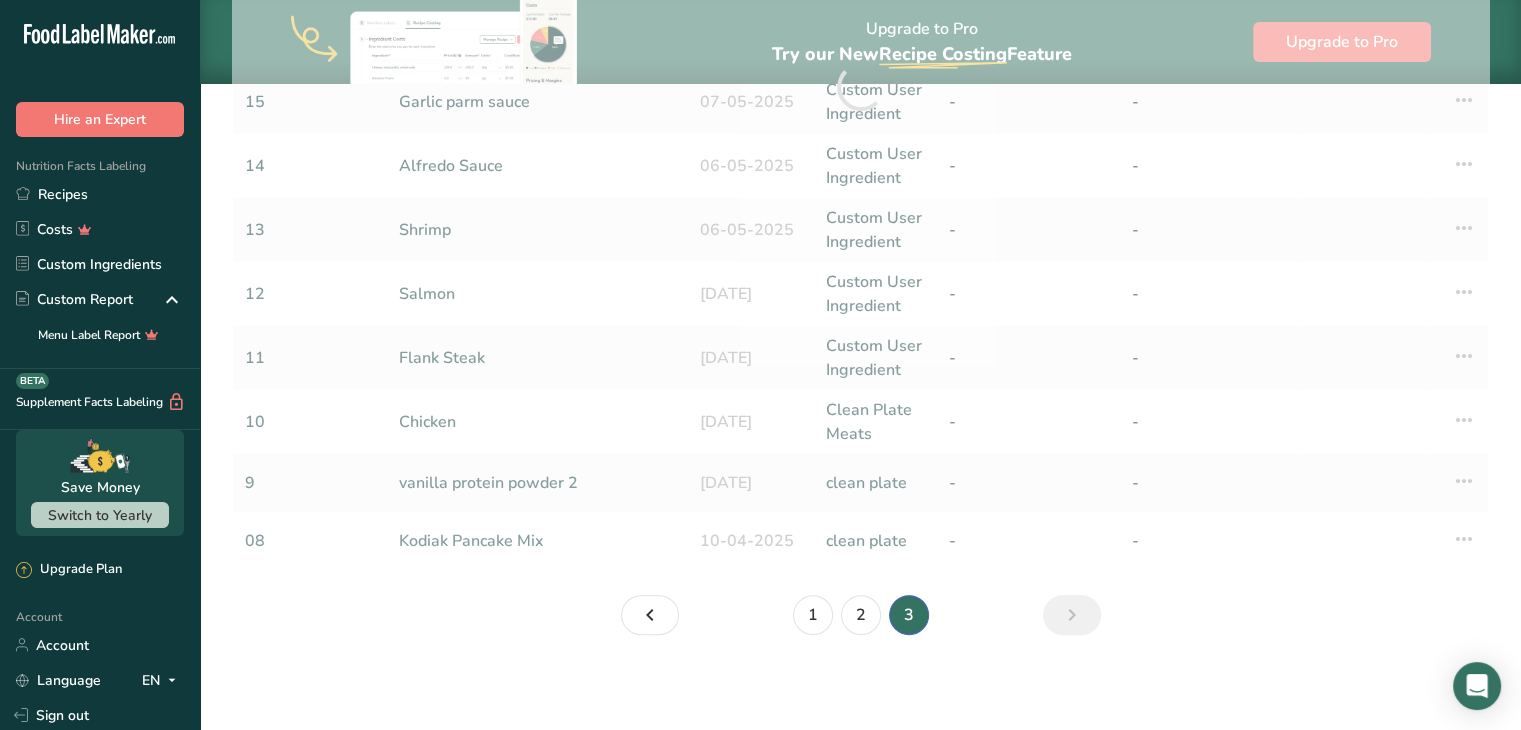 scroll, scrollTop: 117, scrollLeft: 0, axis: vertical 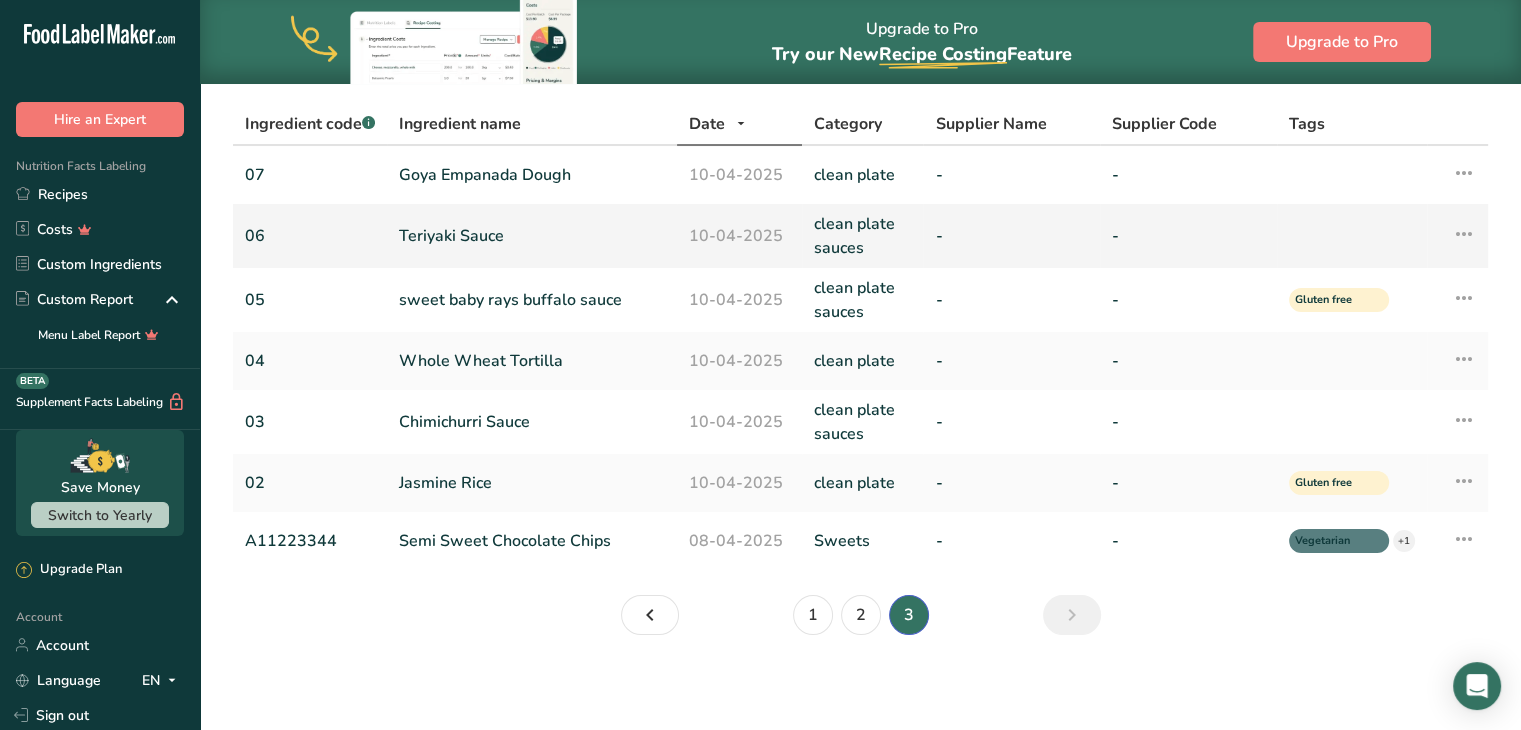 click on "Teriyaki Sauce" at bounding box center (532, 236) 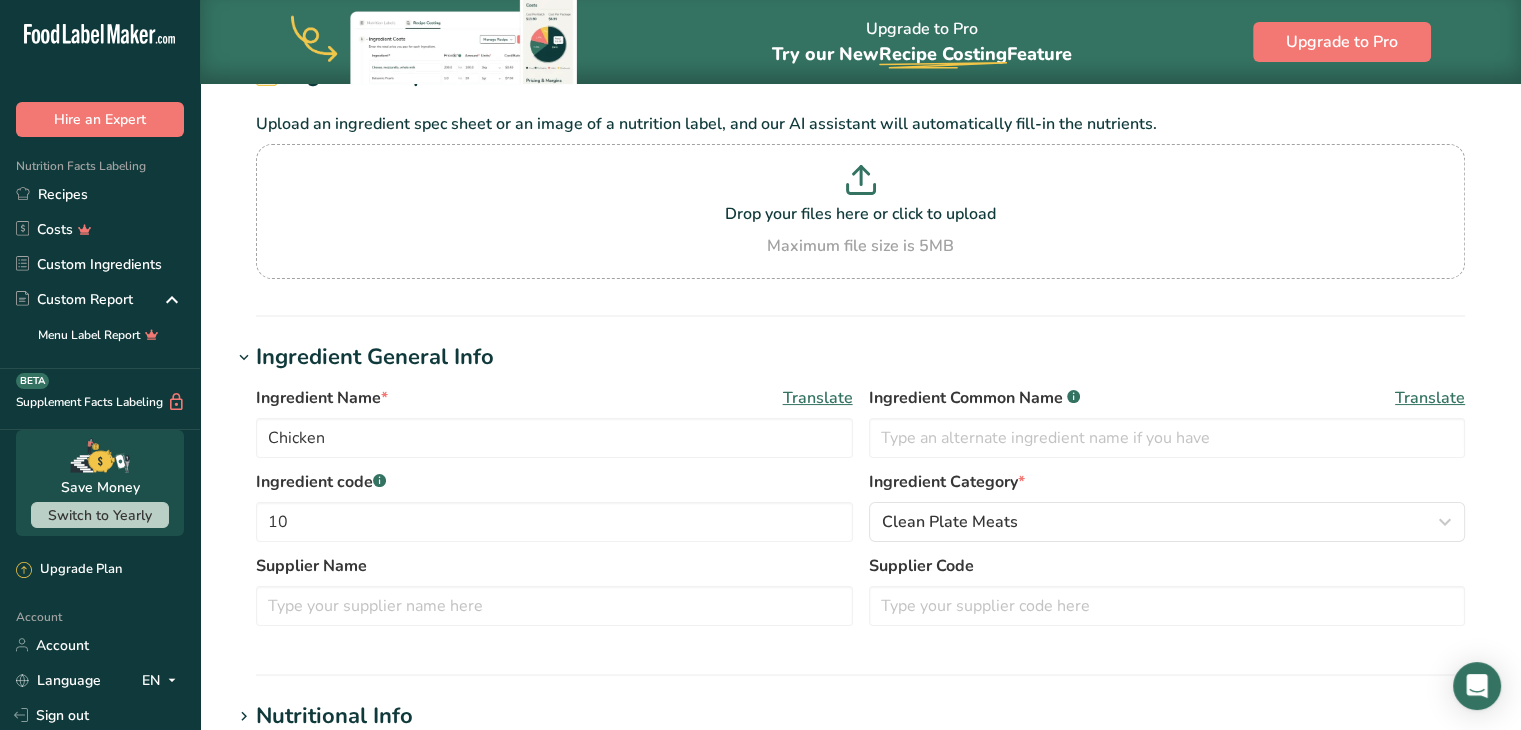scroll, scrollTop: 0, scrollLeft: 0, axis: both 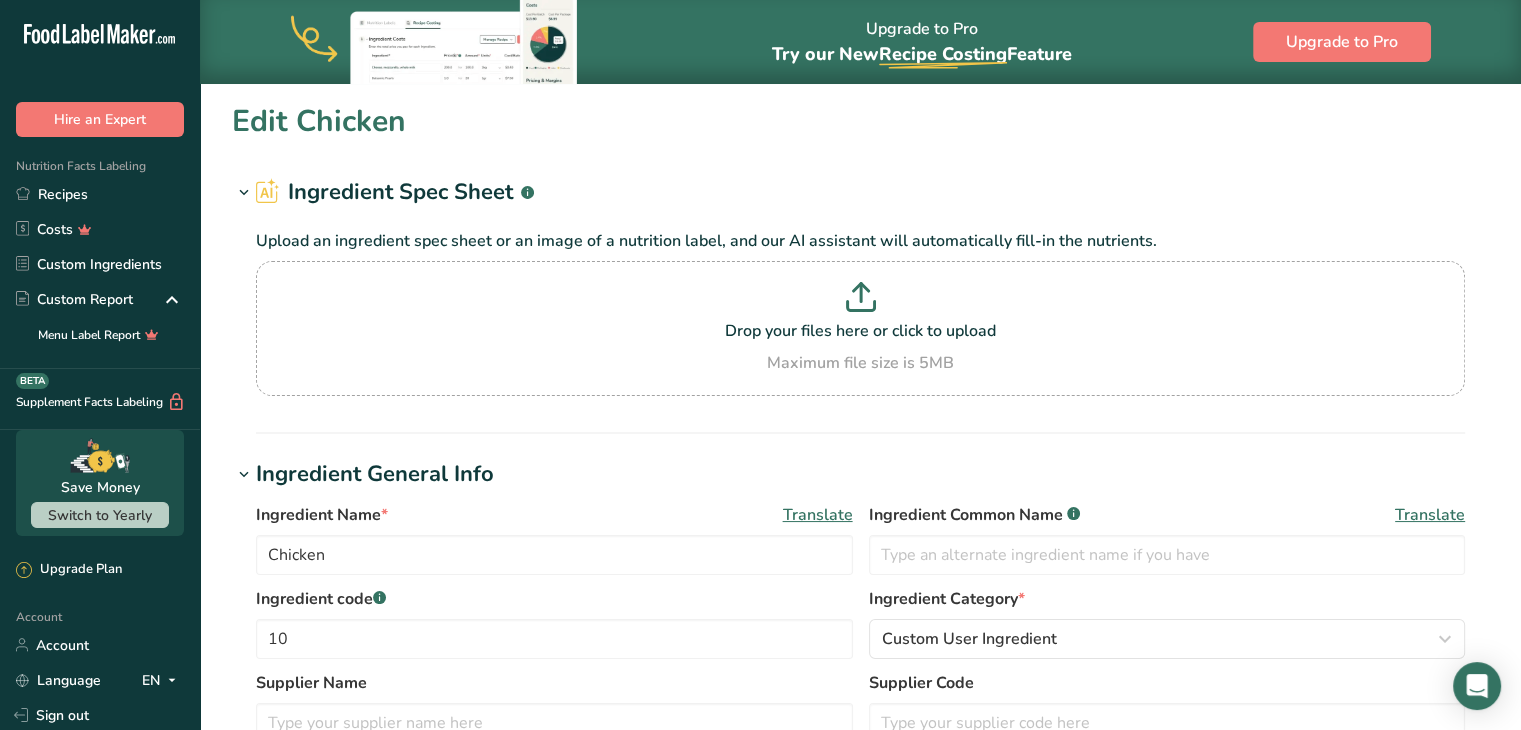 type on "Teriyaki Sauce" 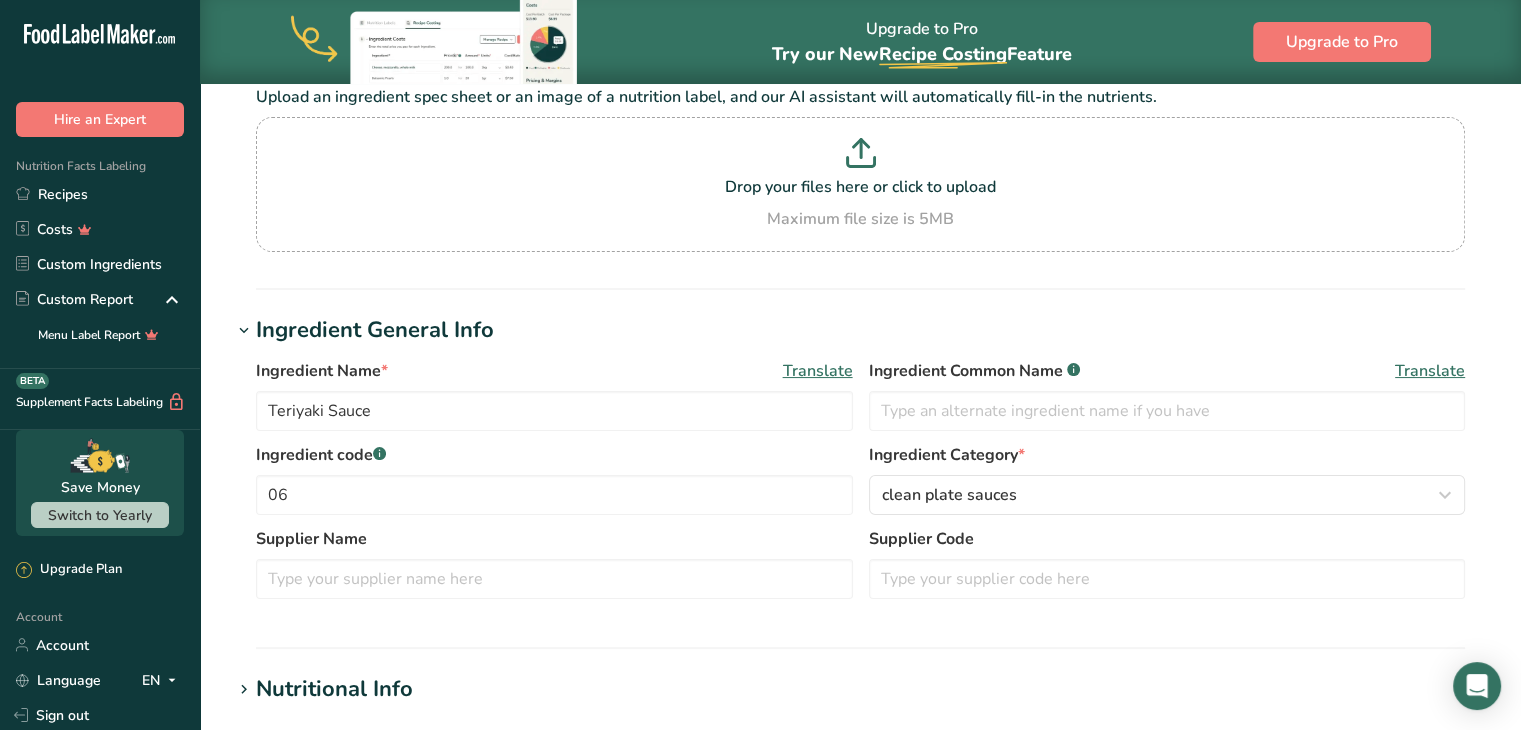 scroll, scrollTop: 0, scrollLeft: 0, axis: both 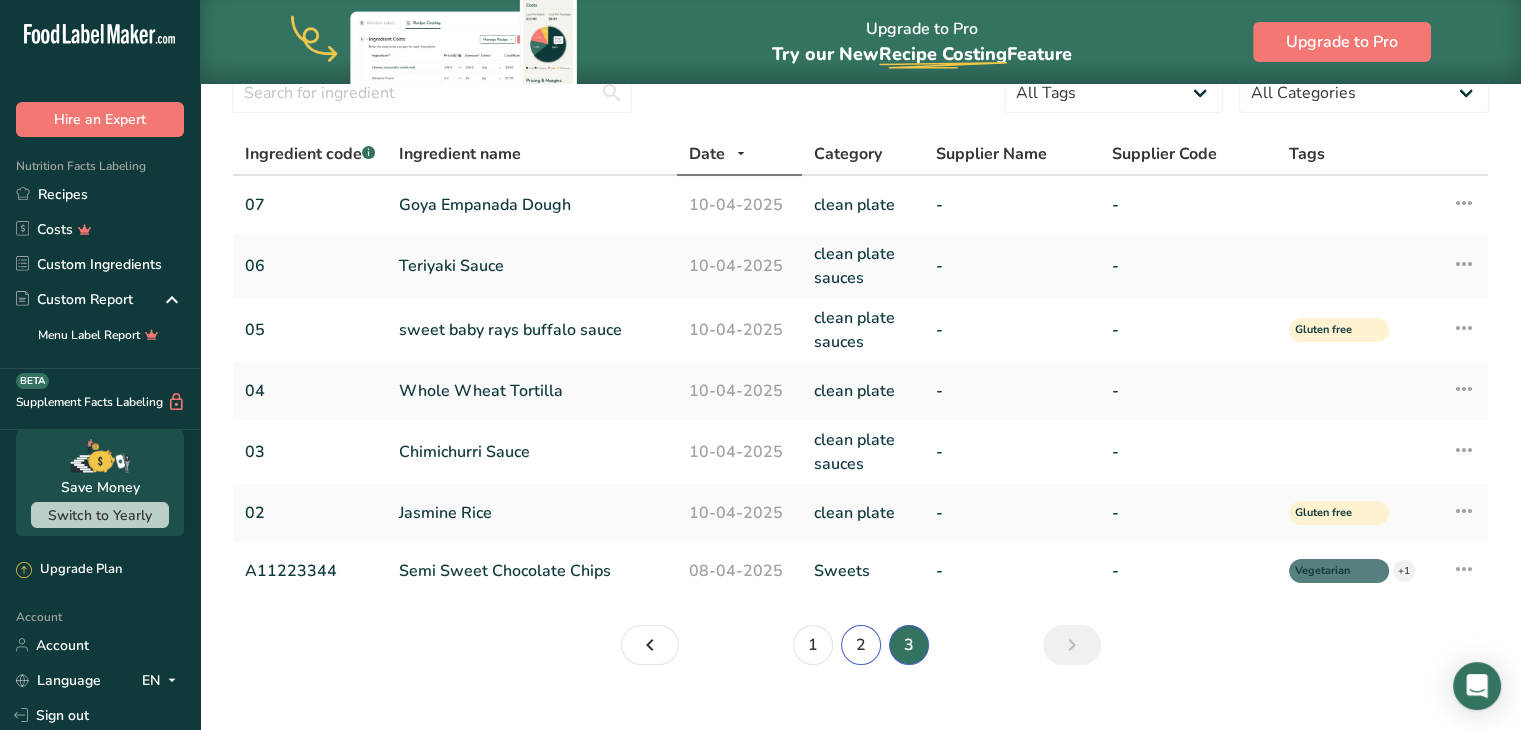 click on "2" at bounding box center (861, 645) 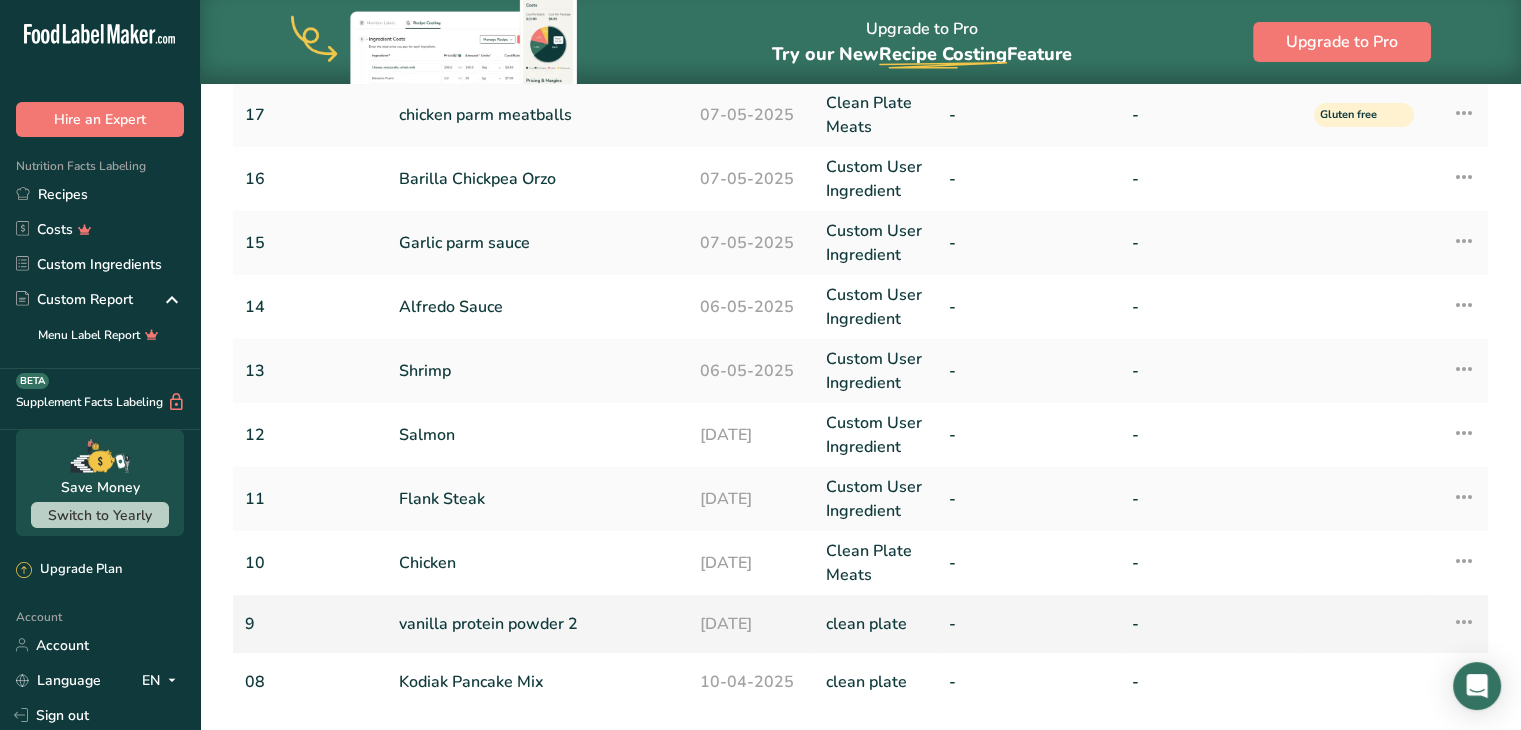 scroll, scrollTop: 617, scrollLeft: 0, axis: vertical 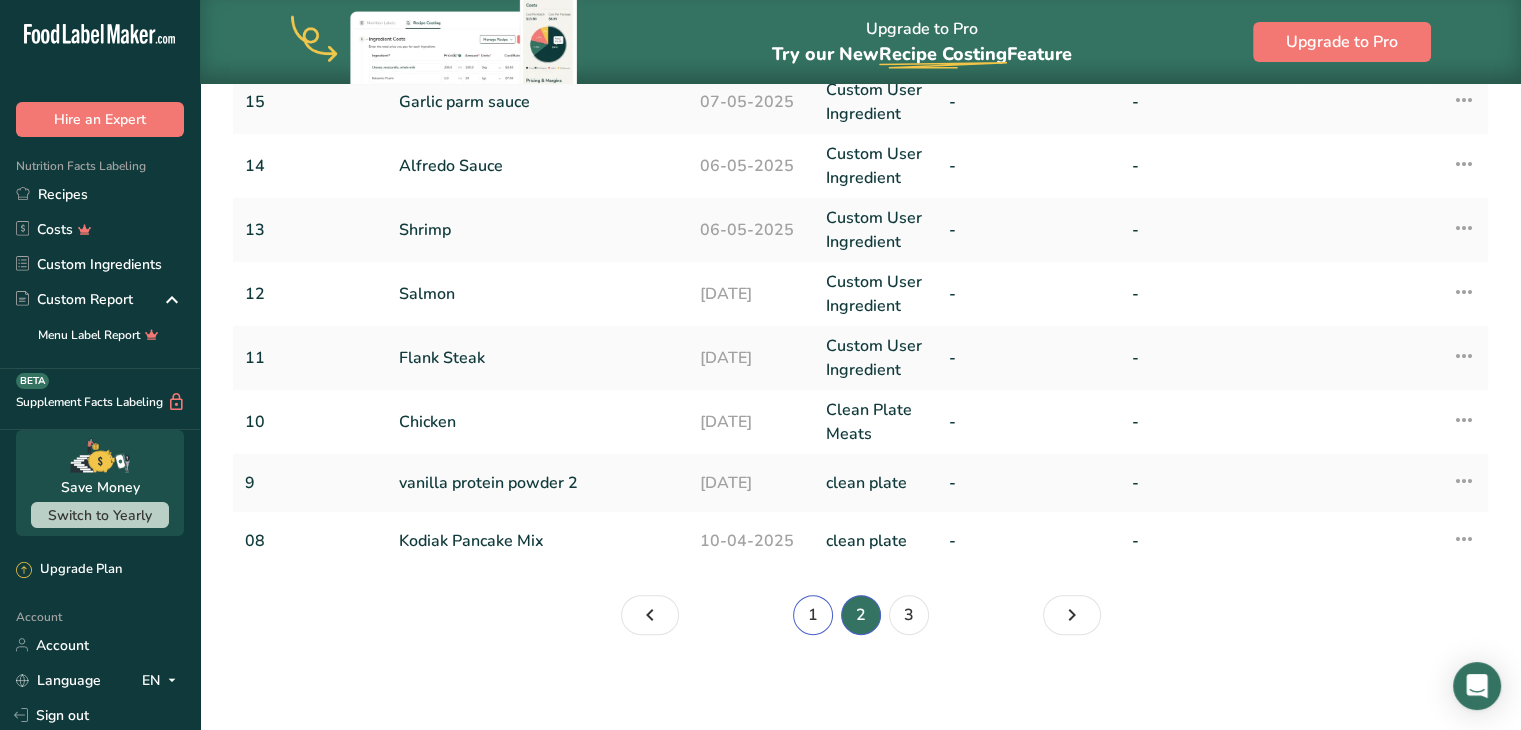 click on "1" at bounding box center [813, 615] 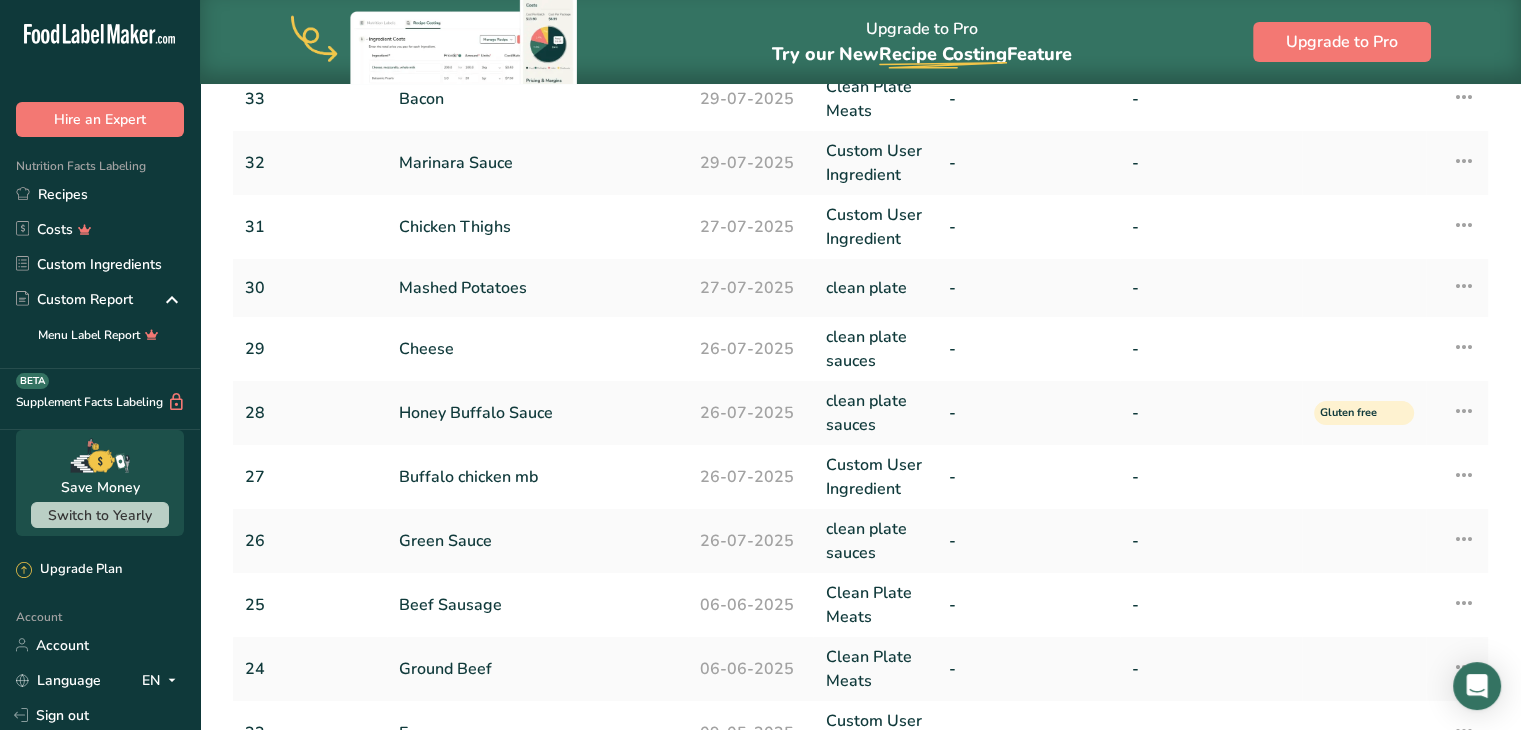 scroll, scrollTop: 648, scrollLeft: 0, axis: vertical 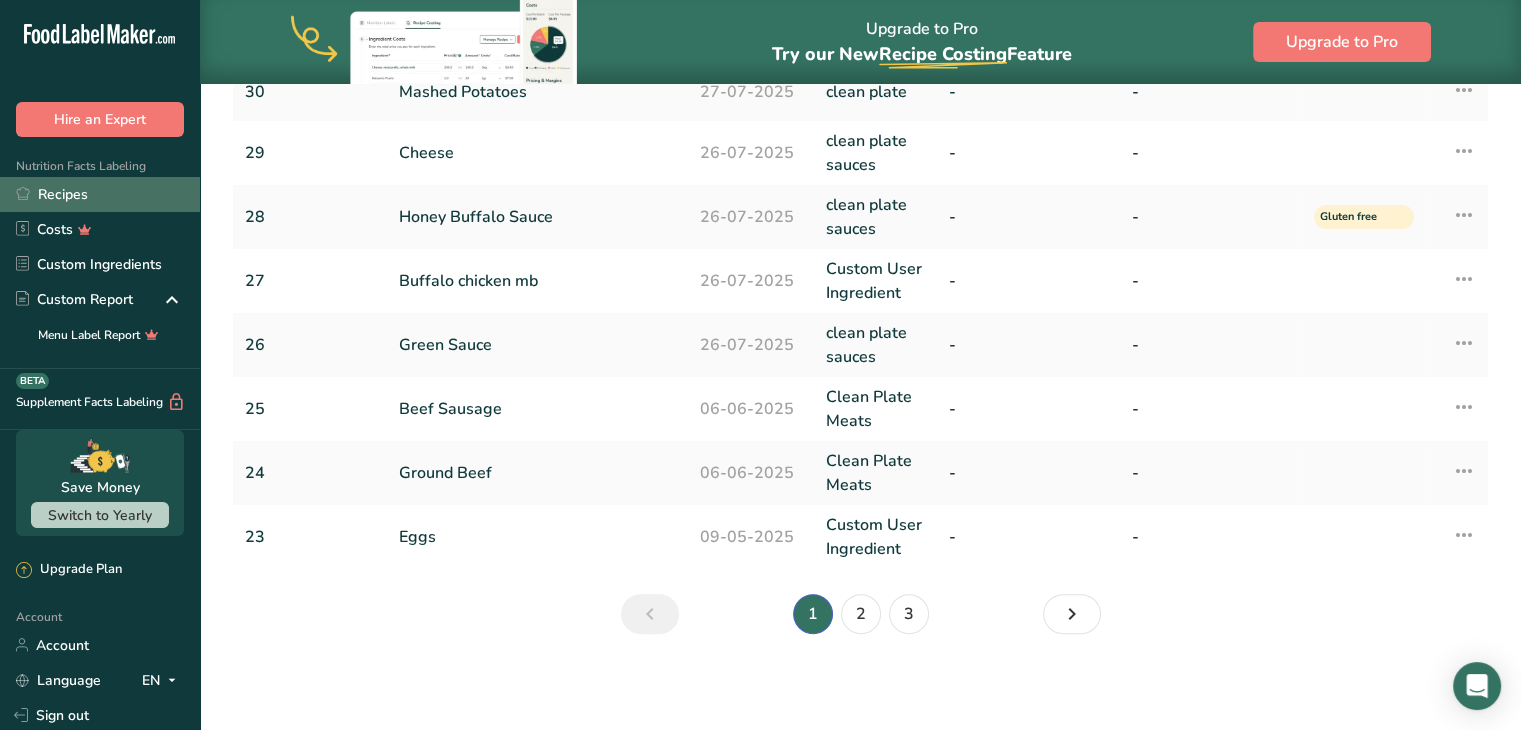 click on "Recipes" at bounding box center (100, 194) 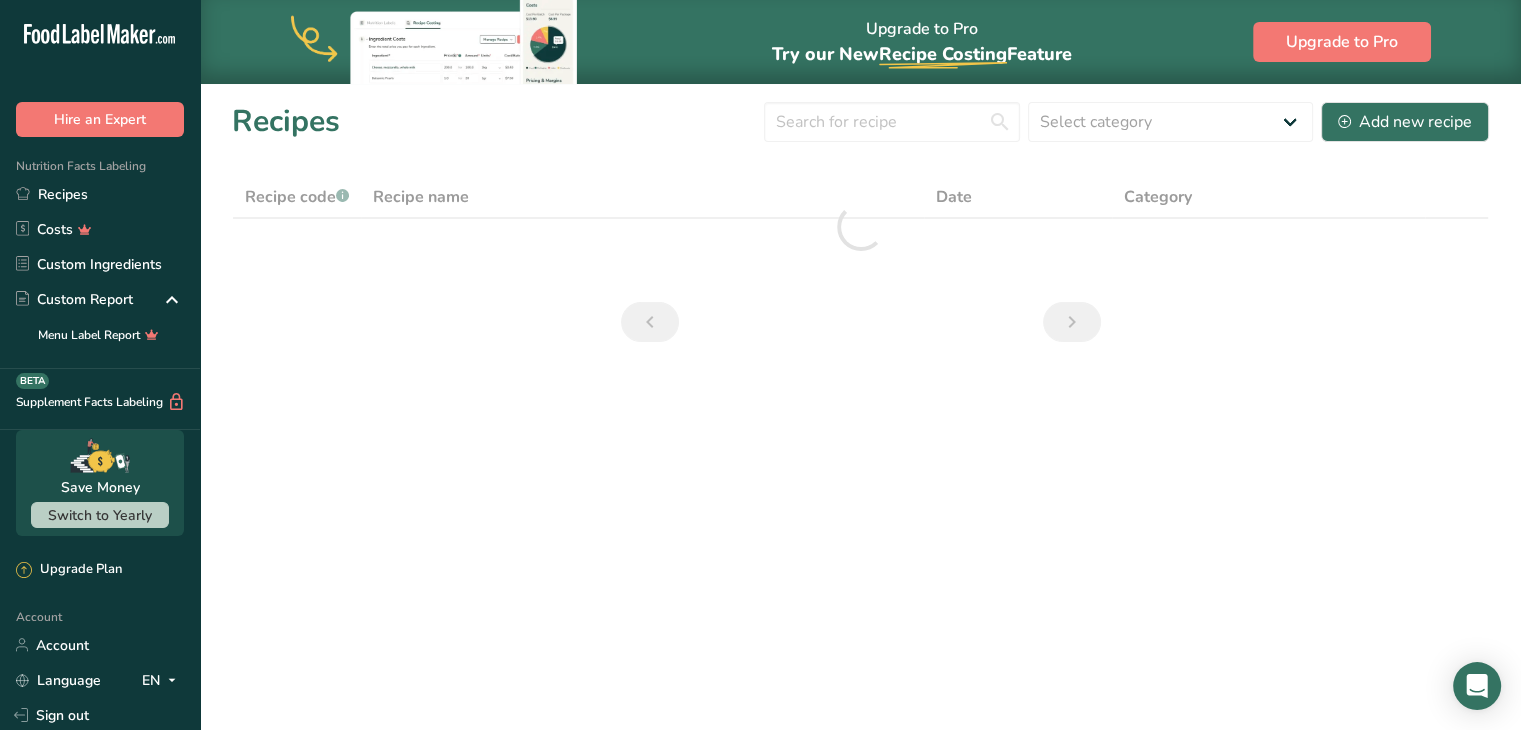 scroll, scrollTop: 0, scrollLeft: 0, axis: both 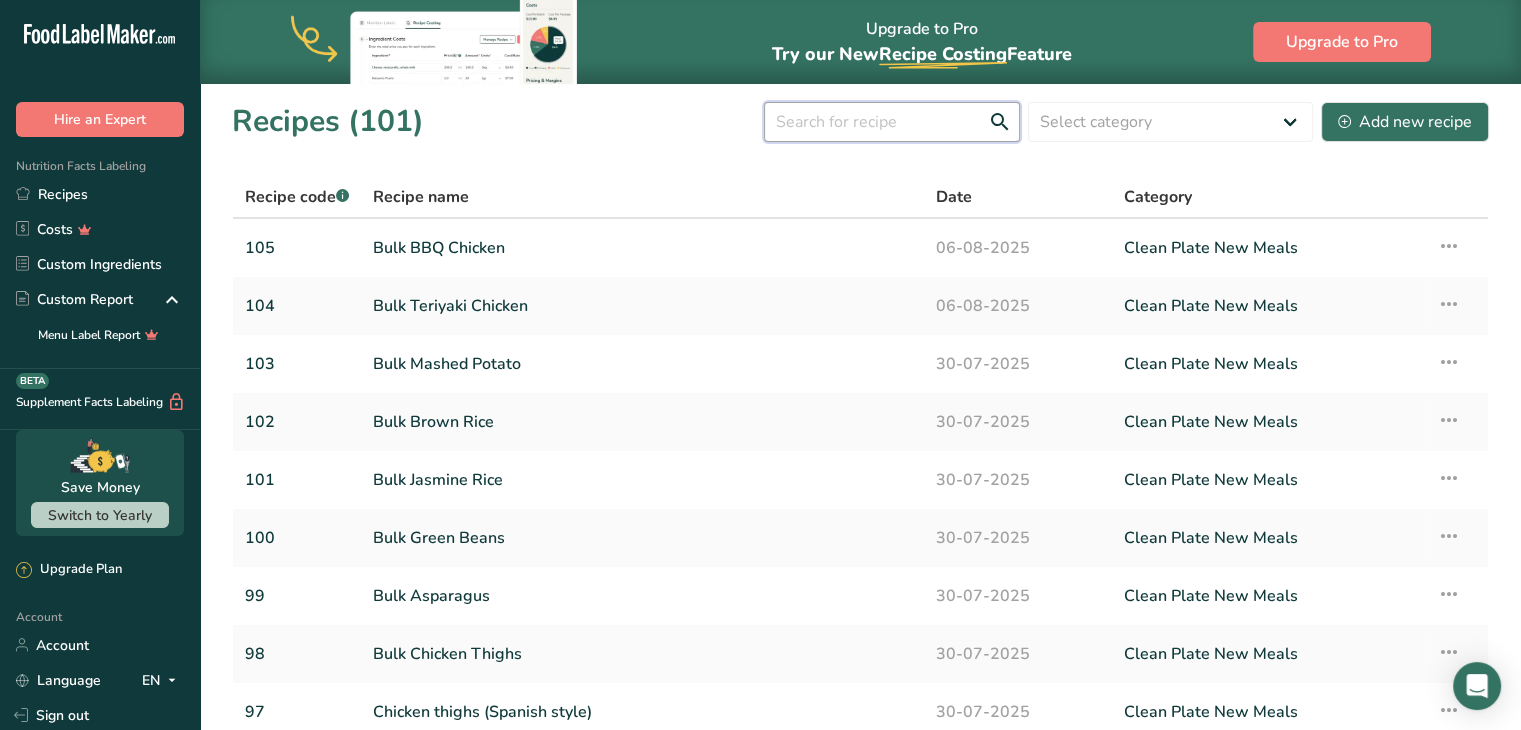 click at bounding box center (892, 122) 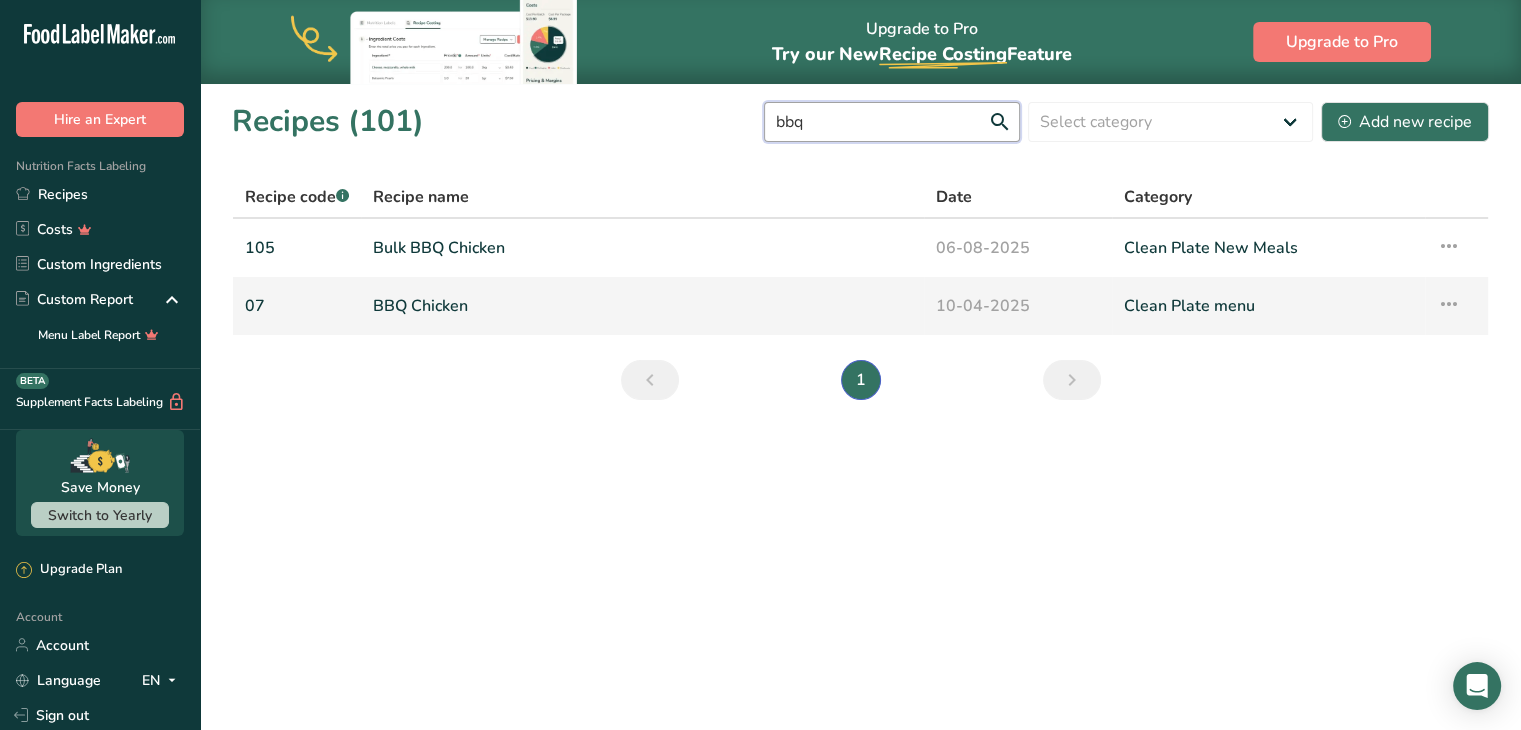 type on "bbq" 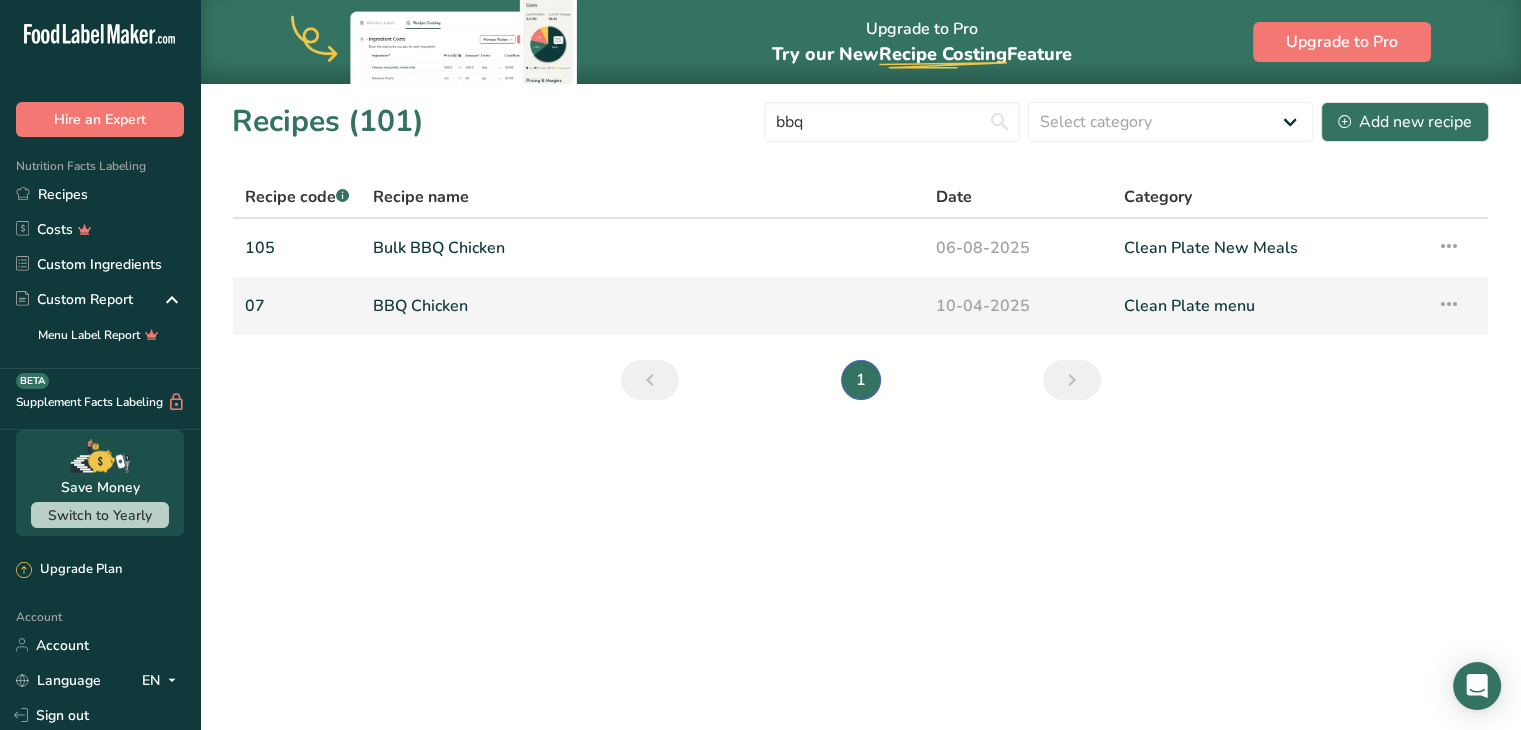 click on "BBQ Chicken" at bounding box center [642, 306] 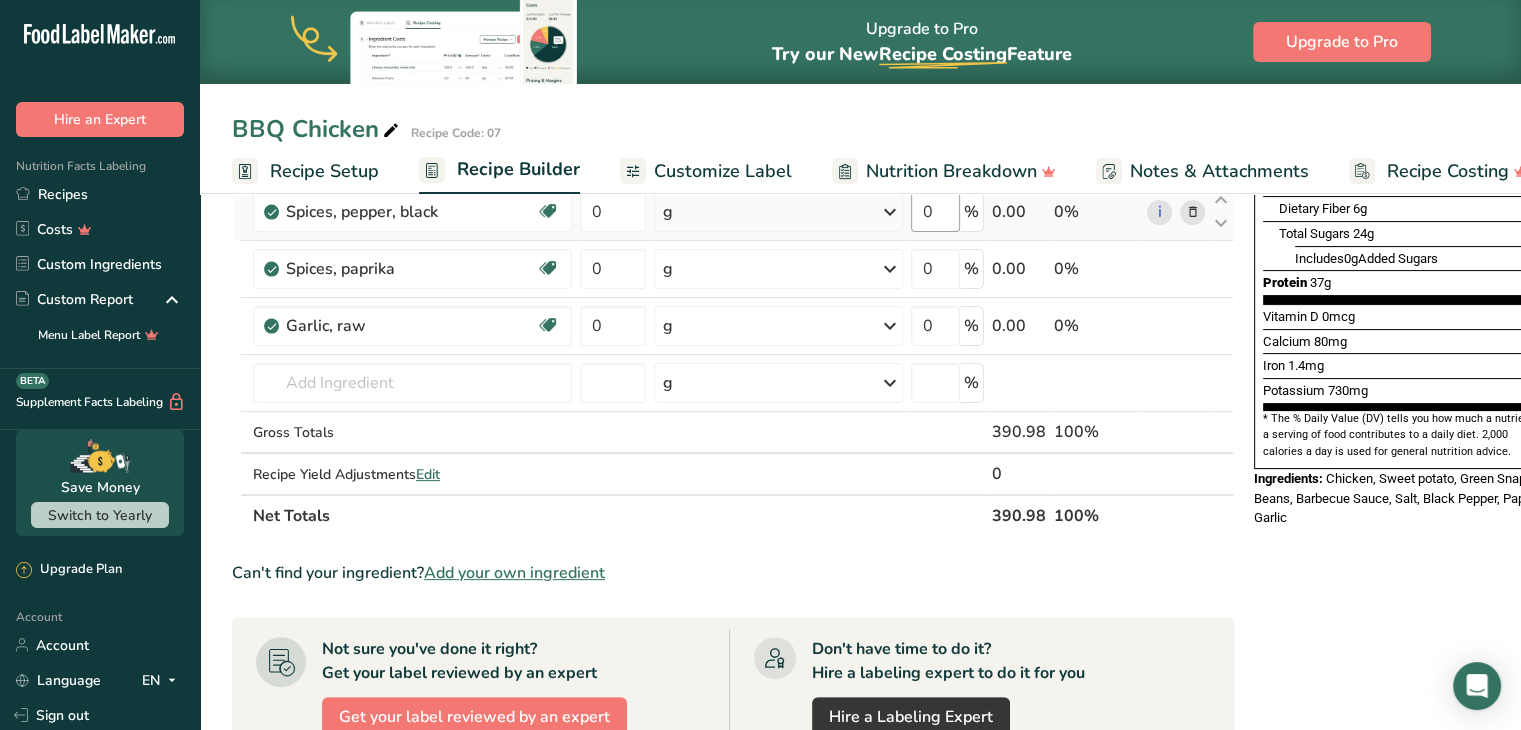 scroll, scrollTop: 424, scrollLeft: 0, axis: vertical 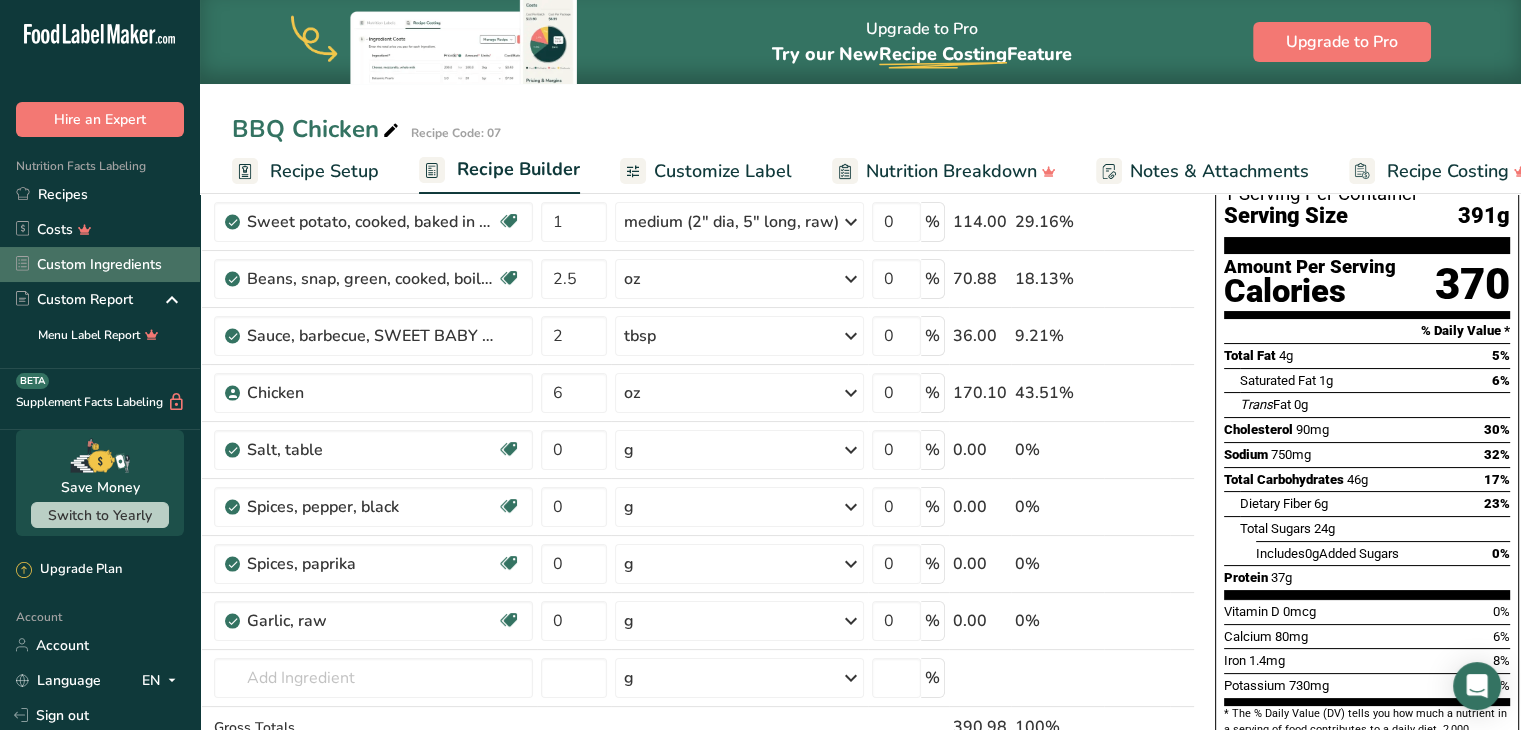 click on "Custom Ingredients" at bounding box center [100, 264] 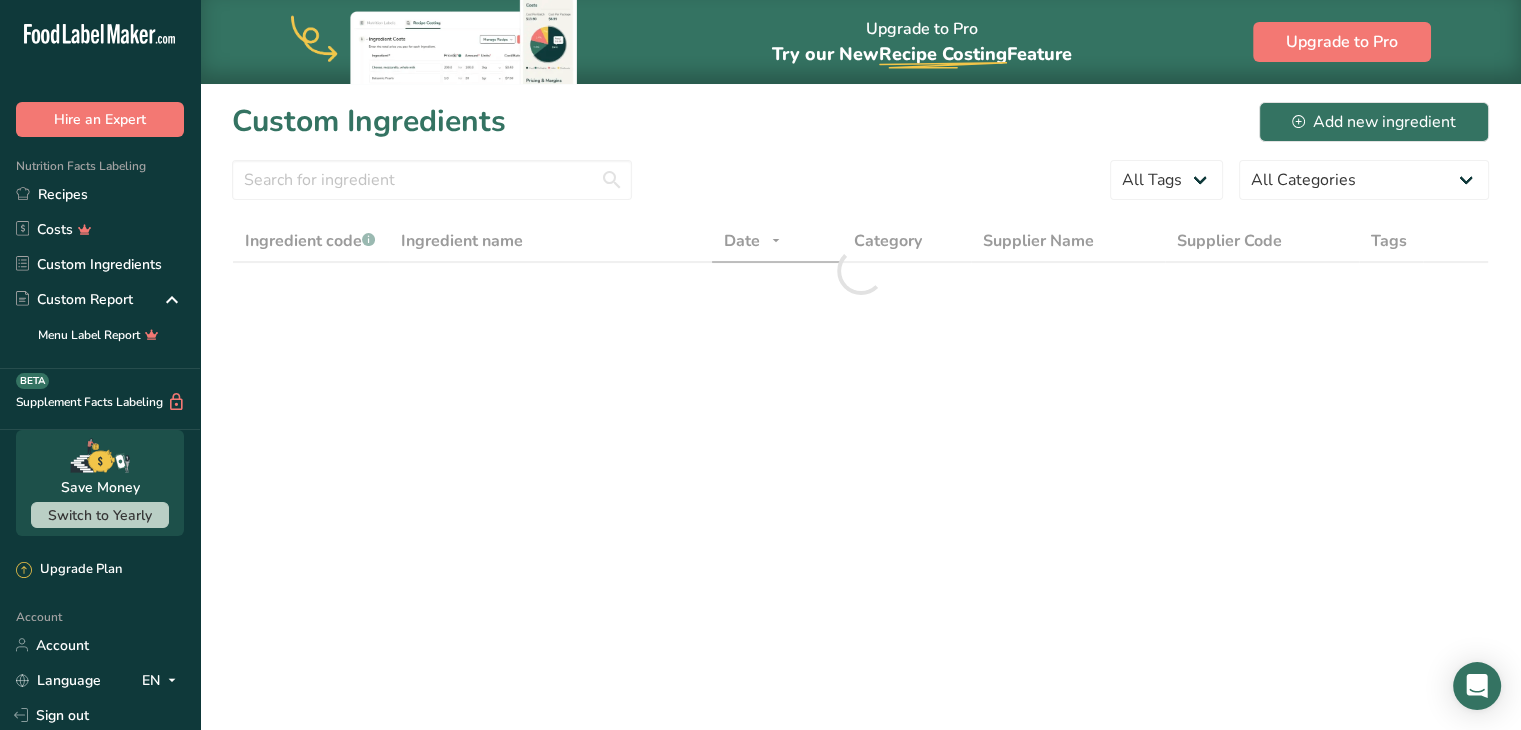 scroll, scrollTop: 0, scrollLeft: 0, axis: both 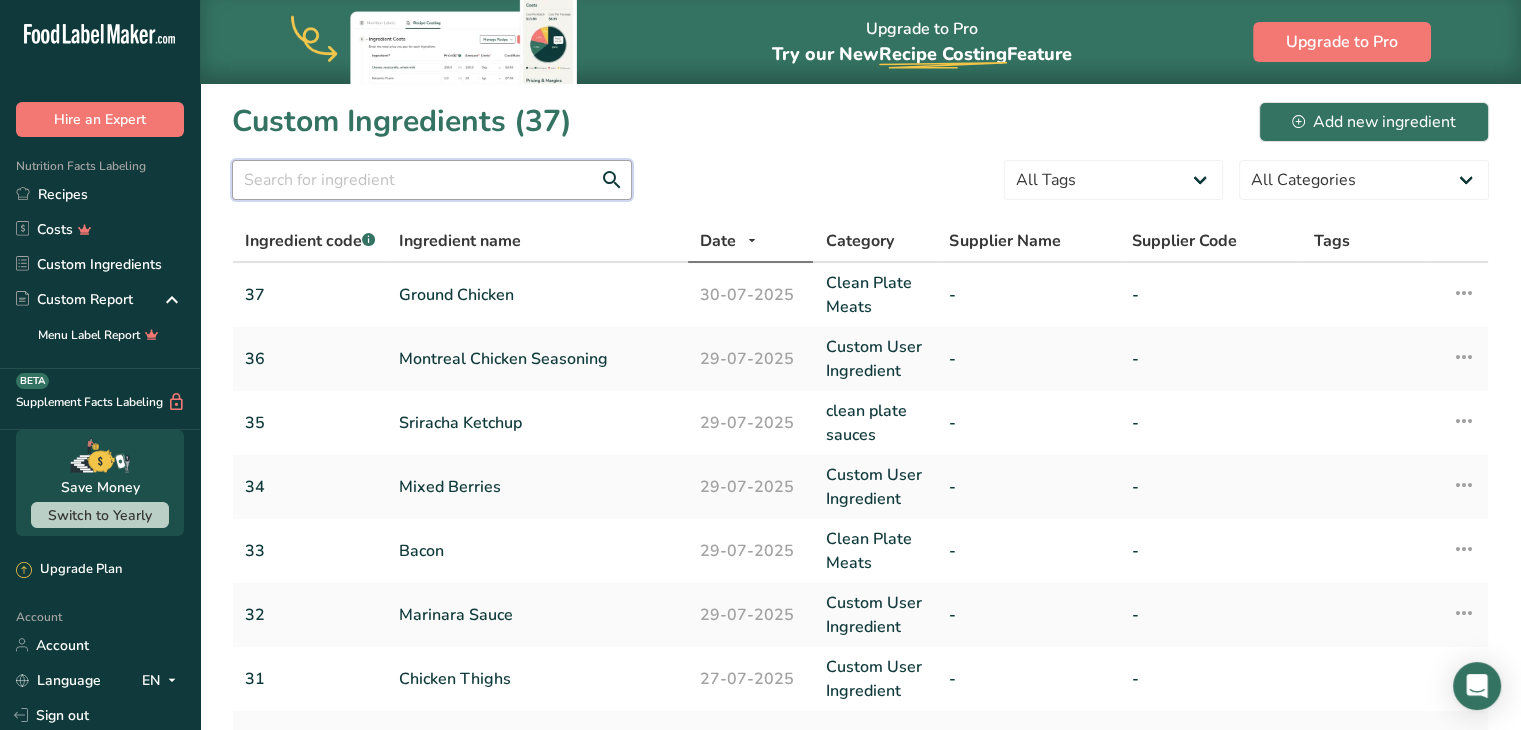 click at bounding box center (432, 180) 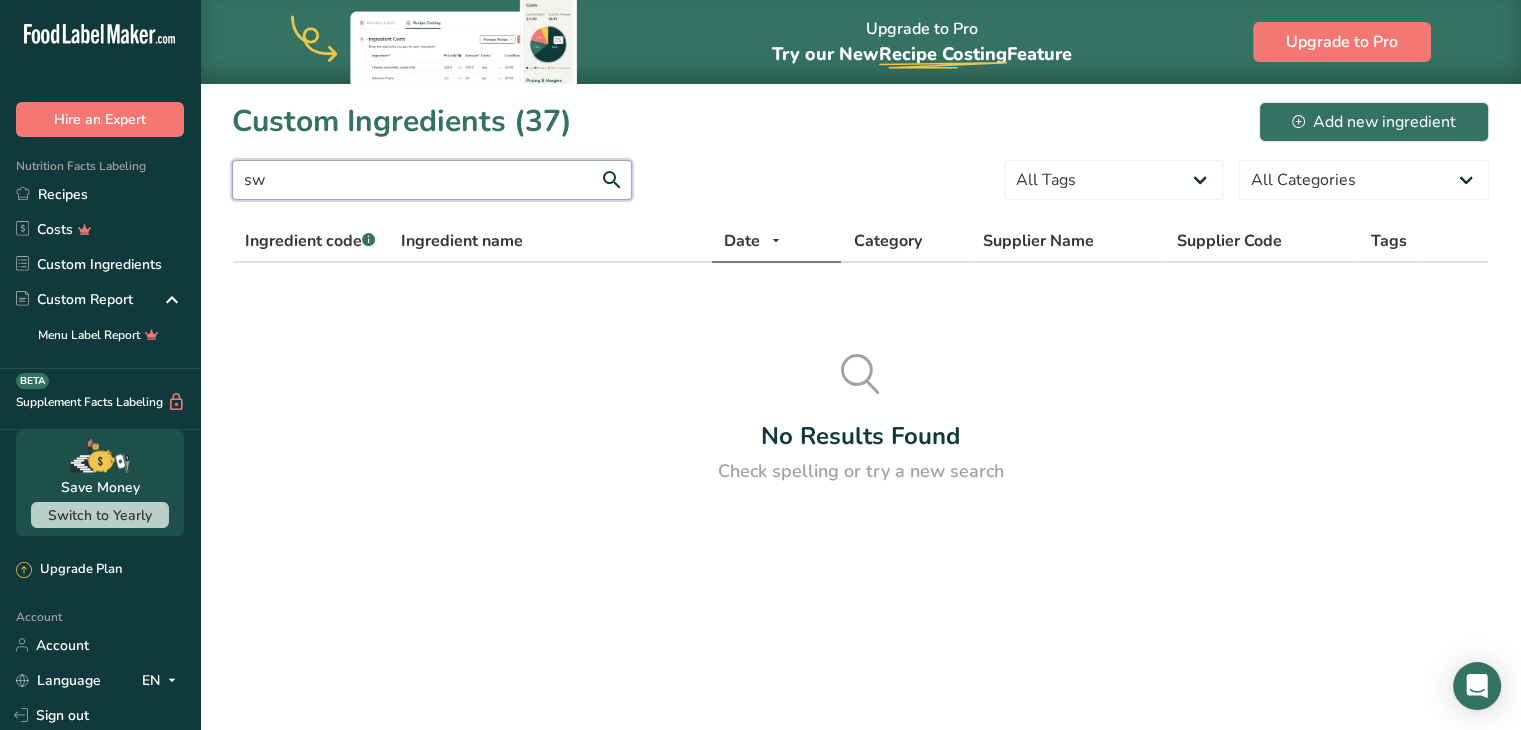 type on "s" 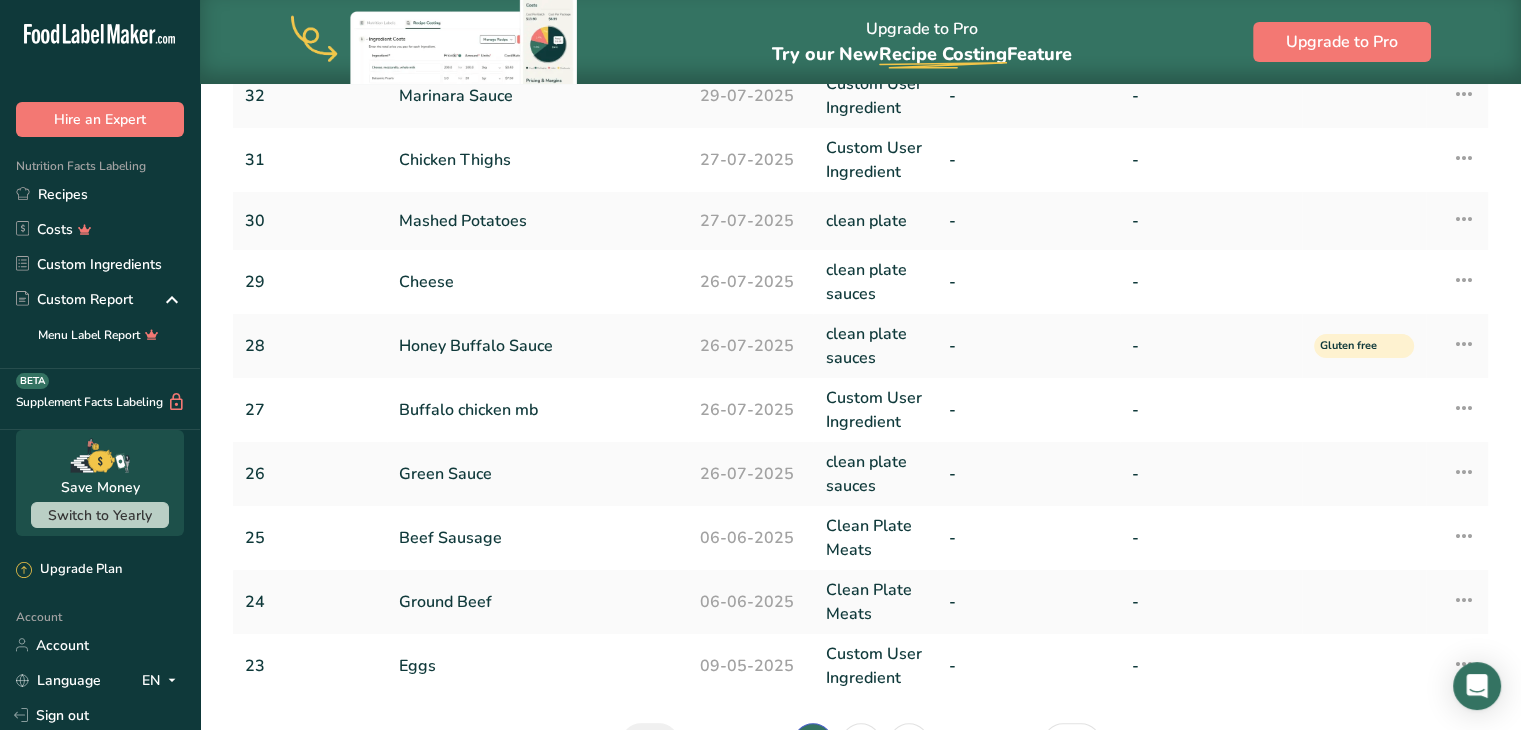 scroll, scrollTop: 648, scrollLeft: 0, axis: vertical 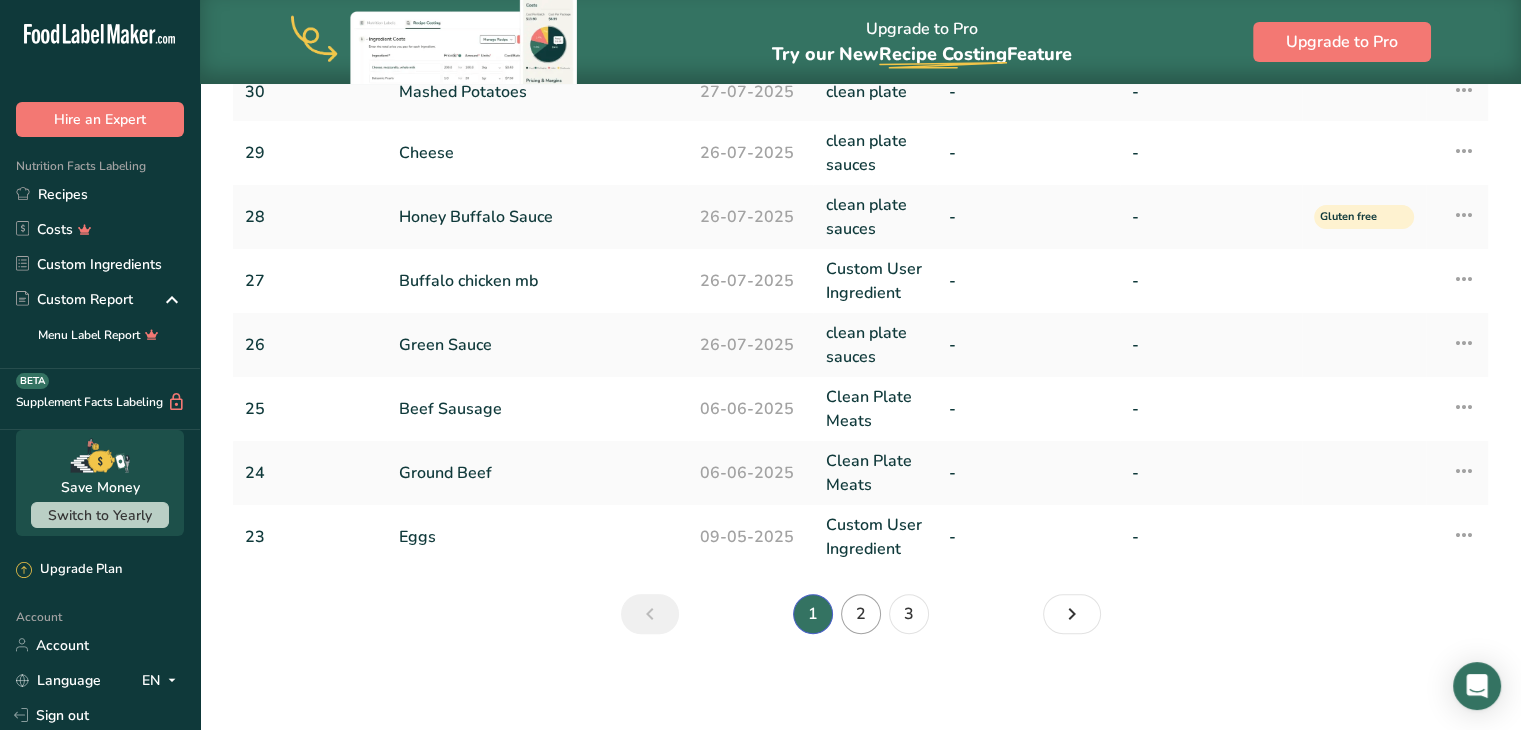 type 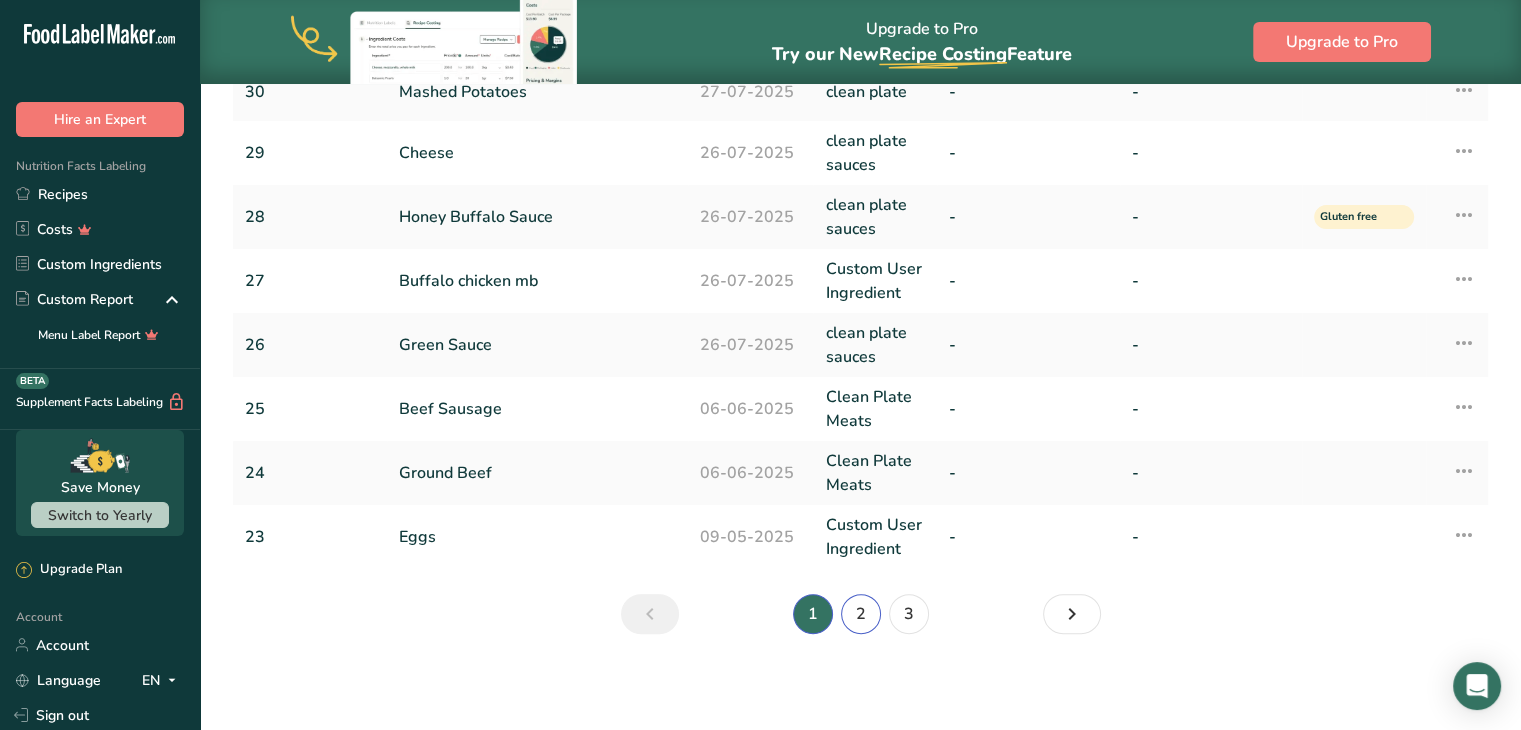 click on "2" at bounding box center (861, 614) 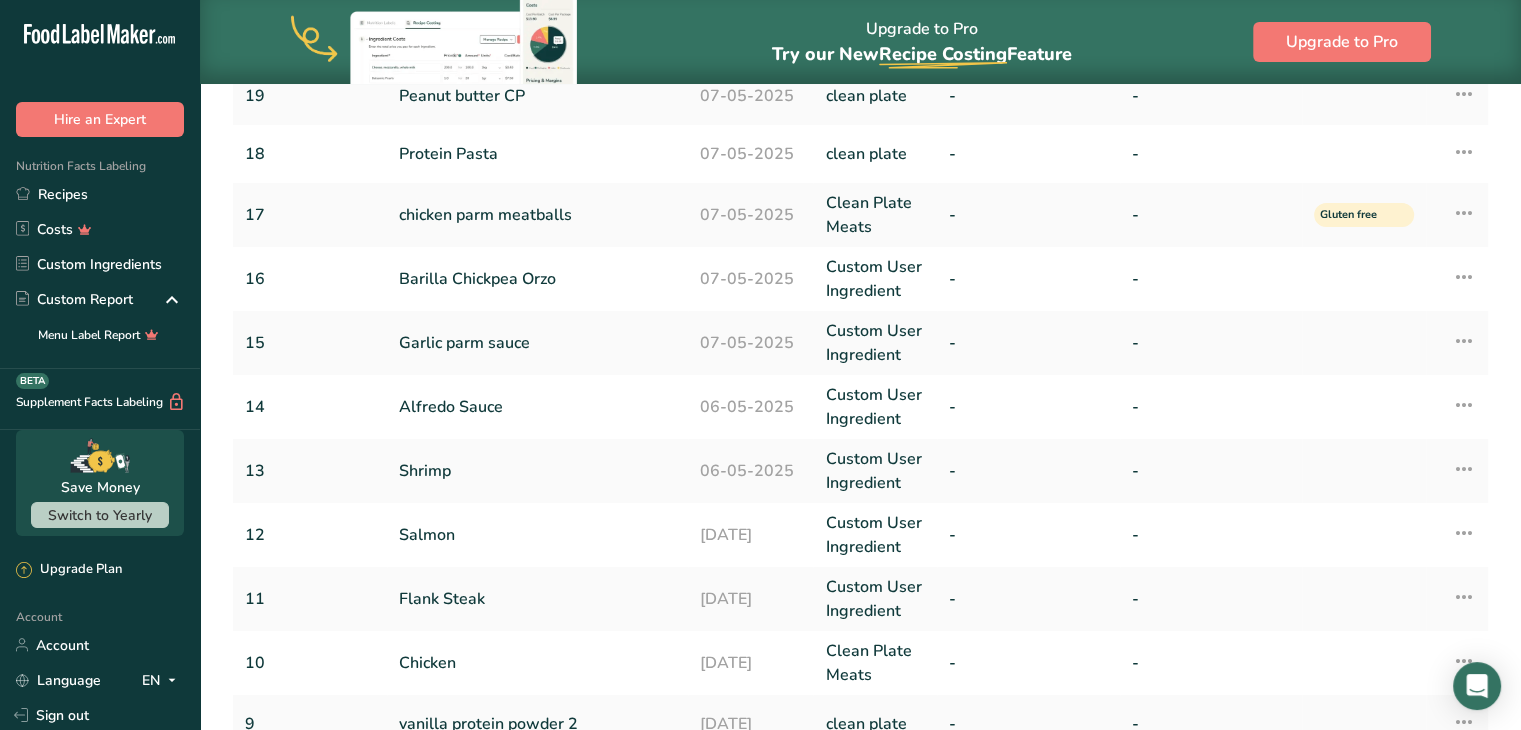 scroll, scrollTop: 617, scrollLeft: 0, axis: vertical 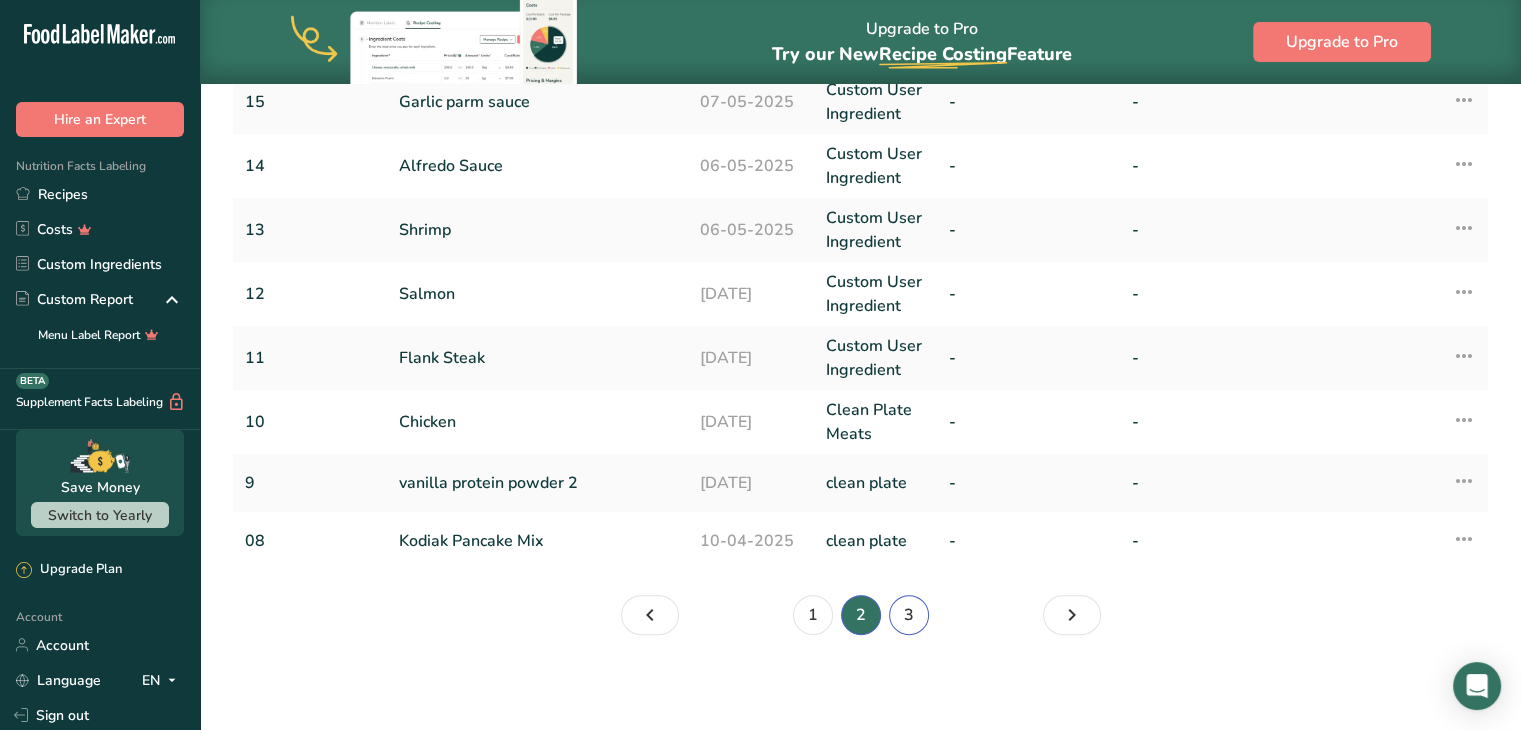 click on "3" at bounding box center (909, 615) 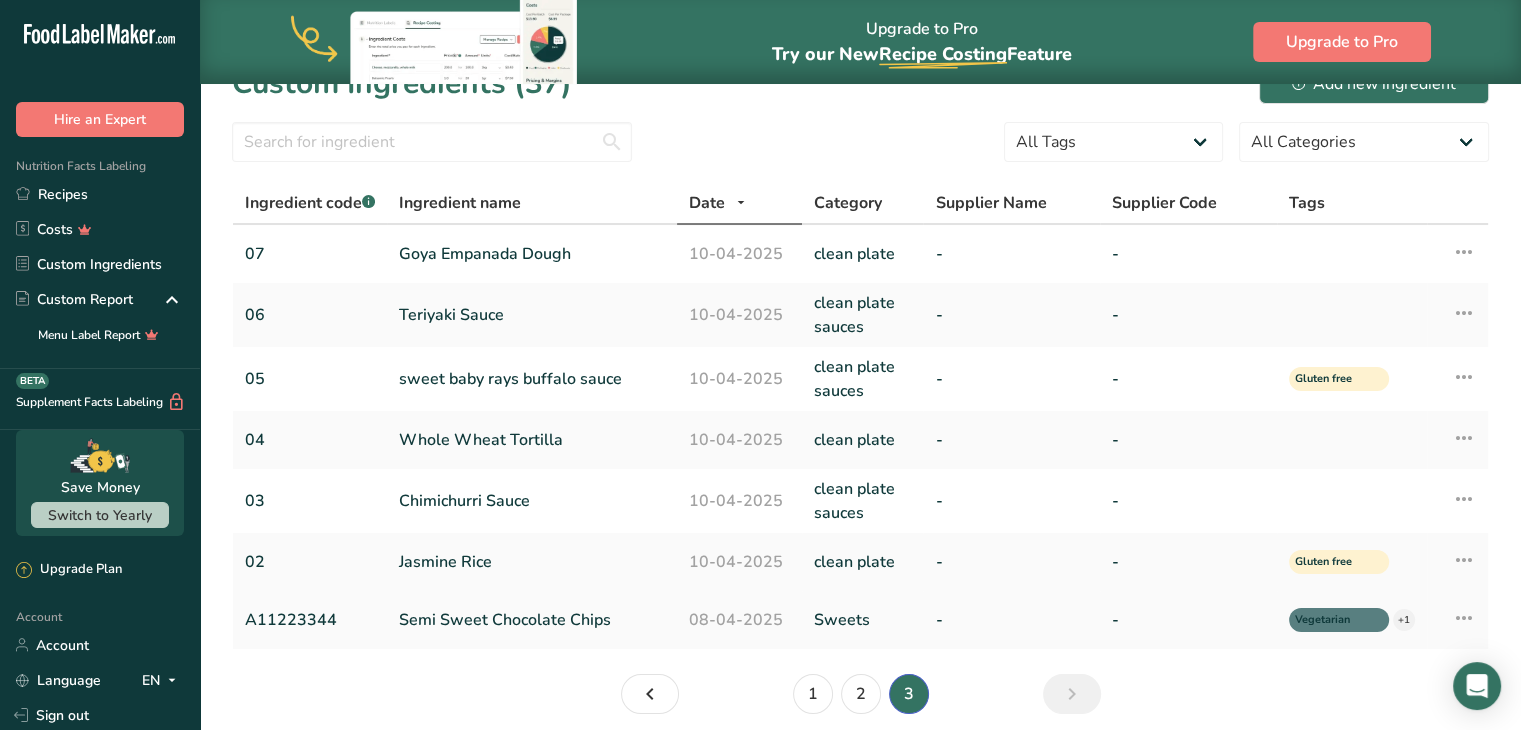 scroll, scrollTop: 0, scrollLeft: 0, axis: both 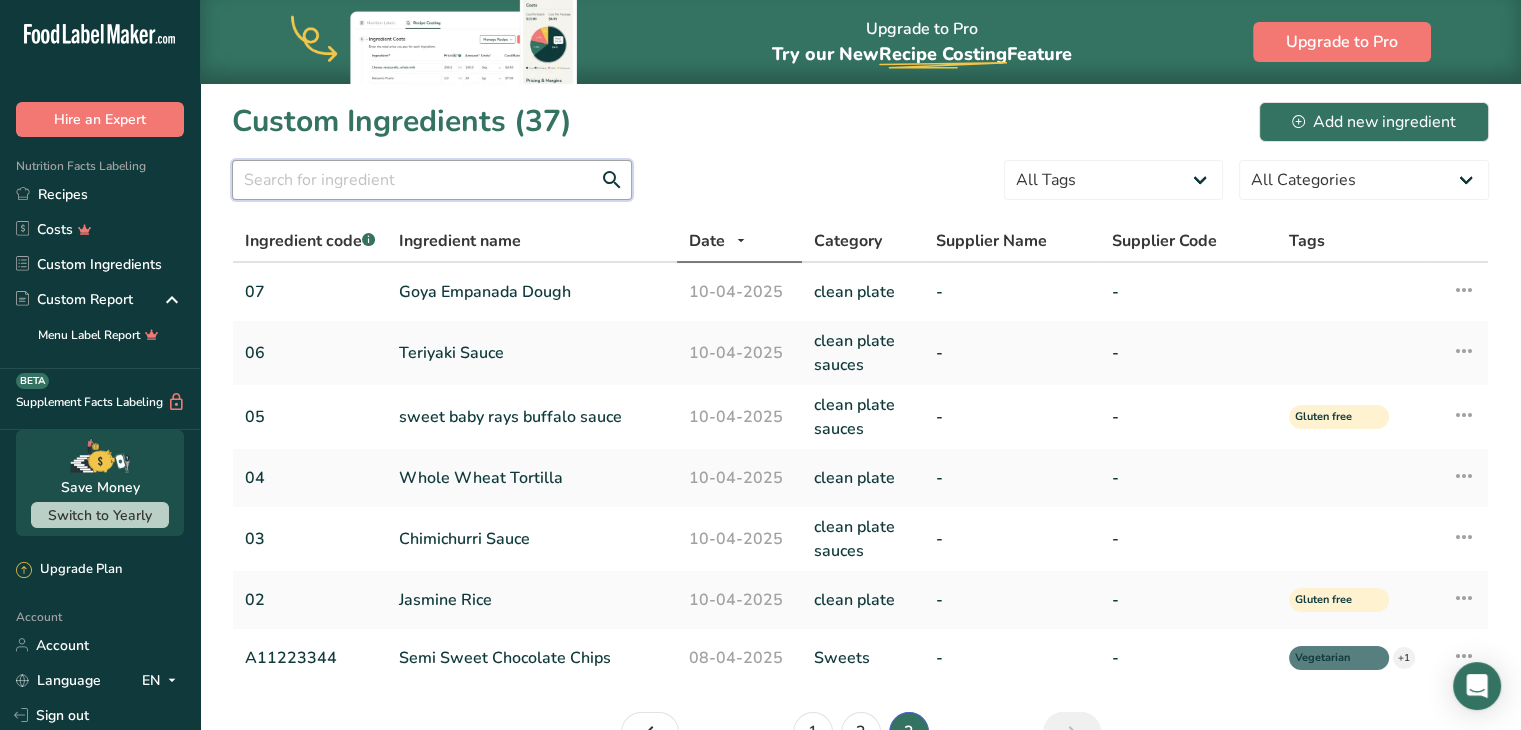 click at bounding box center [432, 180] 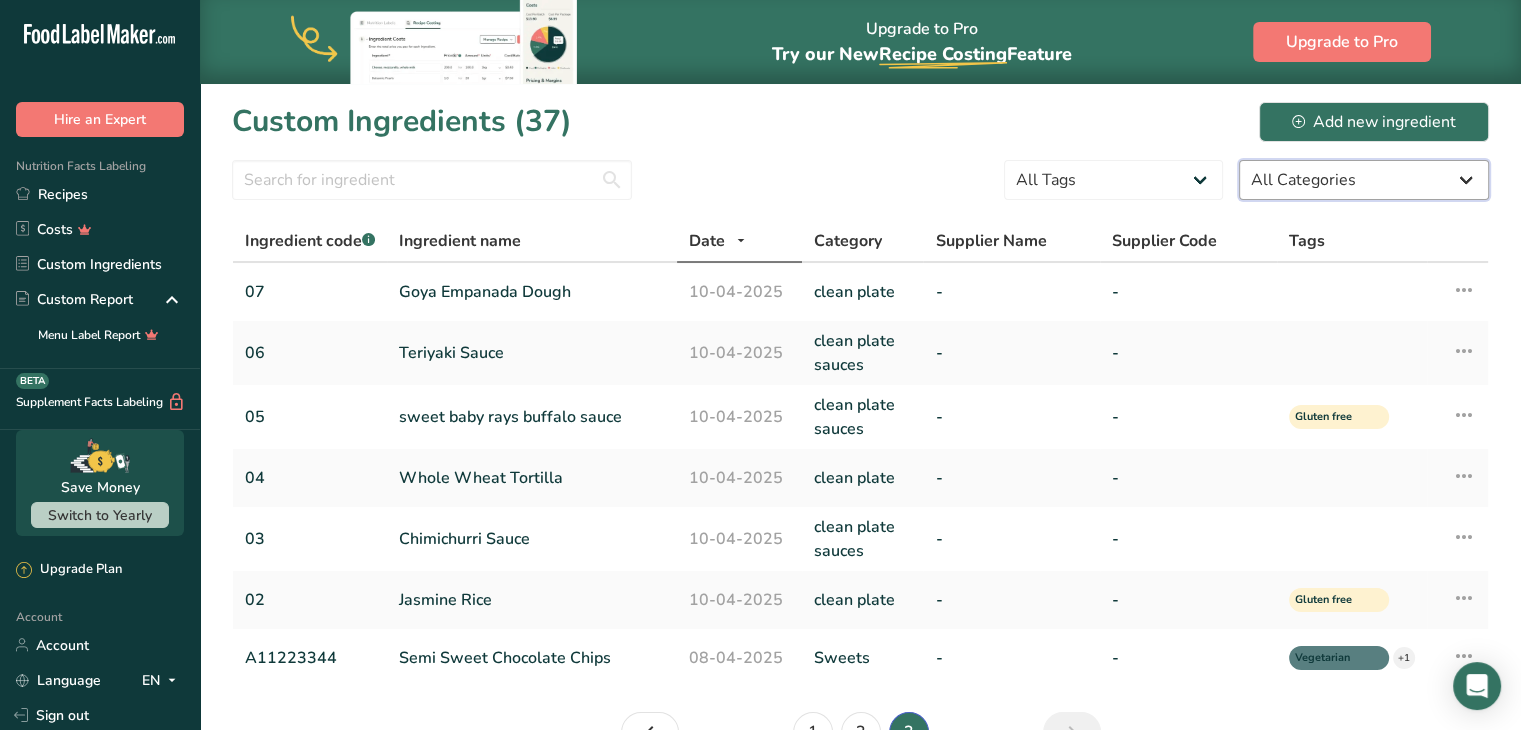 click on "All Categories
American Indian/Alaska Native Foods
Baby Foods
Baked Products
Beef Products
Beverages
Branded Food Products Database
Breakfast Cereals
Cereal Grains and Pasta
clean plate
Clean Plate Meats
clean plate sauces
Custom User Ingredient
Dairy and Egg Products
Fast Foods
Fats and Oils
Finfish and Shellfish Products
Food Additives and Flavours
Fruits and Fruit Juices
Lamb, Veal, and Game Products
Legumes and Legume Products" at bounding box center [1364, 180] 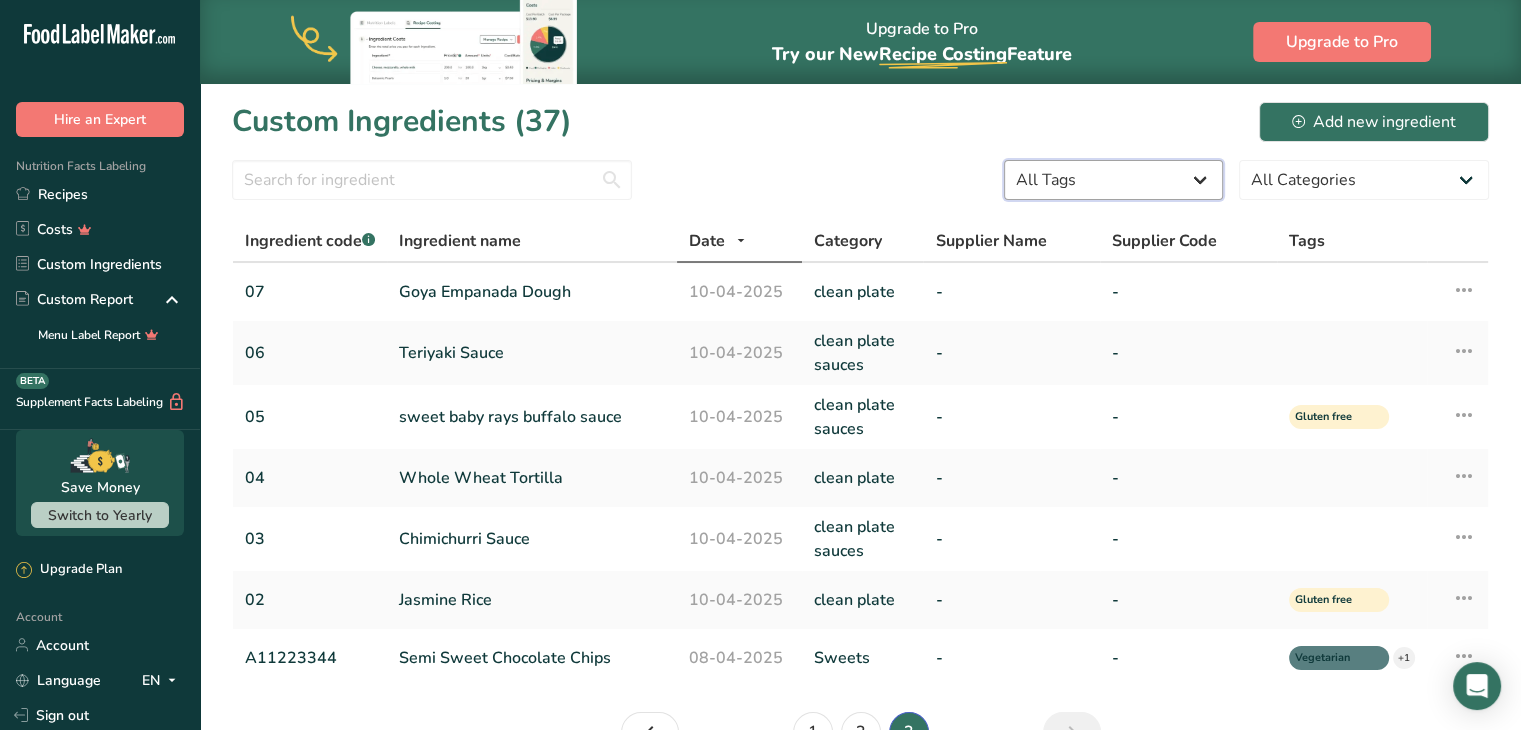 click on "All Tags
Source of Antioxidants
Prebiotic Effect
Source of Omega 3
Plant-based Protein
Dairy free
Gluten free
Vegan
Vegetarian
Soy free
Source of Healthy Fats
Source of B-Vitamins
Organic
Organic Certified
Non-GMO
Kosher Pareve
Kosher Dairy
Halal
No Synthetic Additives
Clean Label
Bio-Engineered
Keto Friendly" at bounding box center (1113, 180) 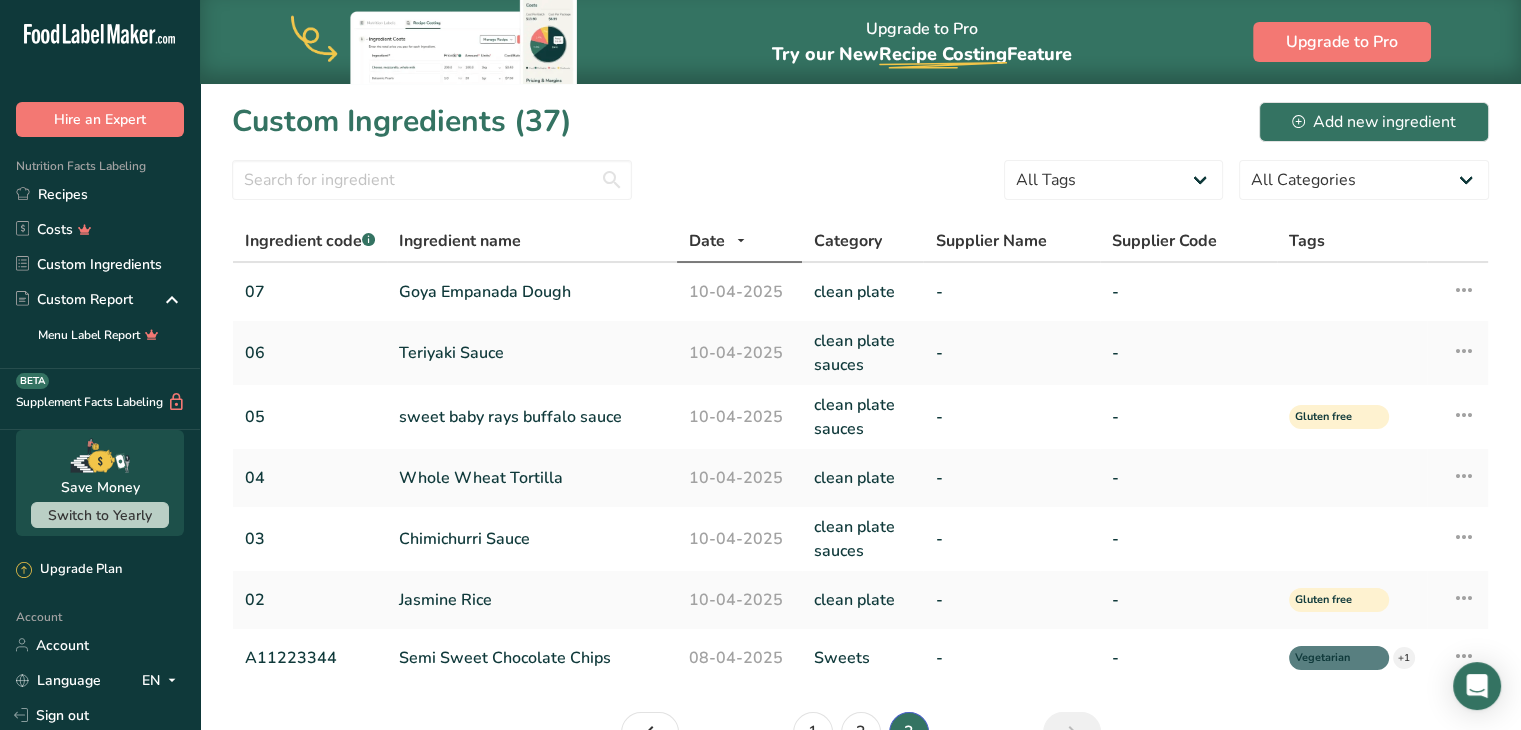 click on "Custom Ingredients
(37)
Add new ingredient
All Tags
Source of Antioxidants
Prebiotic Effect
Source of Omega 3
Plant-based Protein
Dairy free
Gluten free
Vegan
Vegetarian
Soy free
Source of Healthy Fats
Source of B-Vitamins
Organic
Organic Certified
Non-GMO
Kosher Pareve
Kosher Dairy
Halal
No Synthetic Additives
Clean Label
Bio-Engineered
Keto Friendly" at bounding box center [860, 433] 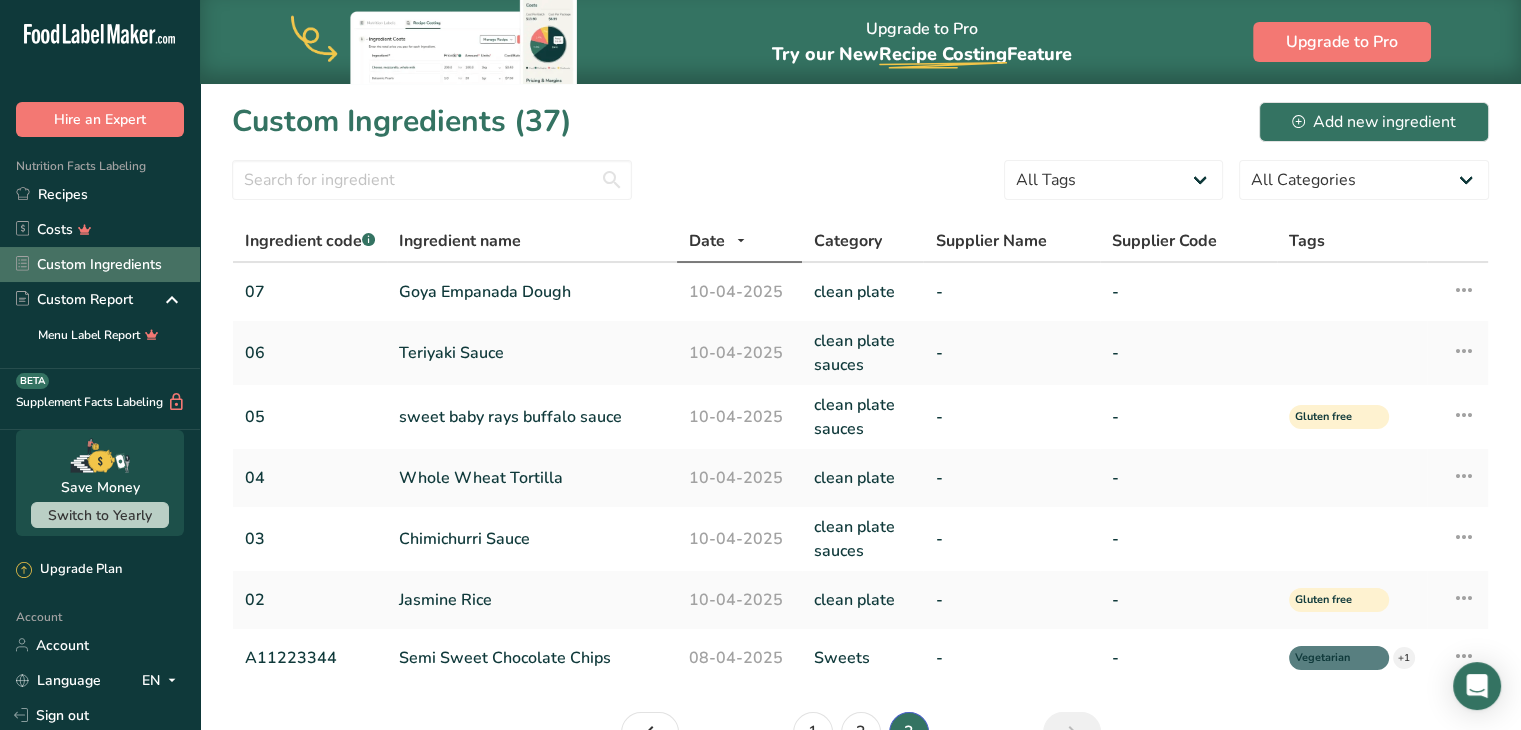 click on "Custom Ingredients" at bounding box center (100, 264) 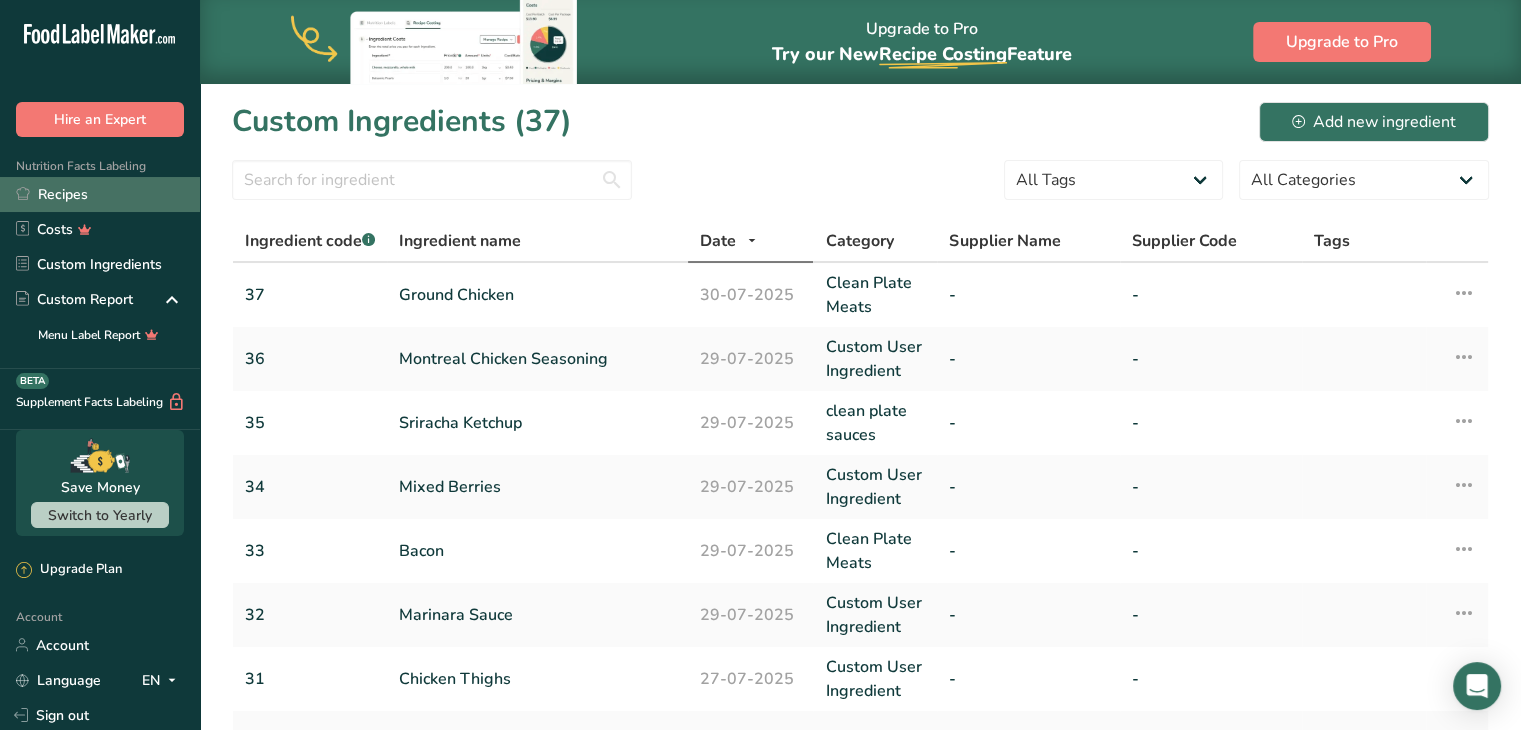 click on "Recipes" at bounding box center (100, 194) 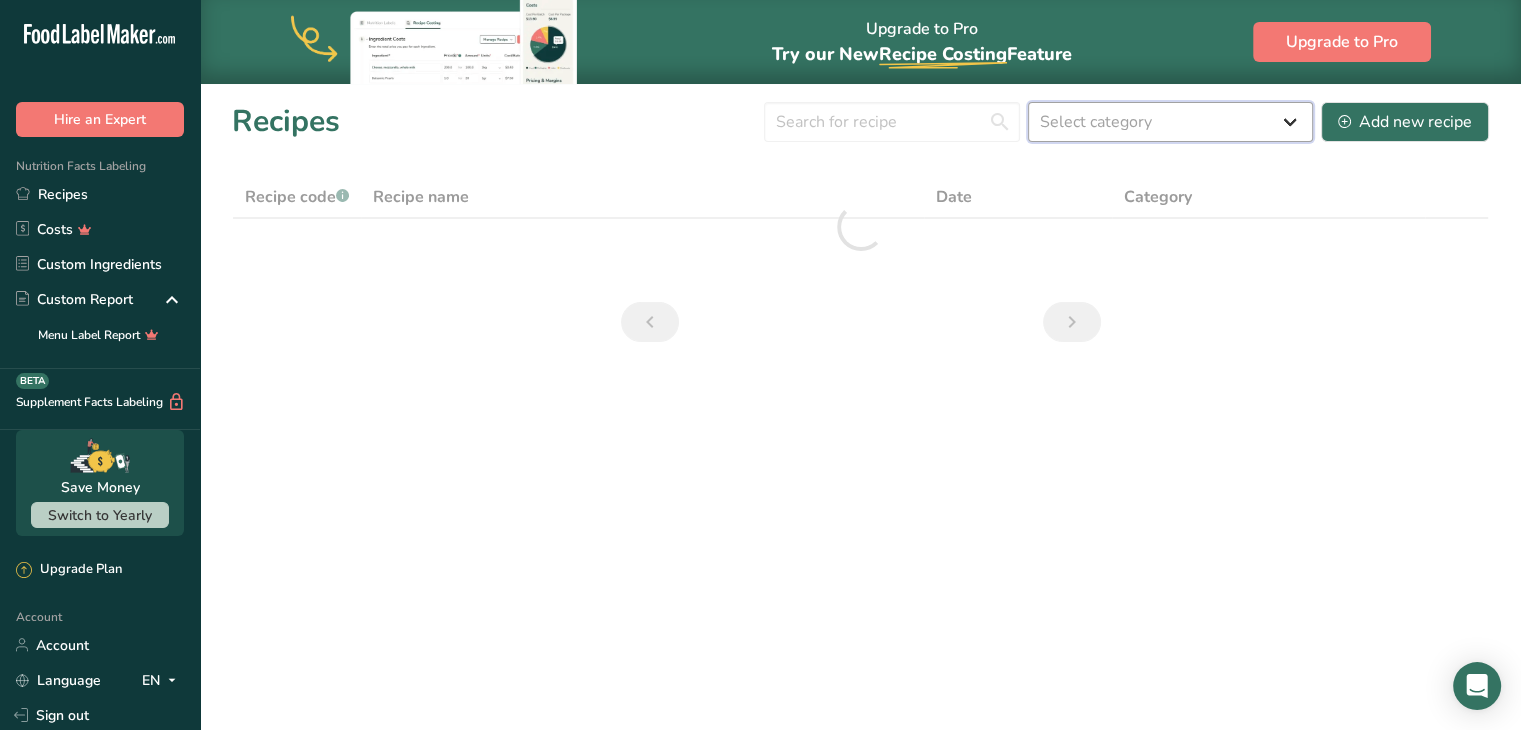 click on "Select category
All
Baked Goods
Beverages
Breakfast
Clean Plate menu
Clean Plate New Meals
Clean Plate sauces
Confectionery
Cooked Meals, Salads, & Sauces
Dairy
Protein Balls
Proteins
Sides
Snacks" at bounding box center (1170, 122) 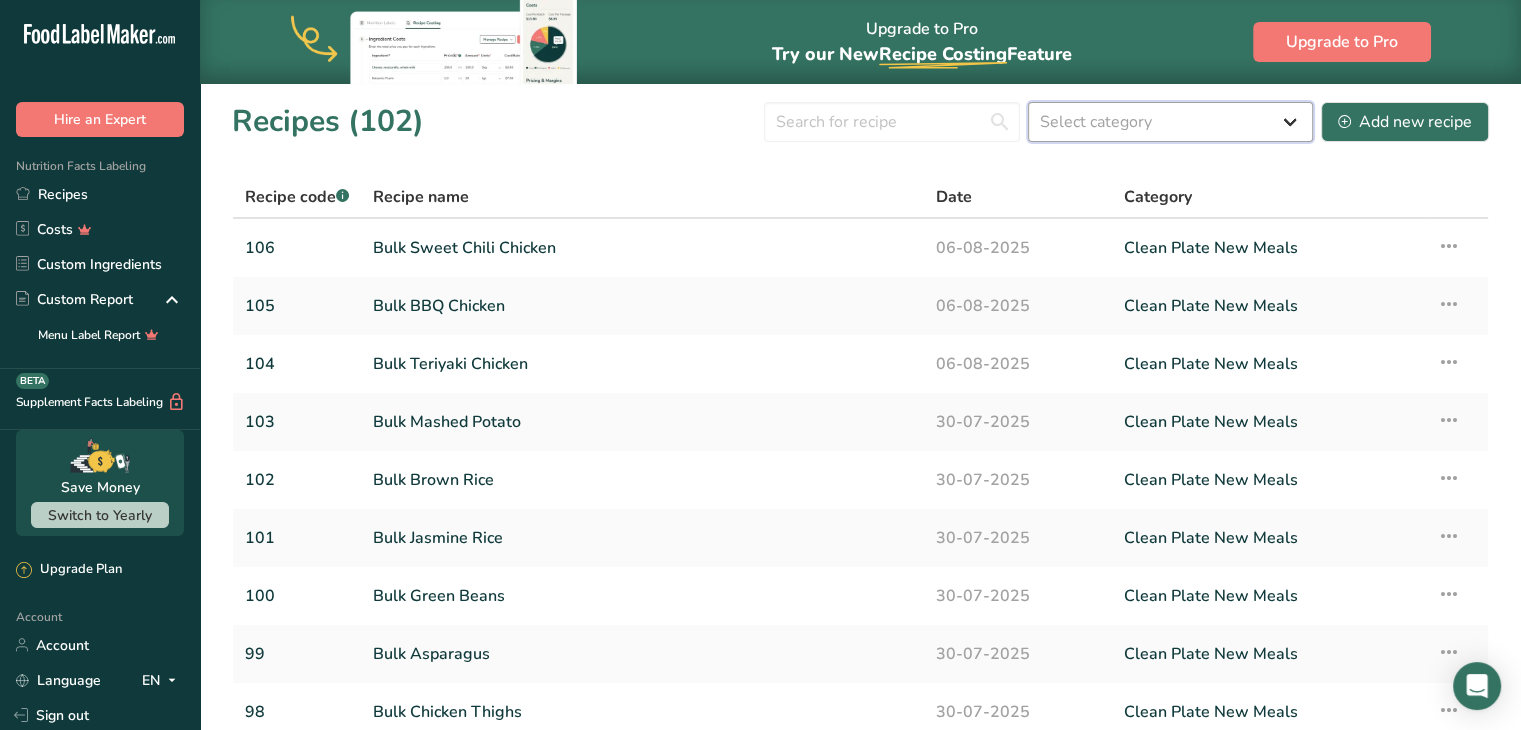 select on "1680" 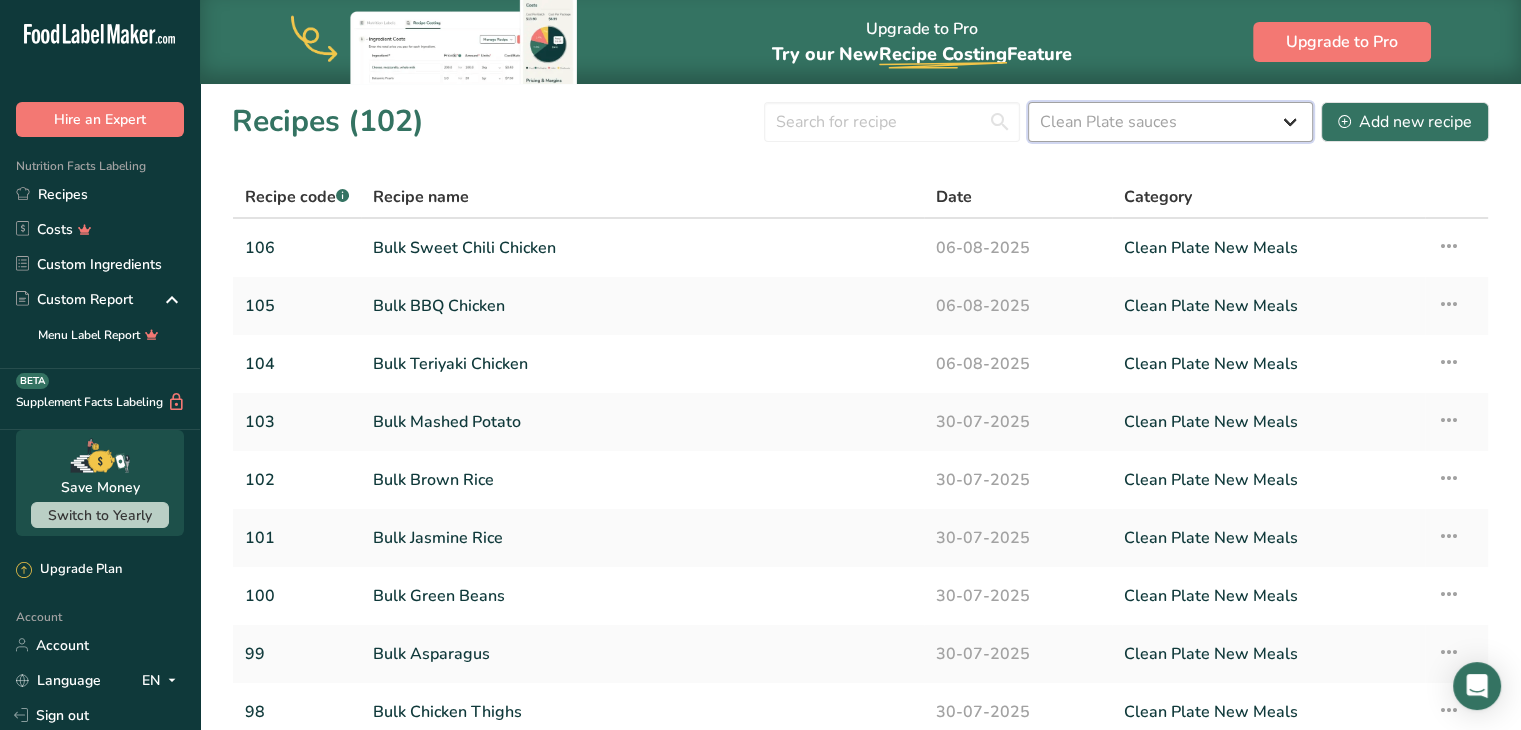 click on "Select category
All
Baked Goods
Beverages
Breakfast
Clean Plate menu
Clean Plate New Meals
Clean Plate sauces
Confectionery
Cooked Meals, Salads, & Sauces
Dairy
Protein Balls
Proteins
Sides
Snacks" at bounding box center [1170, 122] 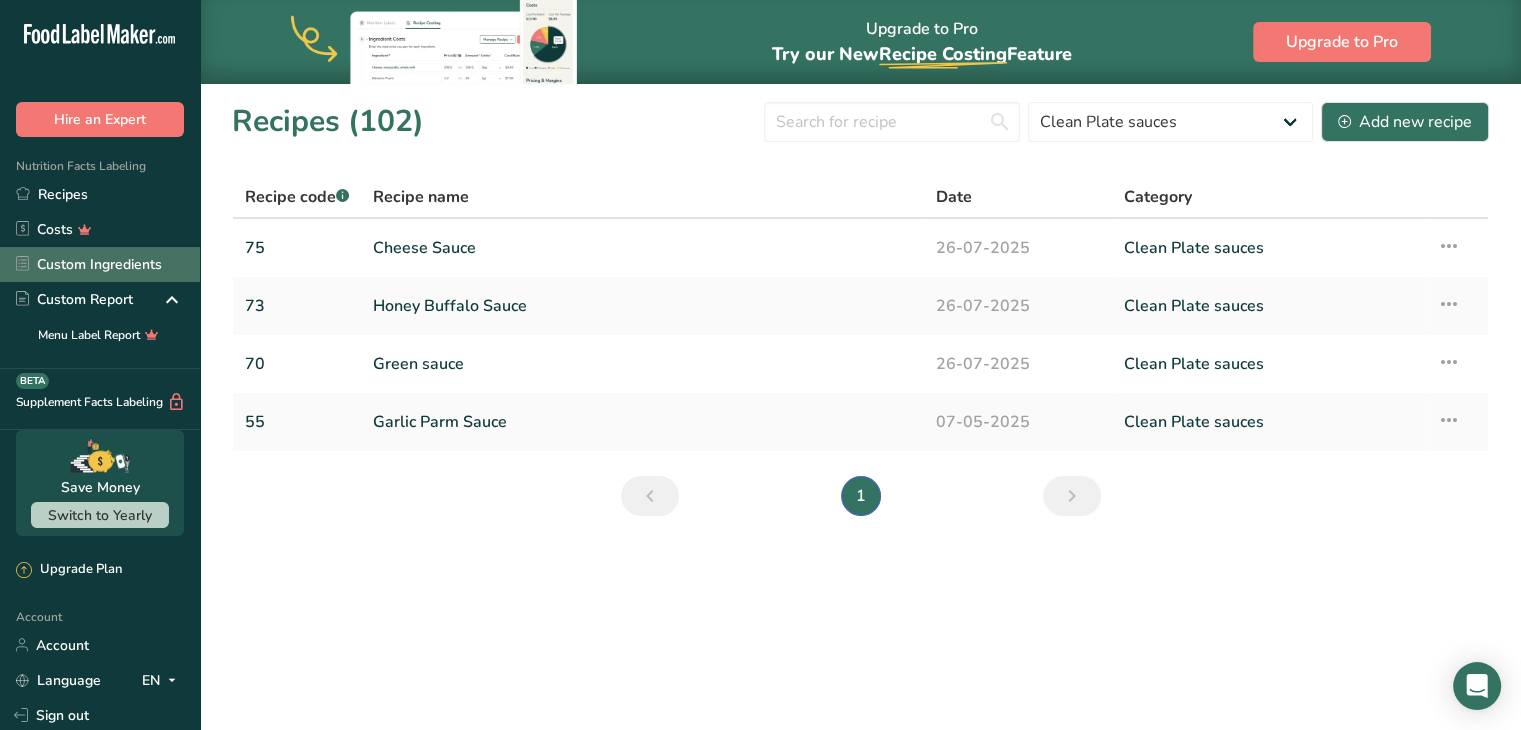 click on "Custom Ingredients" at bounding box center [100, 264] 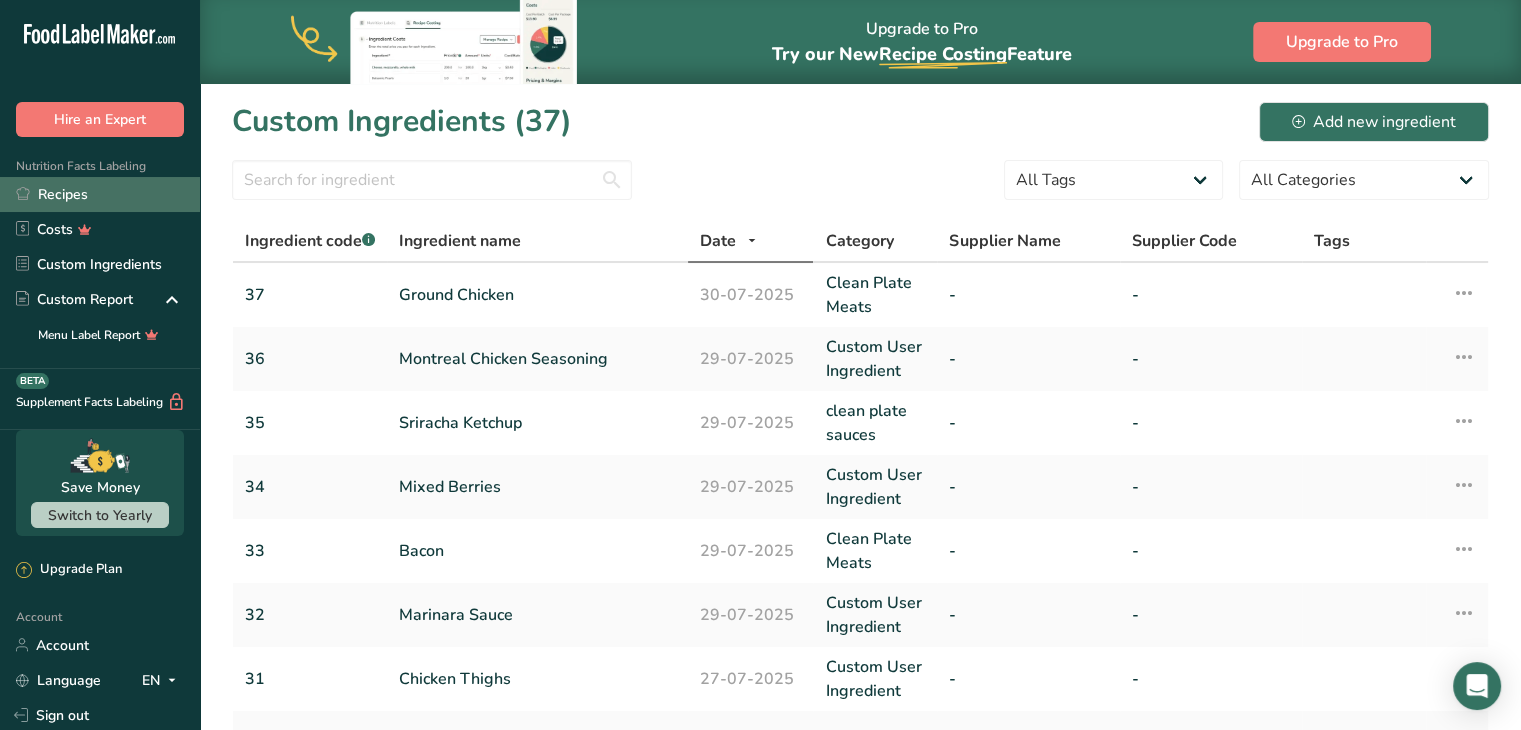click on "Recipes" at bounding box center (100, 194) 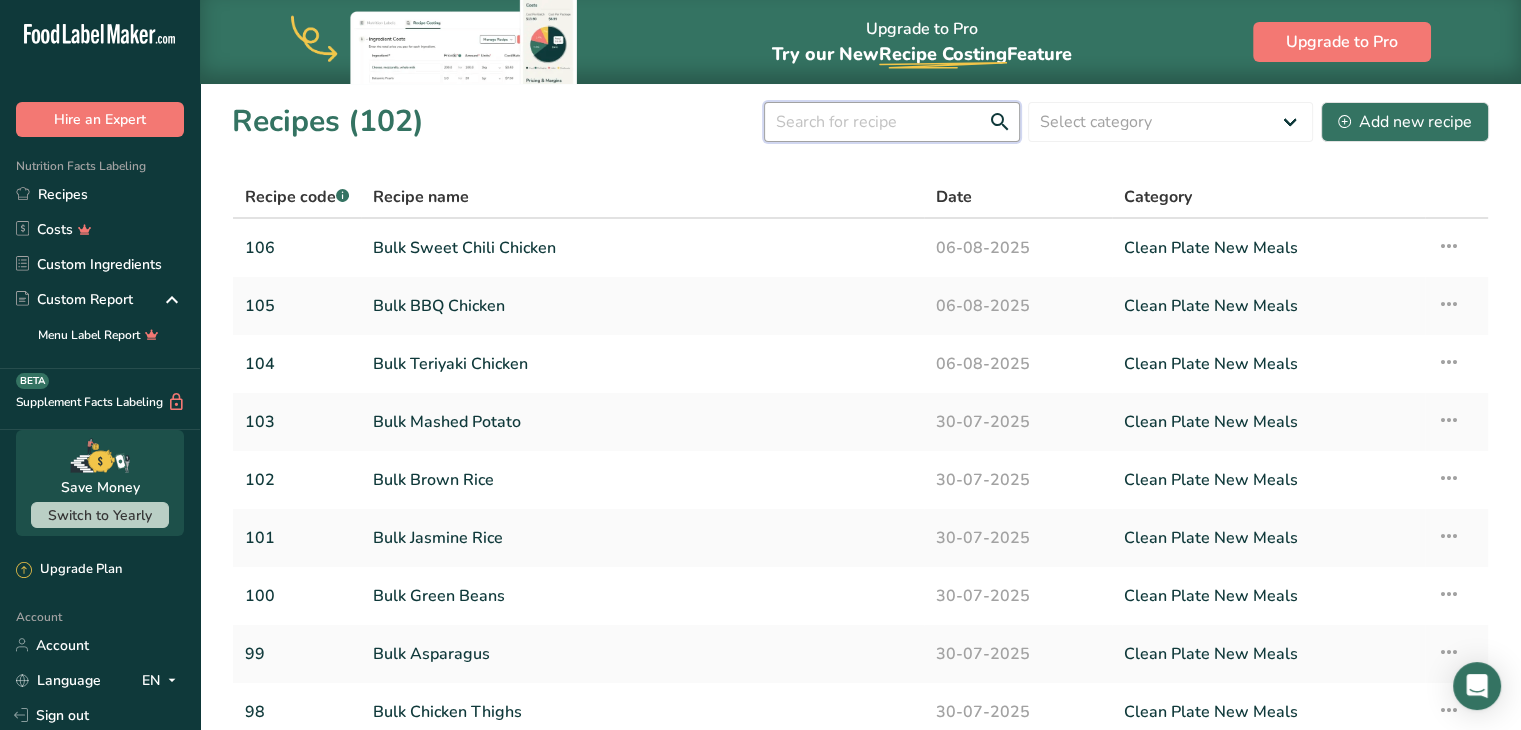 click at bounding box center (892, 122) 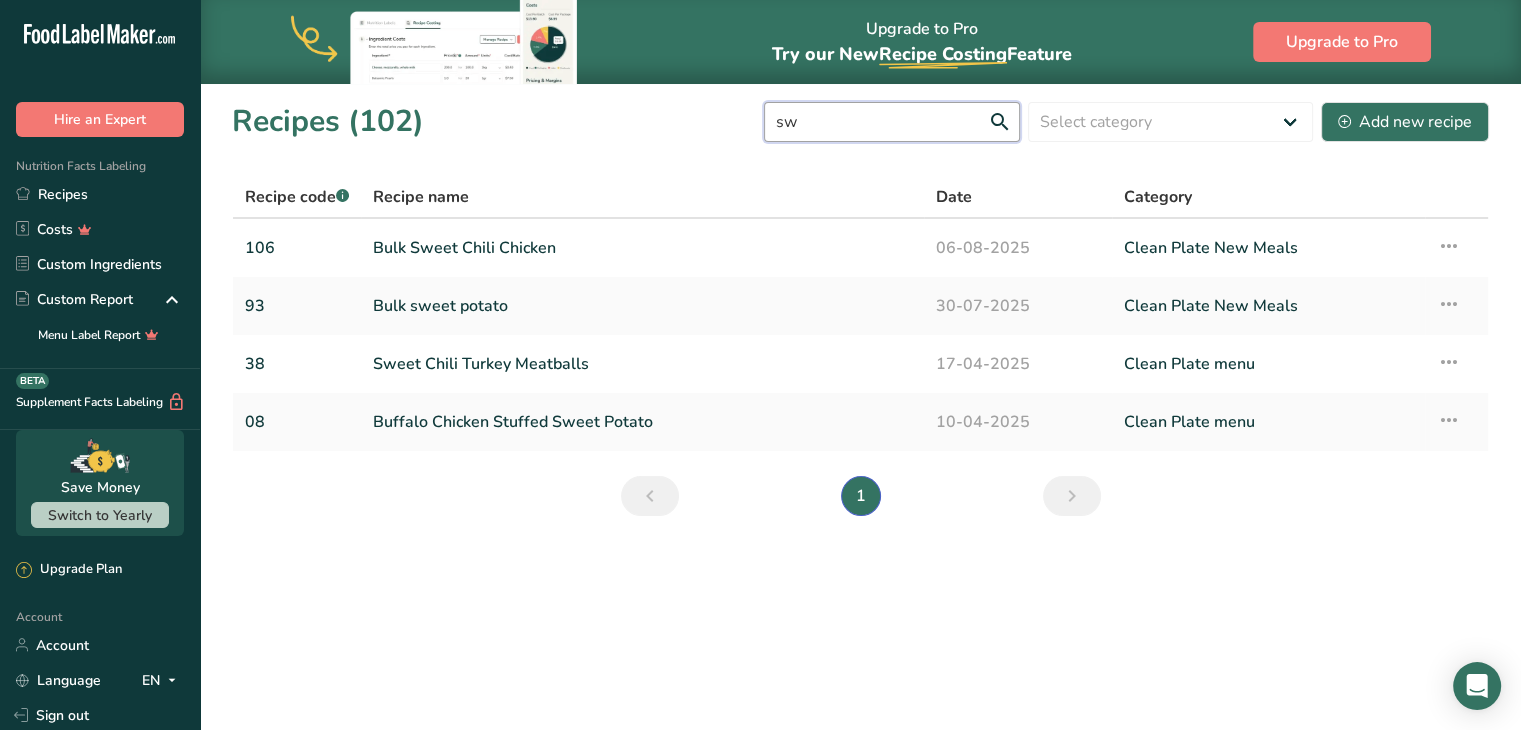 type on "s" 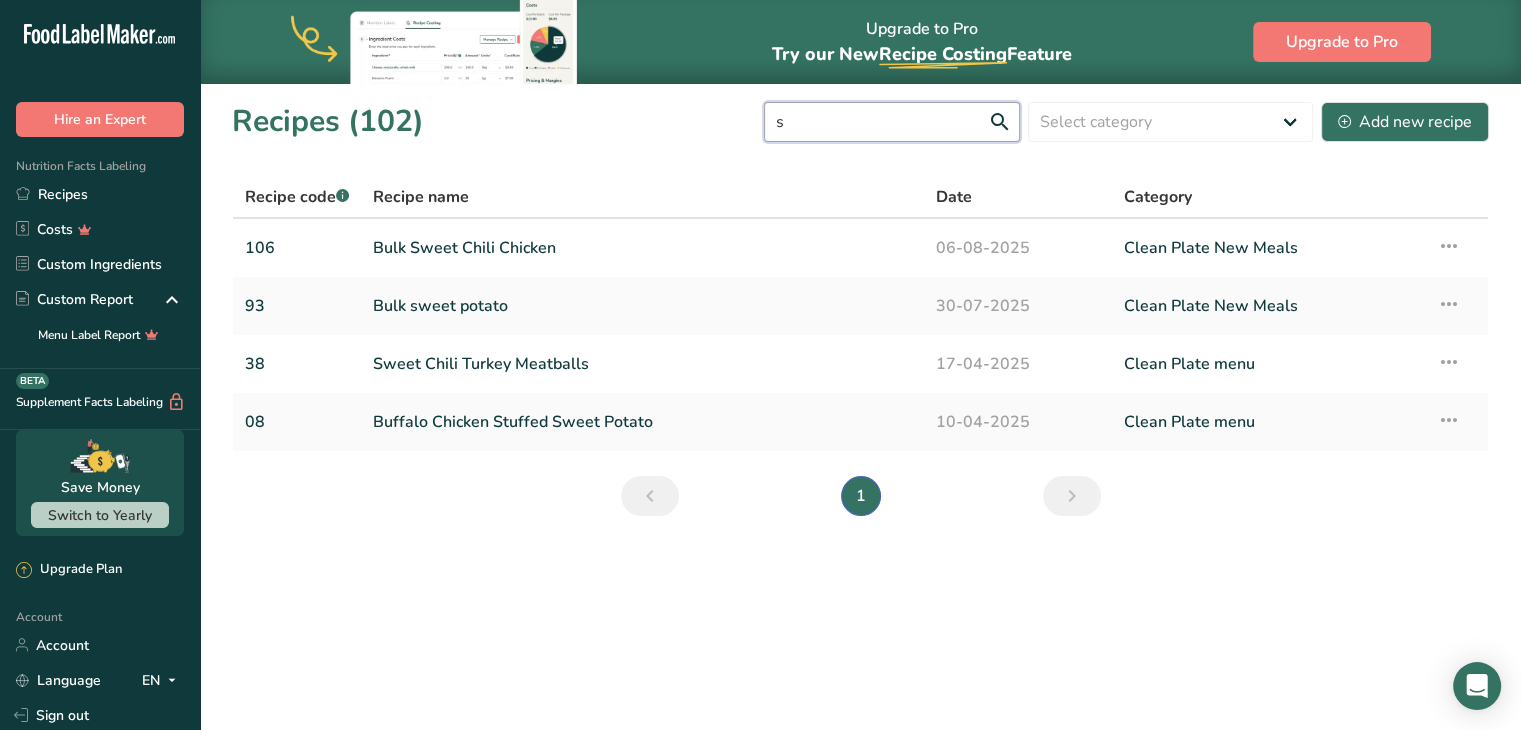 type 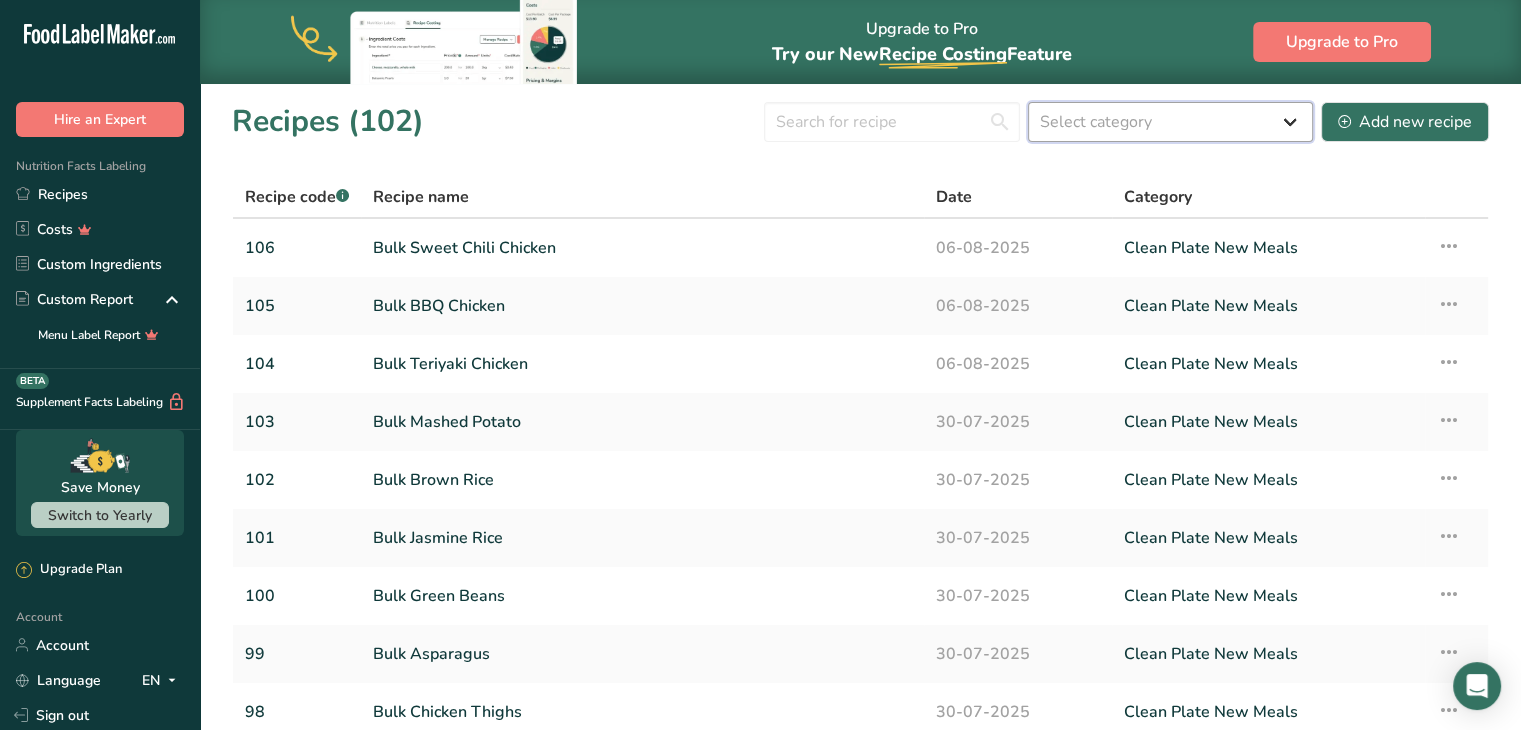 click on "Select category
All
Baked Goods
Beverages
Breakfast
Clean Plate menu
Clean Plate New Meals
Clean Plate sauces
Confectionery
Cooked Meals, Salads, & Sauces
Dairy
Protein Balls
Proteins
Sides
Snacks" at bounding box center [1170, 122] 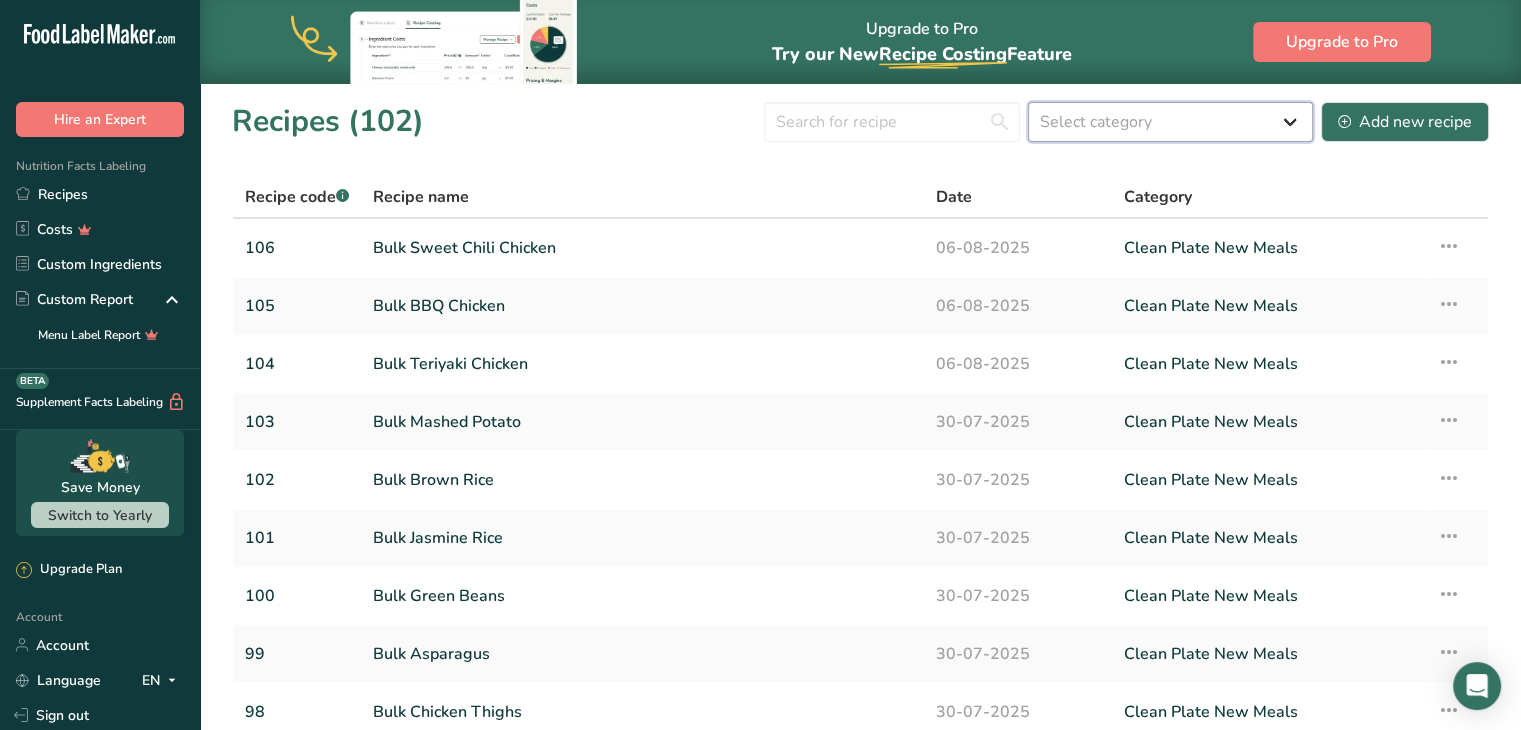 select on "1727" 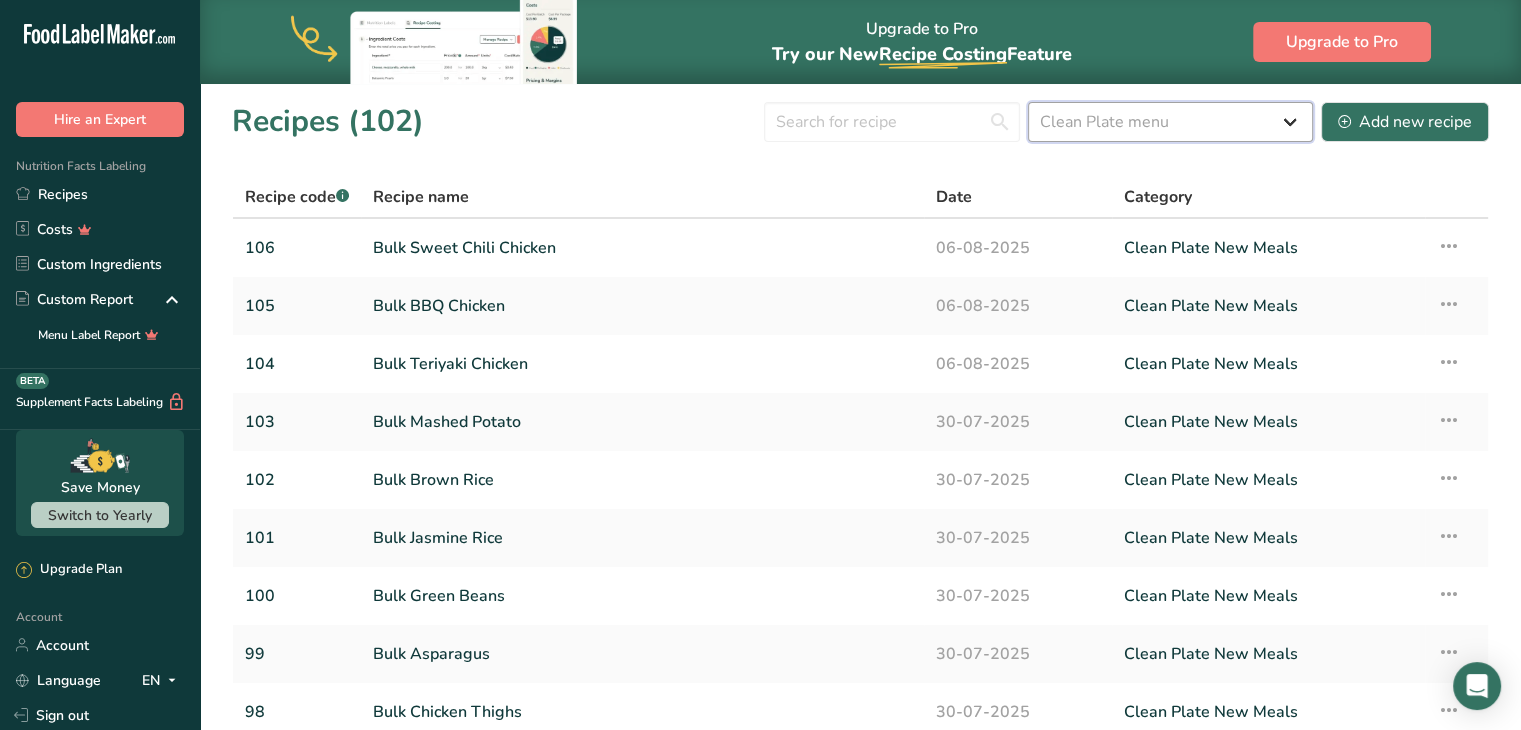 click on "Select category
All
Baked Goods
Beverages
Breakfast
Clean Plate menu
Clean Plate New Meals
Clean Plate sauces
Confectionery
Cooked Meals, Salads, & Sauces
Dairy
Protein Balls
Proteins
Sides
Snacks" at bounding box center (1170, 122) 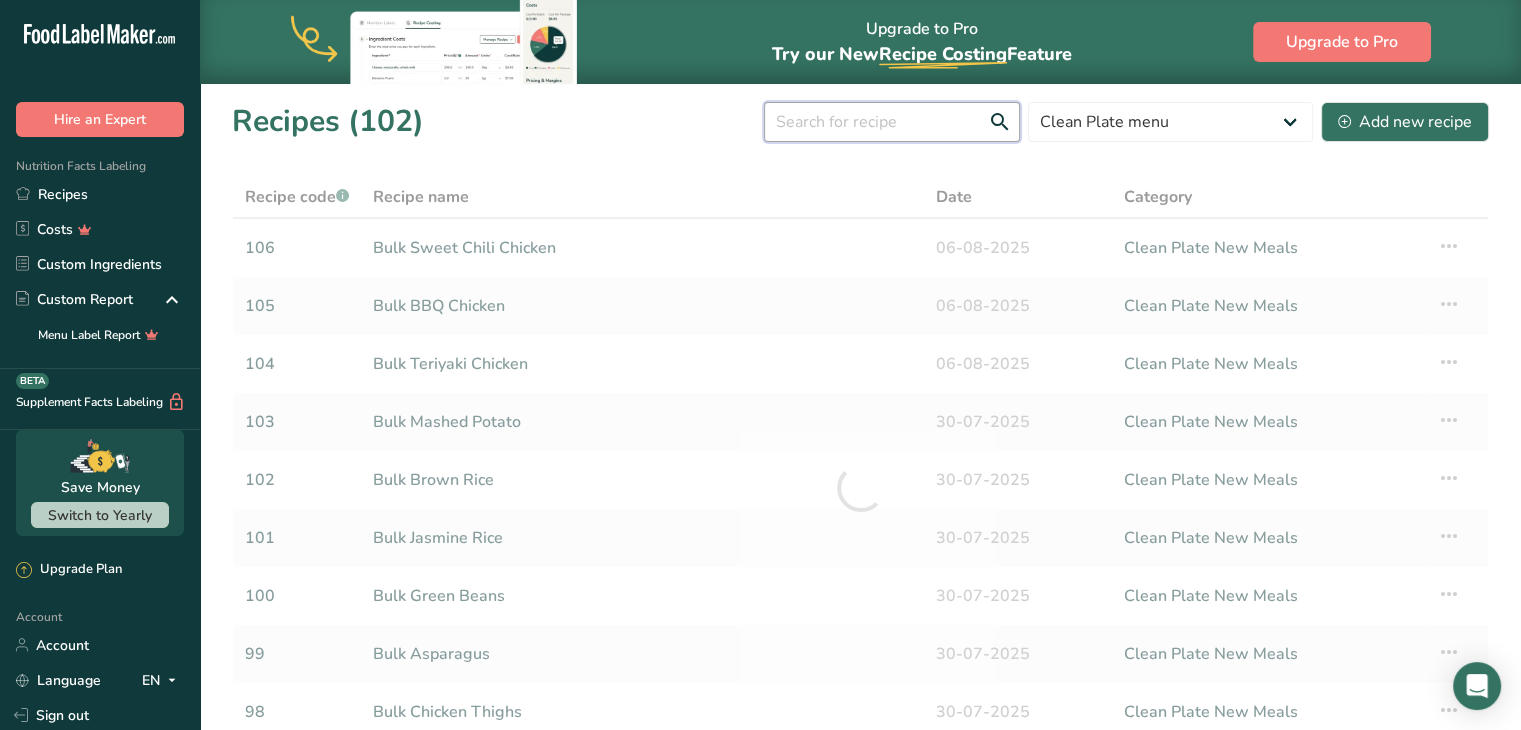 click at bounding box center (892, 122) 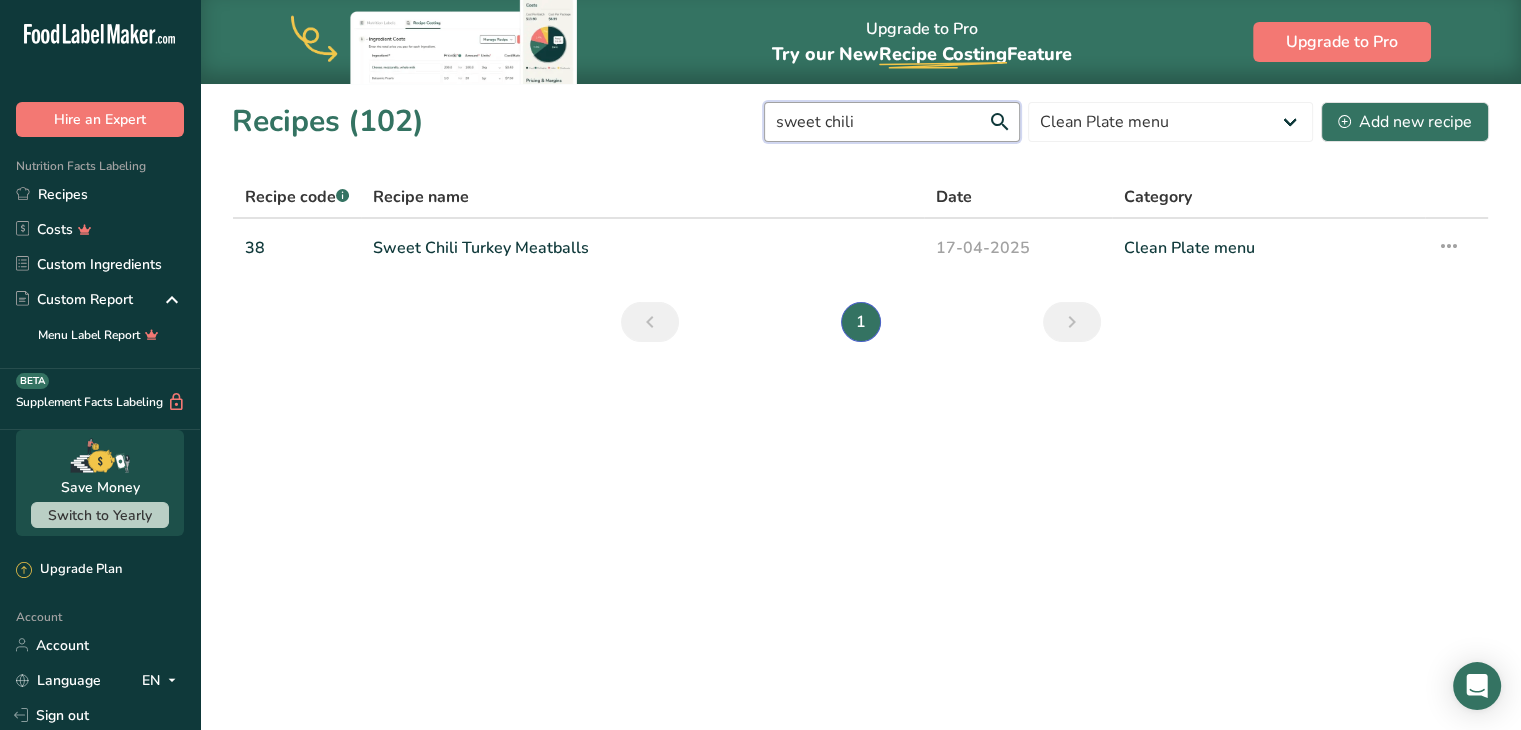 type on "sweet chili" 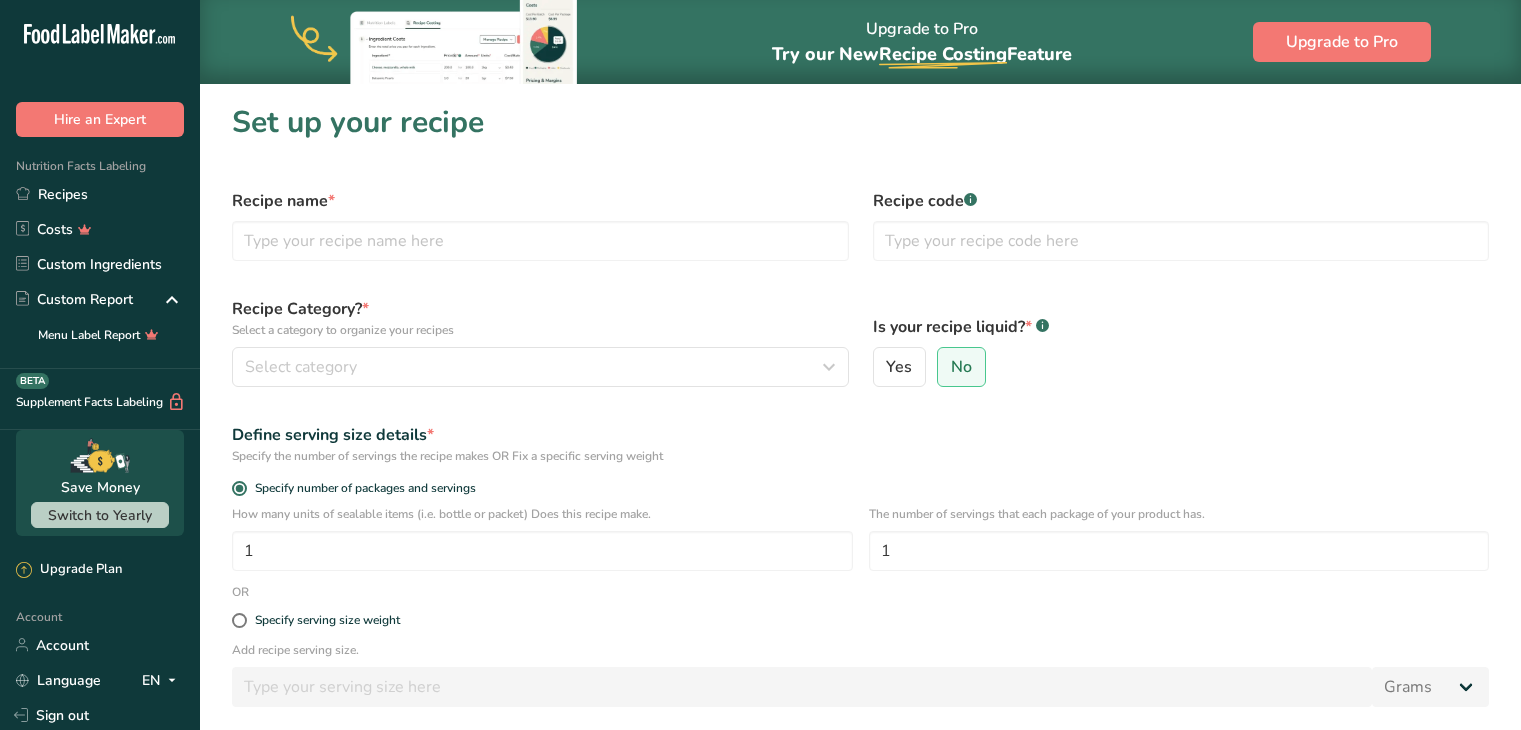 scroll, scrollTop: 0, scrollLeft: 0, axis: both 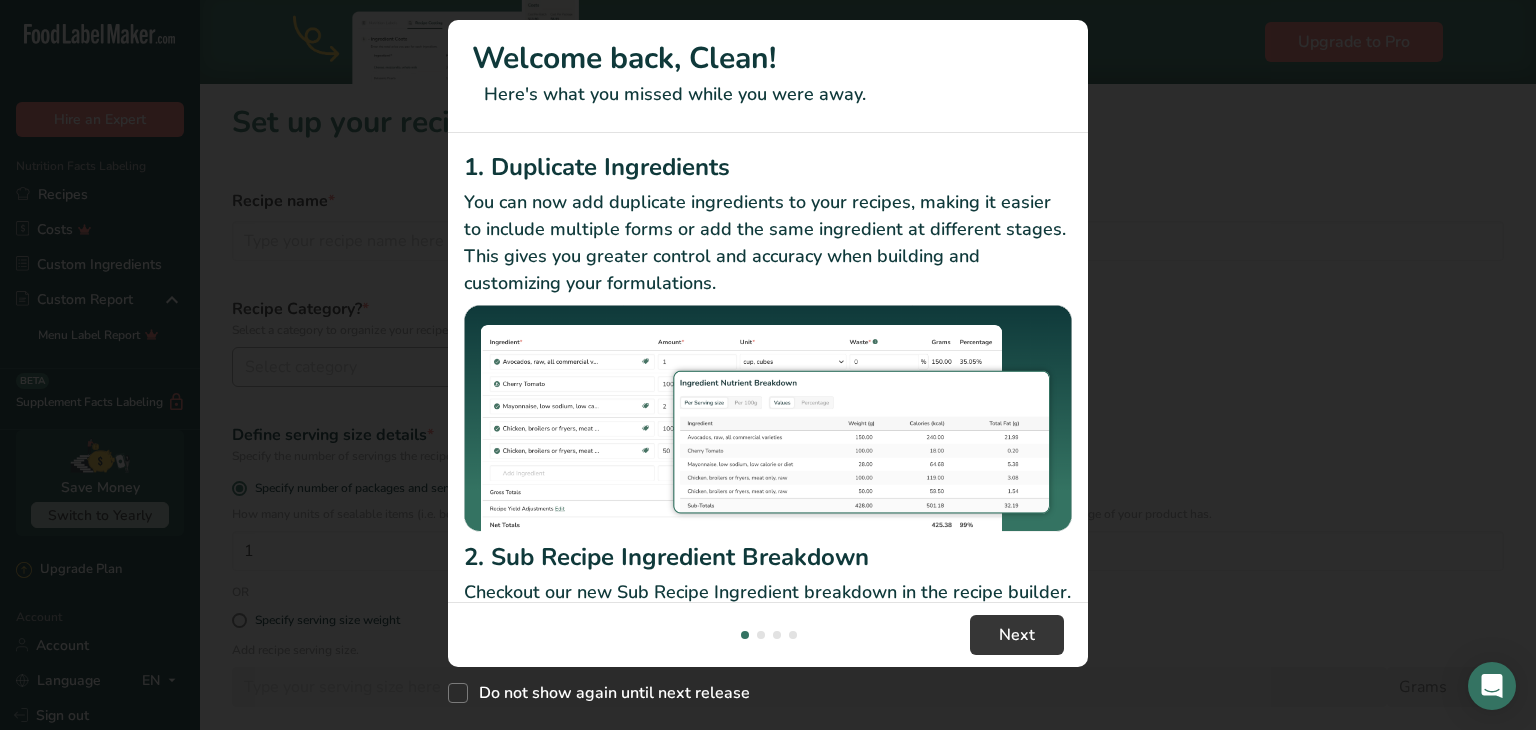 click on "1. Duplicate Ingredients
You can now add duplicate ingredients to your recipes, making it easier to include multiple forms or add the same ingredient at different stages. This gives you greater control and accuracy when building and customizing your formulations." at bounding box center (768, 344) 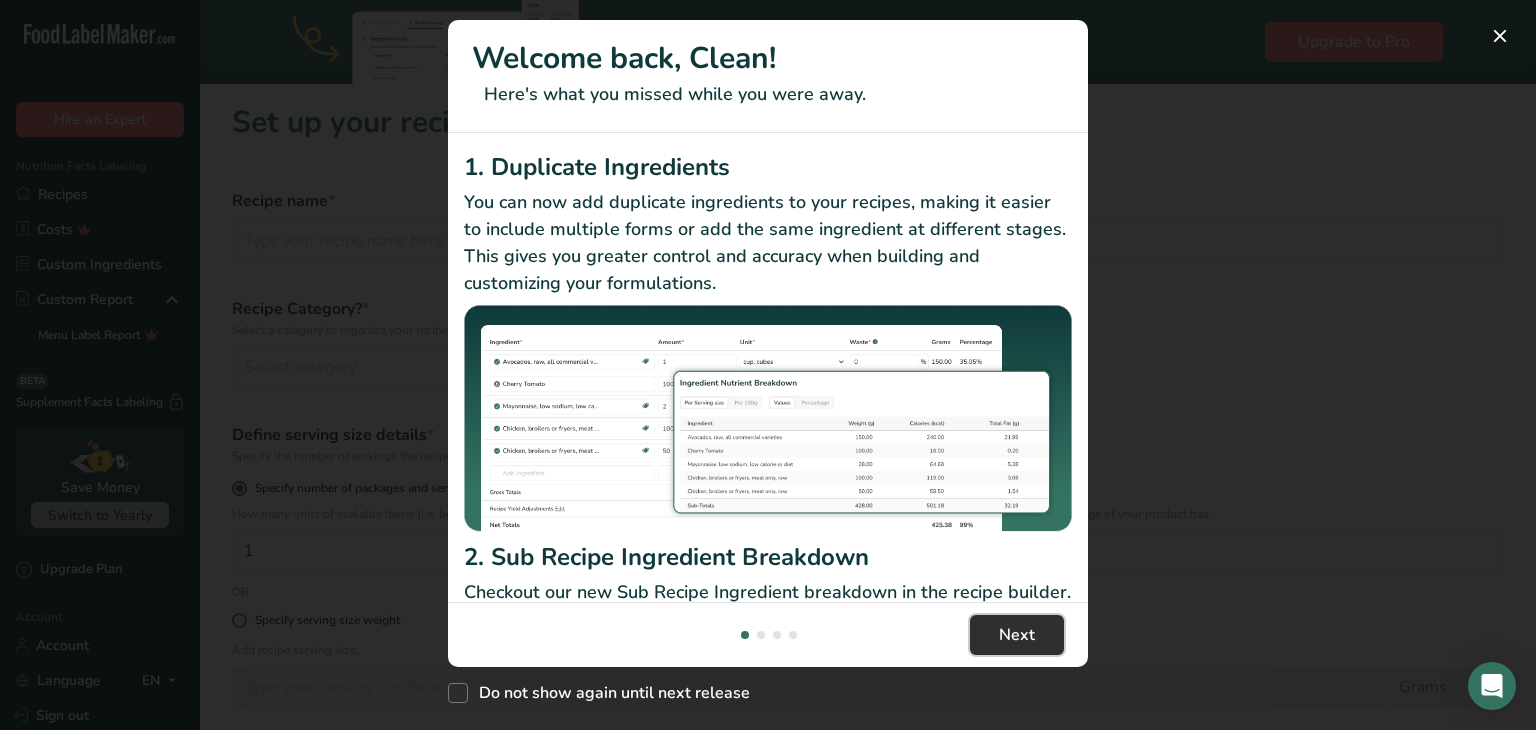 click on "Next" at bounding box center (1017, 635) 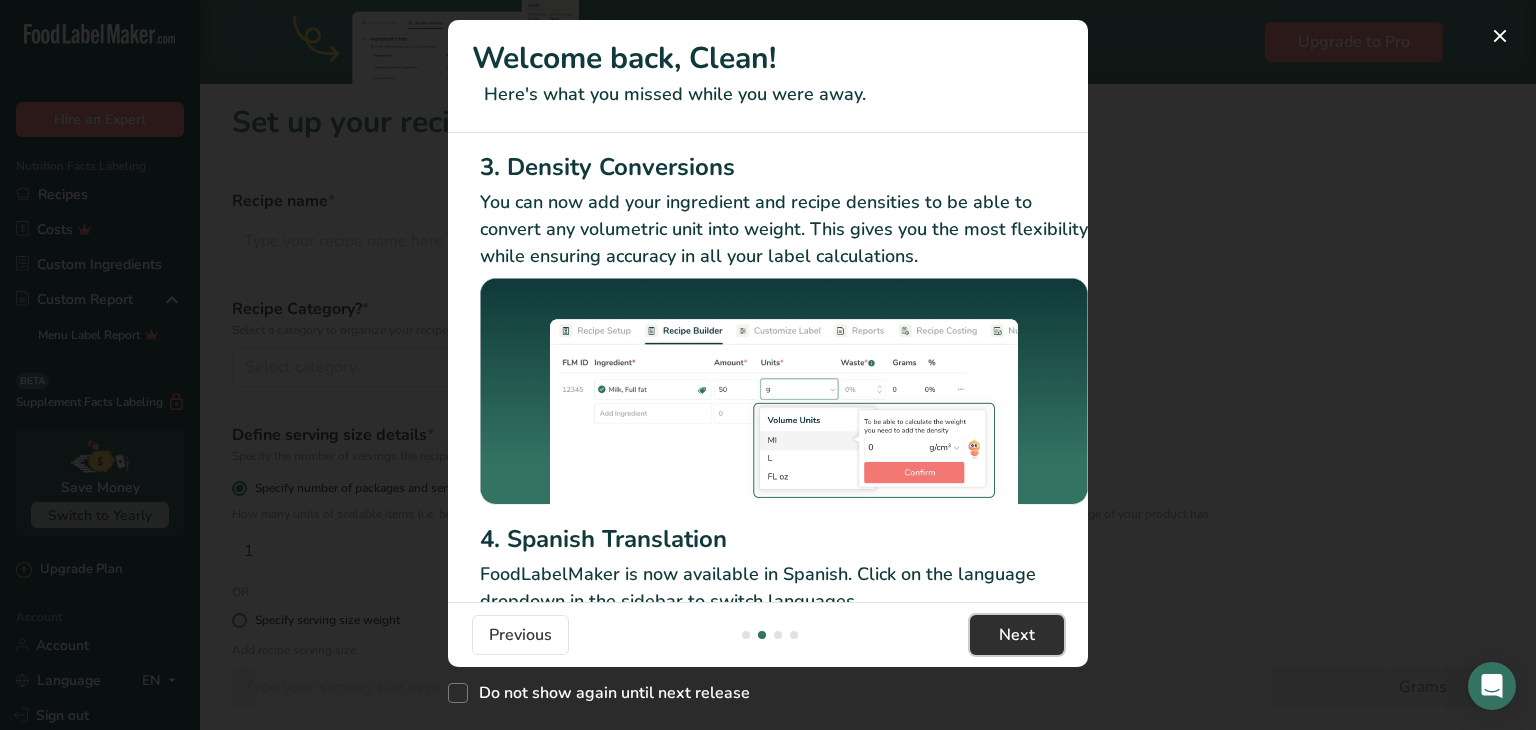 click on "Next" at bounding box center [1017, 635] 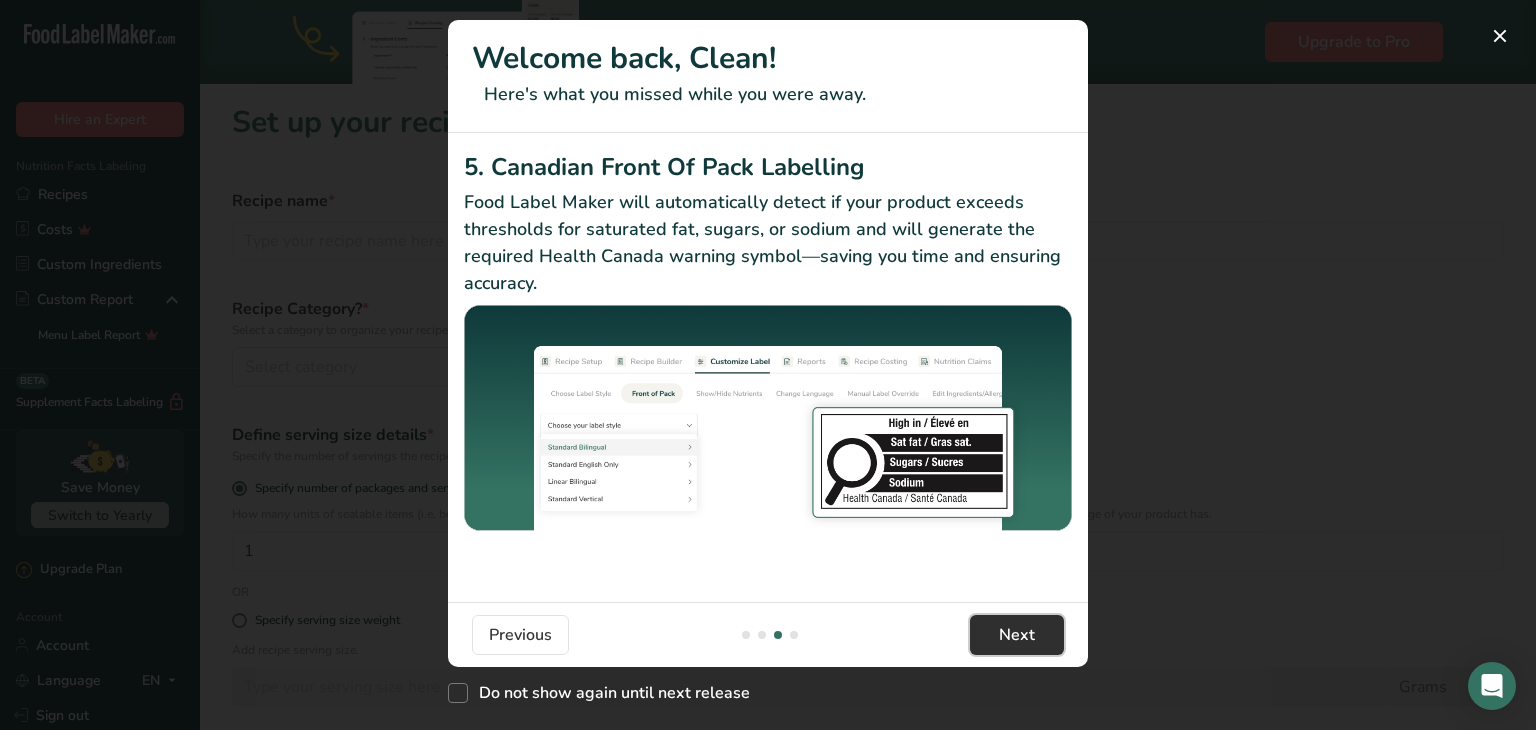 click on "Next" at bounding box center [1017, 635] 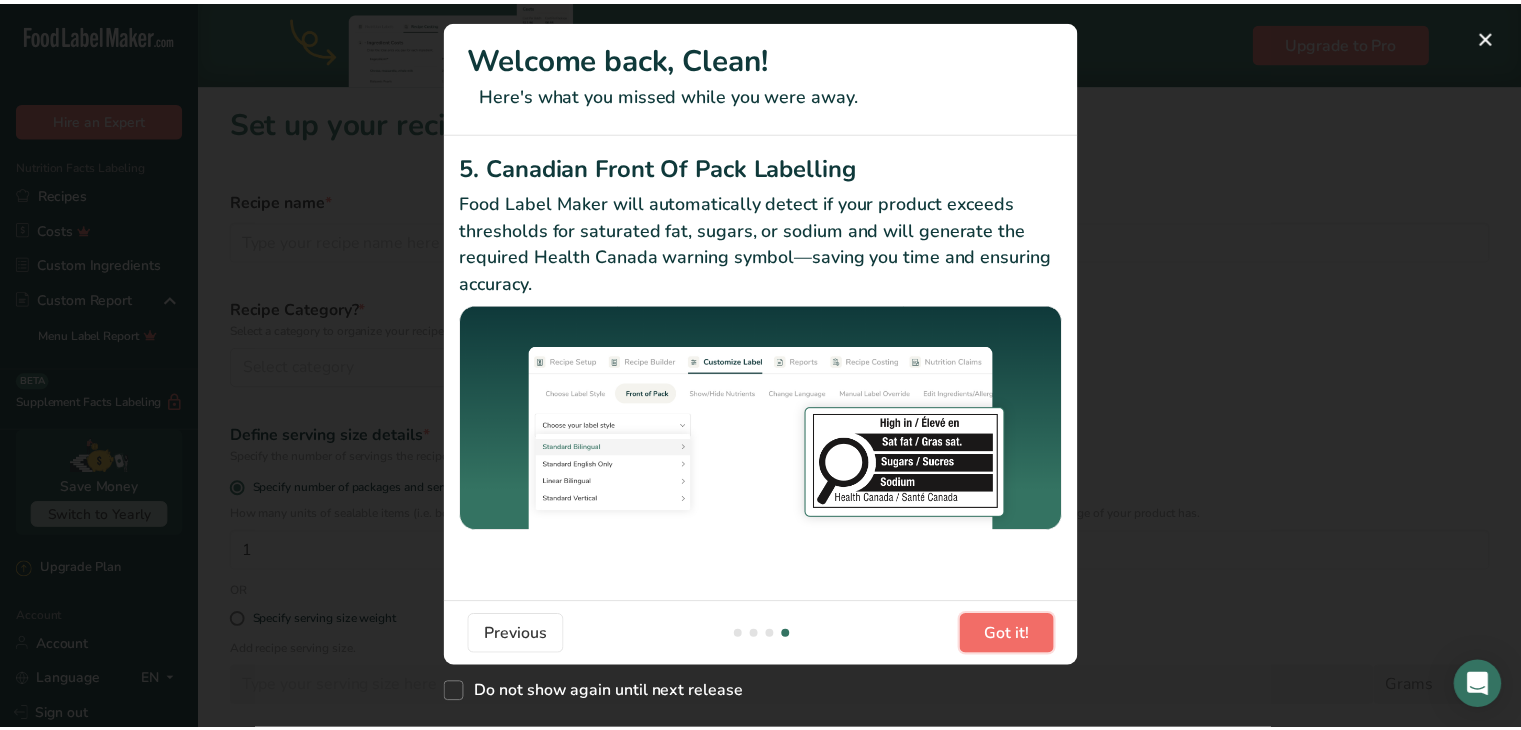 scroll, scrollTop: 0, scrollLeft: 1904, axis: horizontal 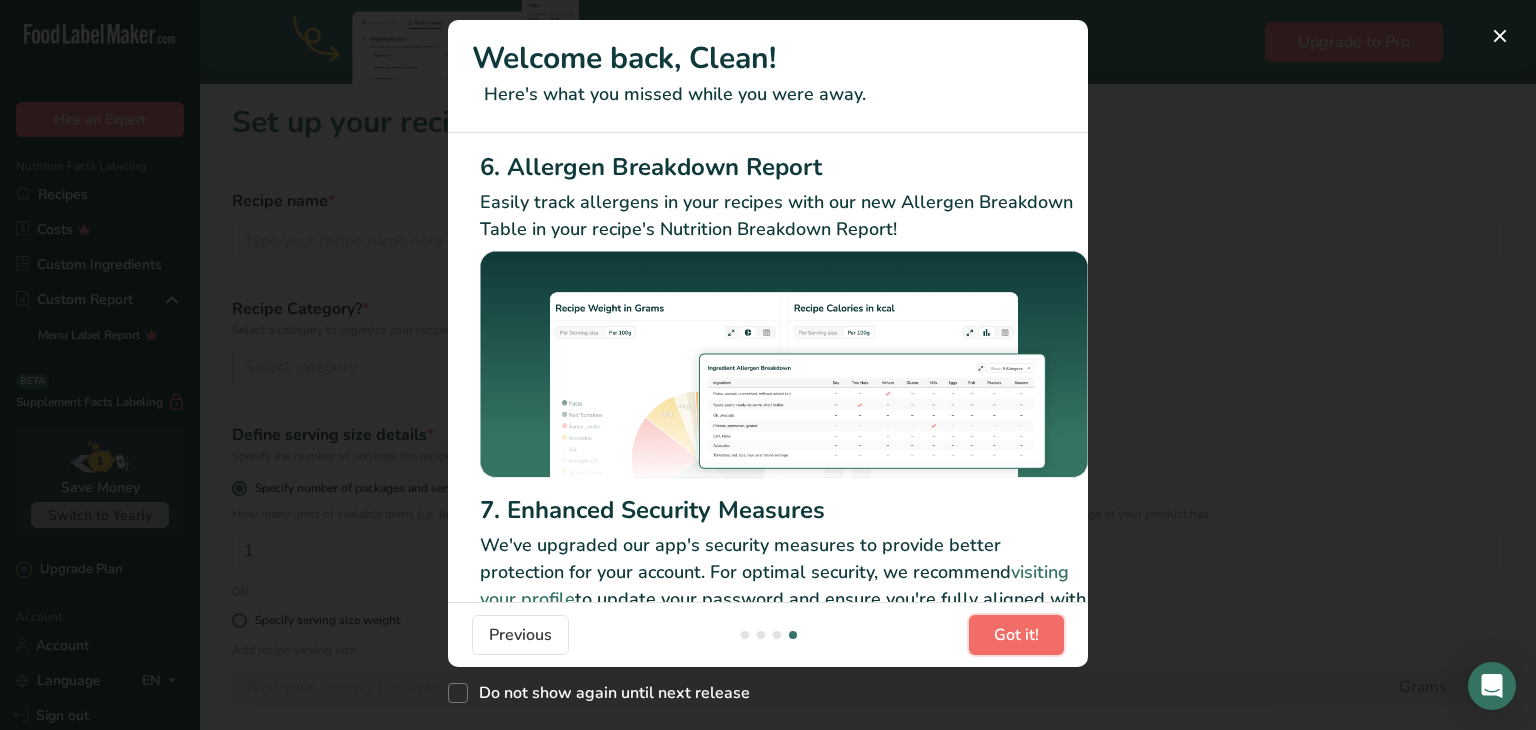 click on "Got it!" at bounding box center [1016, 635] 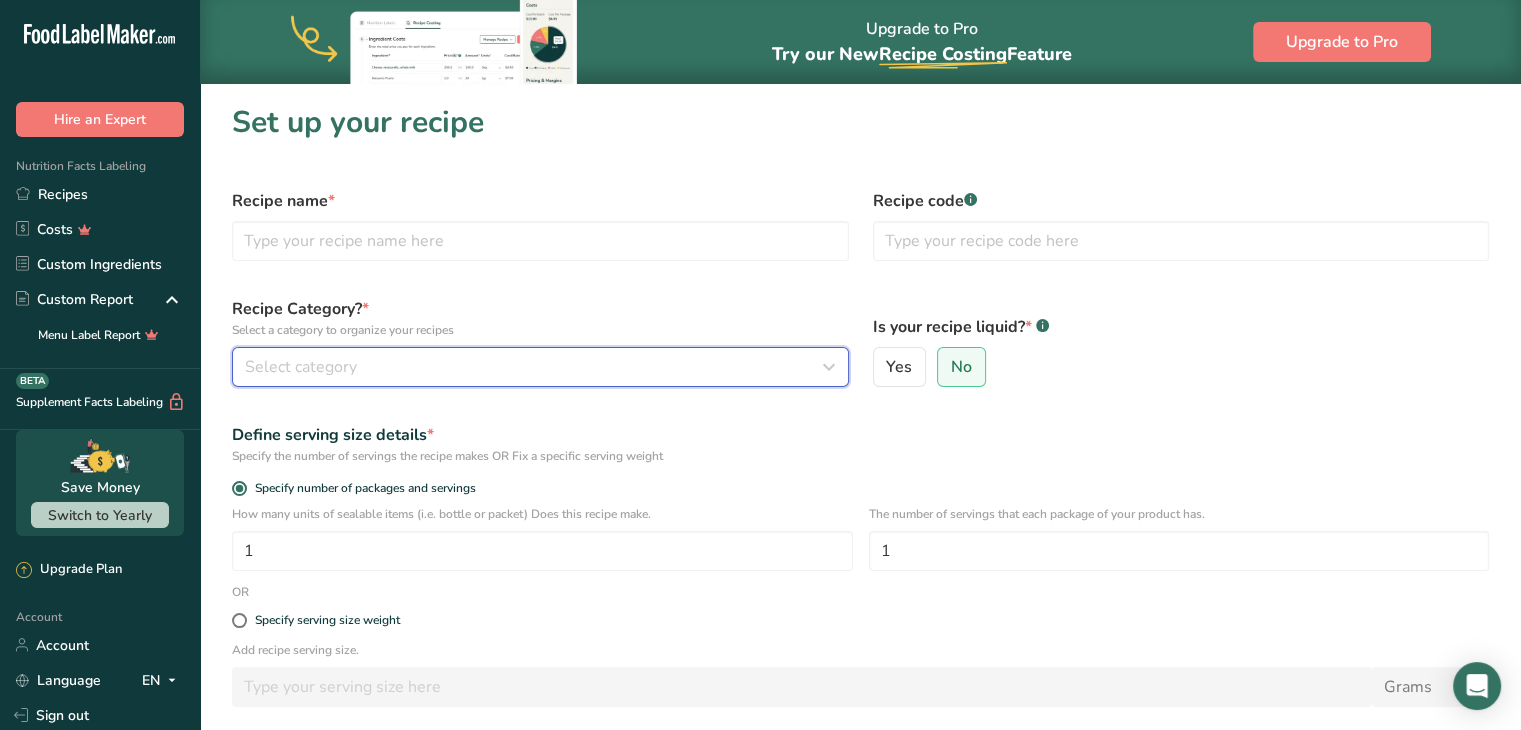 click on "Select category" at bounding box center [534, 367] 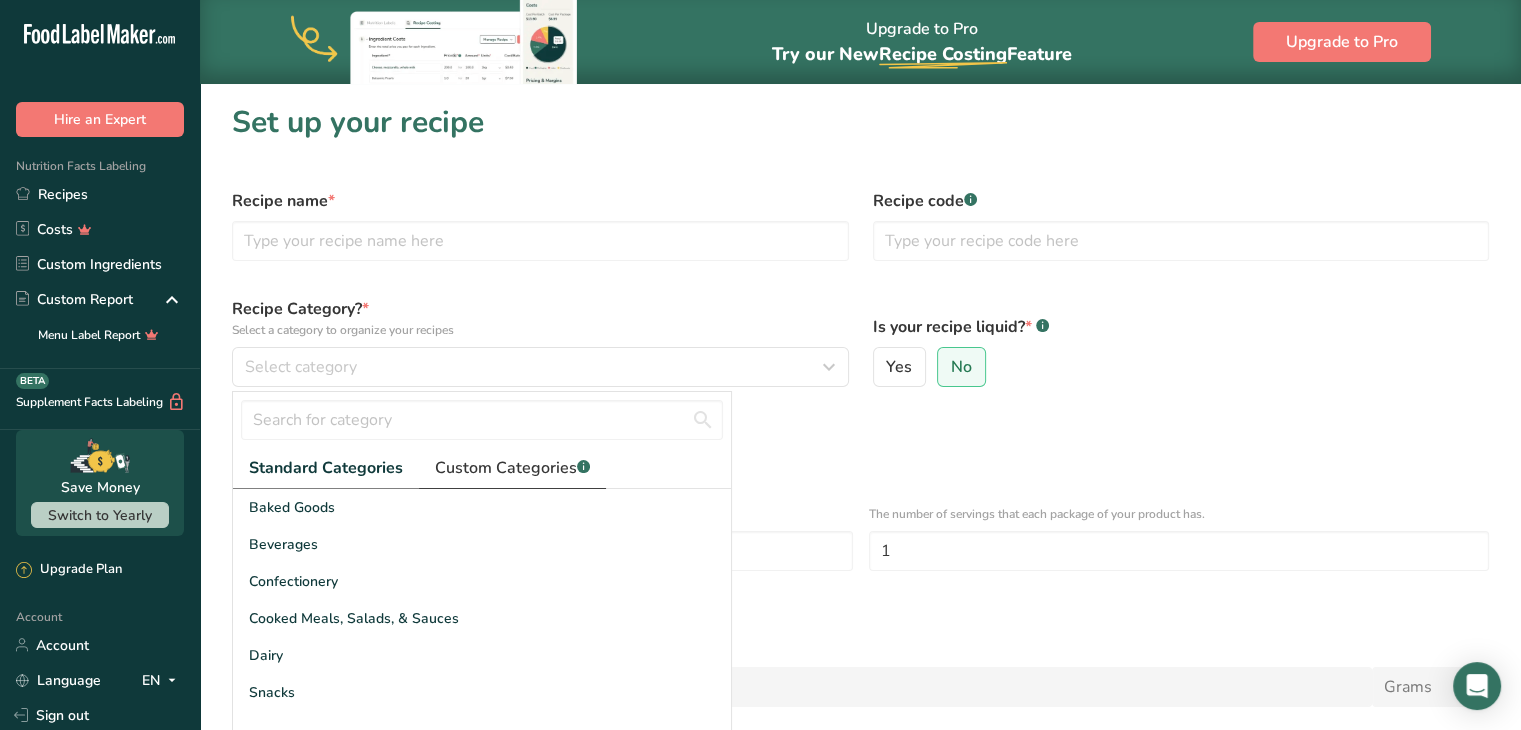 click on "Custom Categories
.a-a{fill:#347362;}.b-a{fill:#fff;}" at bounding box center [512, 468] 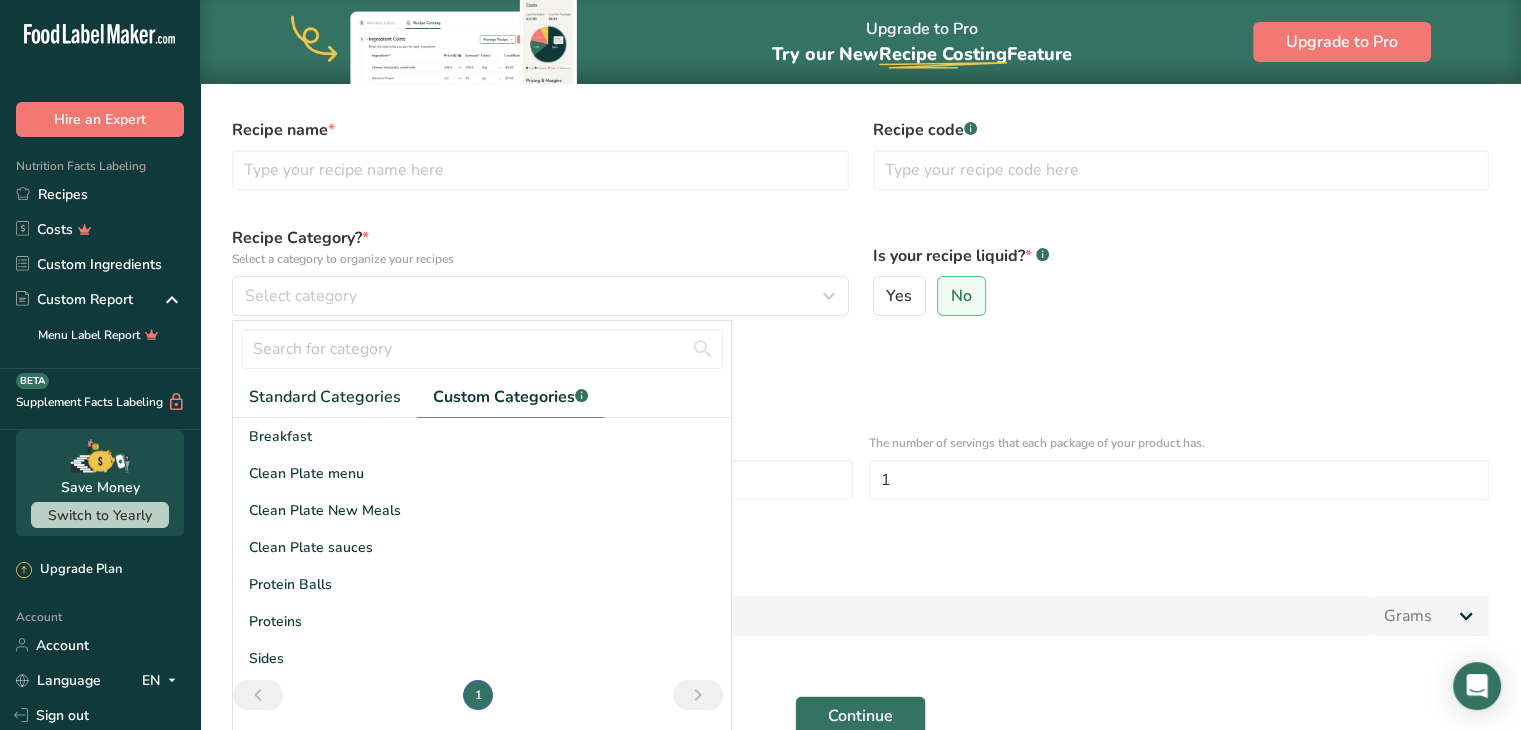 scroll, scrollTop: 72, scrollLeft: 0, axis: vertical 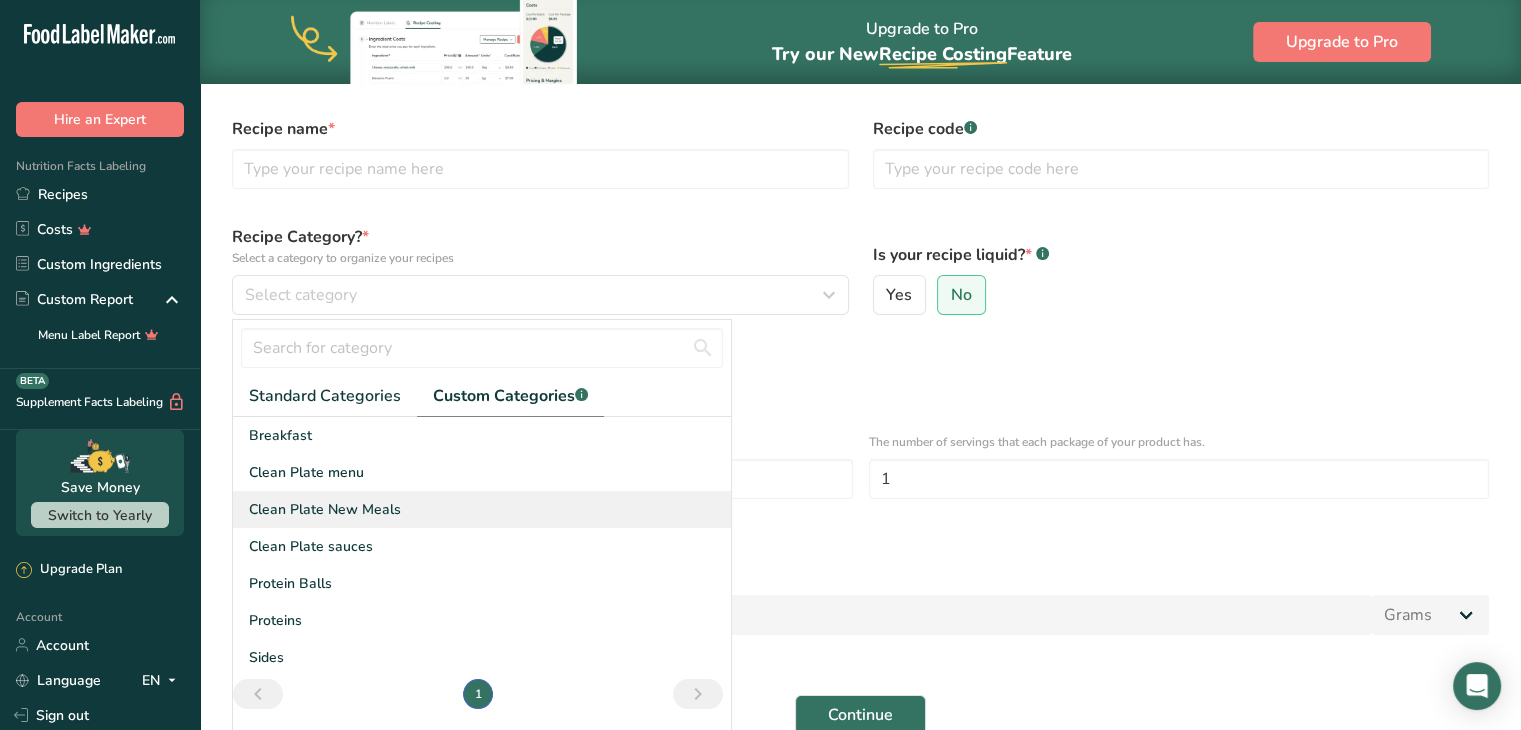 click on "Clean Plate New Meals" at bounding box center (482, 509) 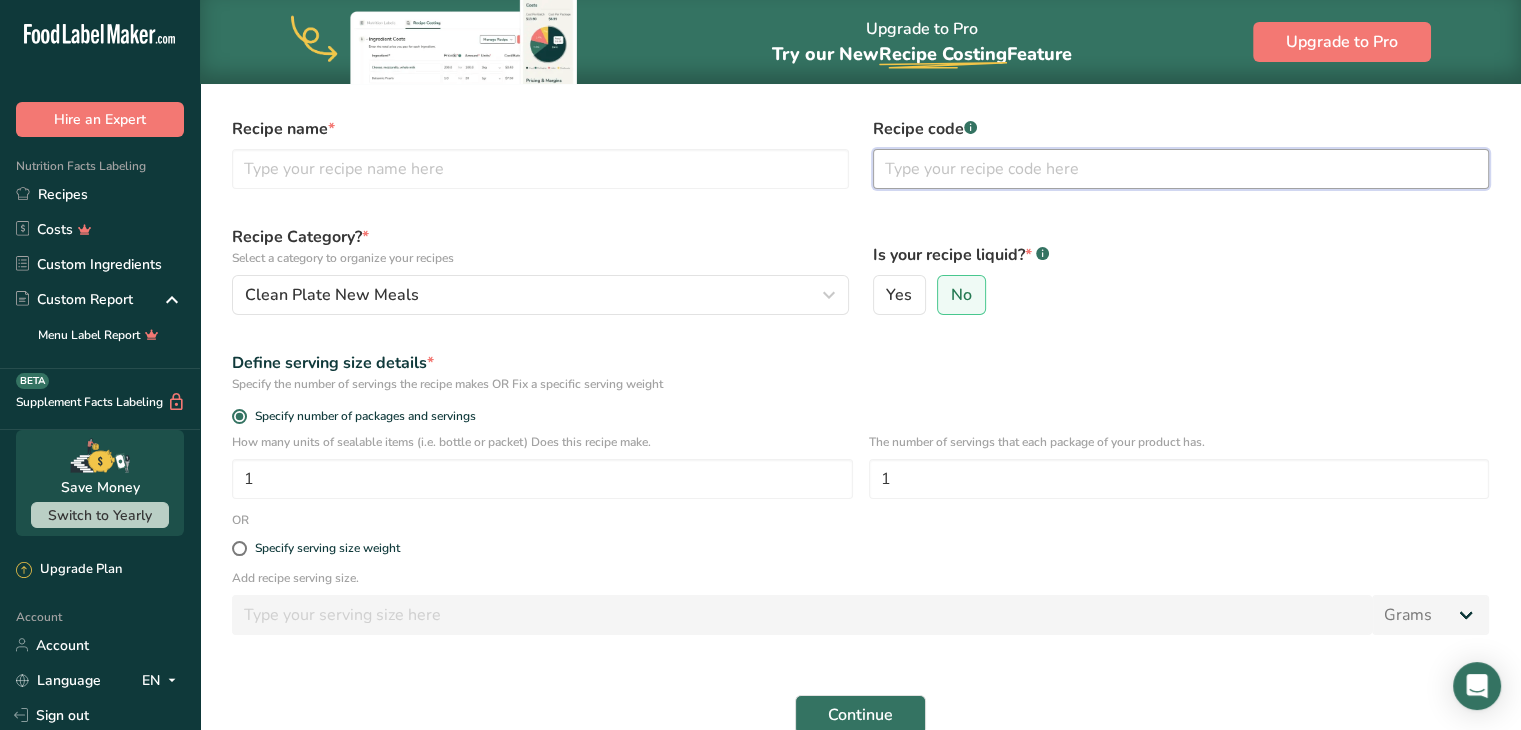 click at bounding box center [1181, 169] 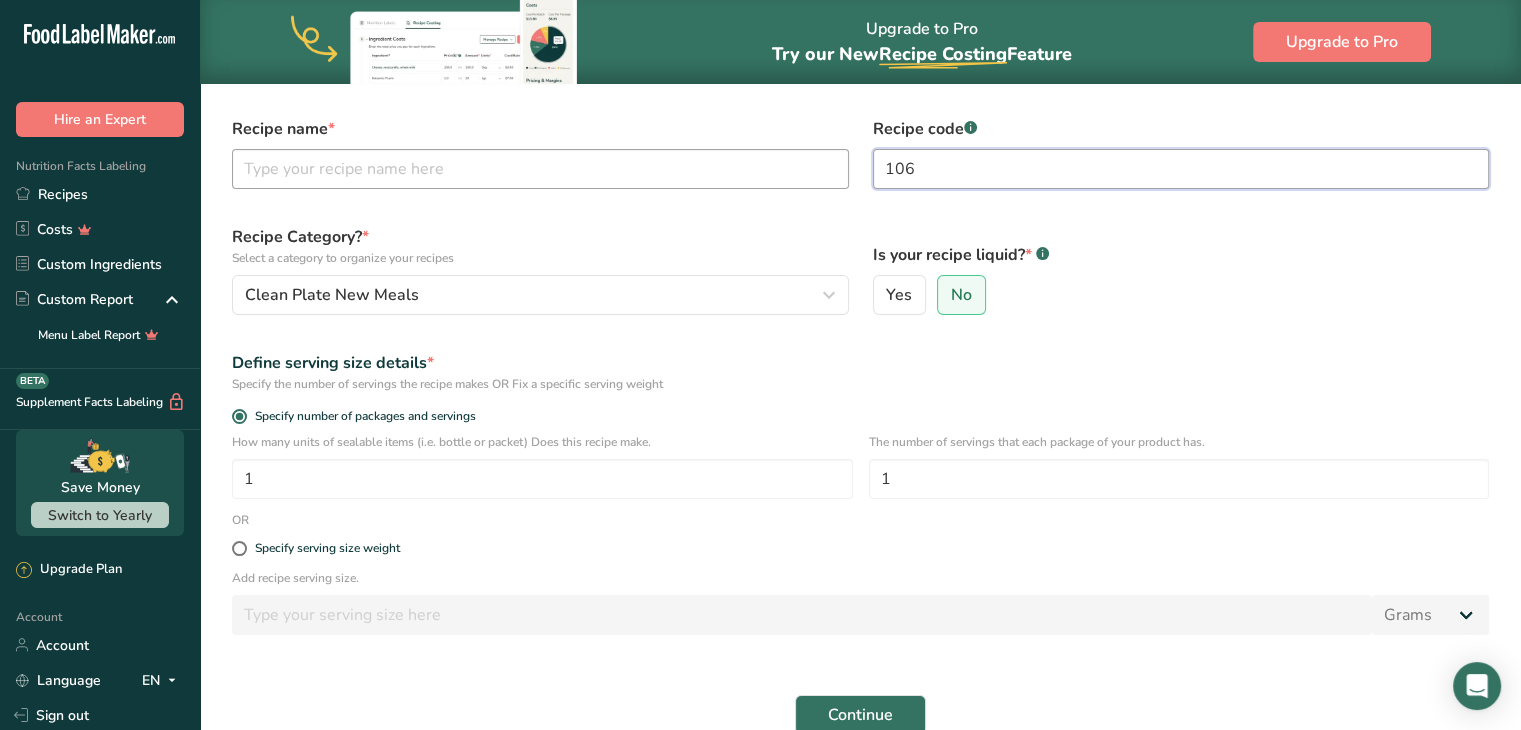 type on "106" 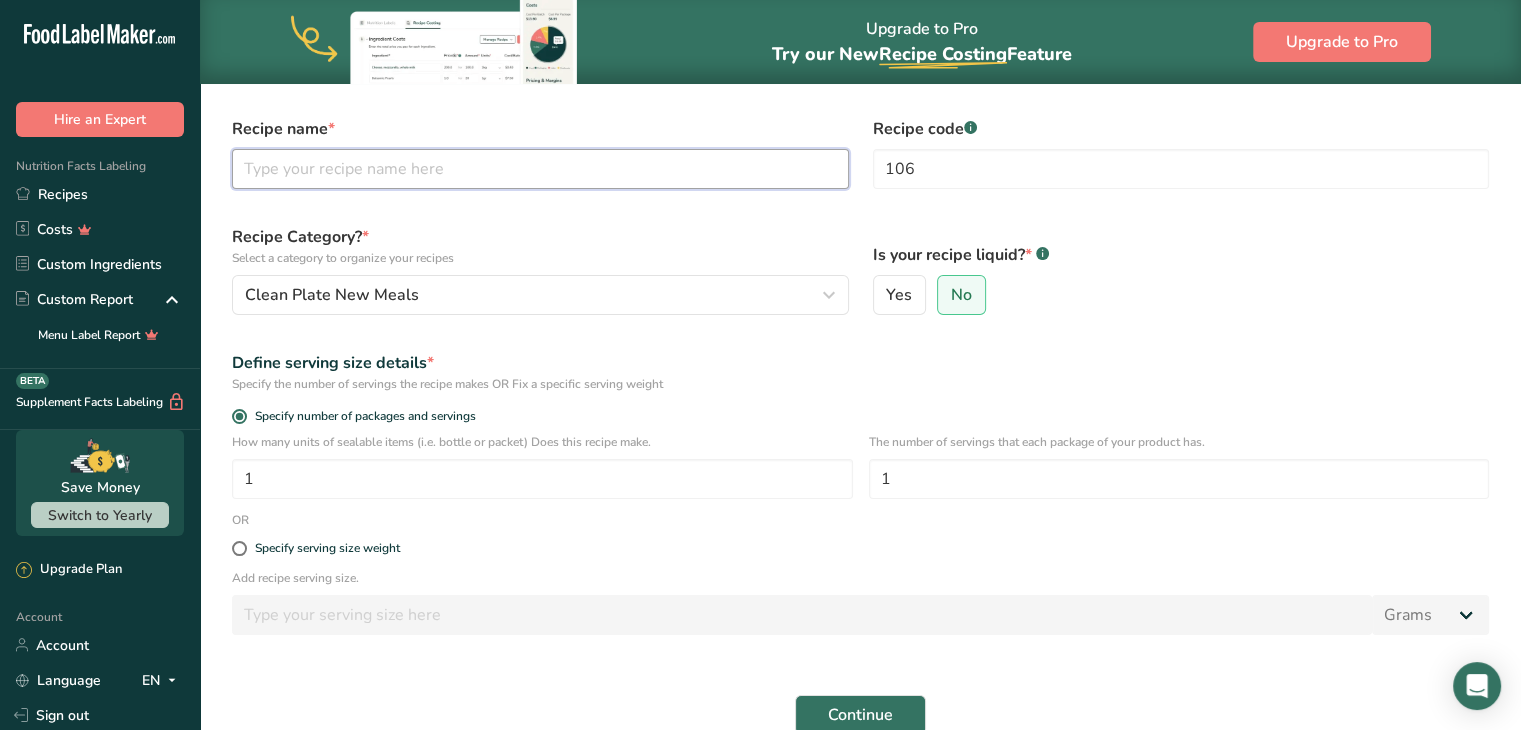 click at bounding box center (540, 169) 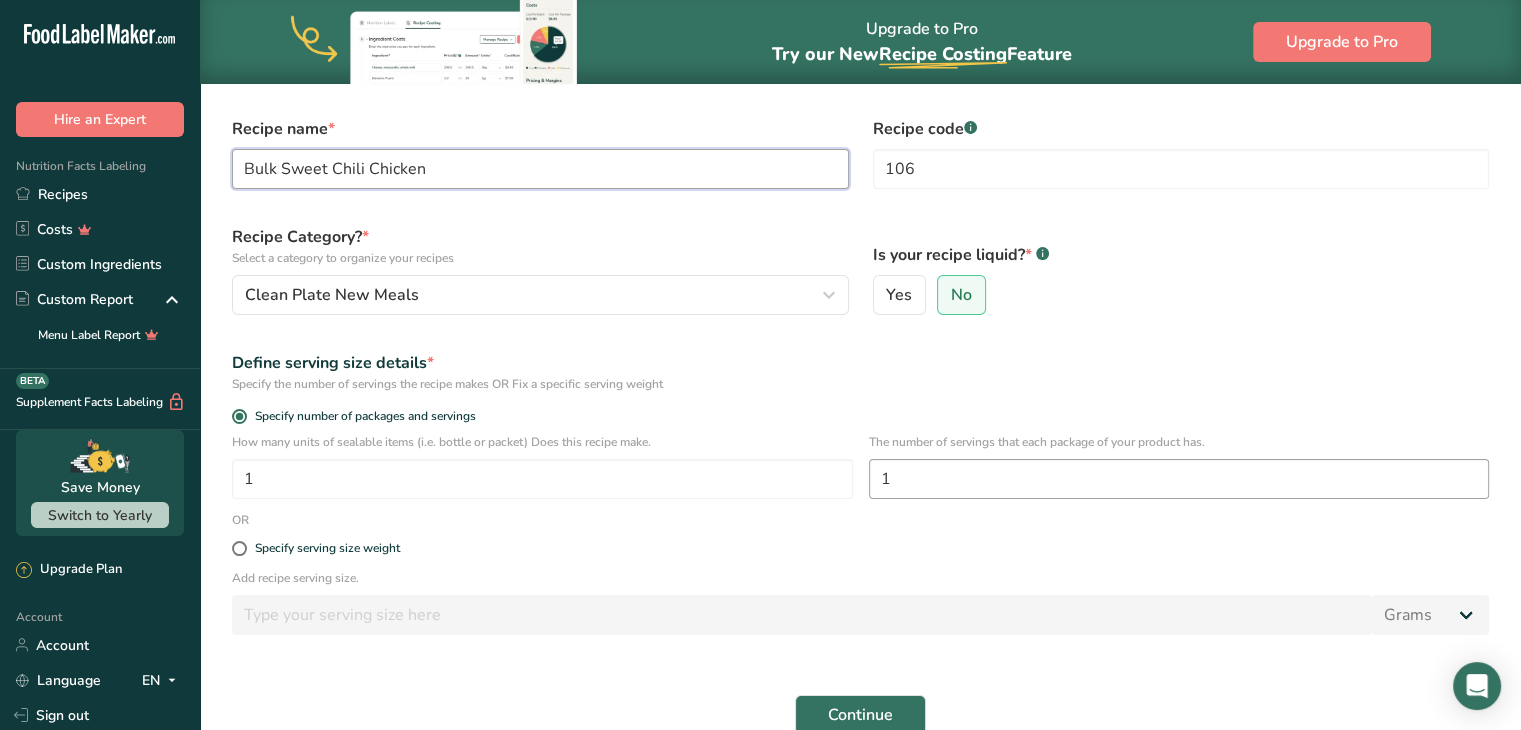 type on "Bulk Sweet Chili Chicken" 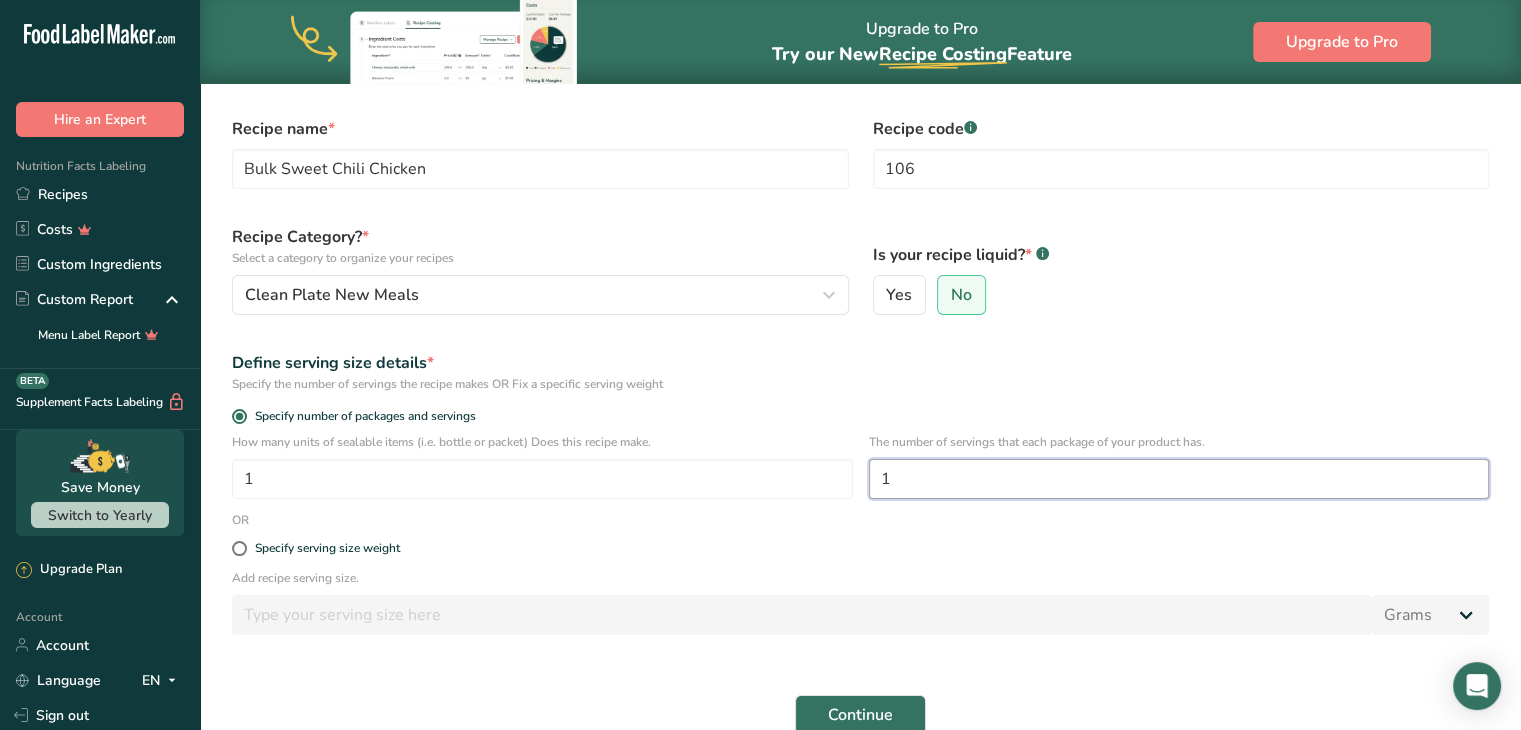 click on "1" at bounding box center (1179, 479) 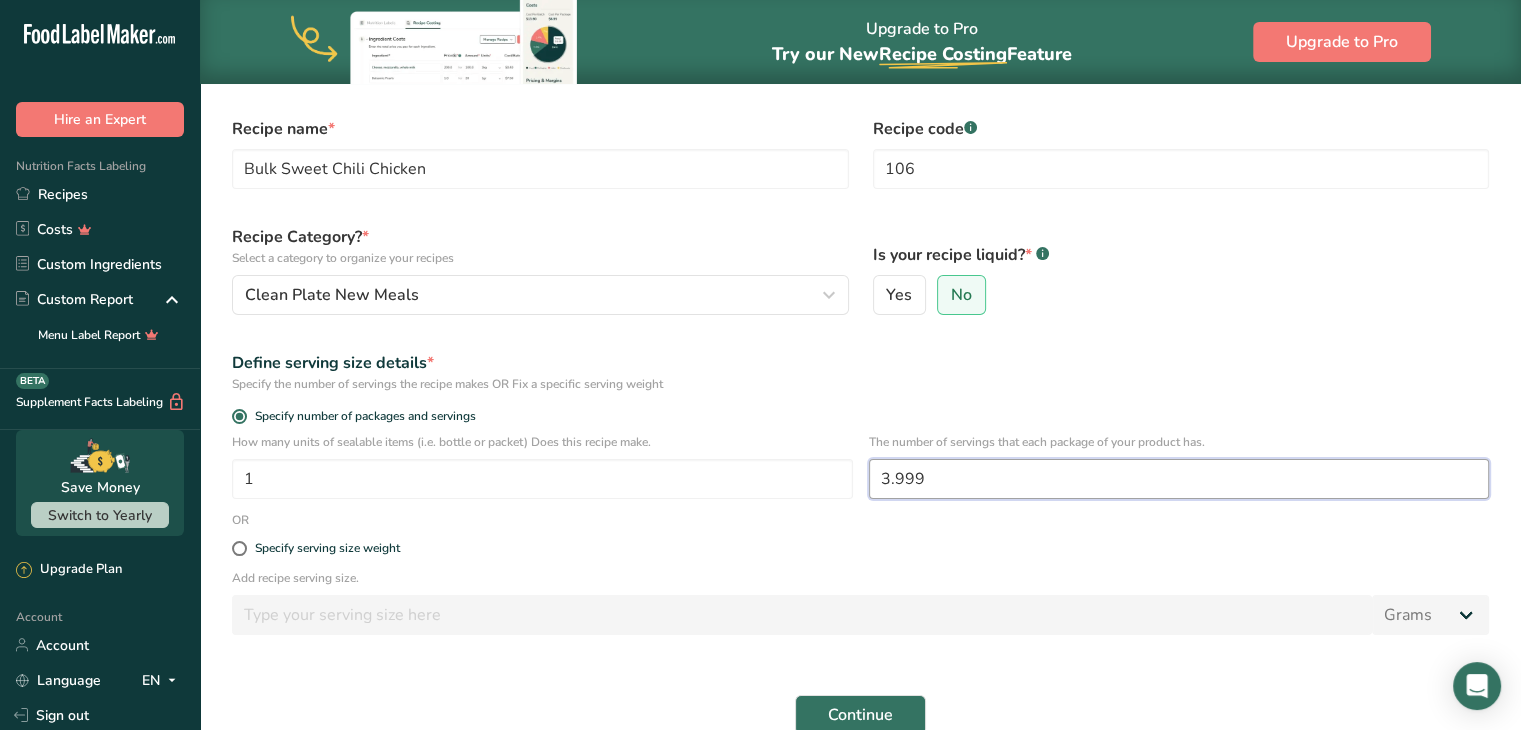 scroll, scrollTop: 144, scrollLeft: 0, axis: vertical 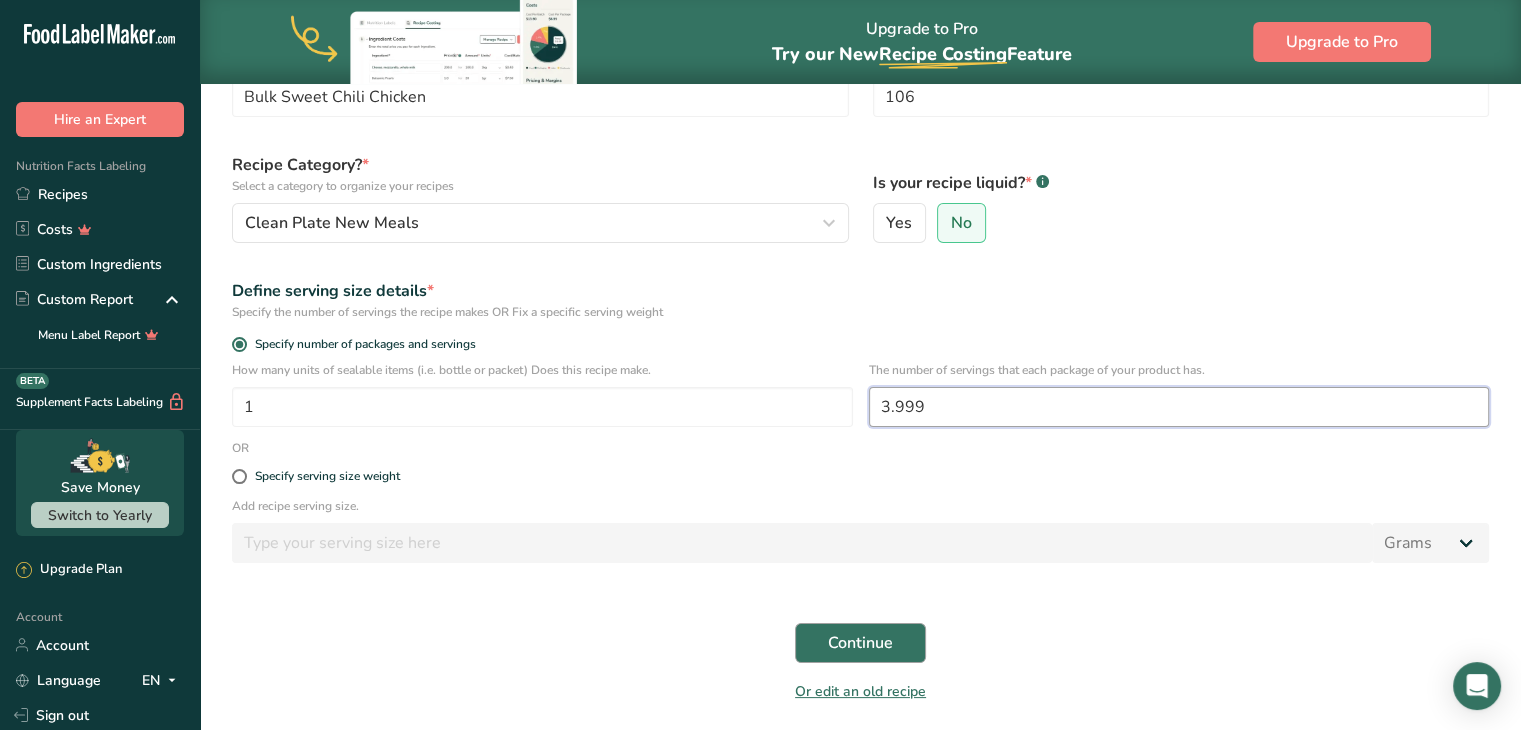 type on "3.999" 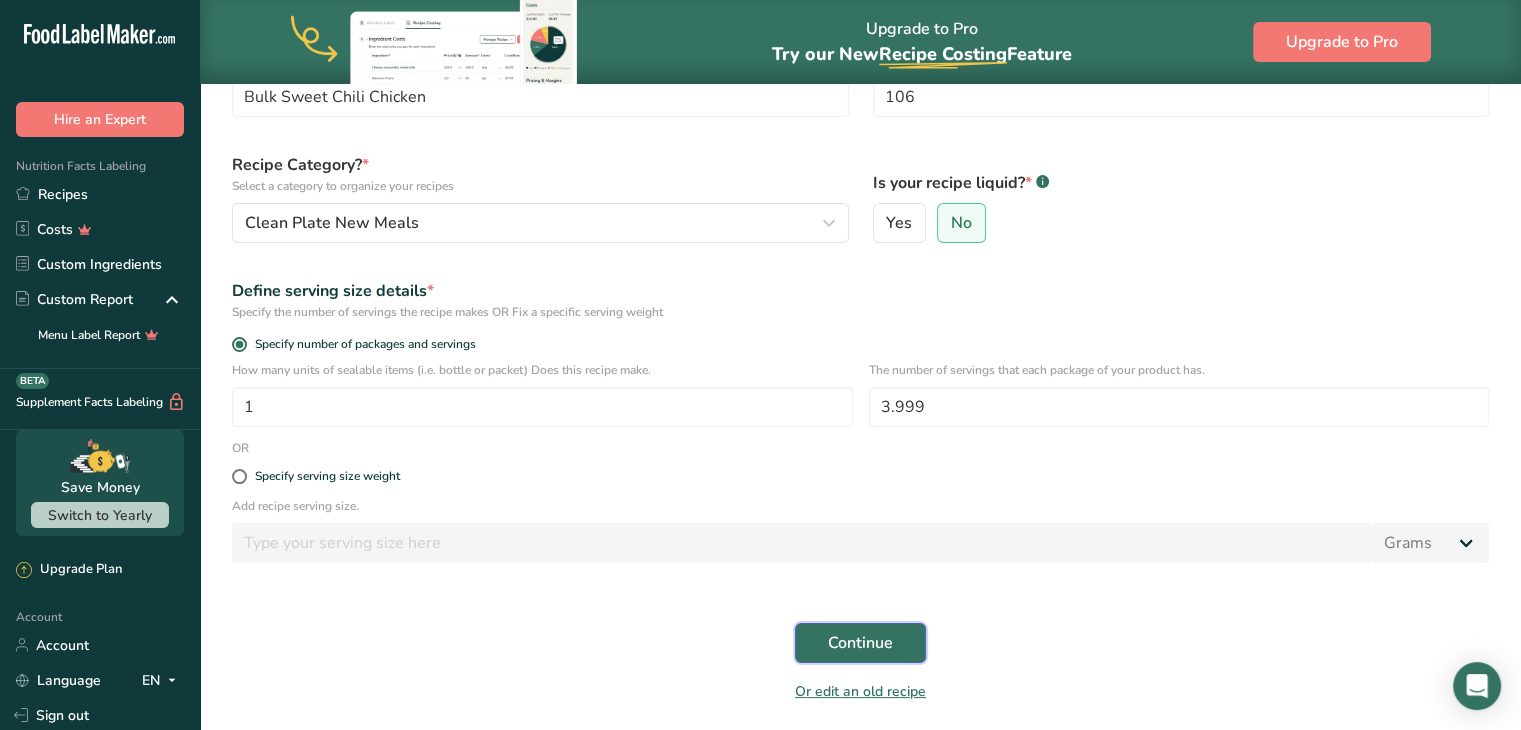 click on "Continue" at bounding box center (860, 643) 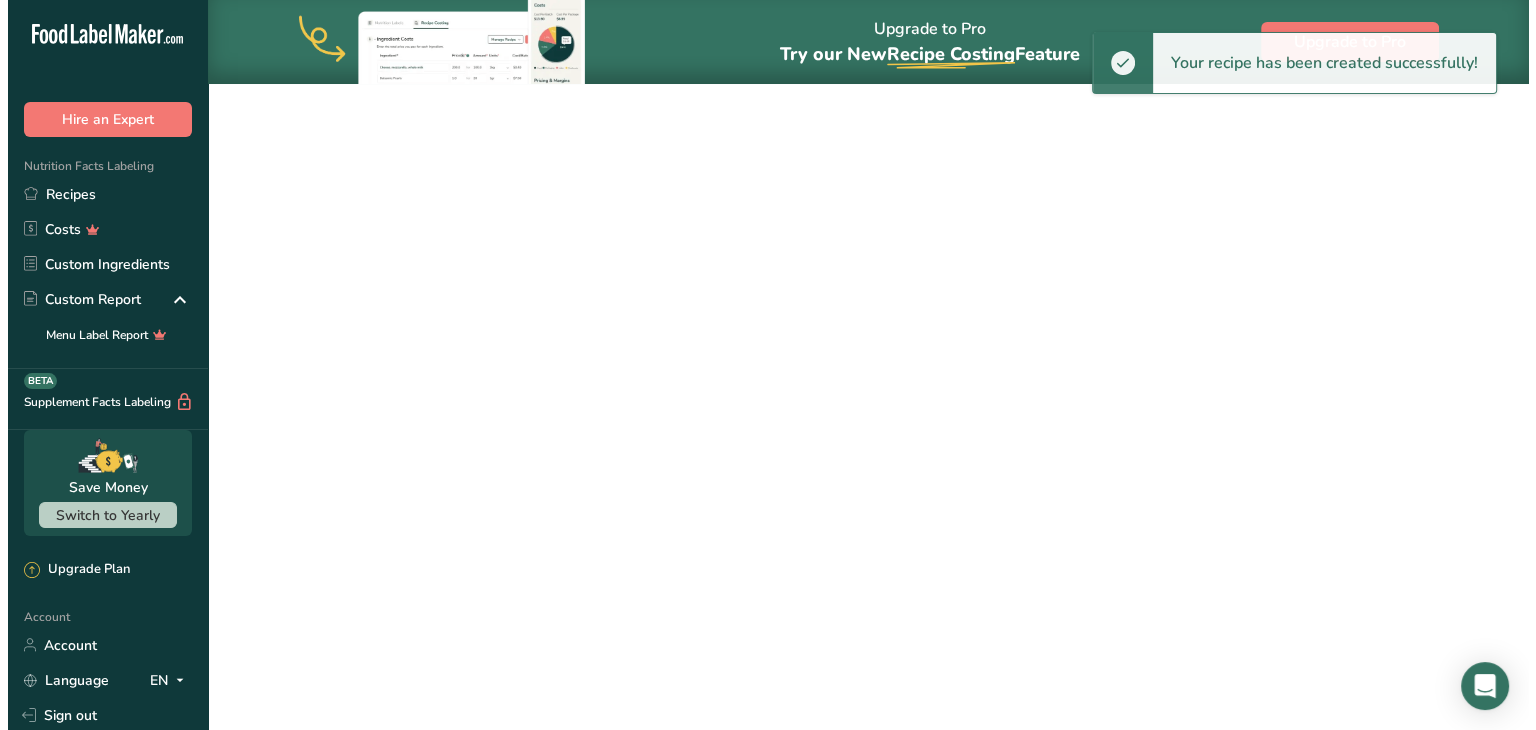 scroll, scrollTop: 0, scrollLeft: 0, axis: both 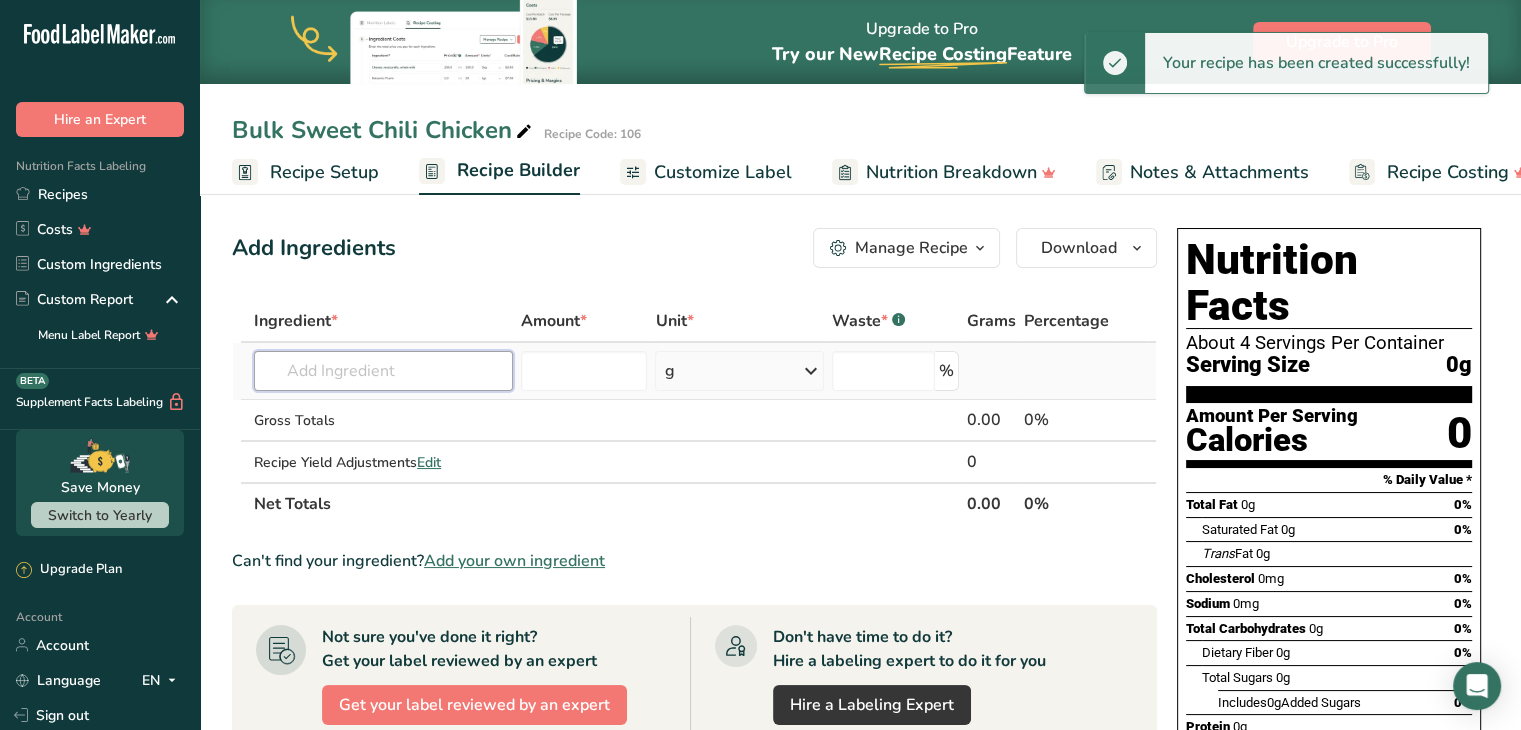 click at bounding box center [383, 371] 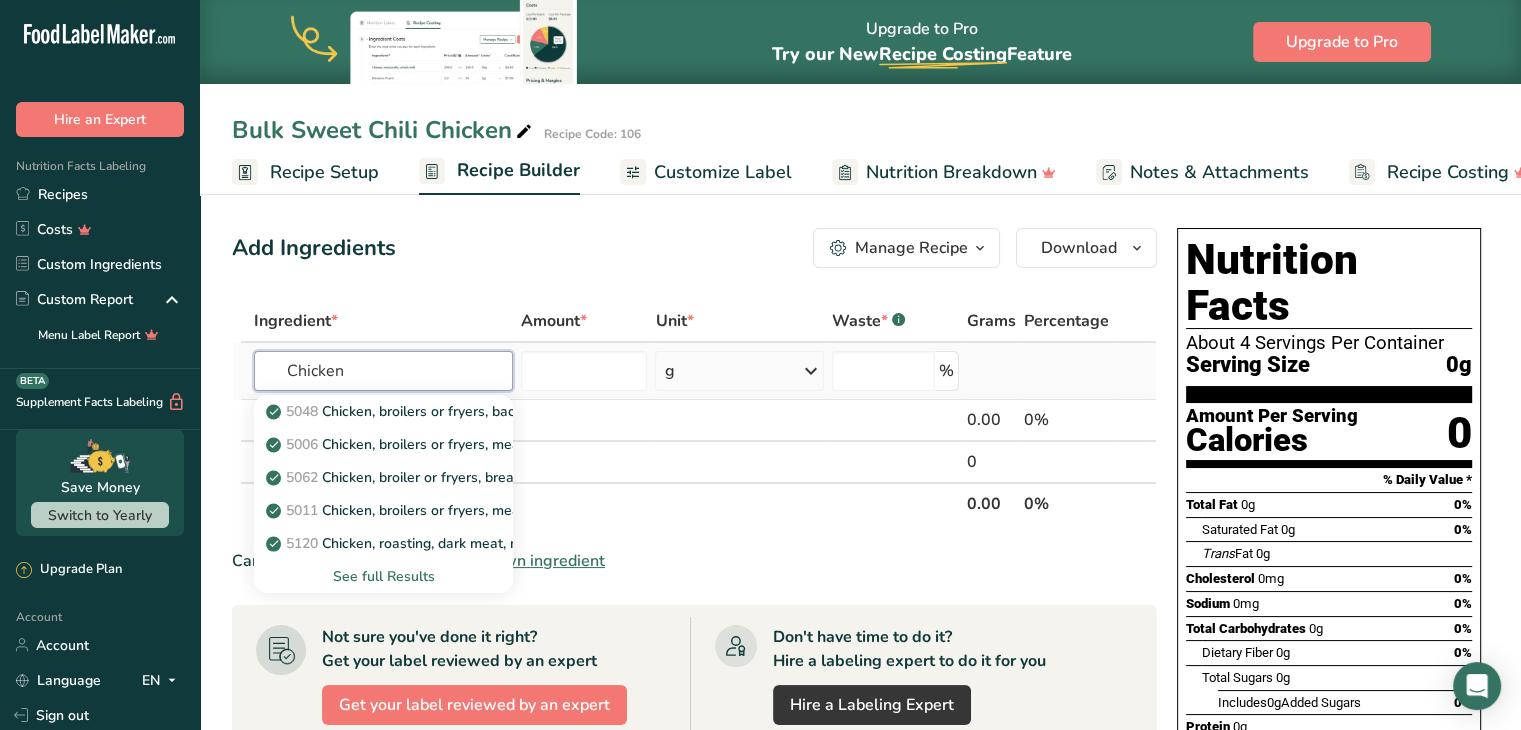 type on "Chicken" 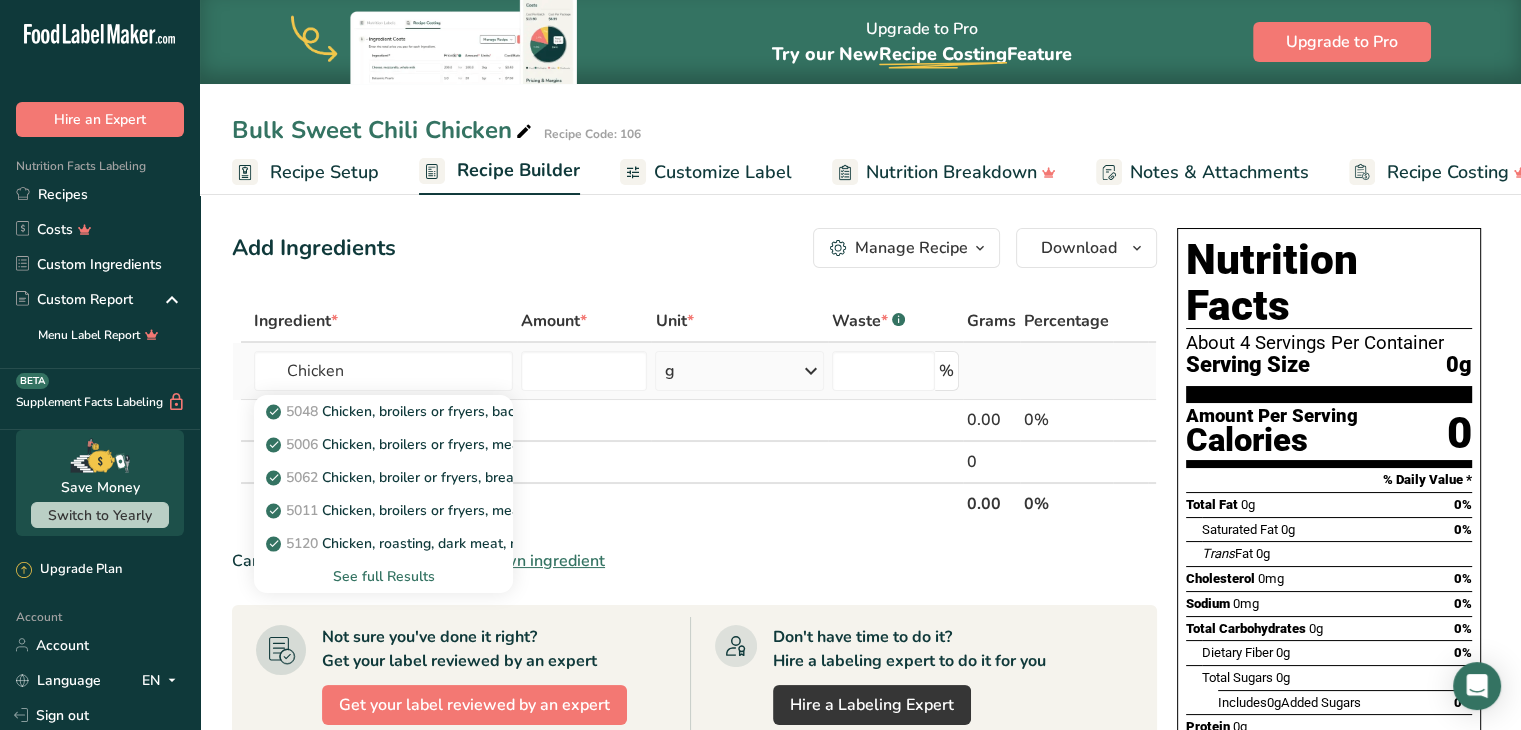 type 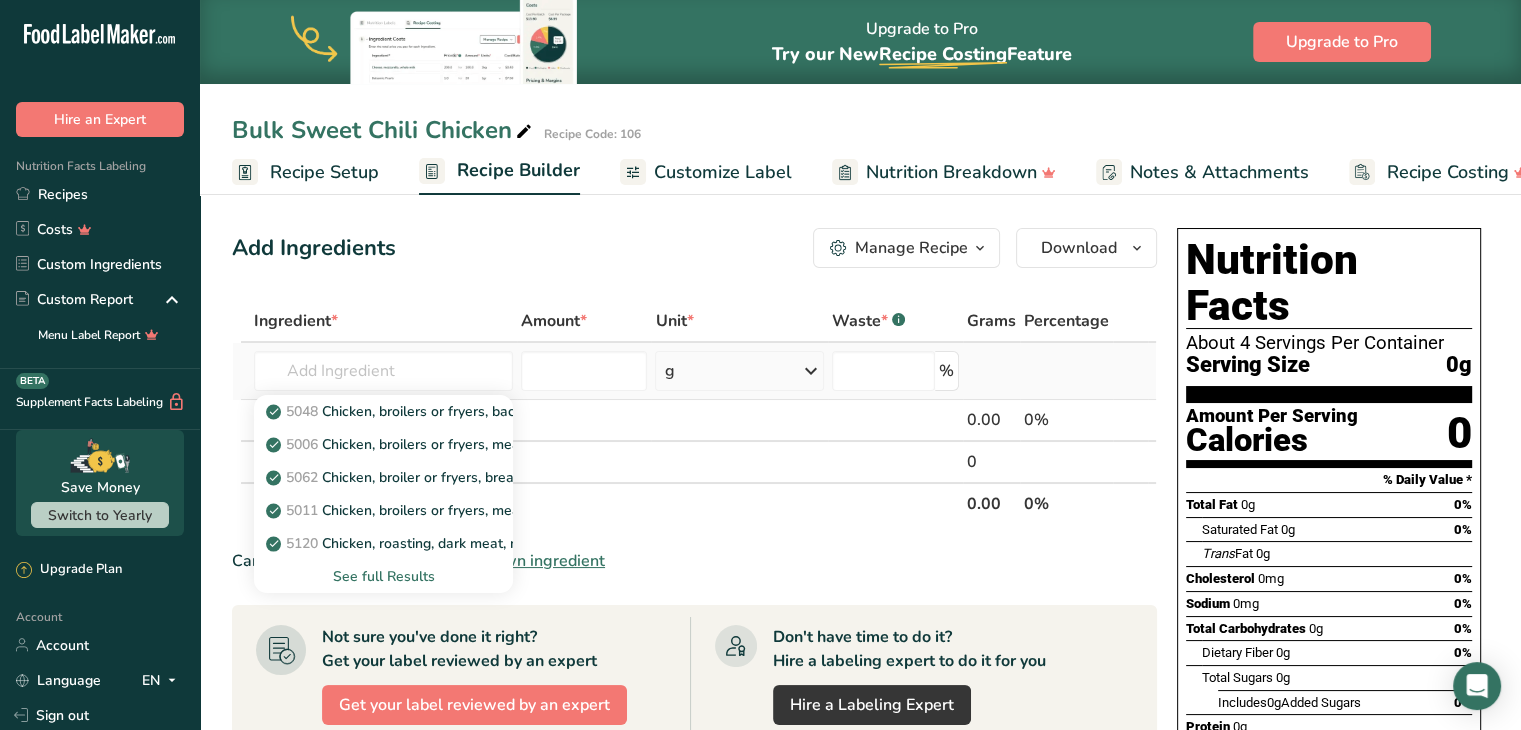 click on "See full Results" at bounding box center (383, 576) 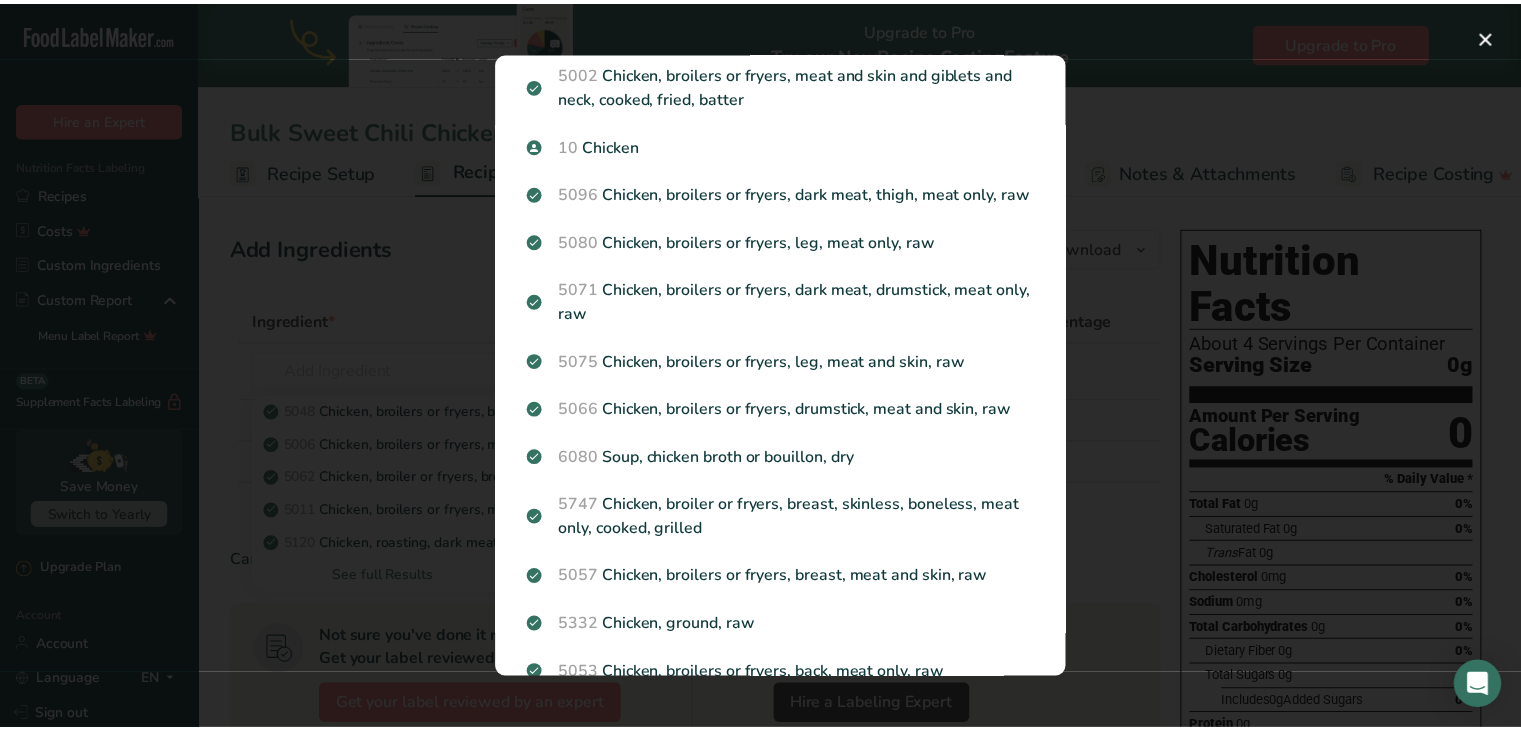 scroll, scrollTop: 1984, scrollLeft: 0, axis: vertical 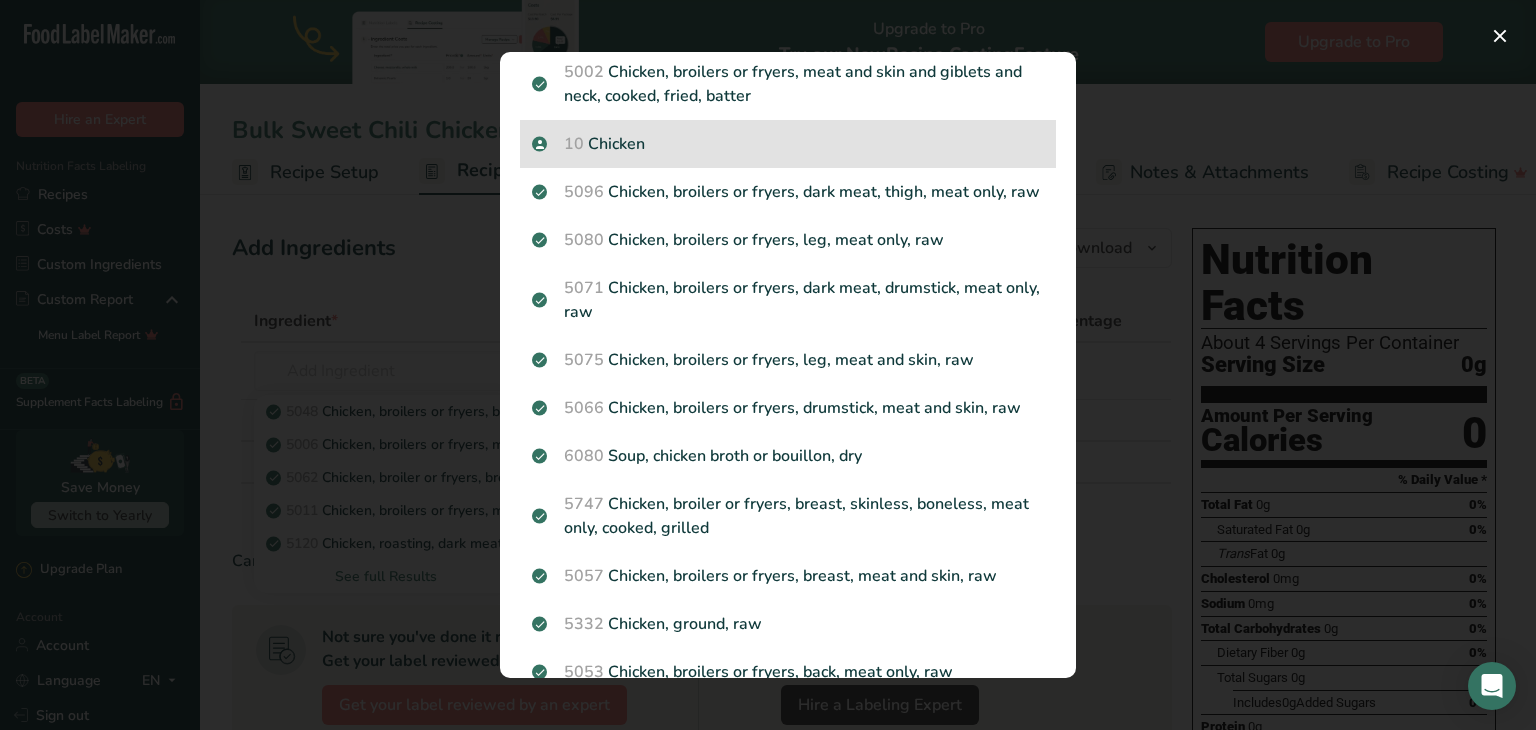 click on "10
Chicken" at bounding box center [788, 144] 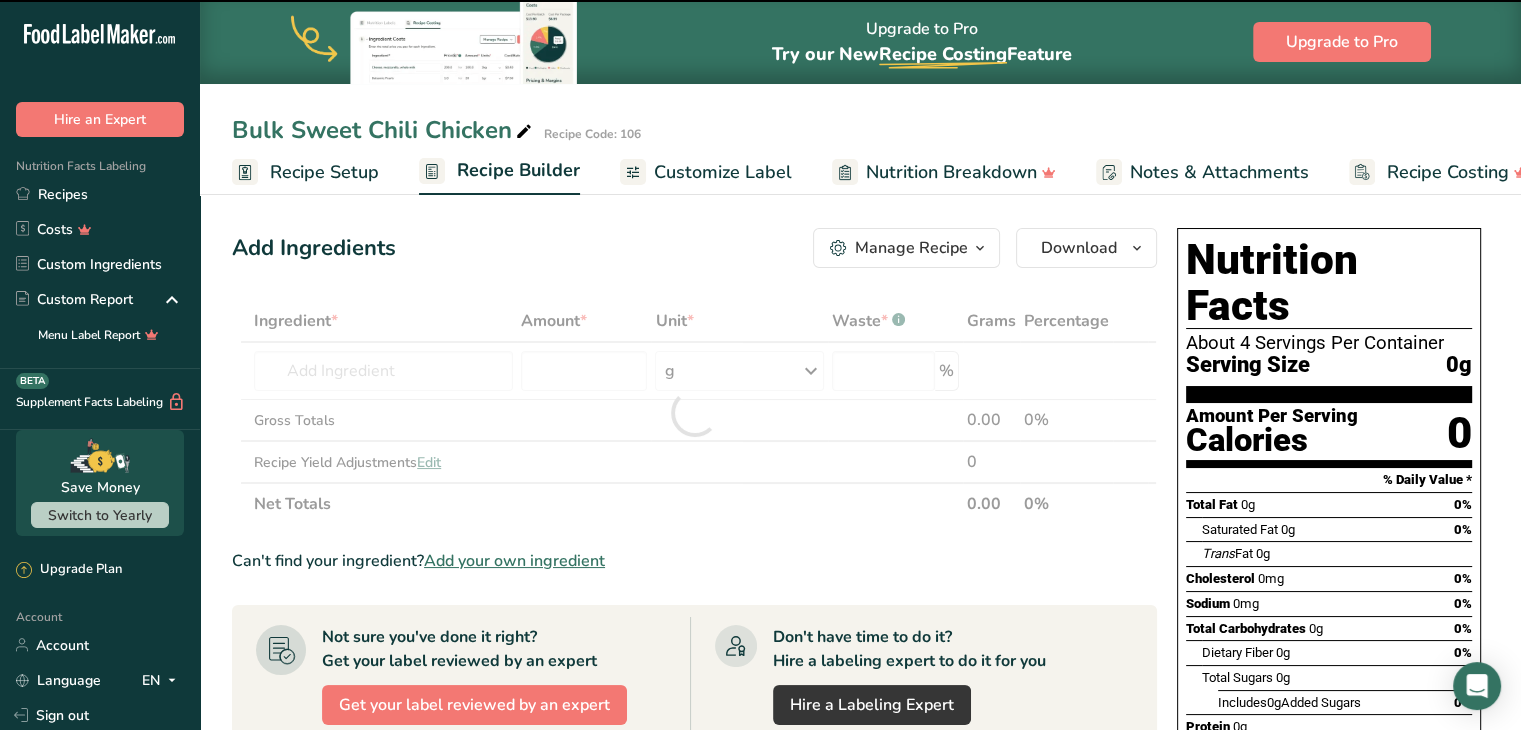 type on "0" 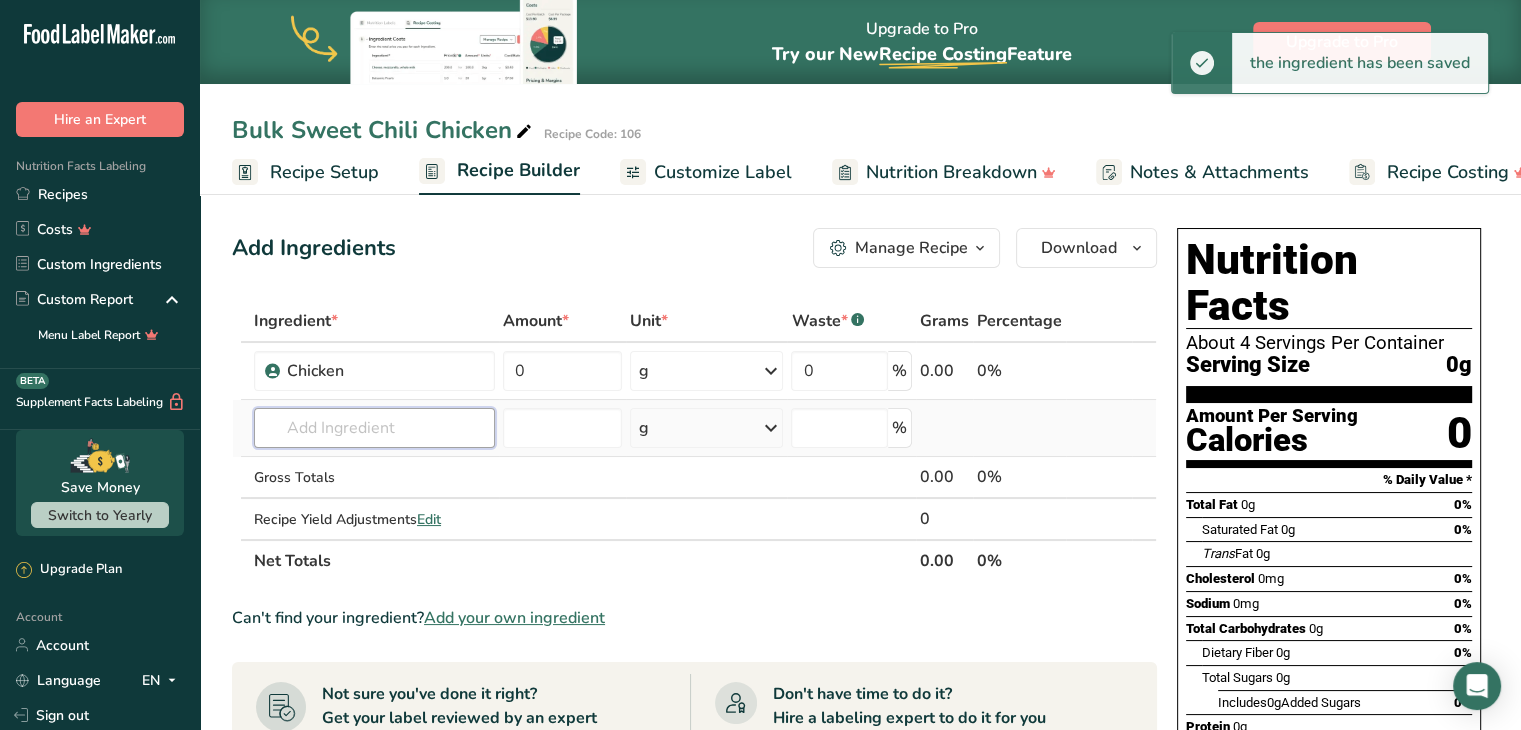 click at bounding box center (374, 428) 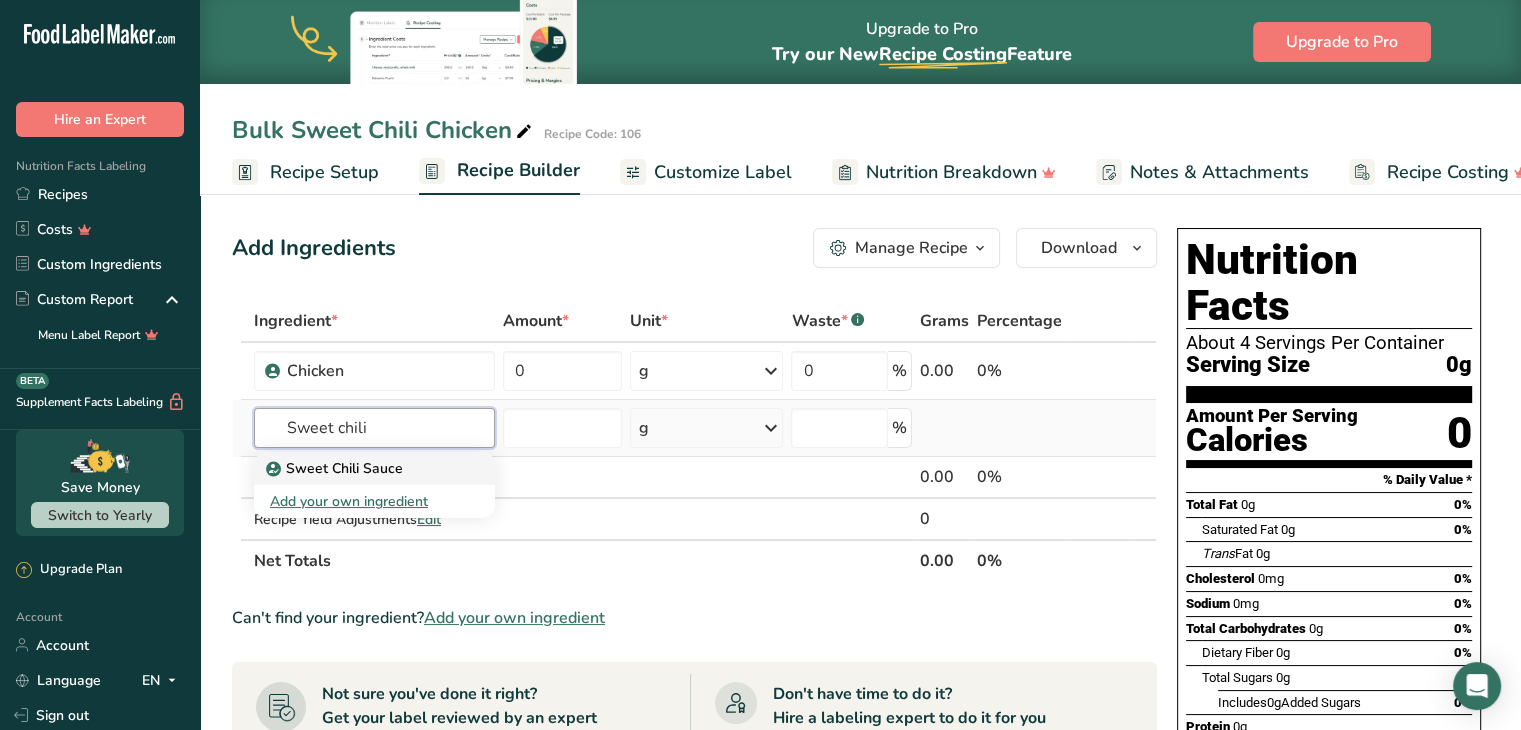 type on "Sweet chili" 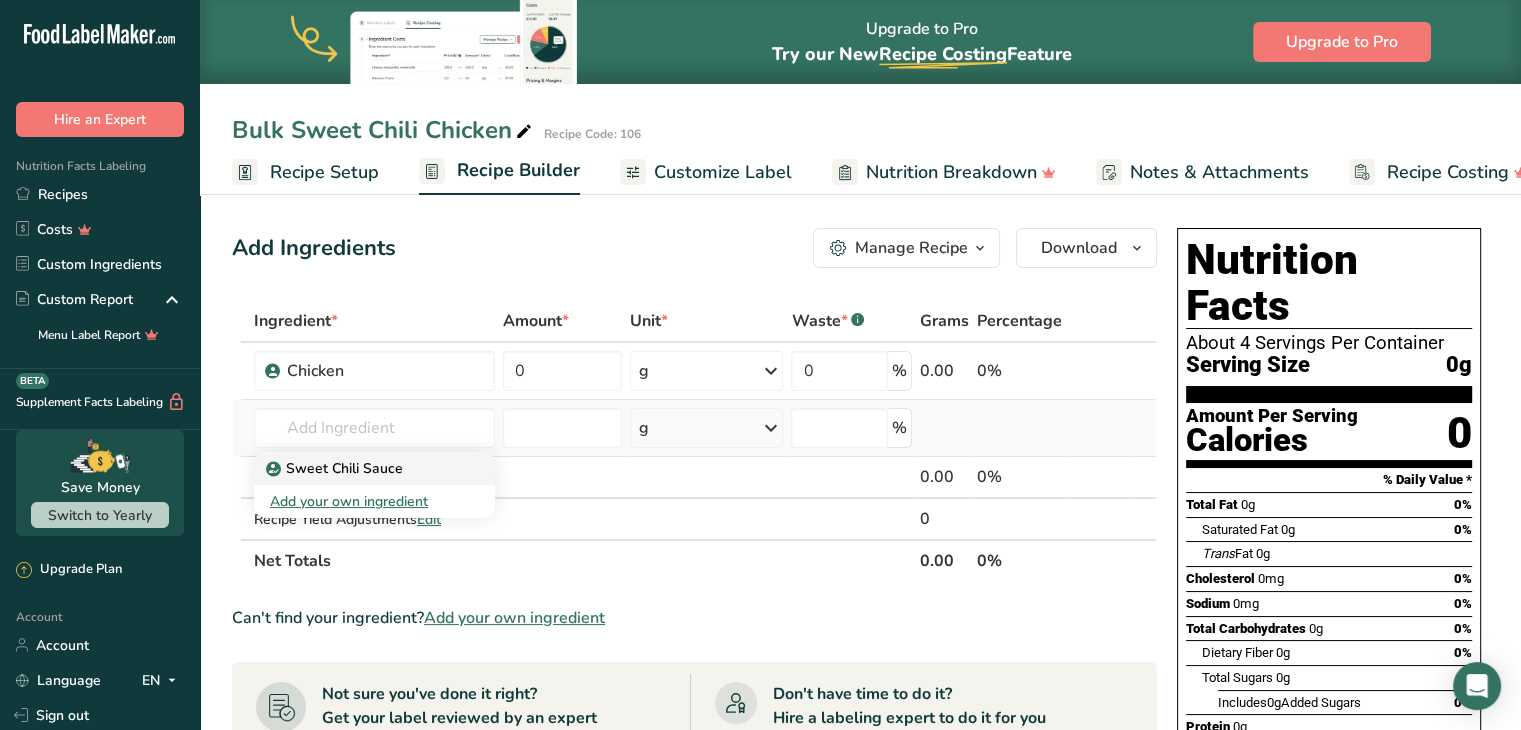 click on "Sweet Chili Sauce" at bounding box center (358, 468) 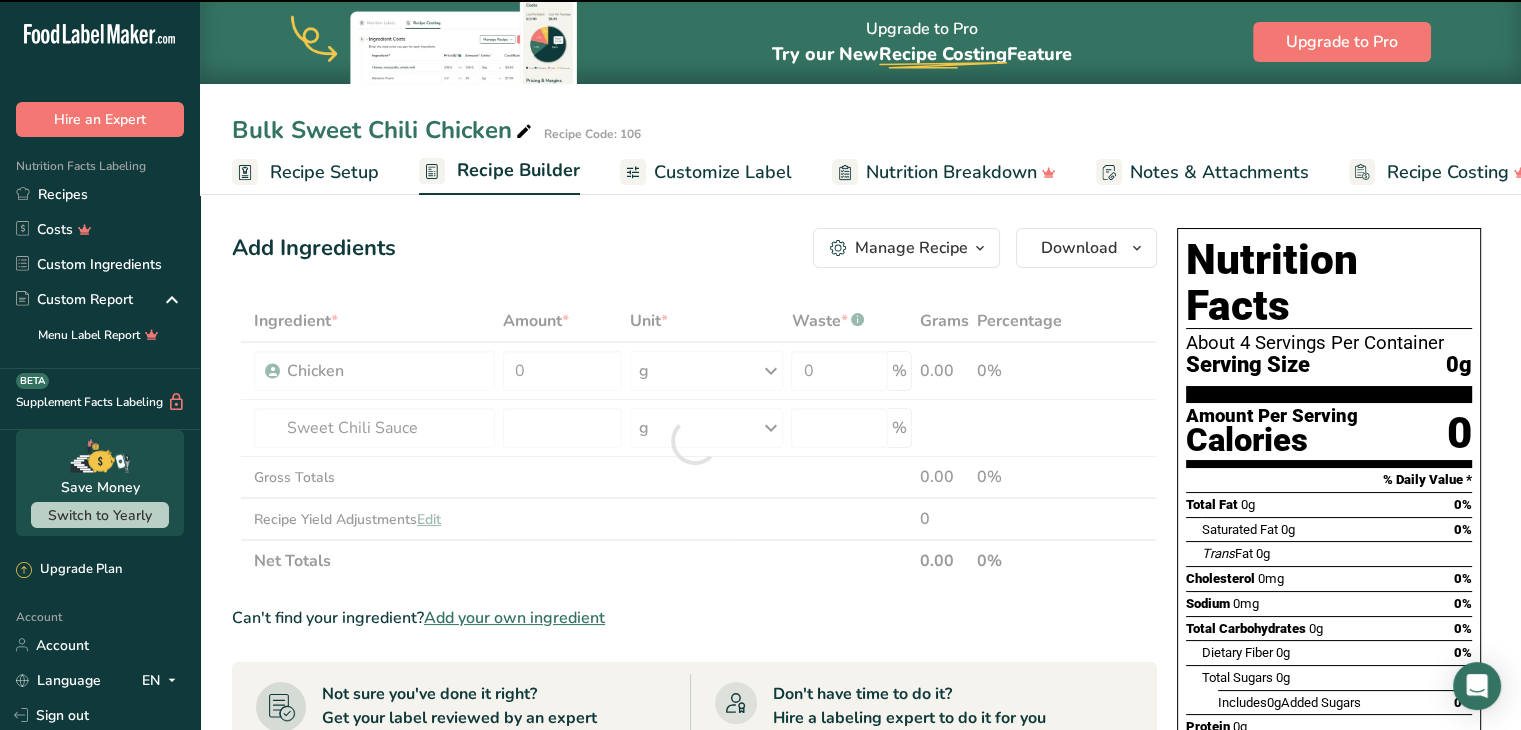 type on "0" 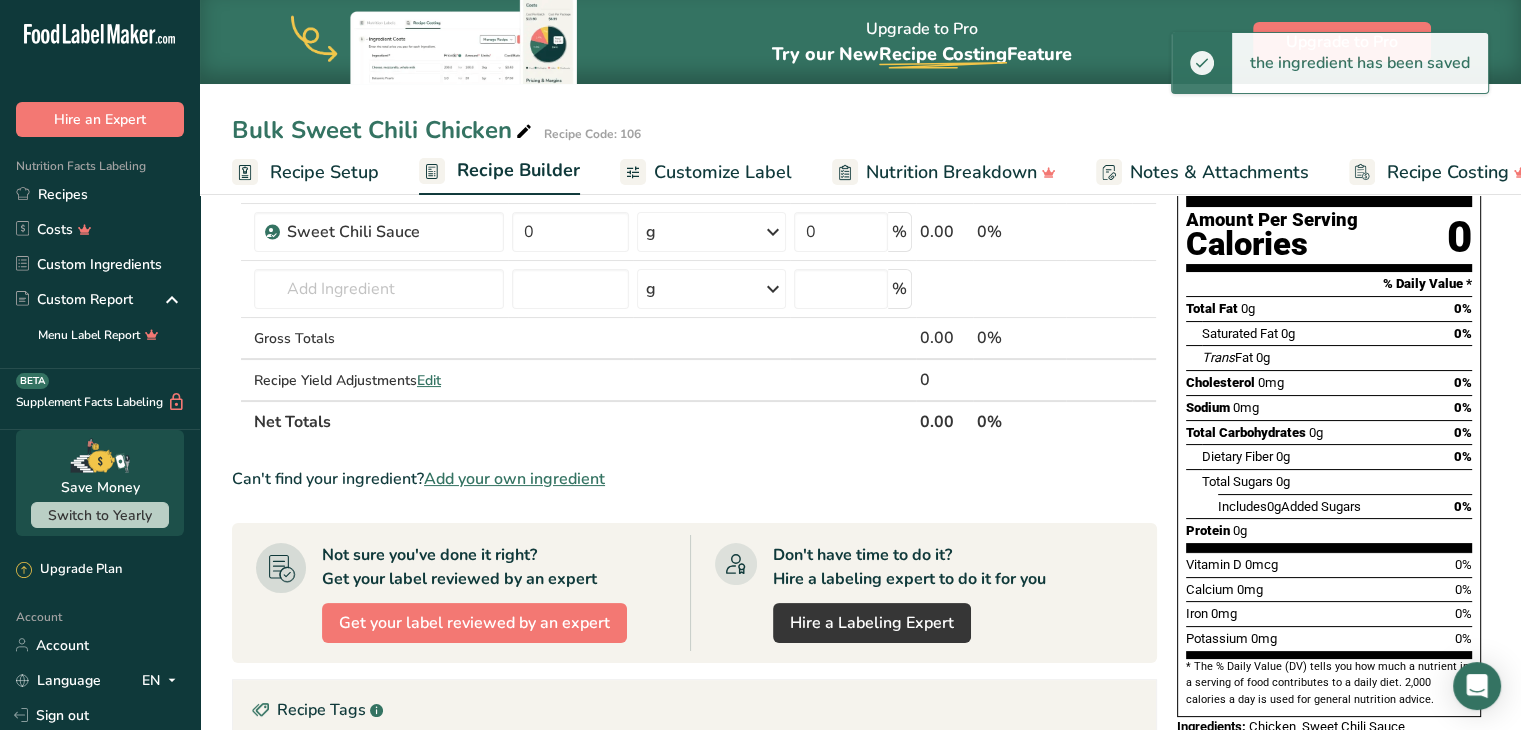 scroll, scrollTop: 160, scrollLeft: 0, axis: vertical 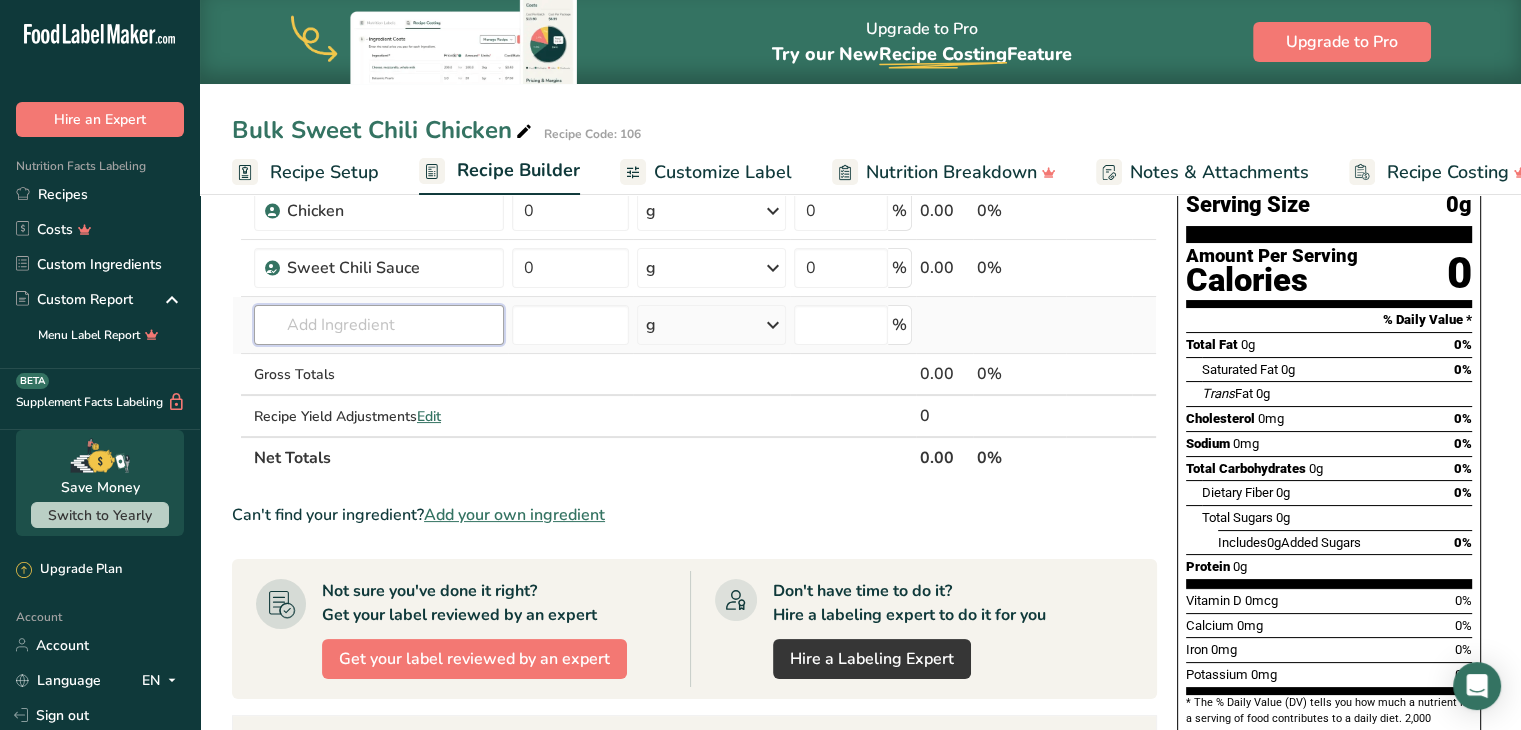 click at bounding box center [379, 325] 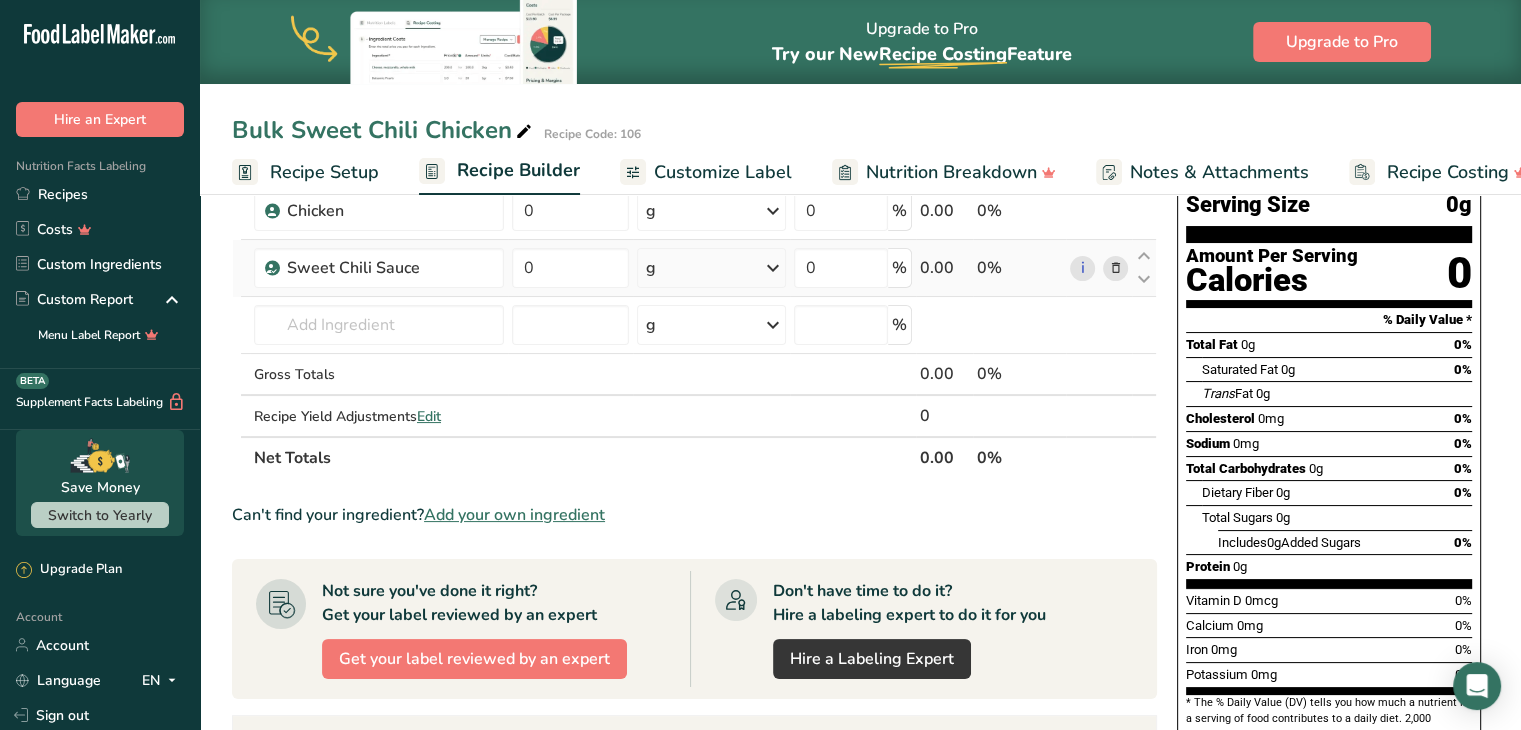 click on "g" at bounding box center (711, 268) 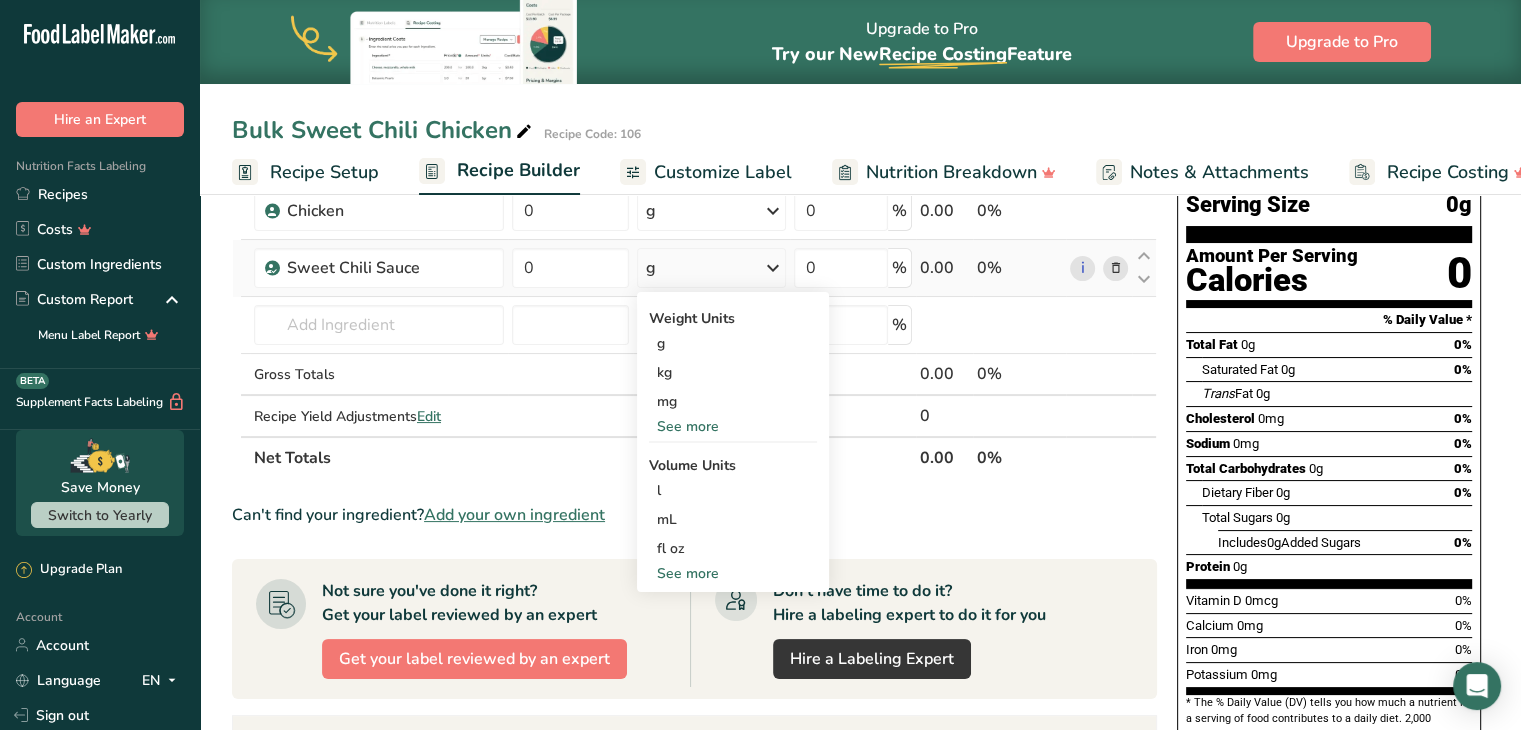 click on "See more" at bounding box center (733, 426) 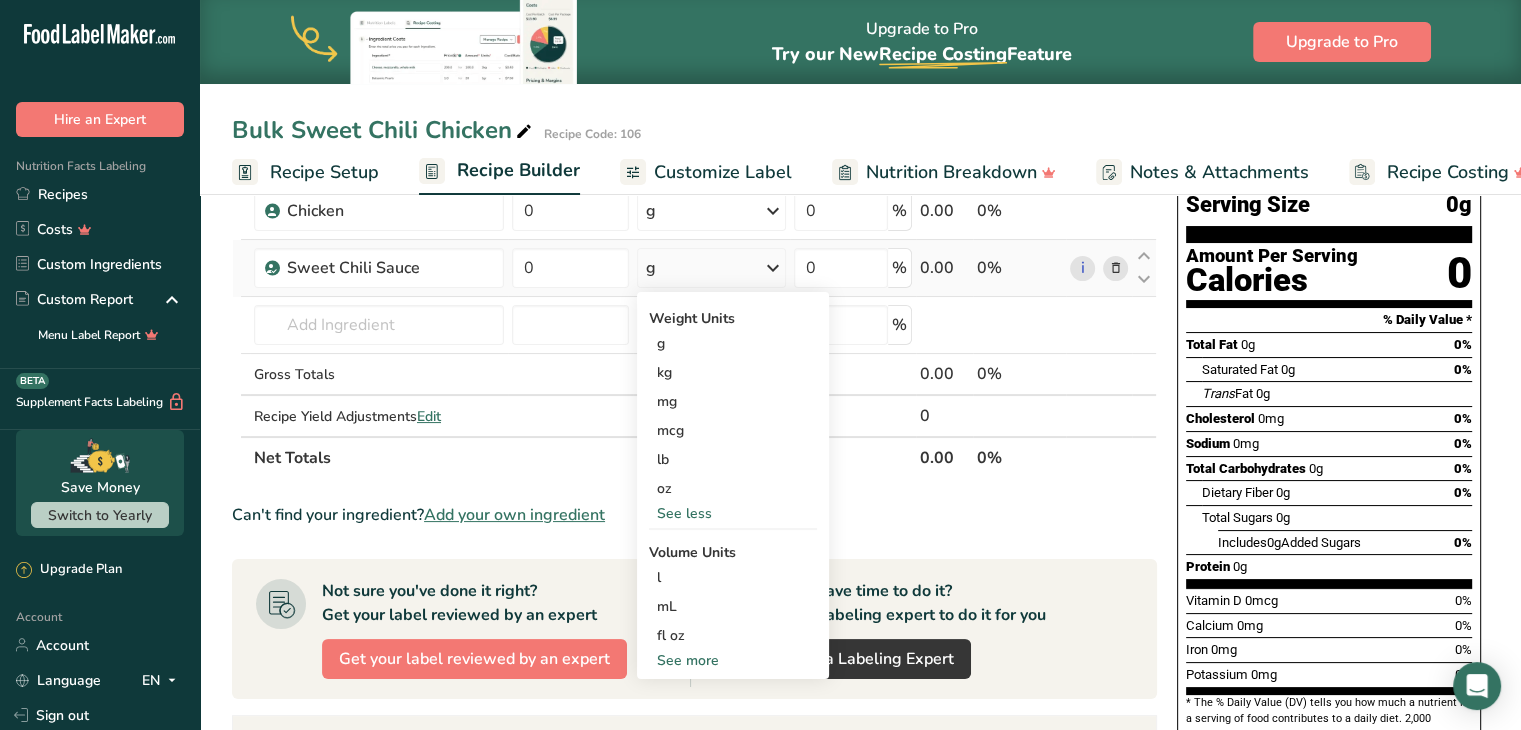 click on "See more" at bounding box center [733, 660] 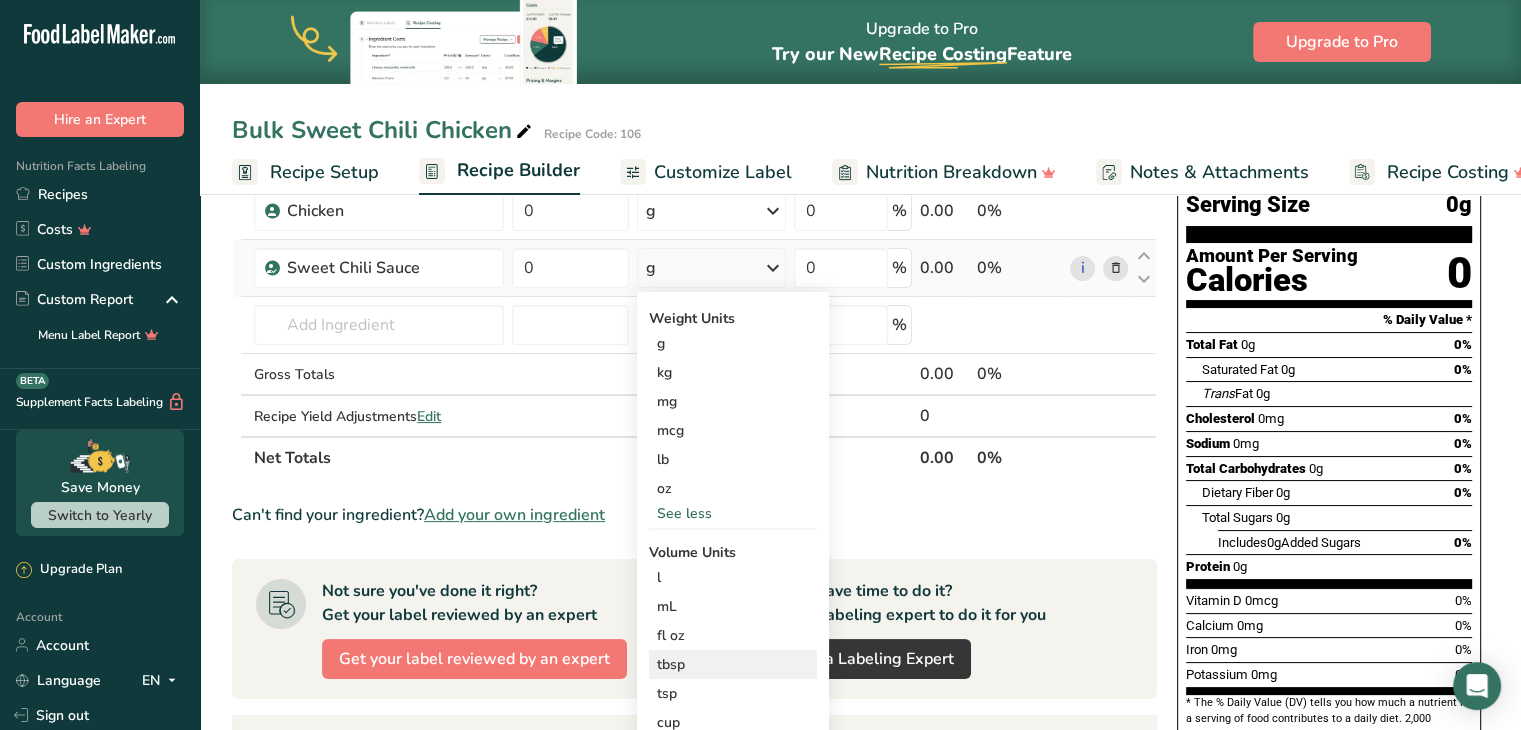 drag, startPoint x: 695, startPoint y: 677, endPoint x: 701, endPoint y: 667, distance: 11.661903 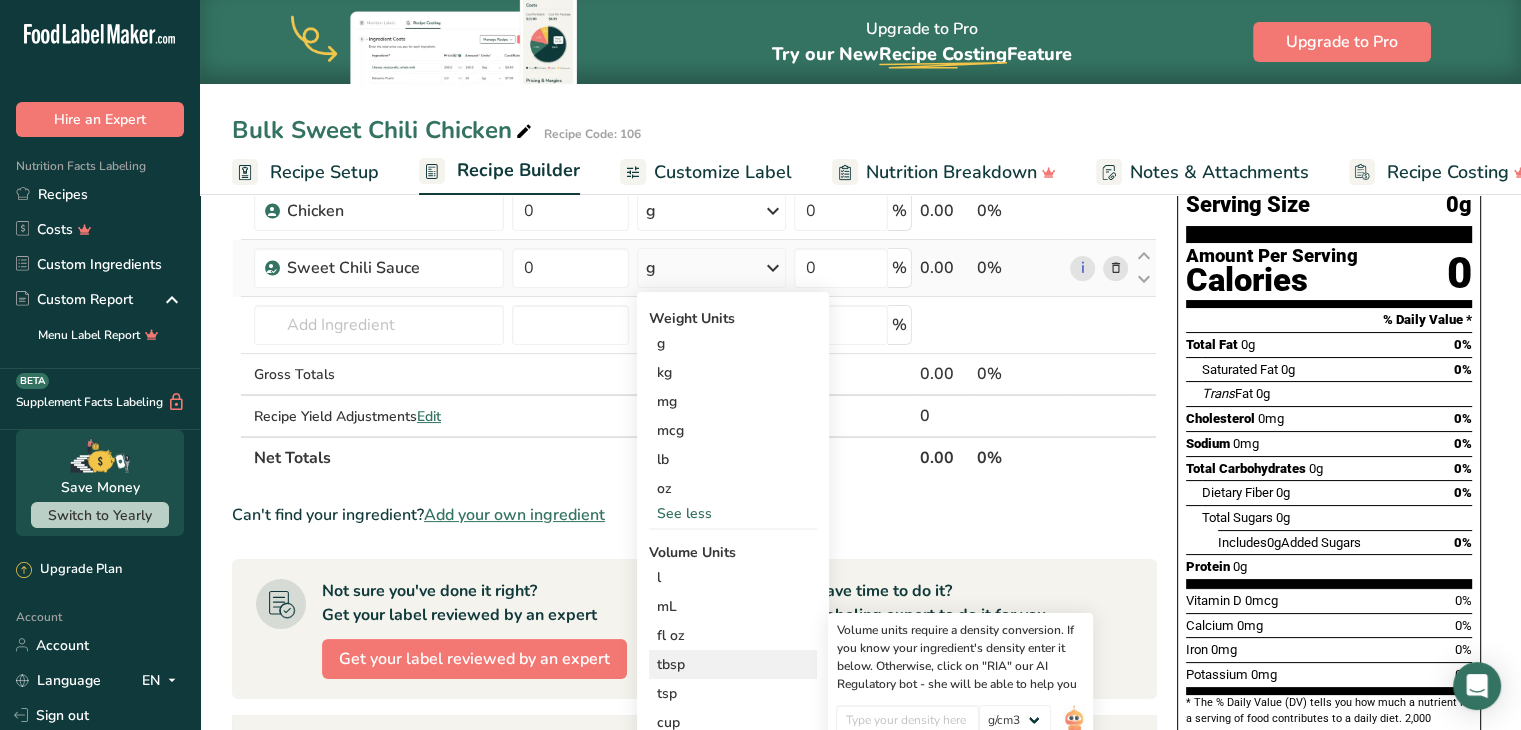 click on "tbsp" at bounding box center (733, 664) 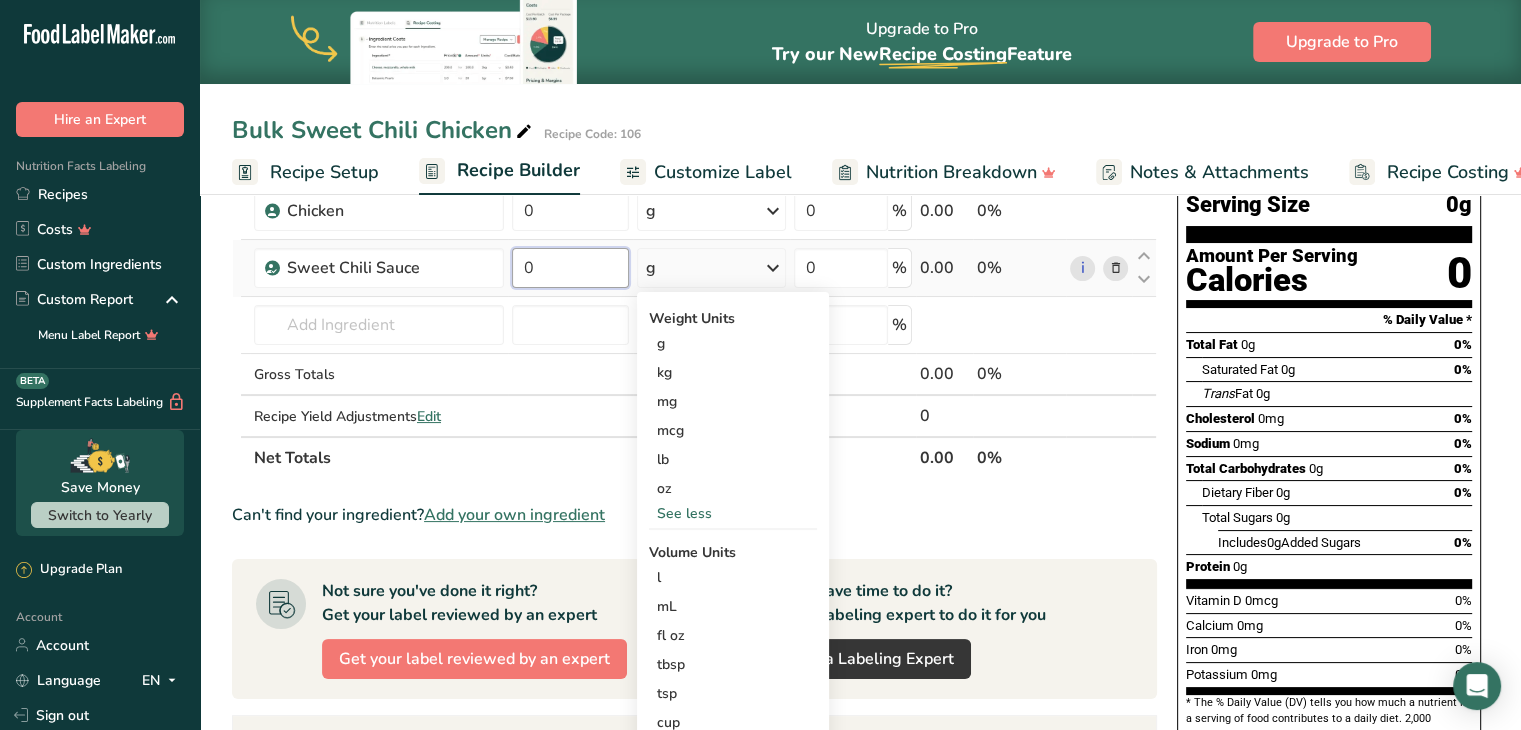 click on "0" at bounding box center (570, 268) 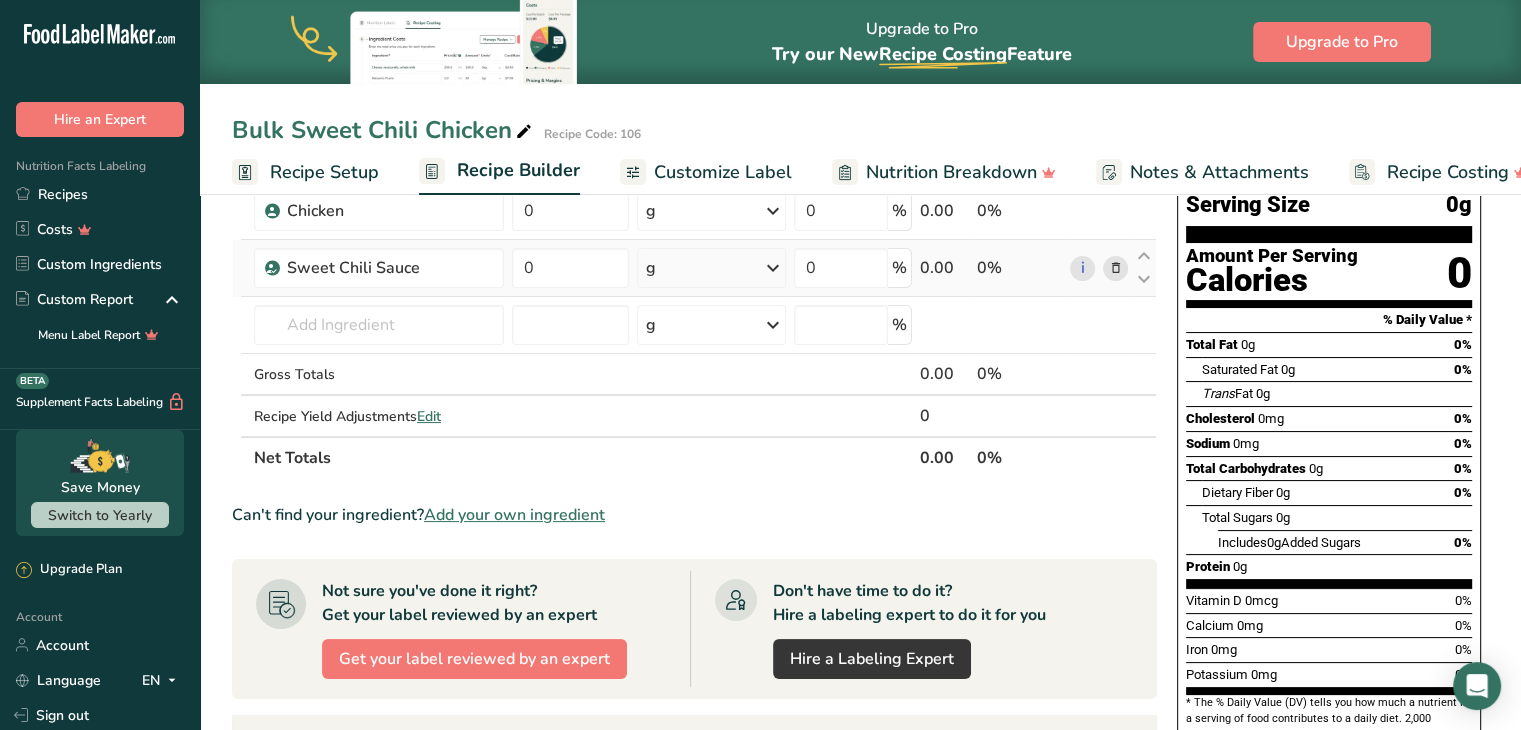click on "Ingredient *
Amount *
Unit *
Waste *   .a-a{fill:#347362;}.b-a{fill:#fff;}          Grams
Percentage
Chicken
0
g
Weight Units
g
kg
mg
See more
Volume Units
l
mL
fl oz
See more
0
%
0.00
0%
Sweet Chili Sauce
0
g
Weight Units
g
kg
mg
mcg
lb
oz
See less
Volume Units
l
Volume units require a density conversion. If you know your ingredient's density enter it below. Otherwise, click on "RIA" our AI Regulatory bot - she will be able to help you" at bounding box center (694, 309) 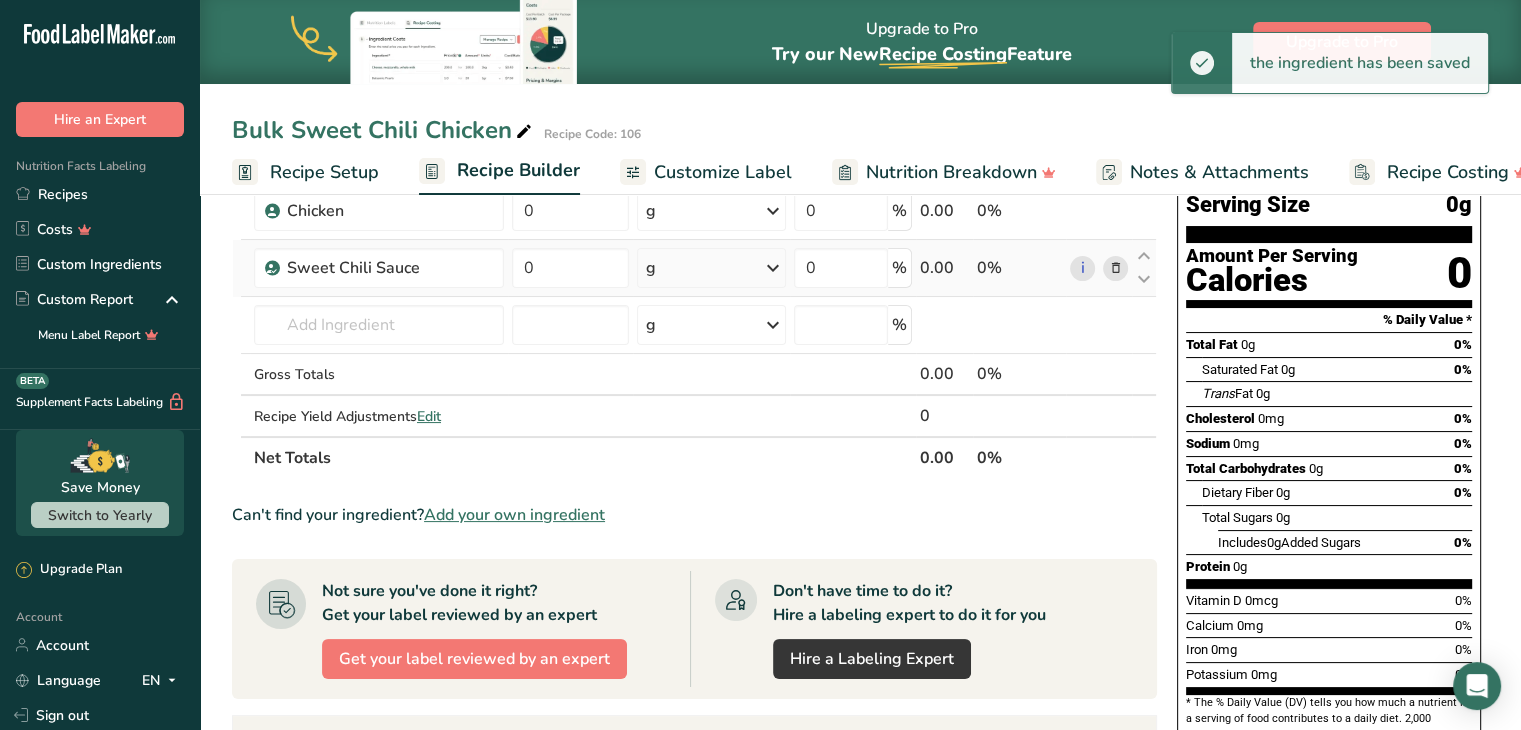 click on "g" at bounding box center (711, 268) 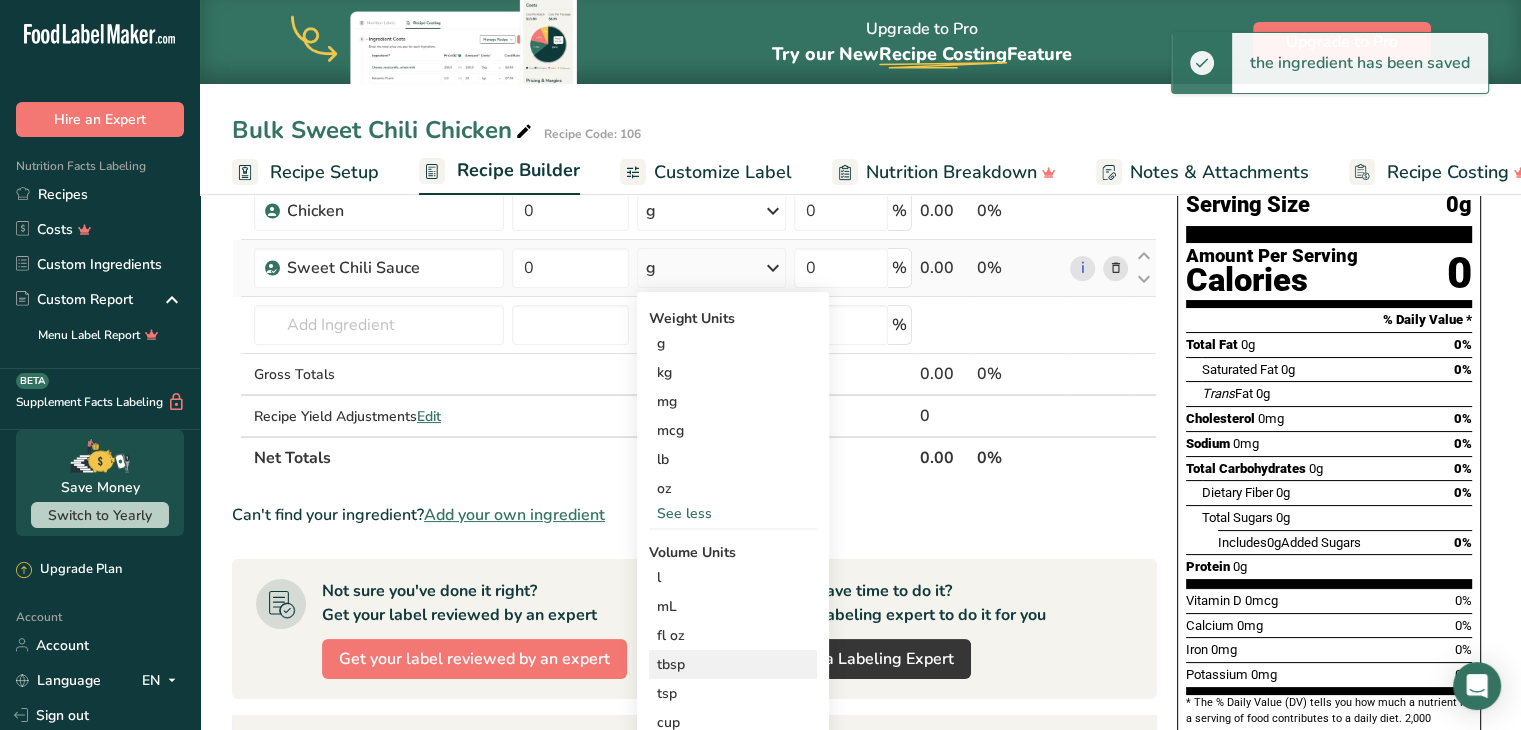 click on "tbsp" at bounding box center (733, 664) 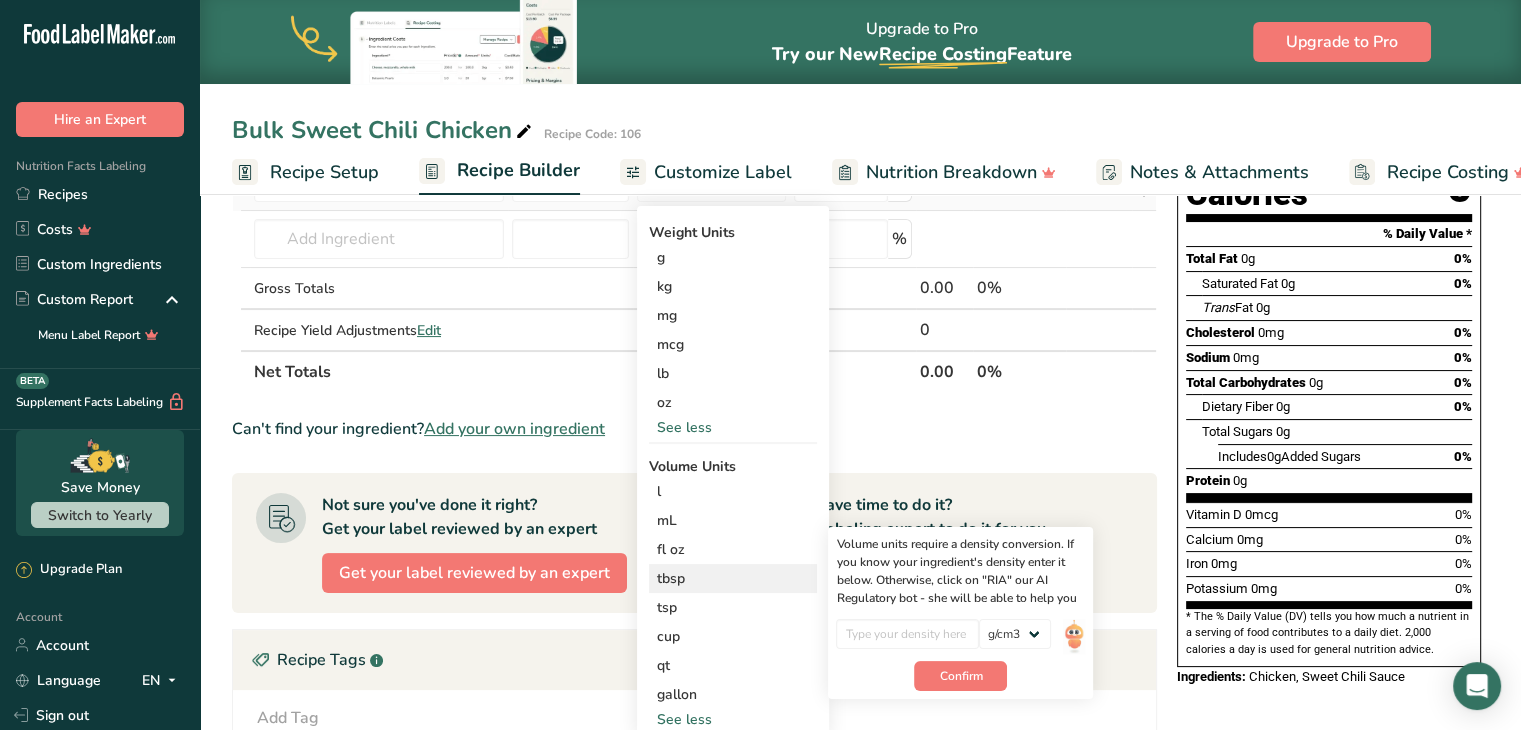 scroll, scrollTop: 254, scrollLeft: 0, axis: vertical 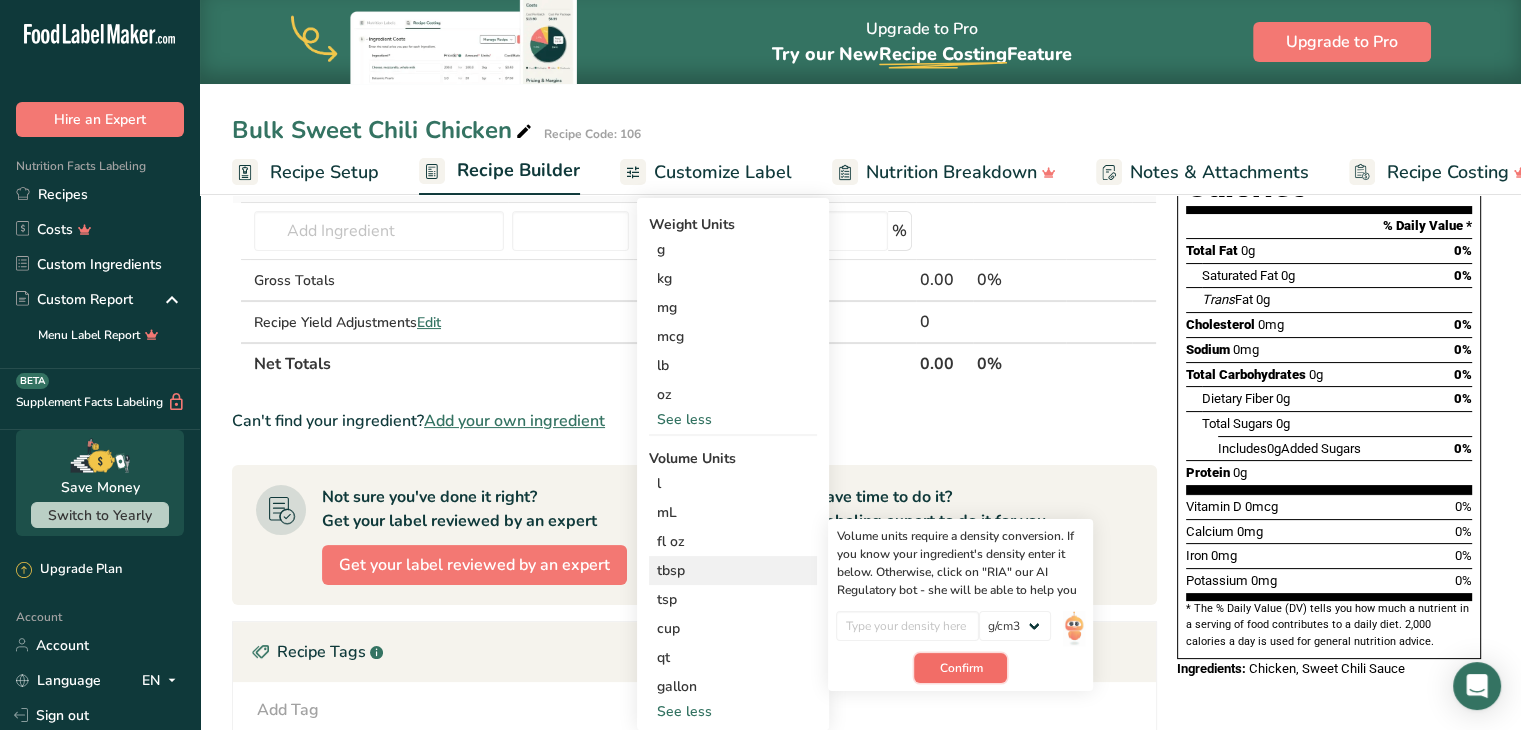 click on "Confirm" at bounding box center (960, 668) 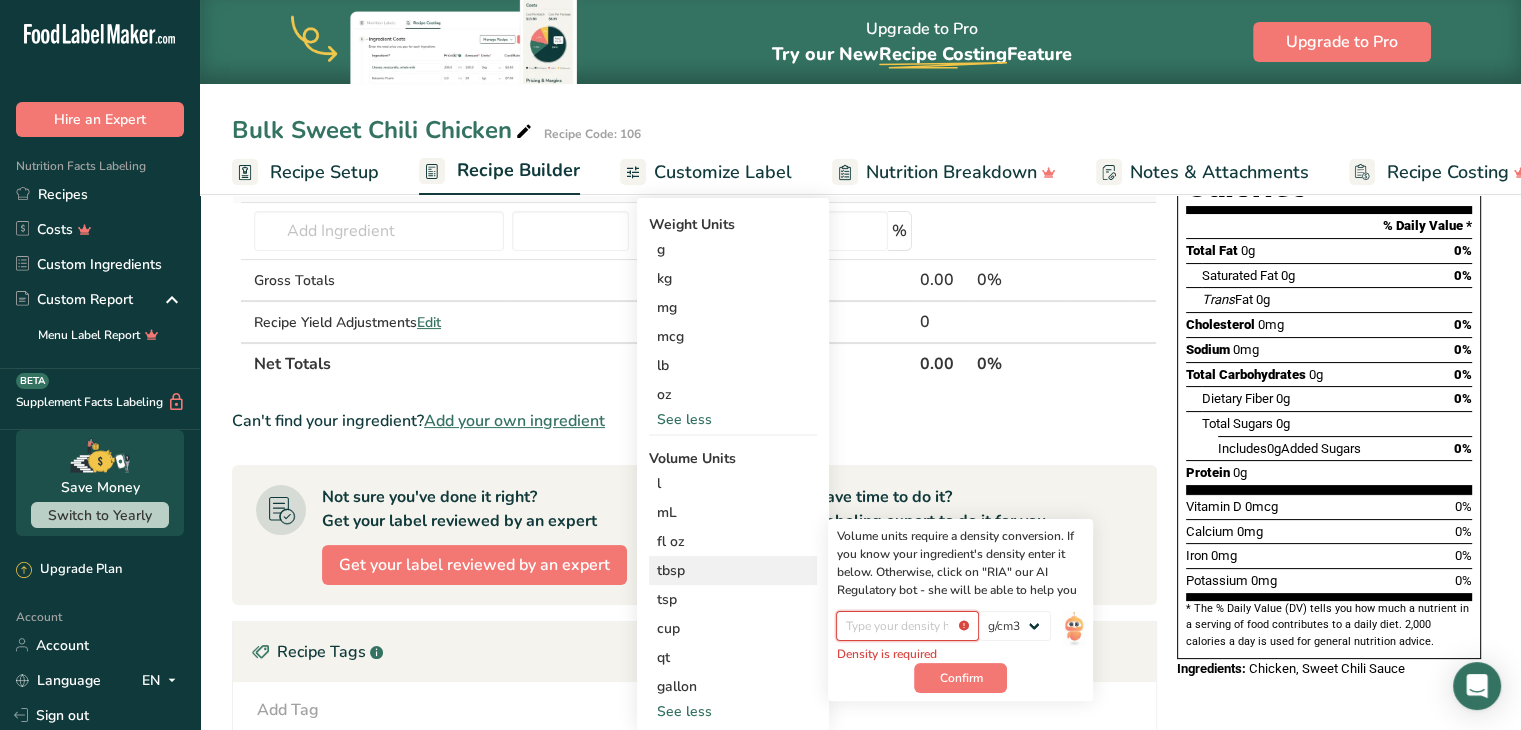click at bounding box center [907, 626] 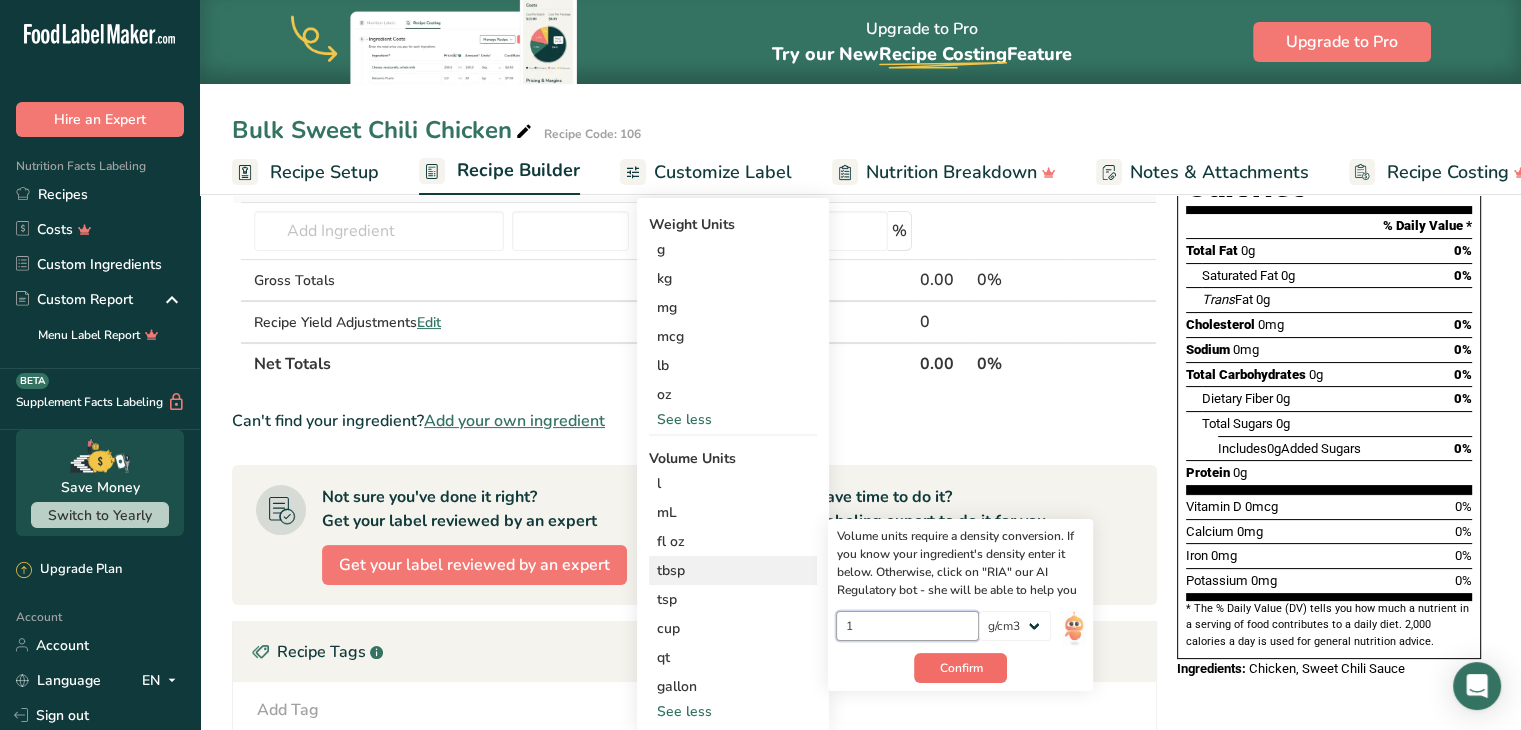 type on "1" 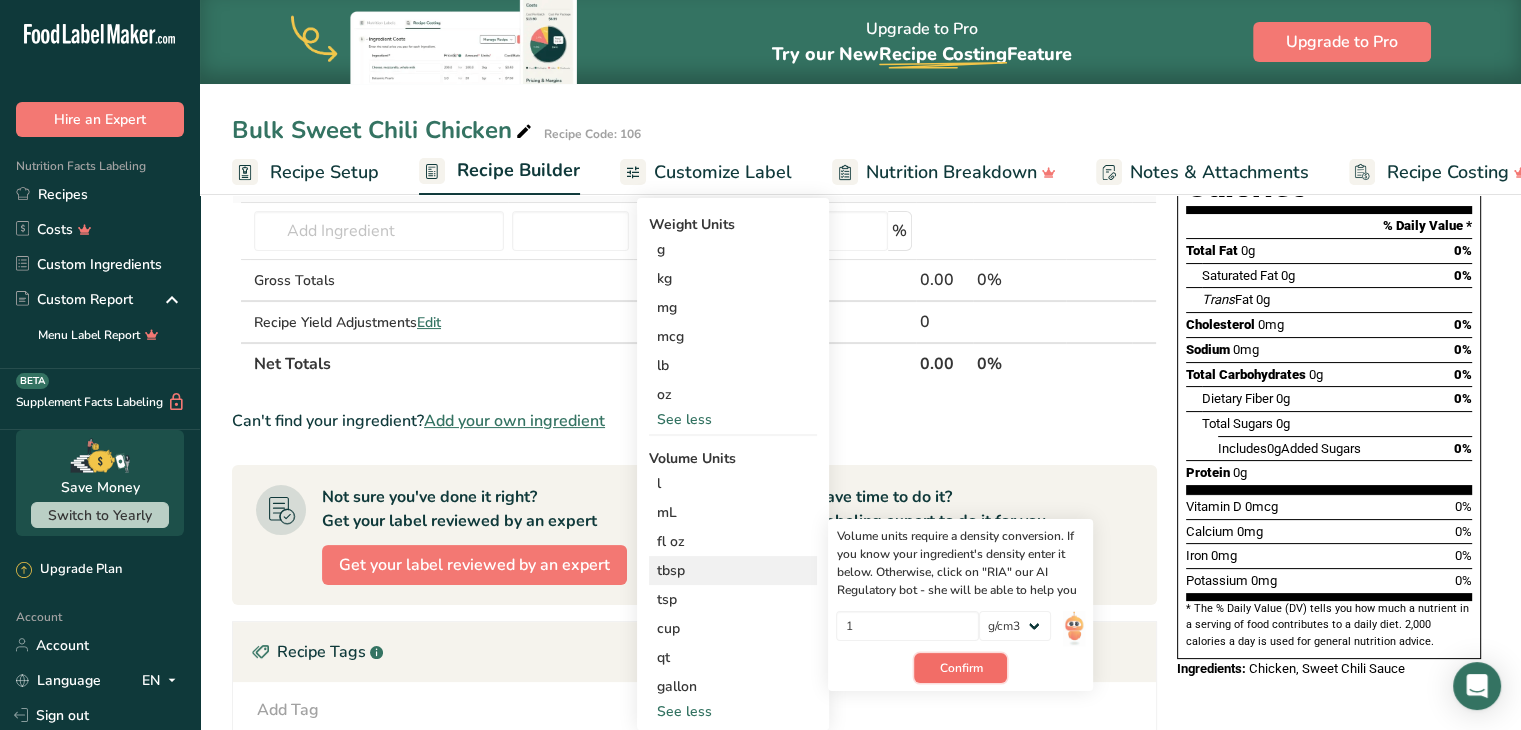 click on "Confirm" at bounding box center [960, 668] 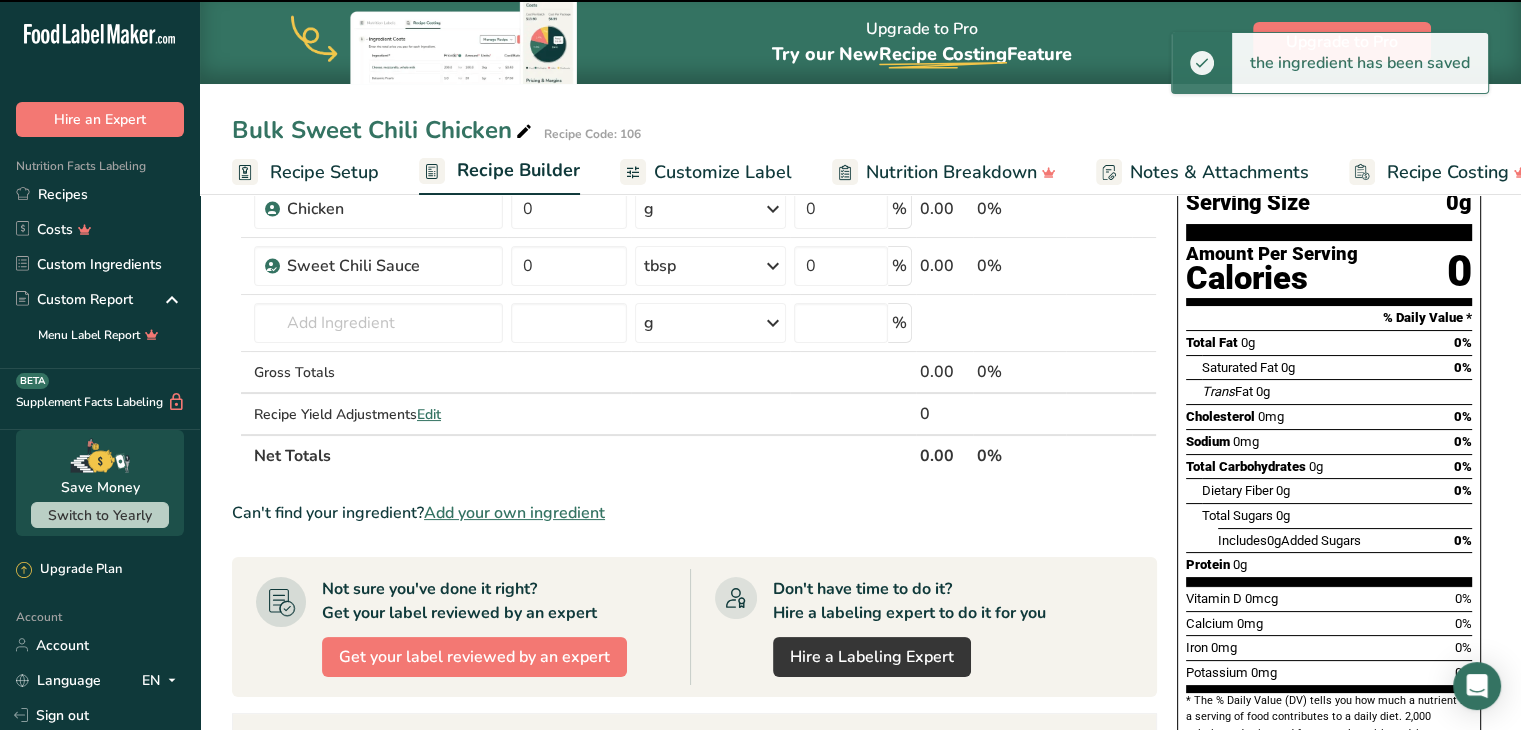 scroll, scrollTop: 136, scrollLeft: 0, axis: vertical 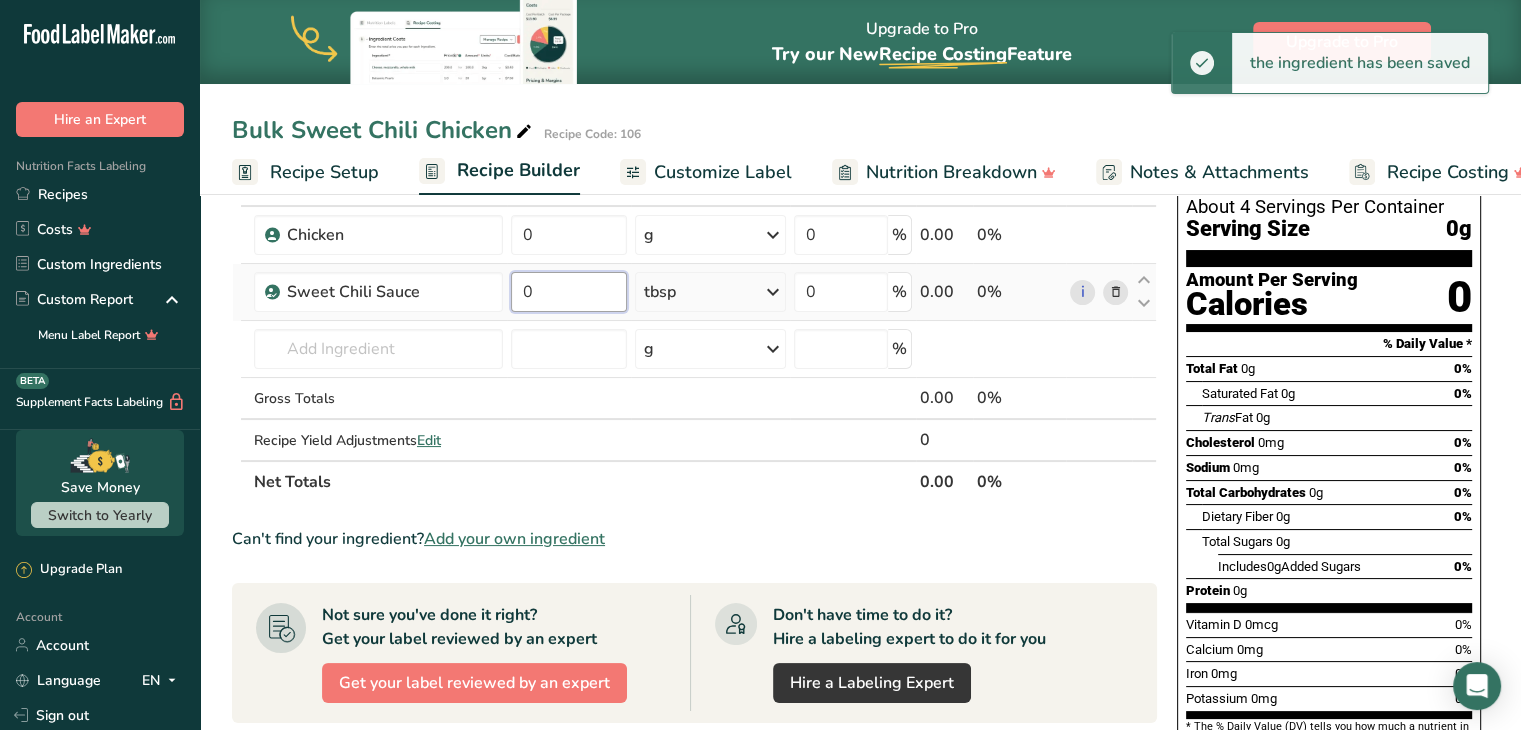 click on "0" at bounding box center (569, 292) 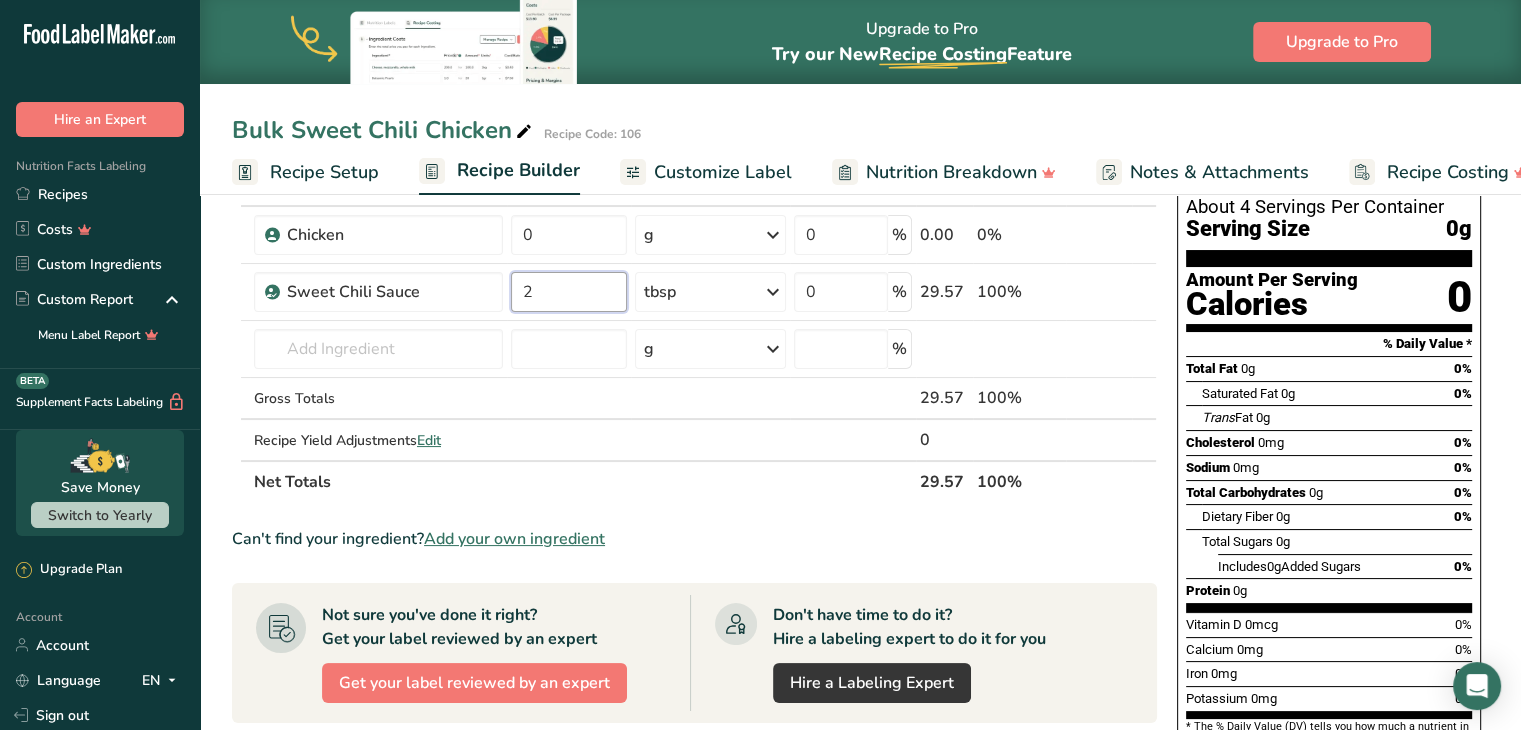 type on "2" 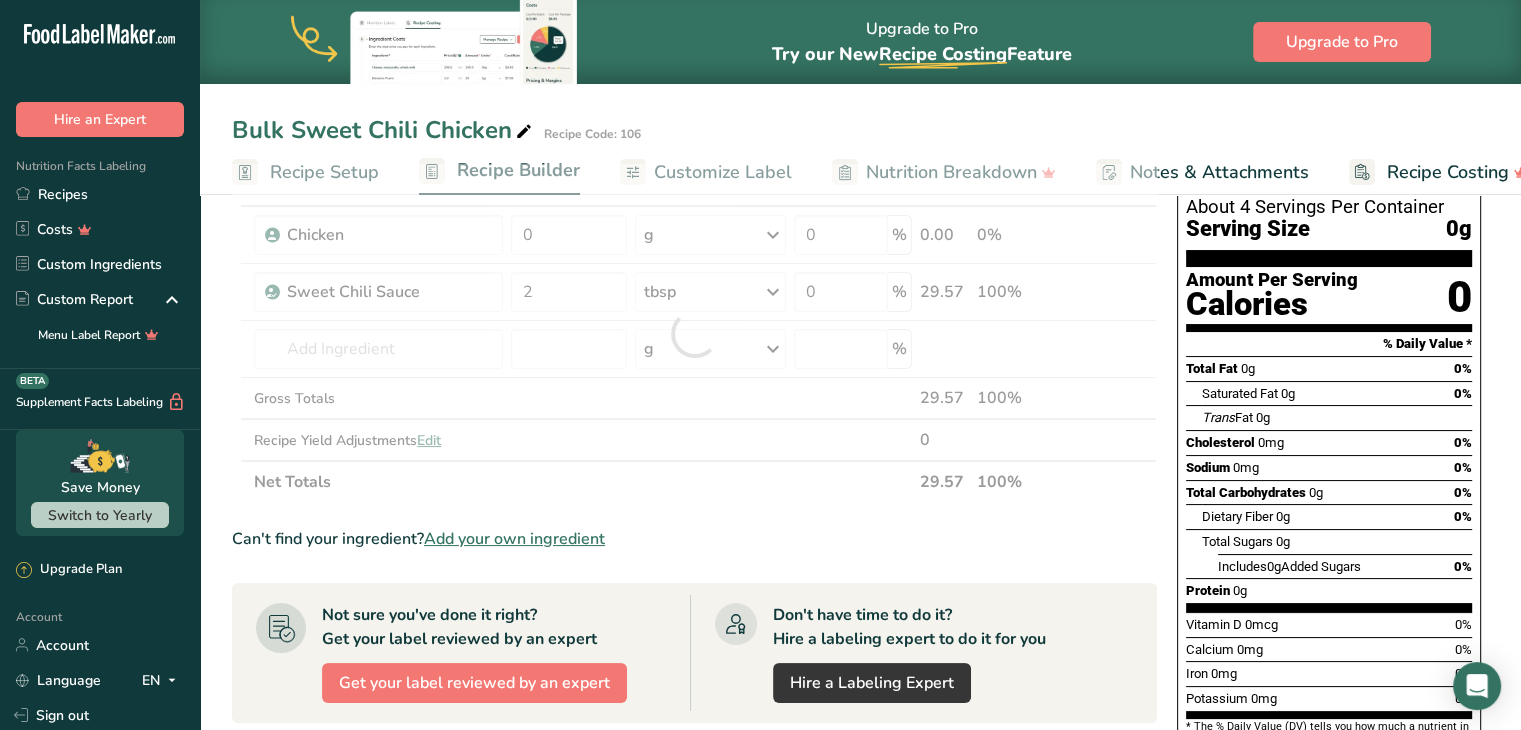 click on "Add Ingredients
Manage Recipe         Delete Recipe           Duplicate Recipe             Scale Recipe             Save as Sub-Recipe   .a-a{fill:#347362;}.b-a{fill:#fff;}                               Nutrition Breakdown                   Recipe Card
NEW
Amino Acids Pattern Report             Activity History
Download
Choose your preferred label style
Standard FDA label
Standard FDA label
The most common format for nutrition facts labels in compliance with the FDA's typeface, style and requirements
Tabular FDA label
A label format compliant with the FDA regulations presented in a tabular (horizontal) display.
Linear FDA label
A simple linear display for small sized packages.
Simplified FDA label" at bounding box center (860, 611) 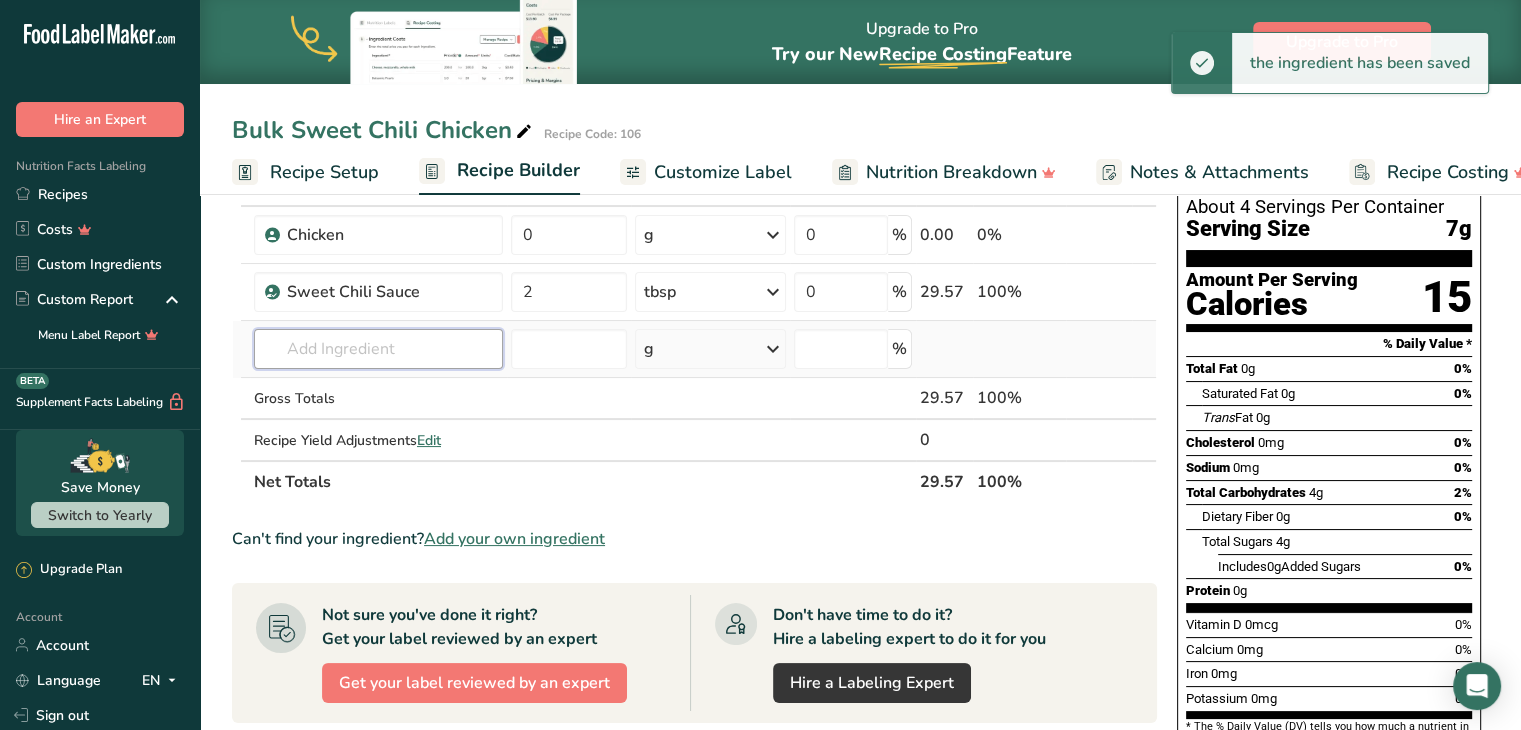 click at bounding box center (378, 349) 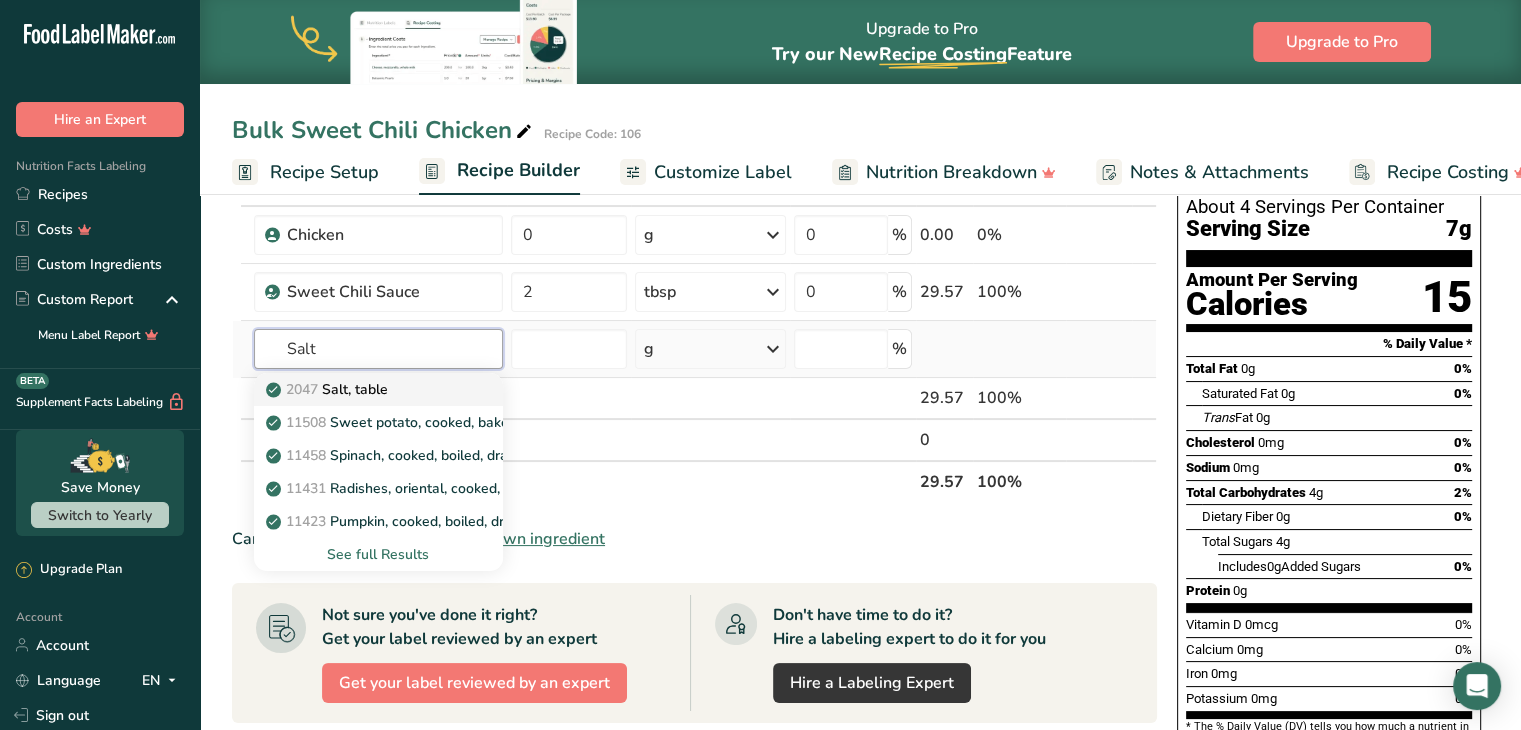 type on "Salt" 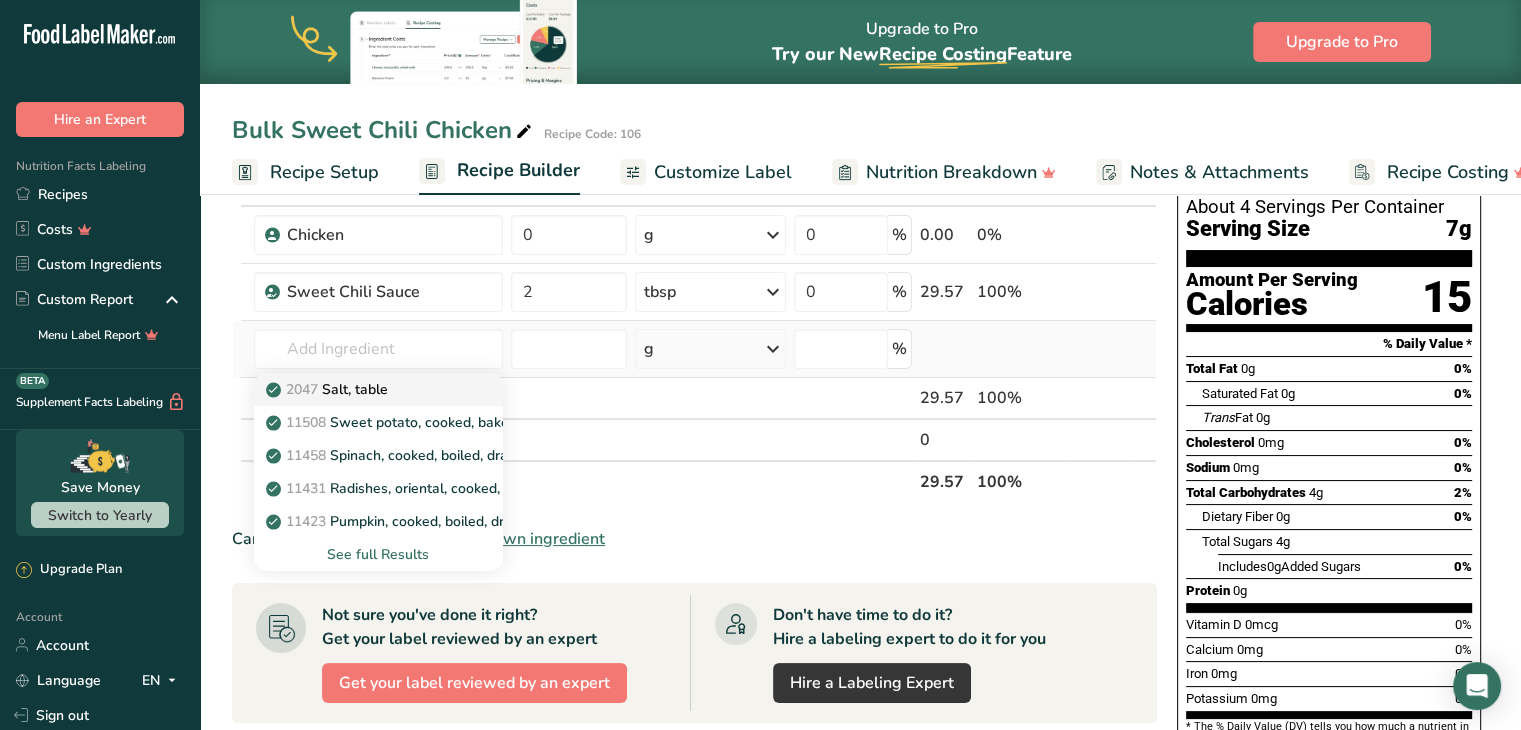 click on "2047
Salt, table" at bounding box center (362, 389) 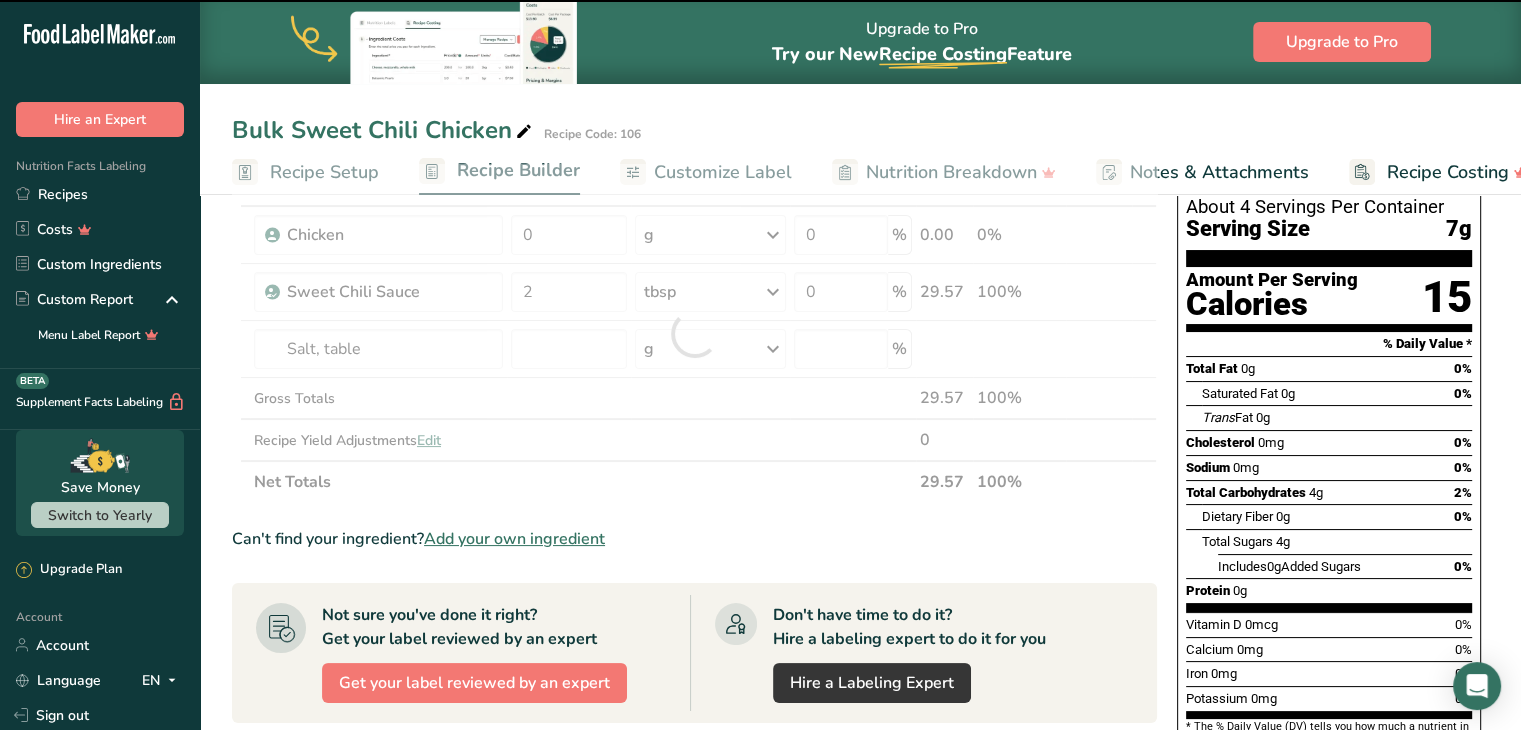 type on "0" 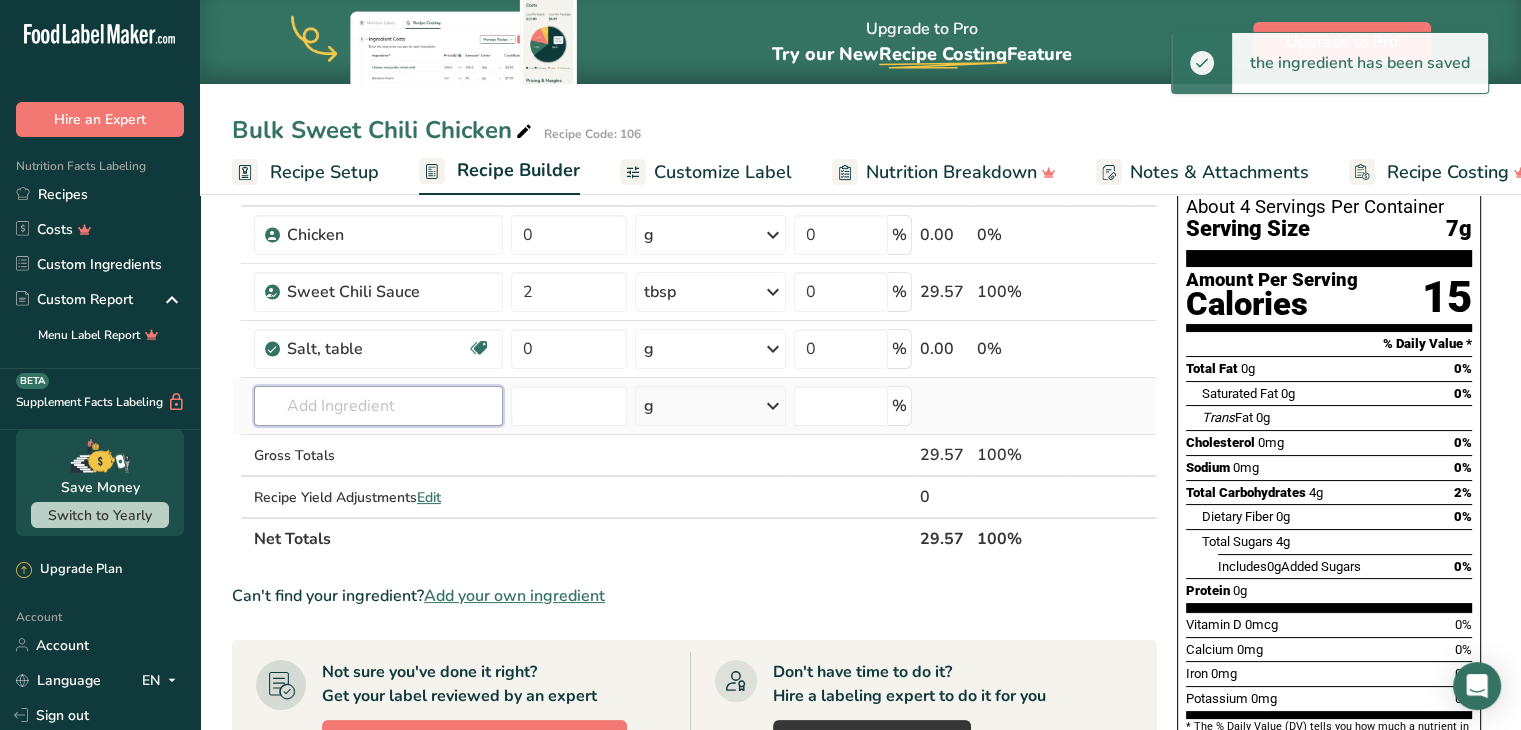 click at bounding box center (378, 406) 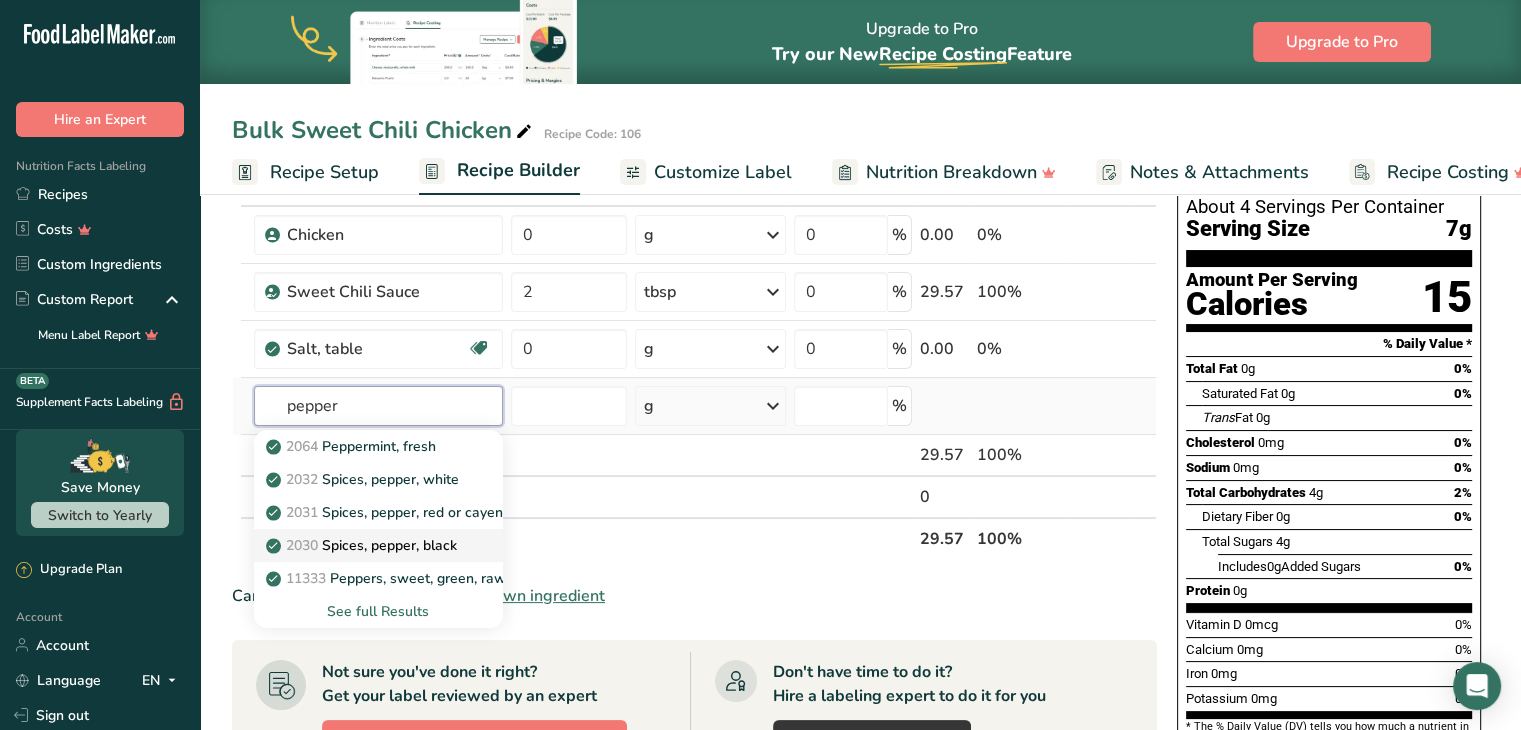 type on "pepper" 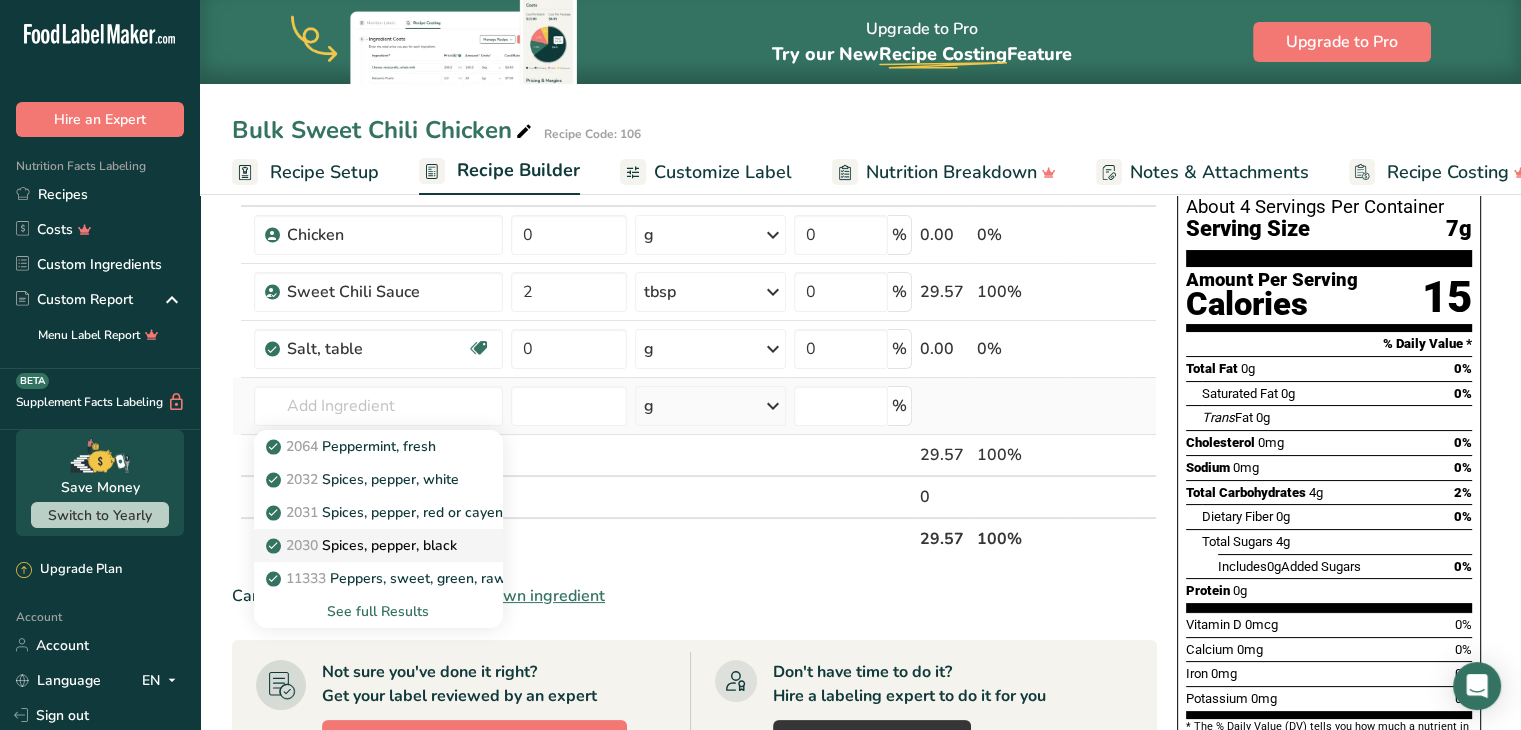 click on "2030
Spices, pepper, black" at bounding box center (363, 545) 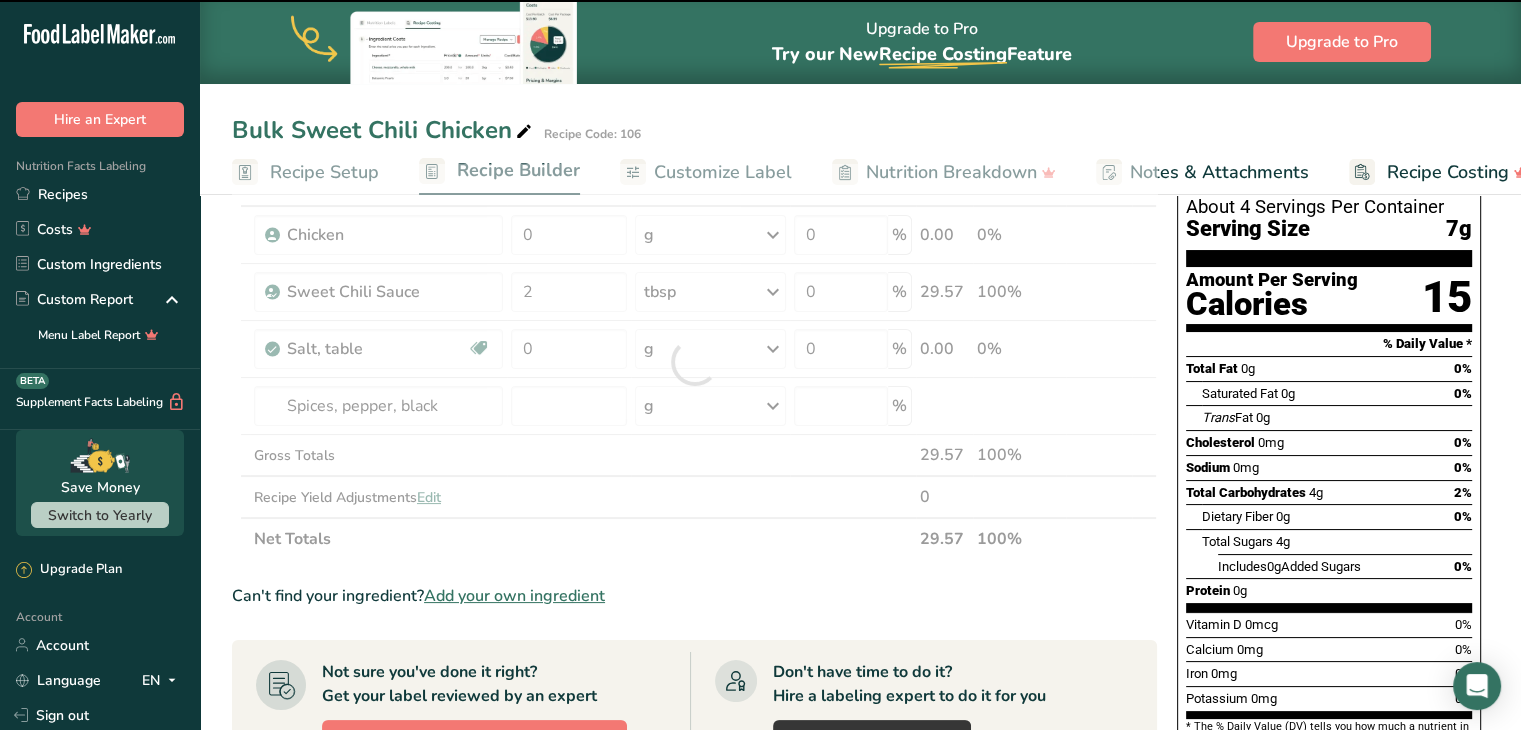type on "0" 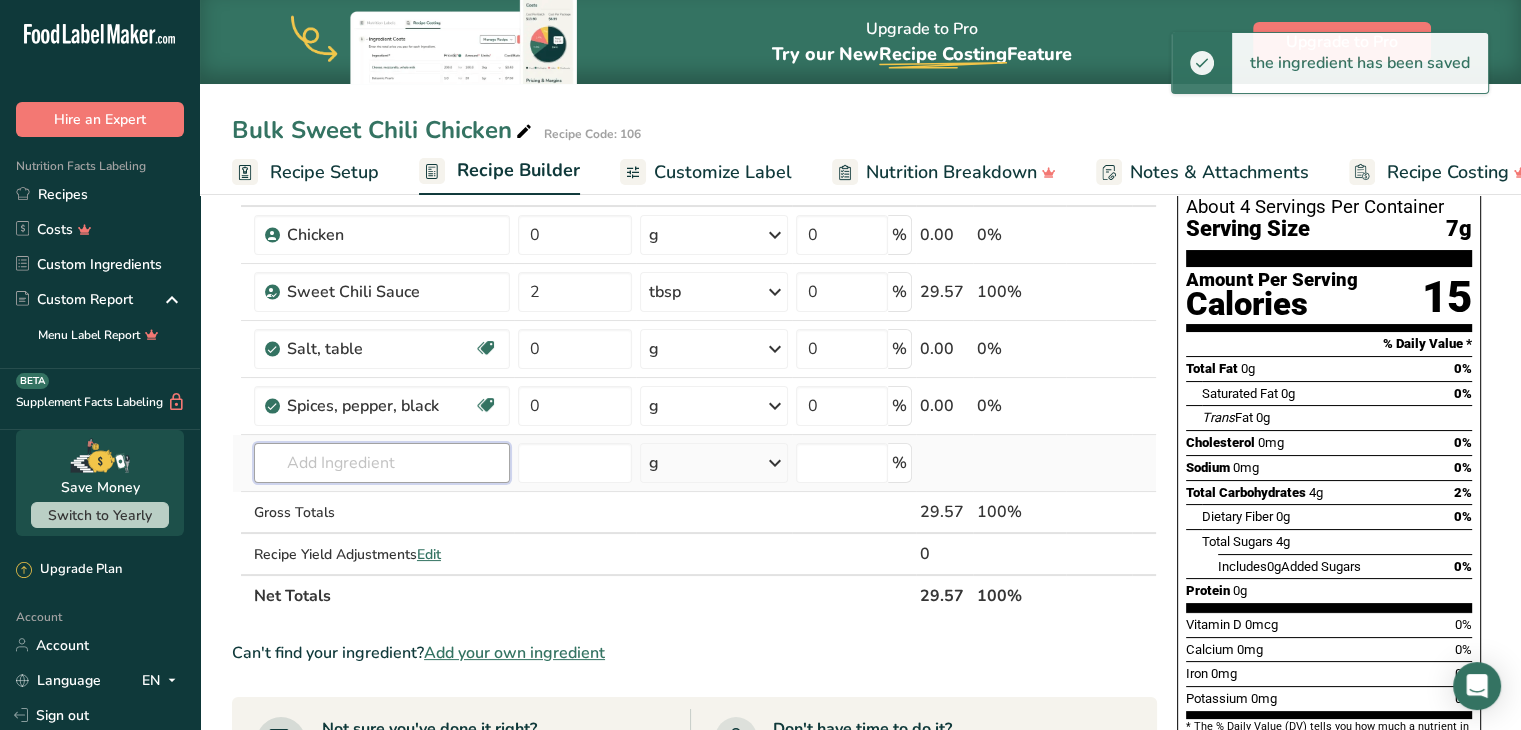 click at bounding box center [382, 463] 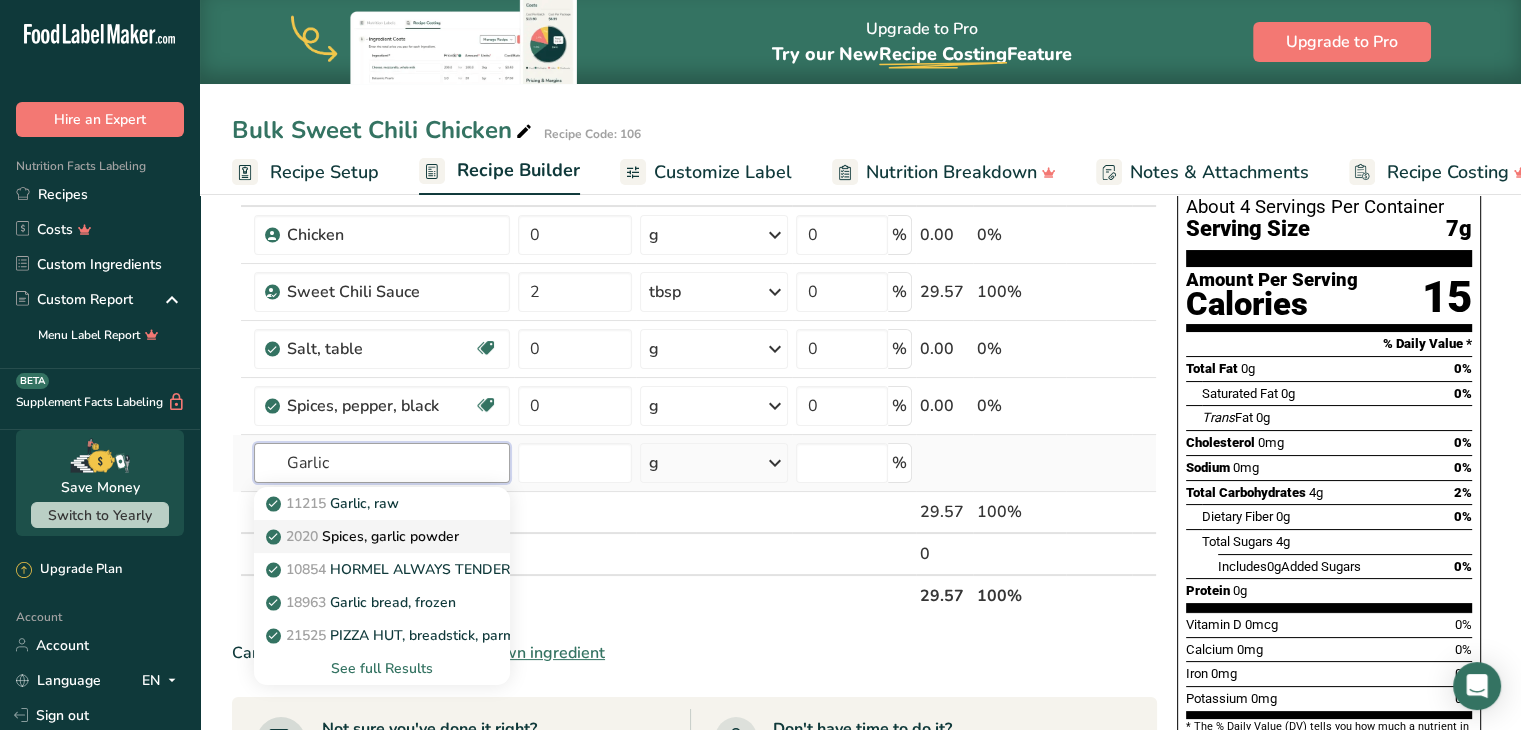 type on "Garlic" 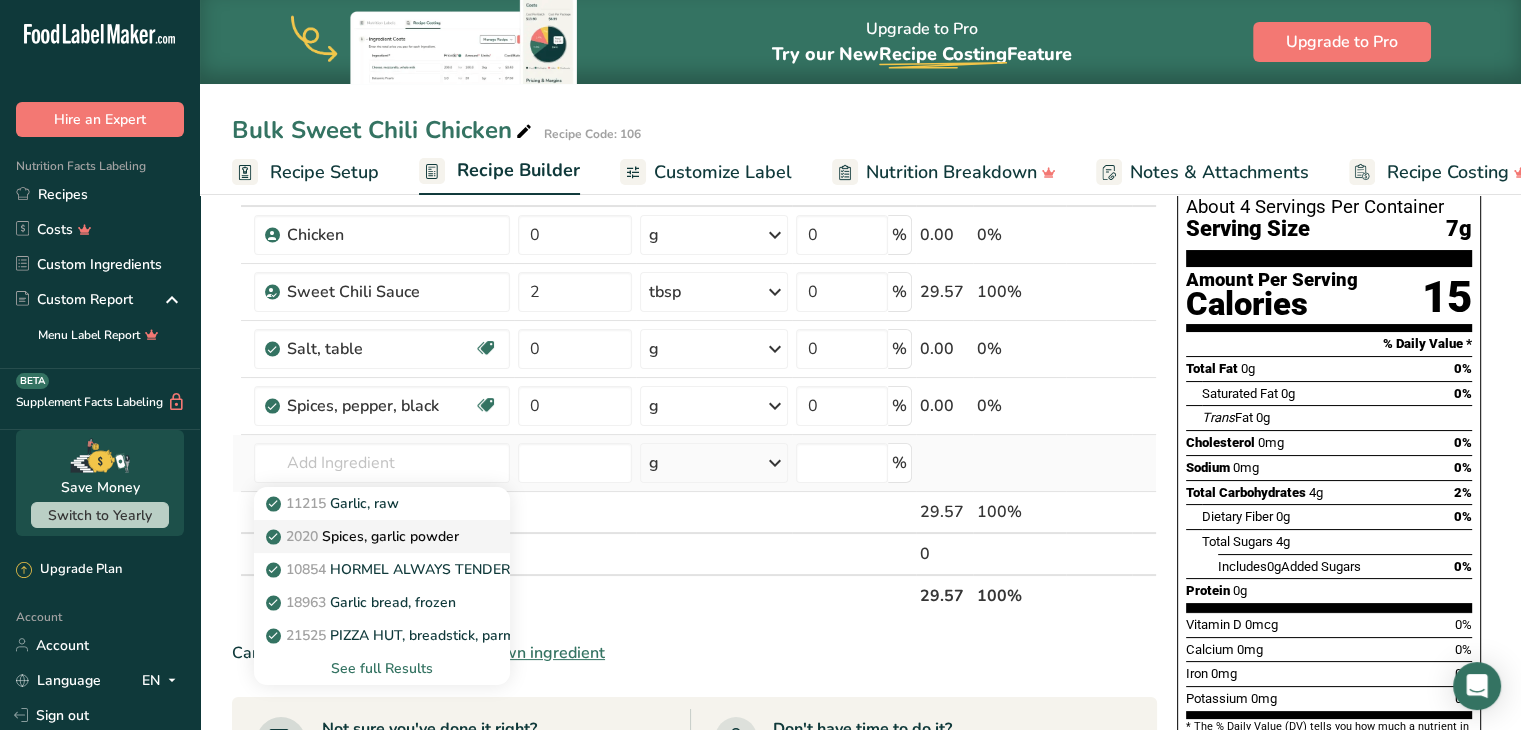 click on "2020
Spices, garlic powder" at bounding box center [364, 536] 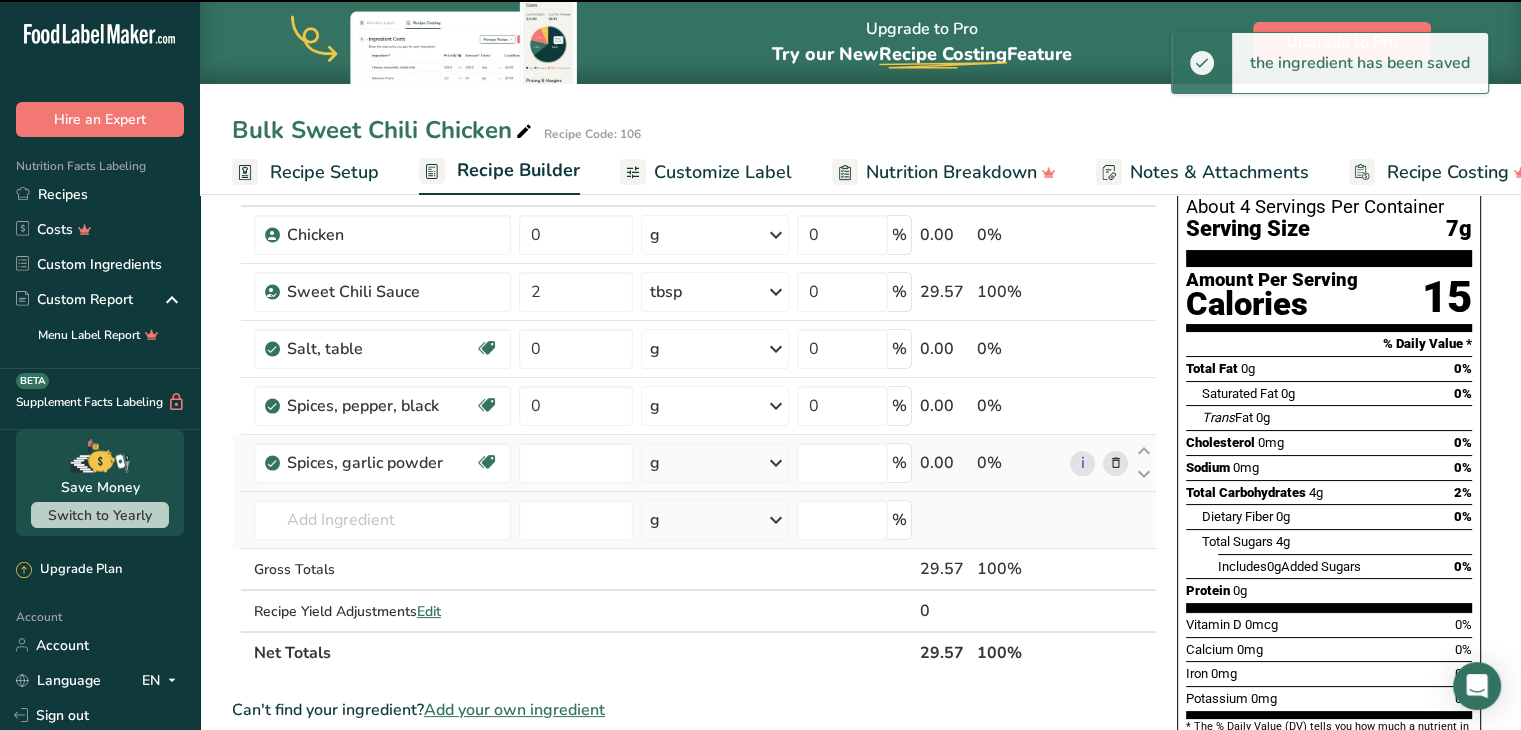 type on "0" 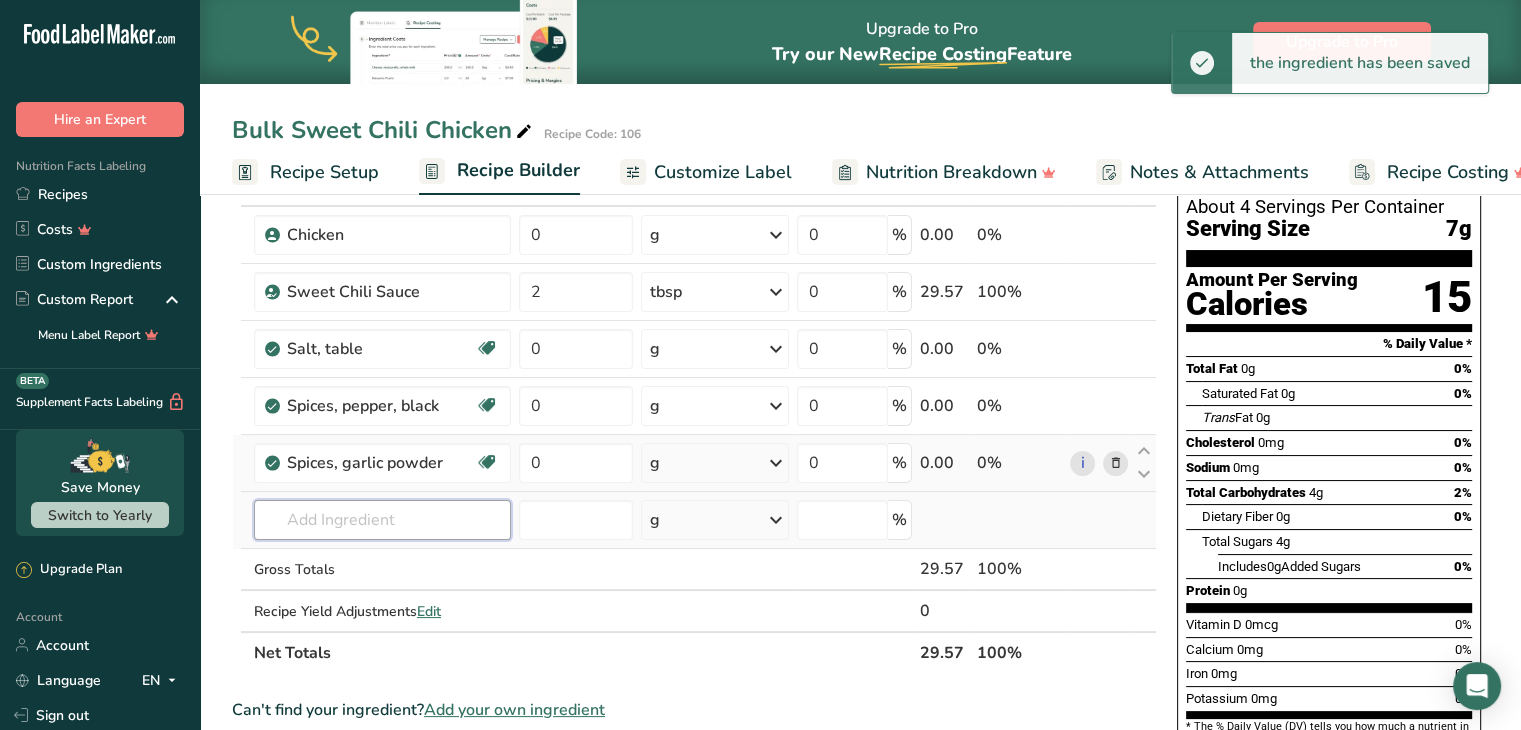 click at bounding box center (382, 520) 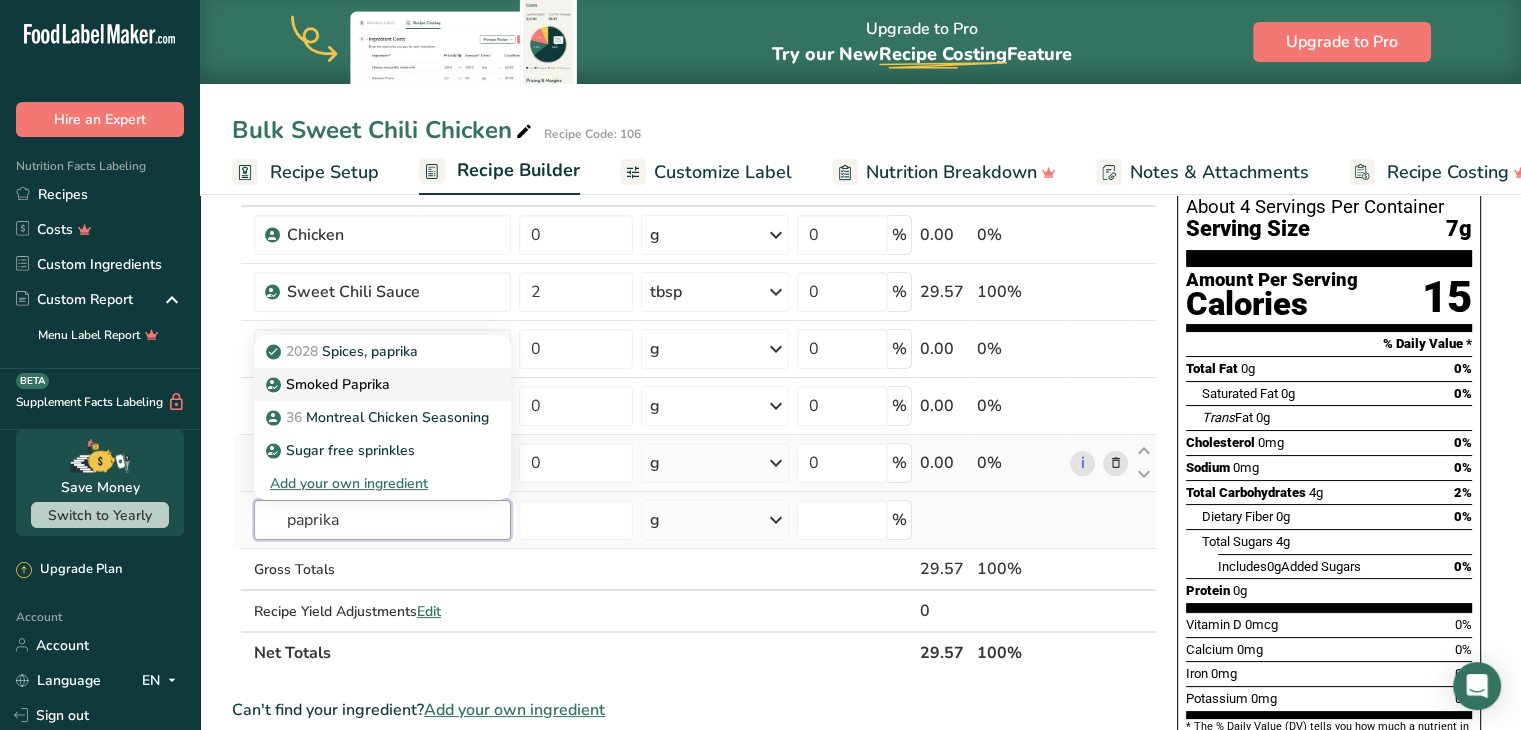 type on "paprika" 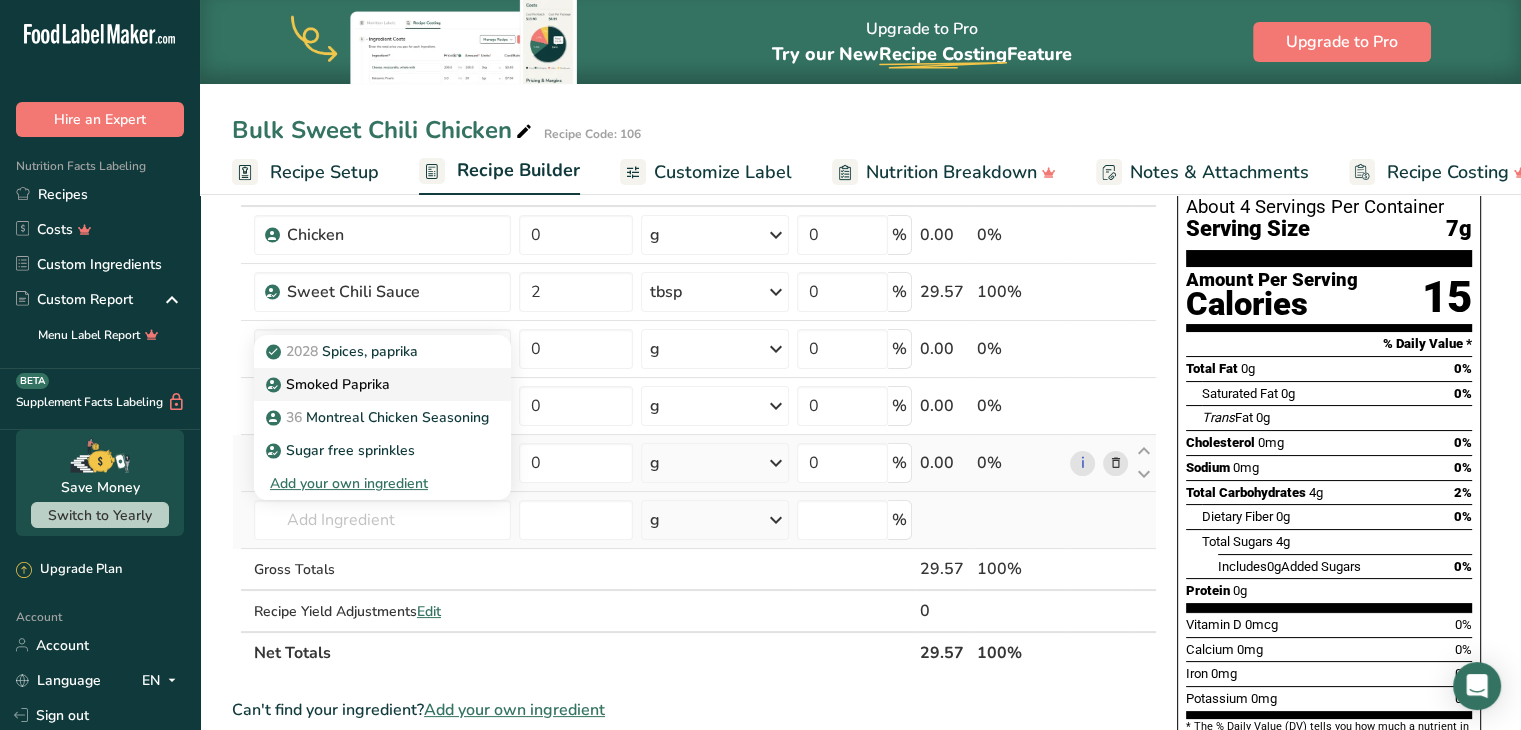 click on "Smoked Paprika" at bounding box center [330, 384] 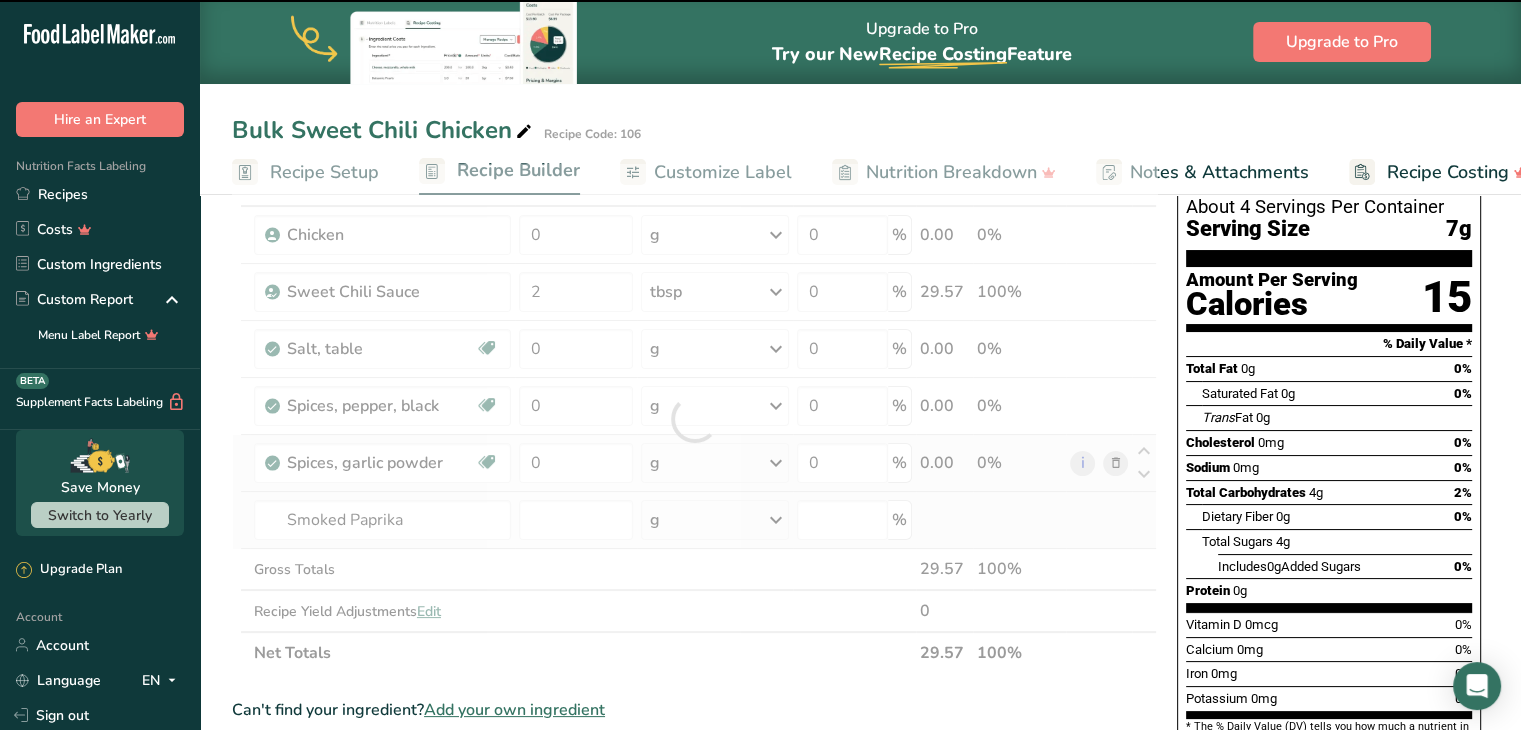 type on "0" 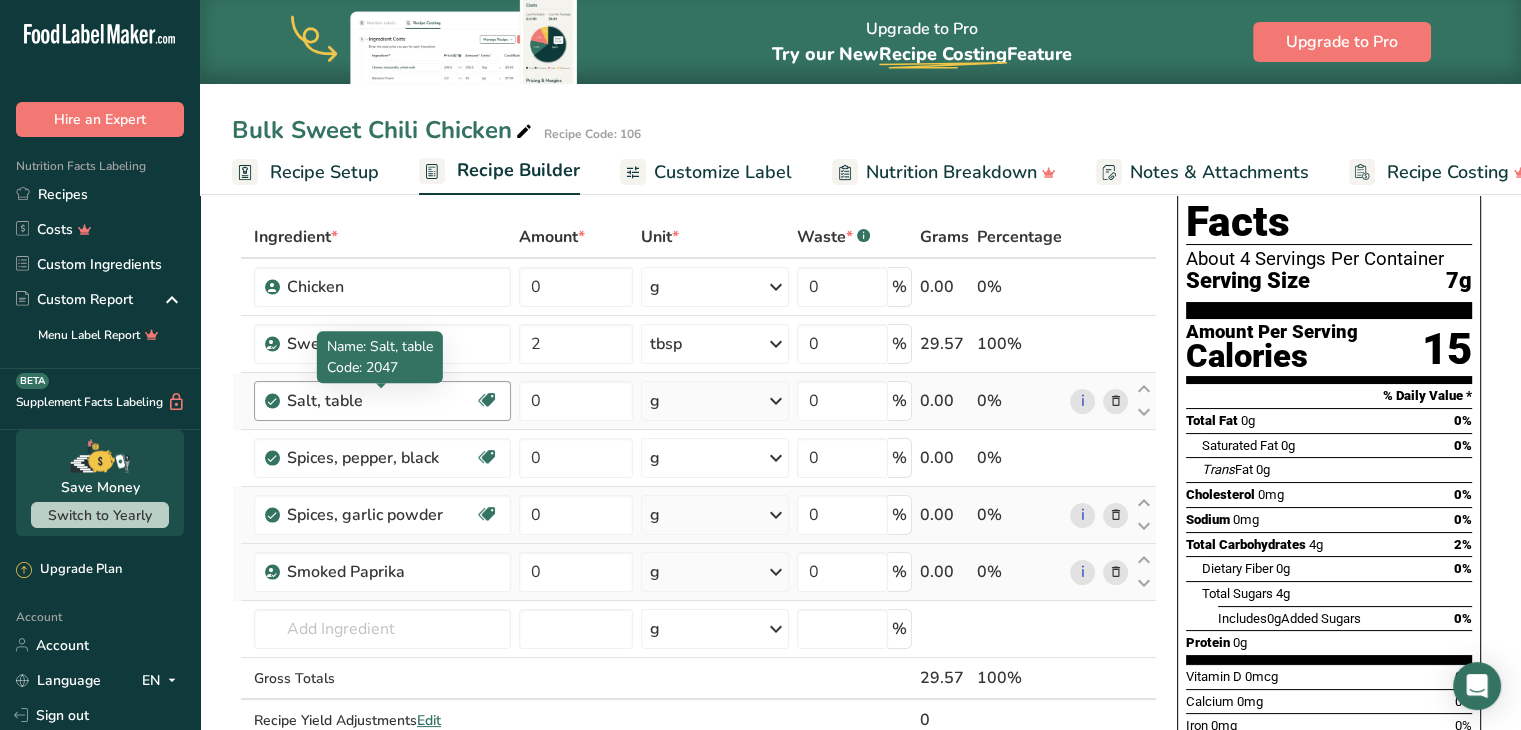 scroll, scrollTop: 83, scrollLeft: 0, axis: vertical 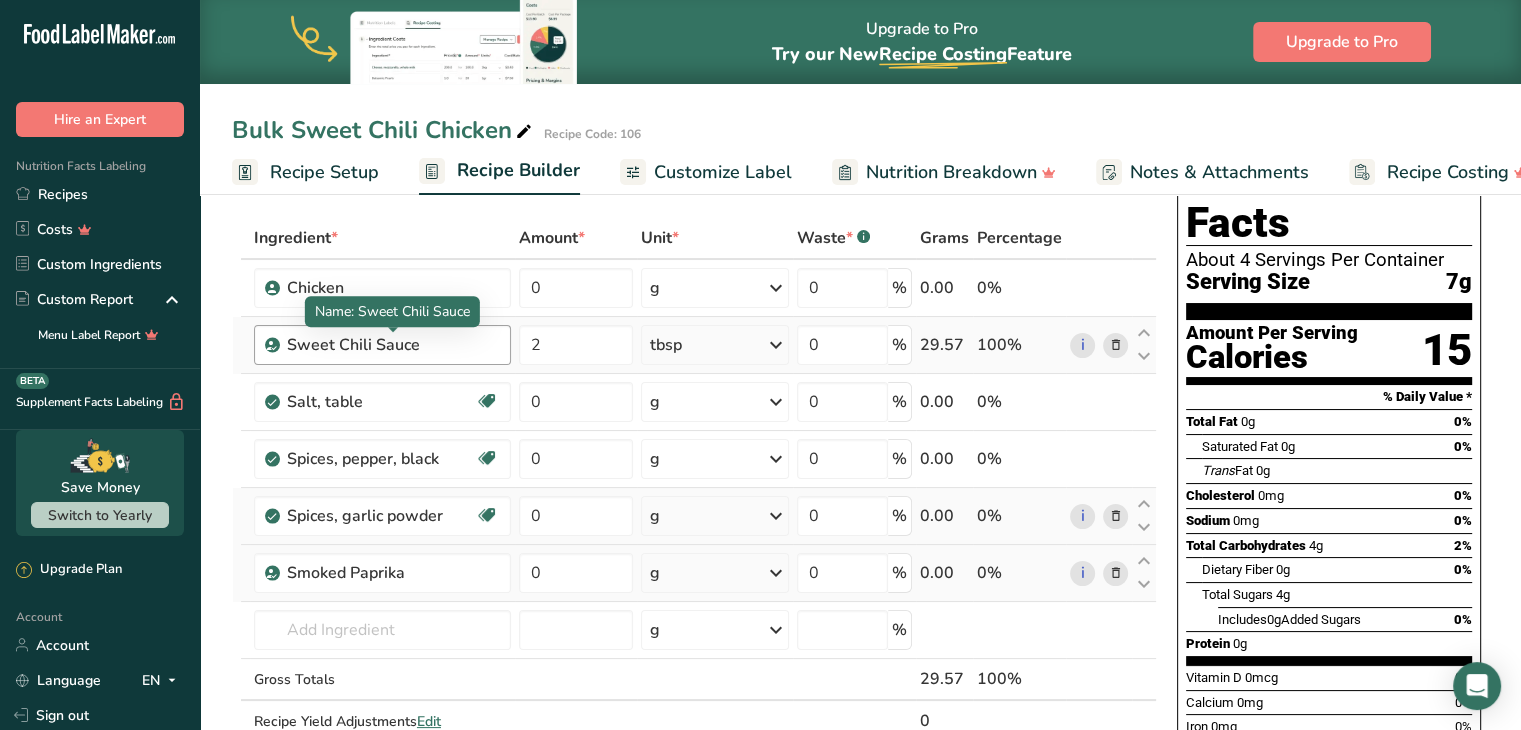 click on "Sweet Chili Sauce" at bounding box center (393, 345) 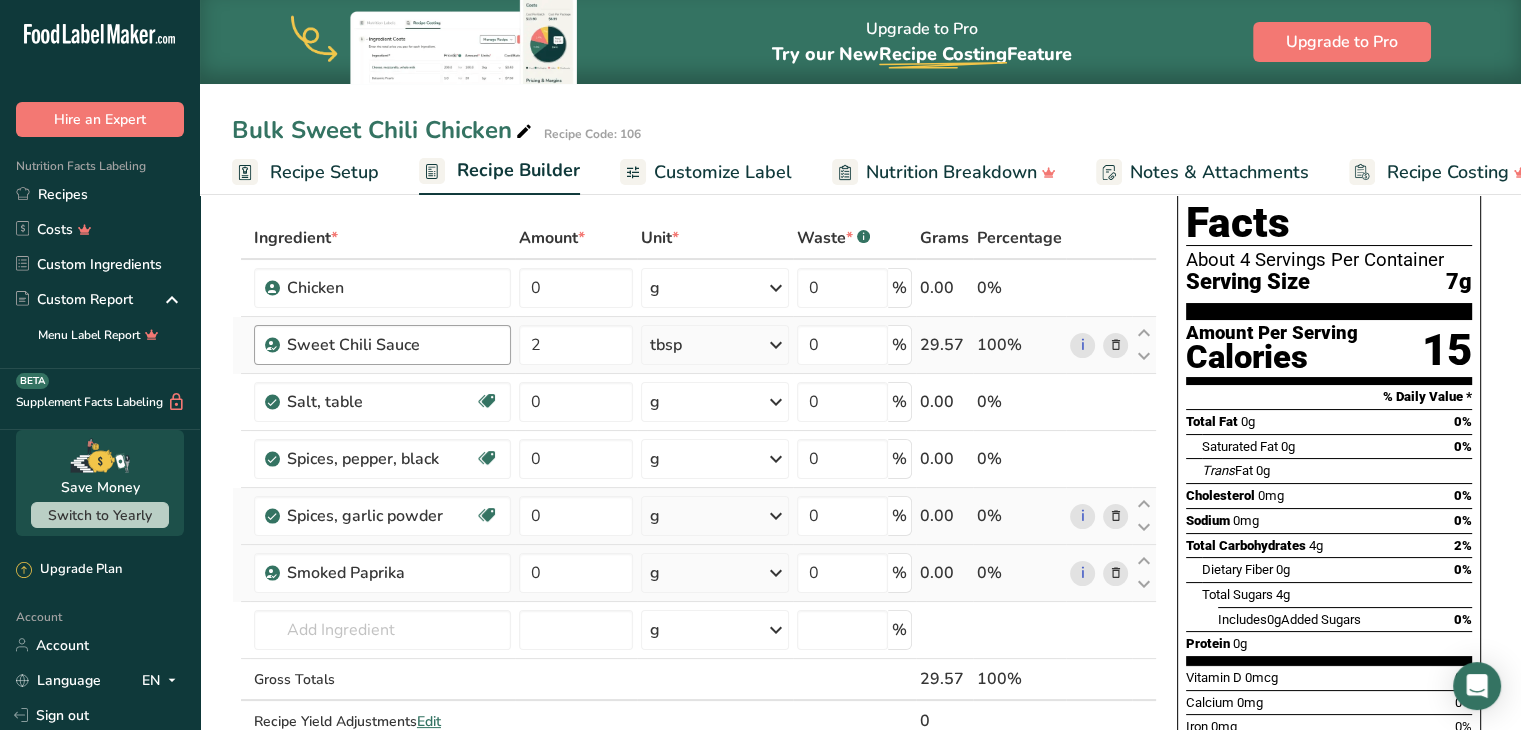 click on "Sweet Chili Sauce" at bounding box center (382, 345) 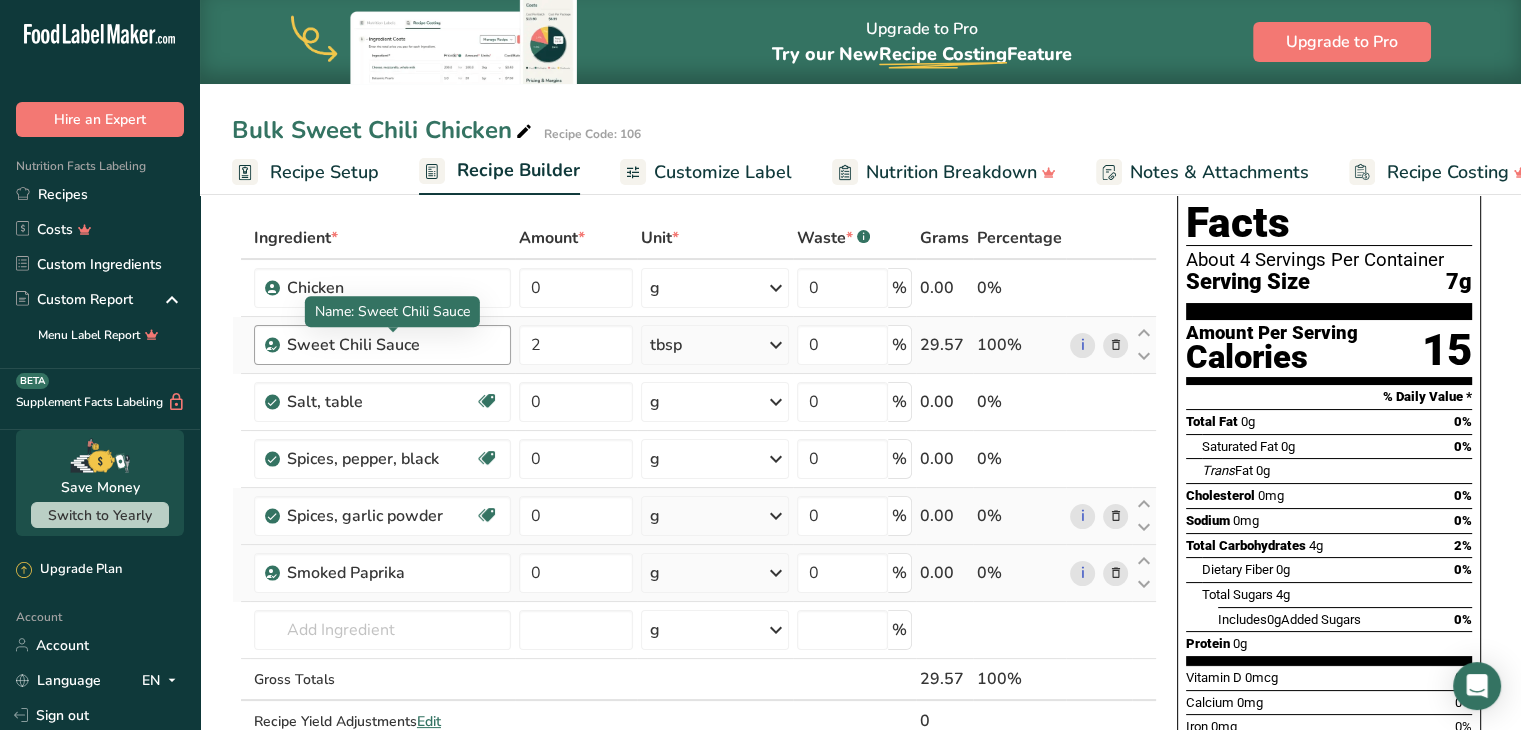 click on "Sweet Chili Sauce" at bounding box center [393, 345] 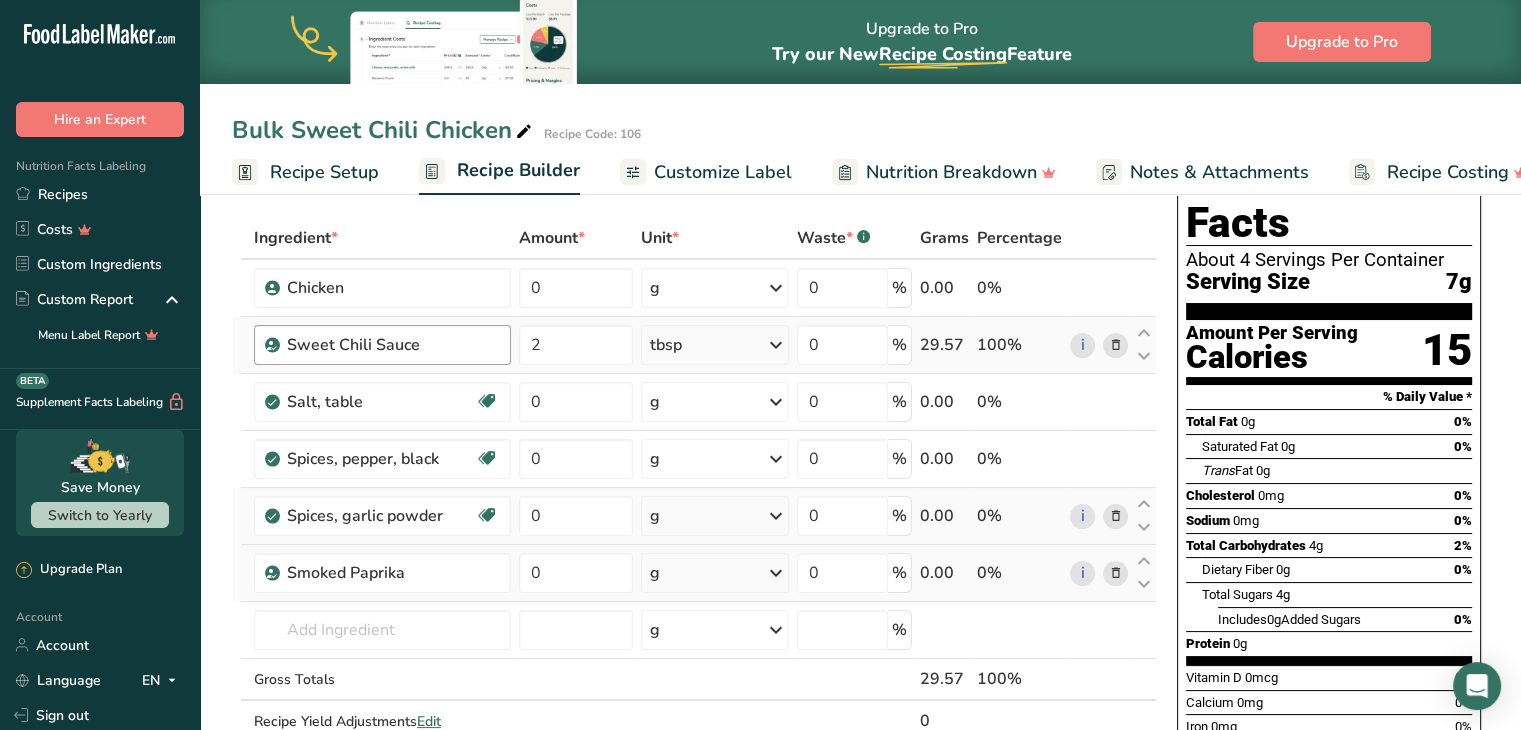 click on "Sweet Chili Sauce" at bounding box center (393, 345) 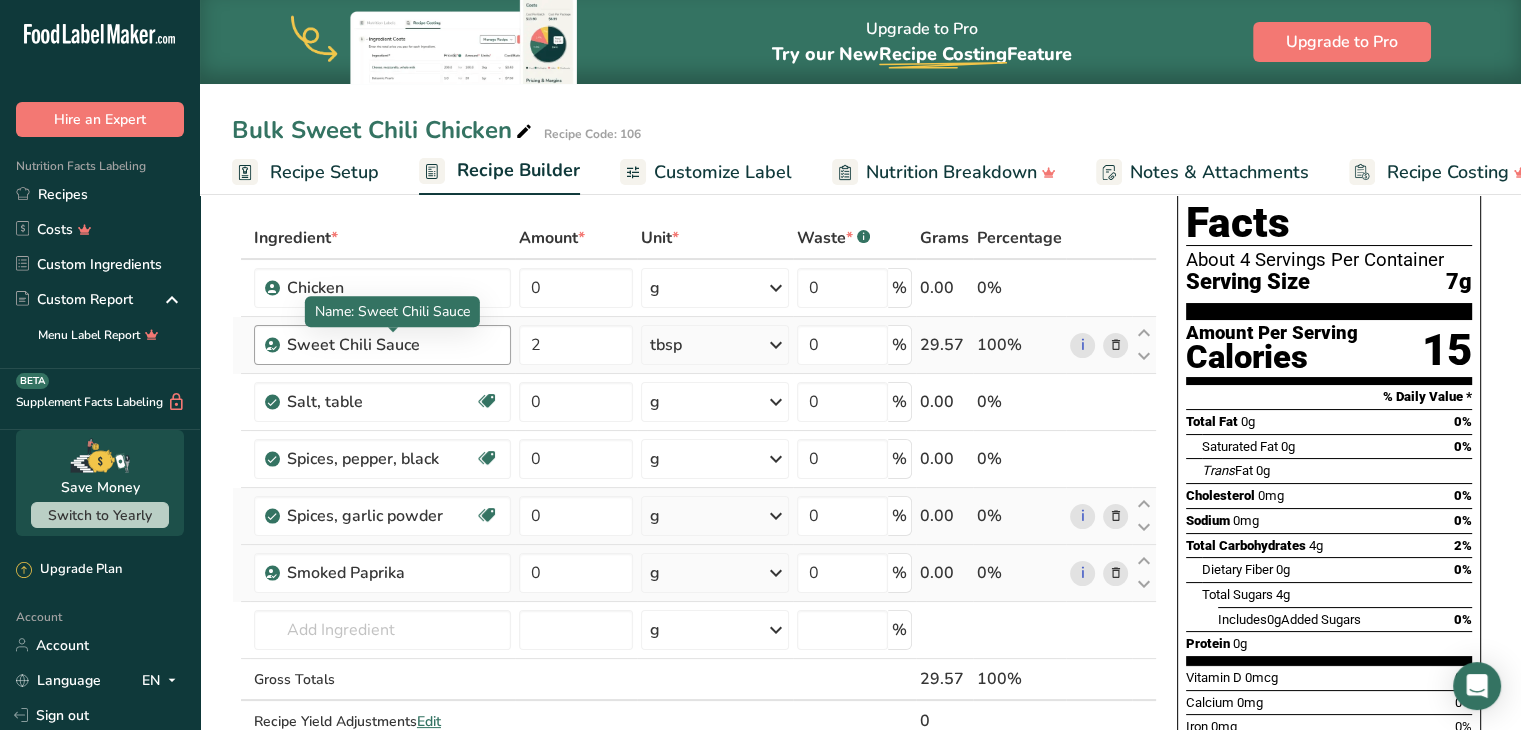 click on "Sweet Chili Sauce" at bounding box center (393, 345) 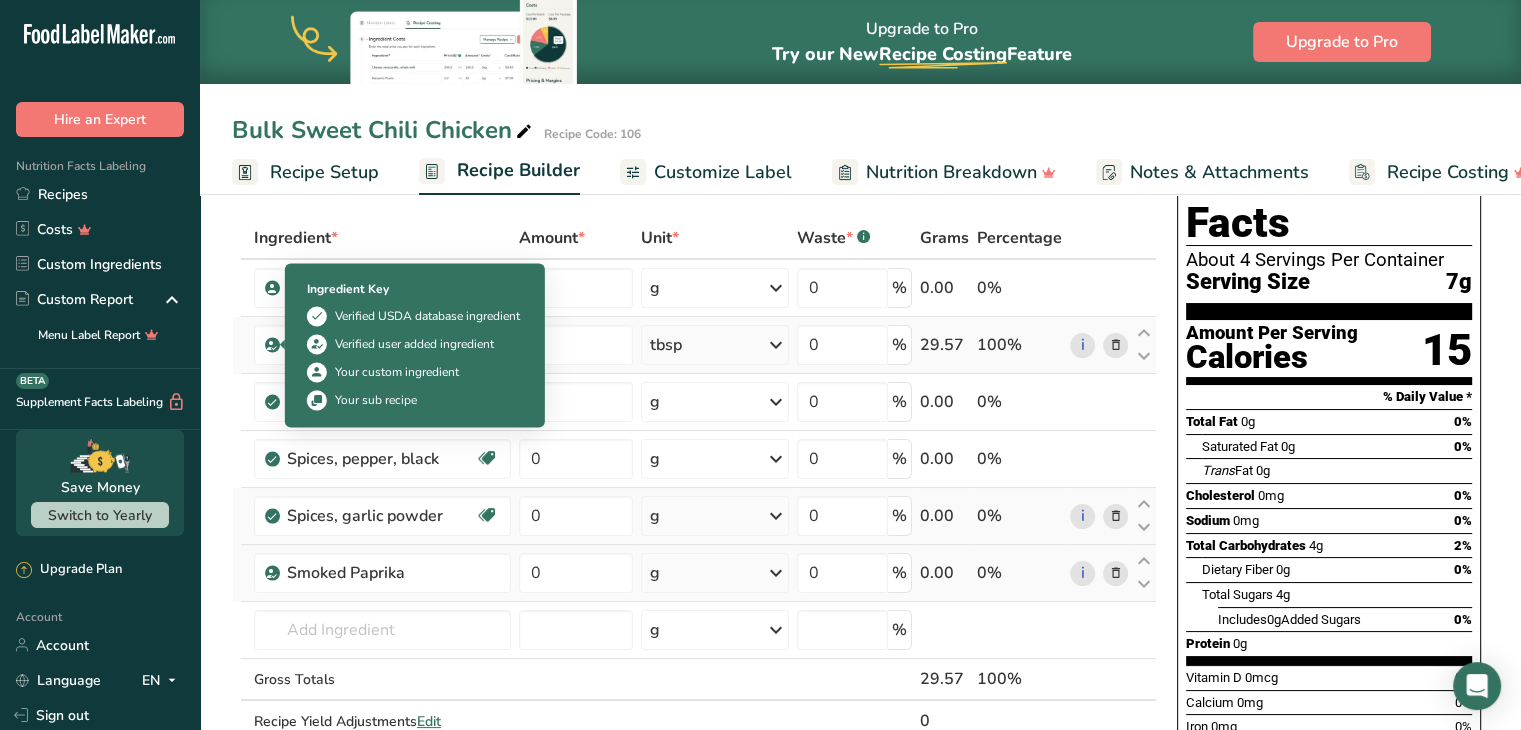 click at bounding box center (272, 345) 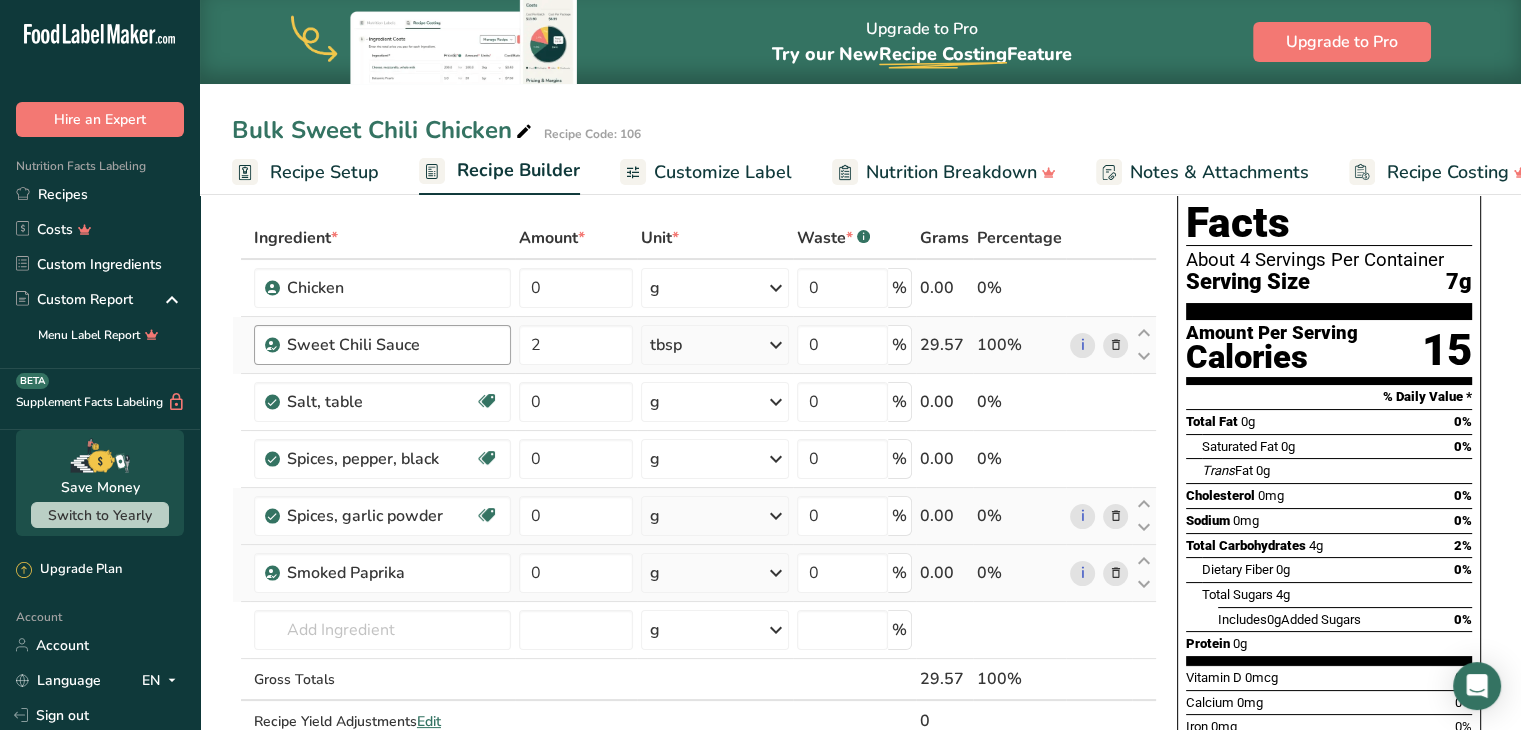 click on "Sweet Chili Sauce" at bounding box center [382, 345] 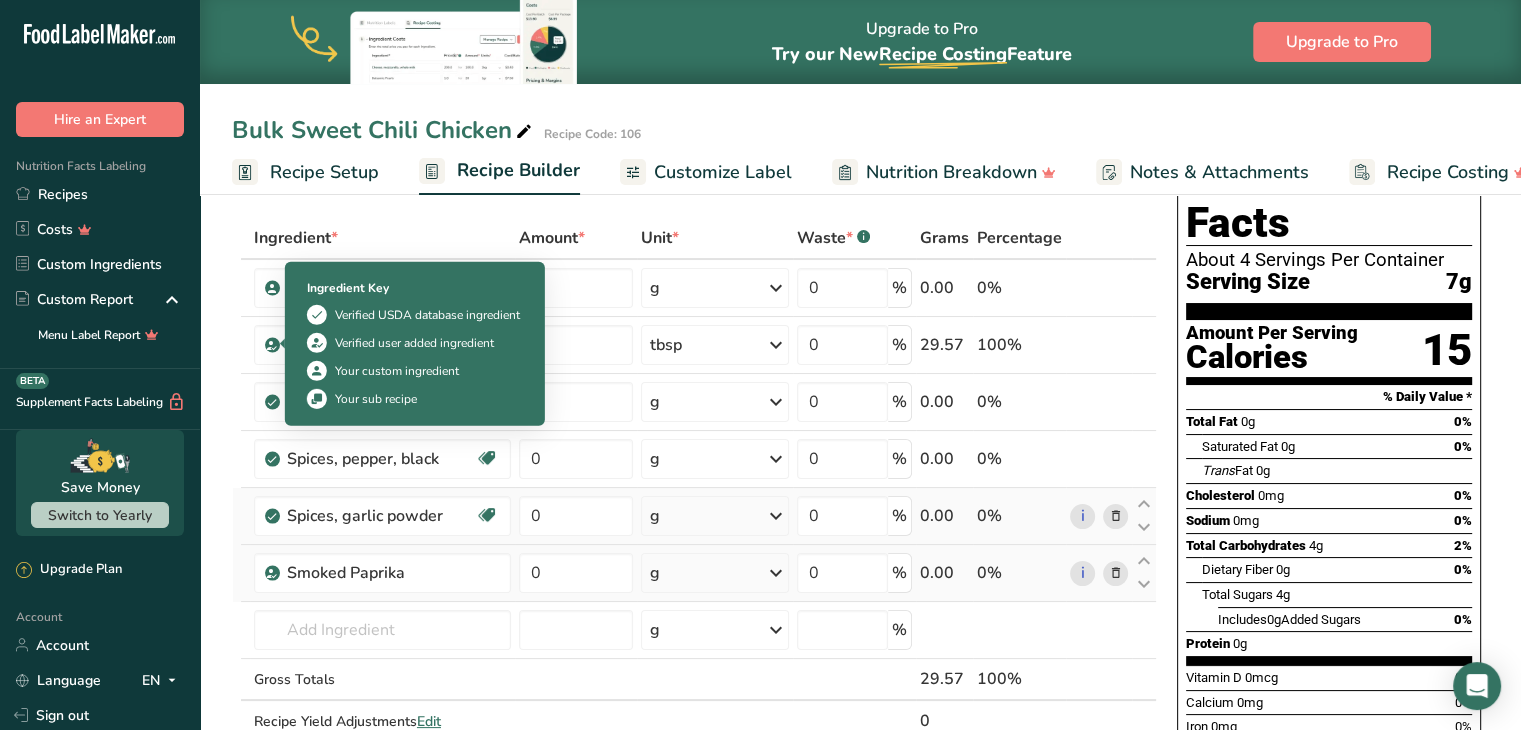 click on "Ingredient Key
Verified USDA database ingredient
Verified user added ingredient
Your custom ingredient
Your sub recipe" at bounding box center [415, 344] 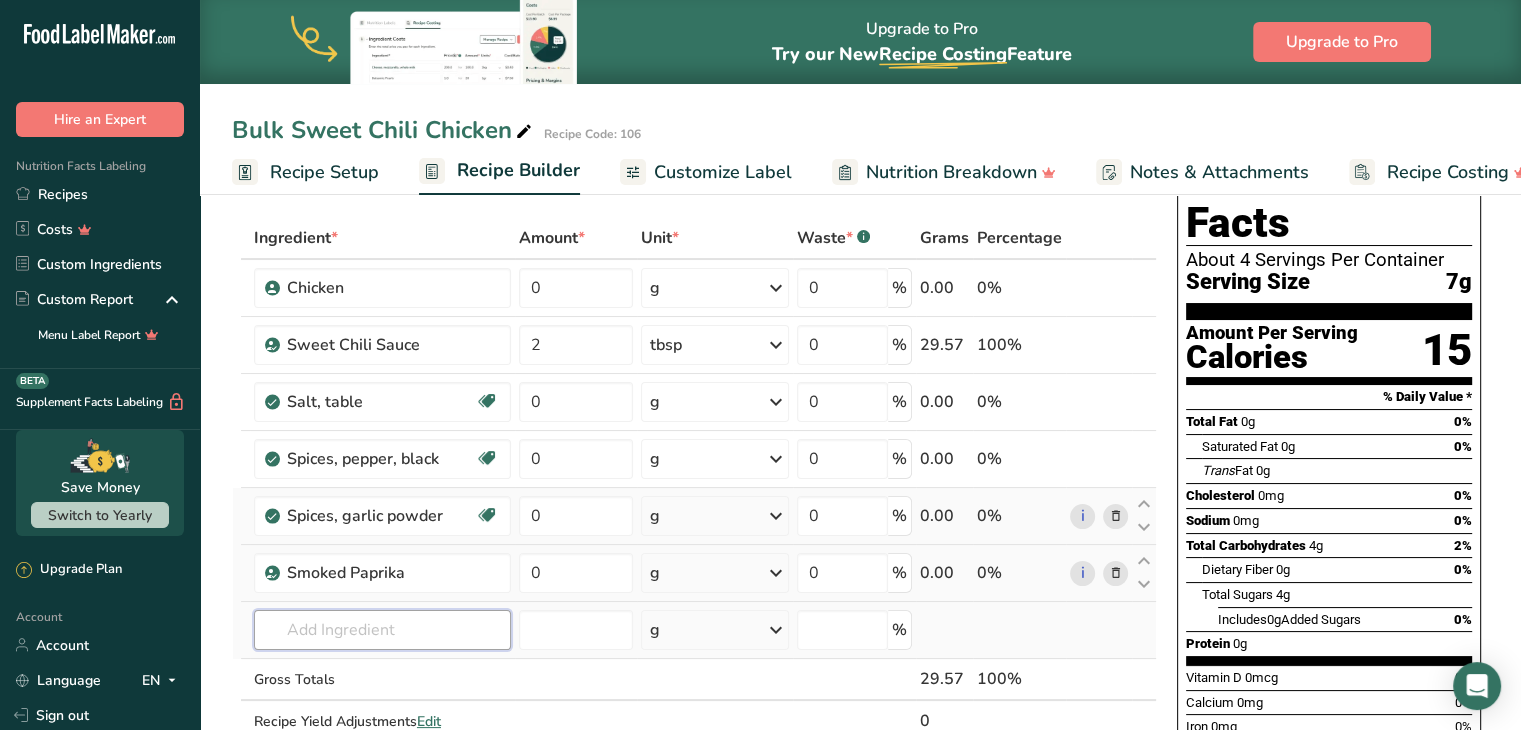 click at bounding box center (382, 630) 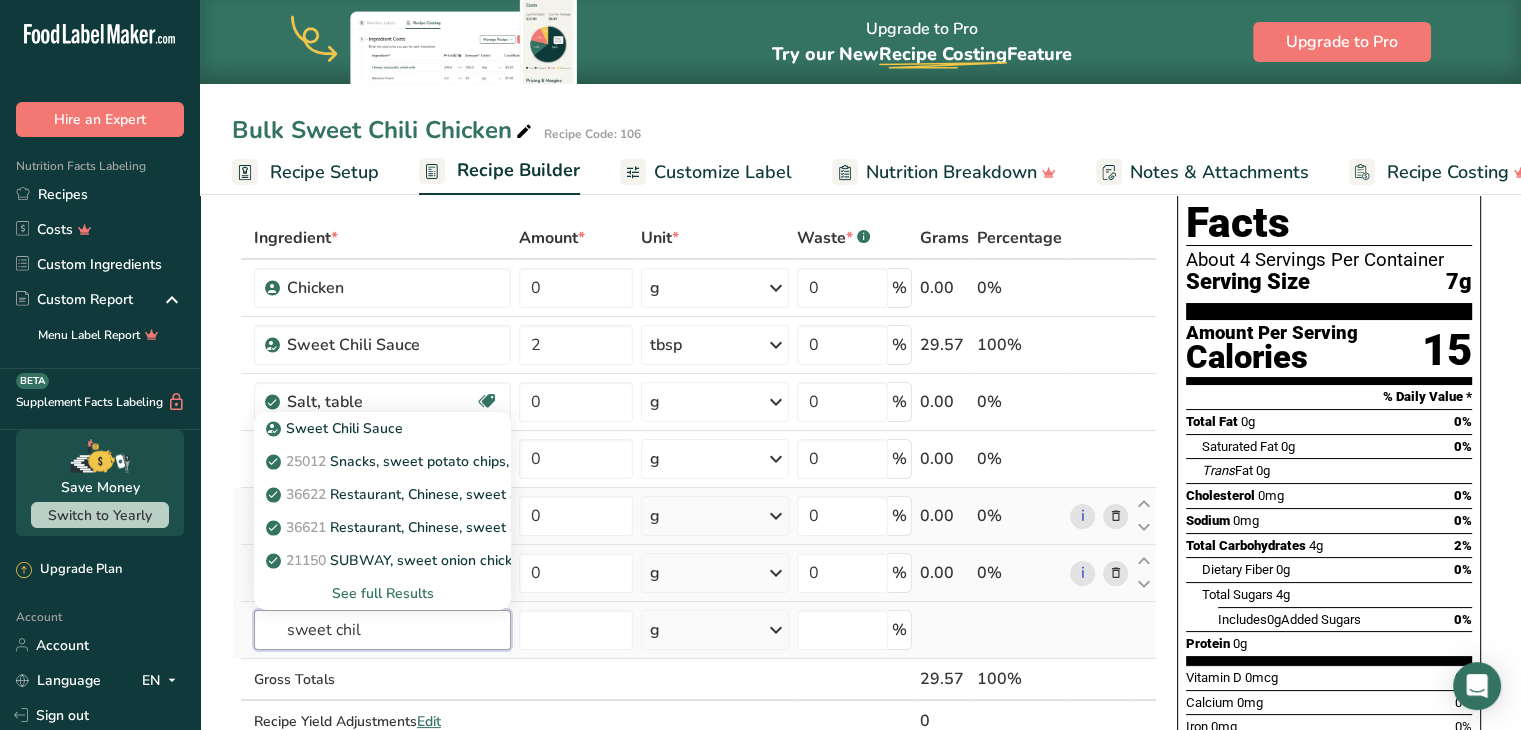 type on "sweet chil" 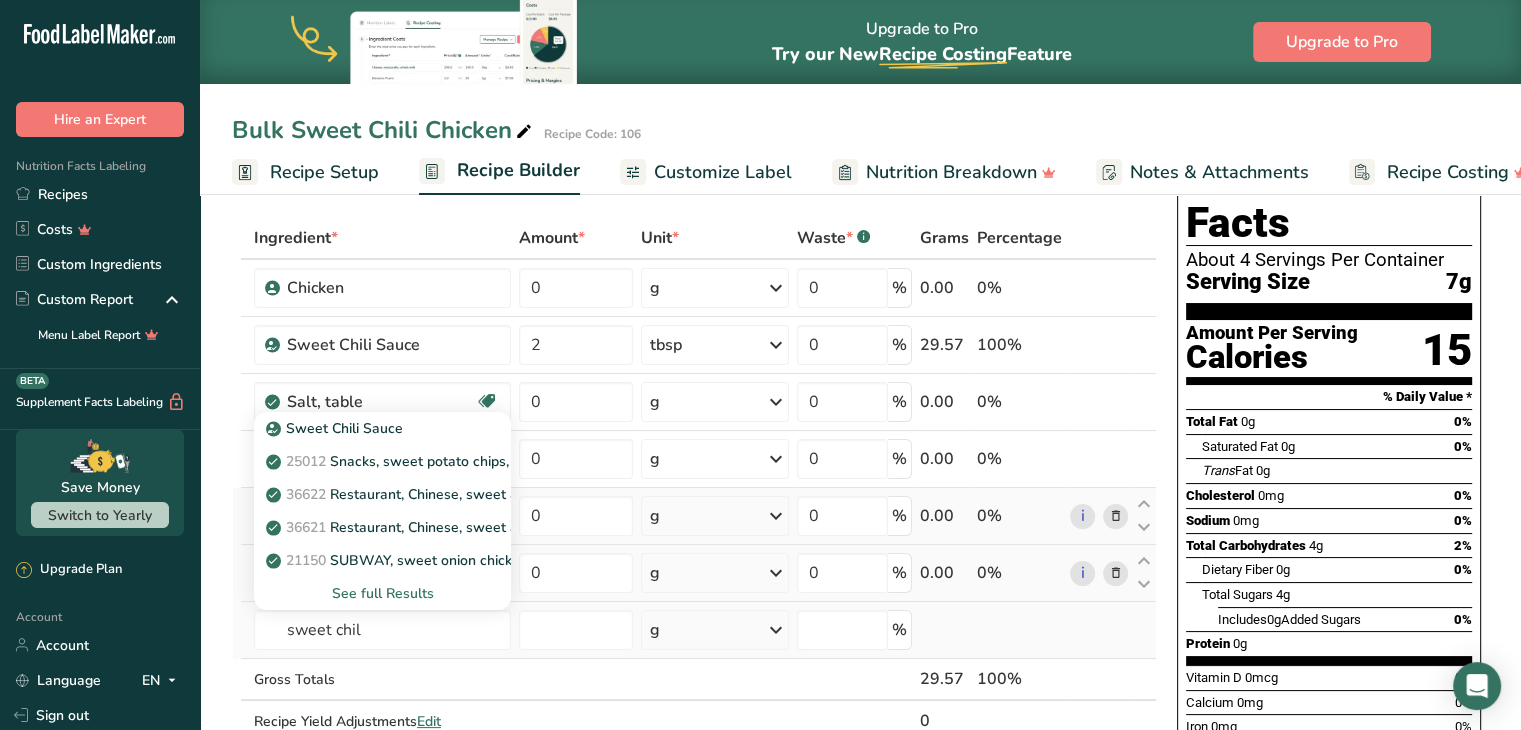 type 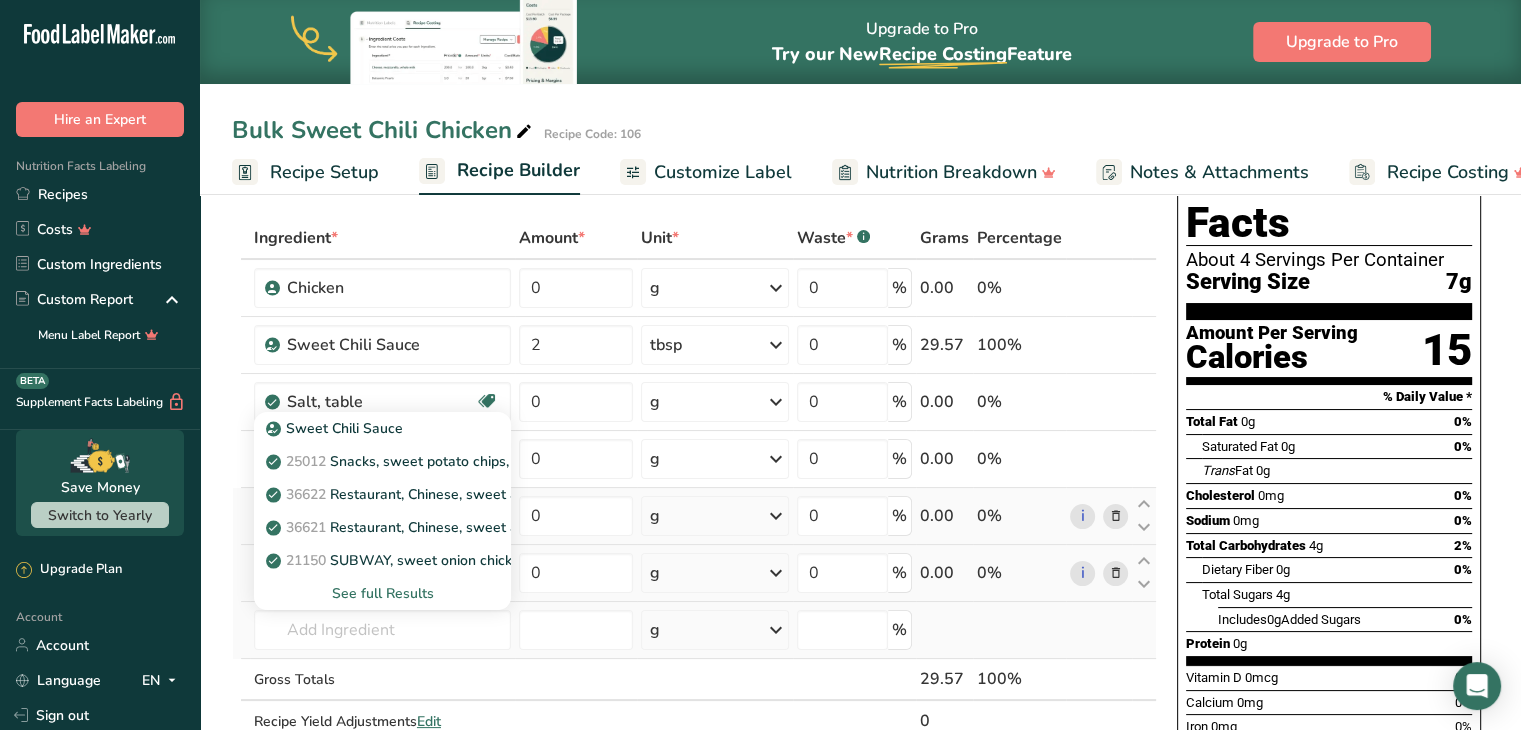 click on "See full Results" at bounding box center [382, 593] 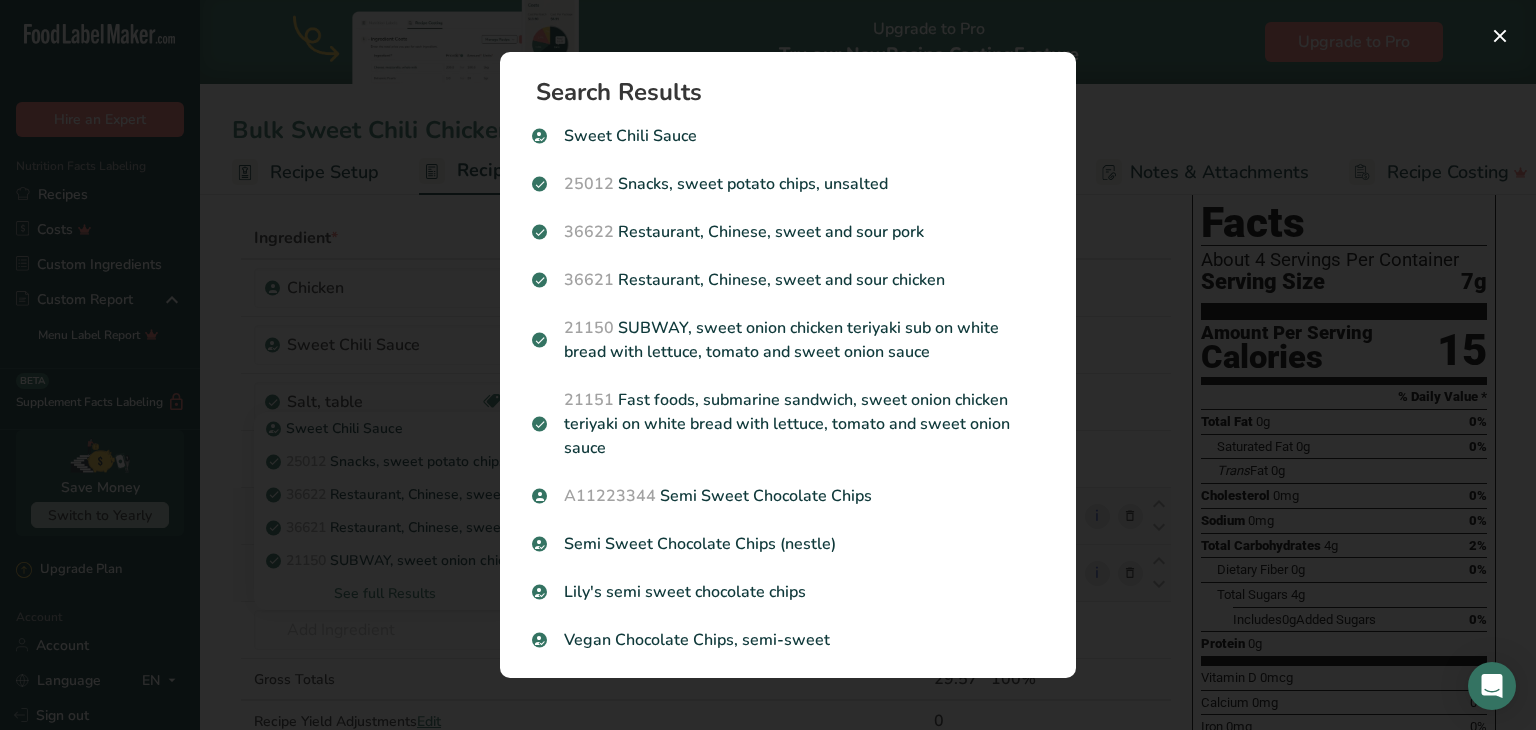 click at bounding box center [768, 365] 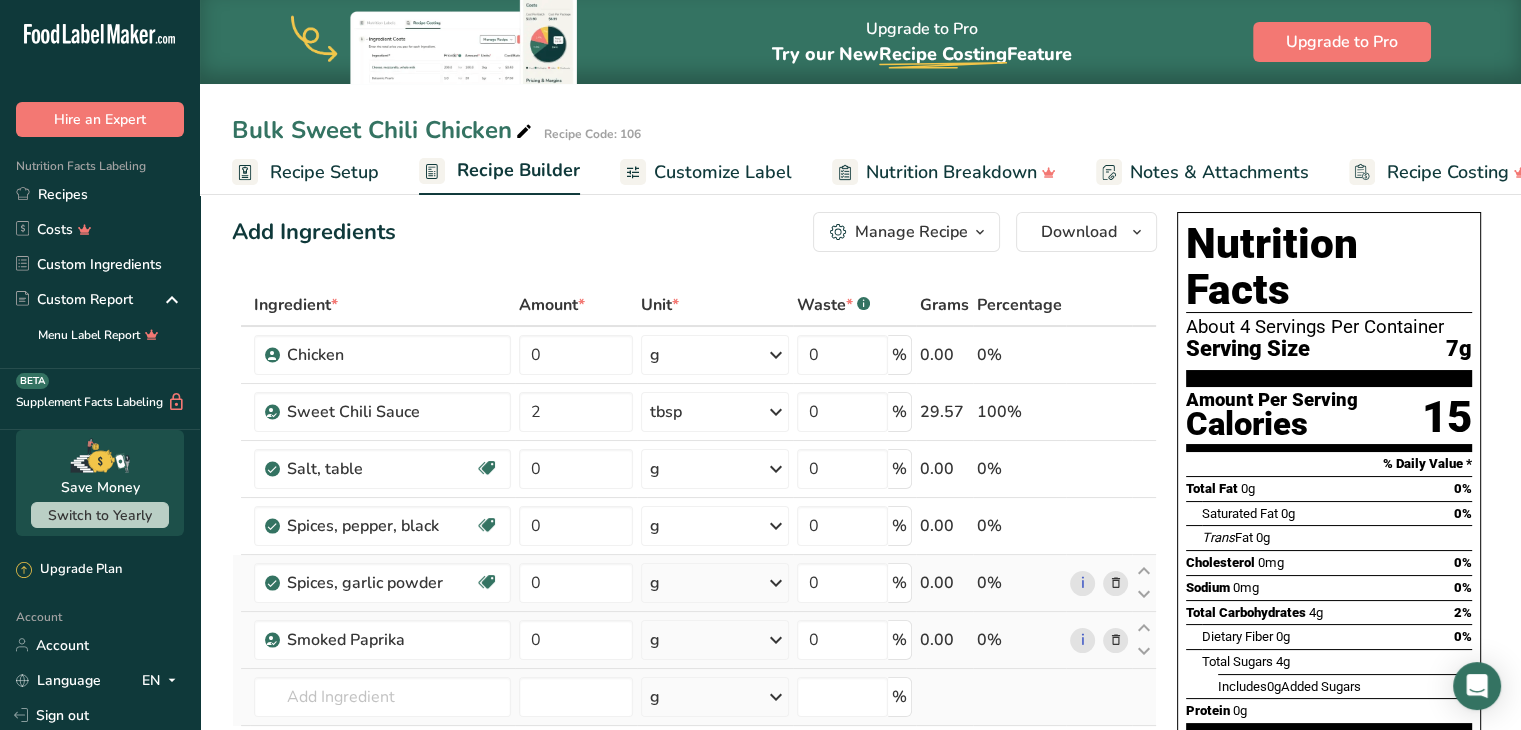scroll, scrollTop: 0, scrollLeft: 0, axis: both 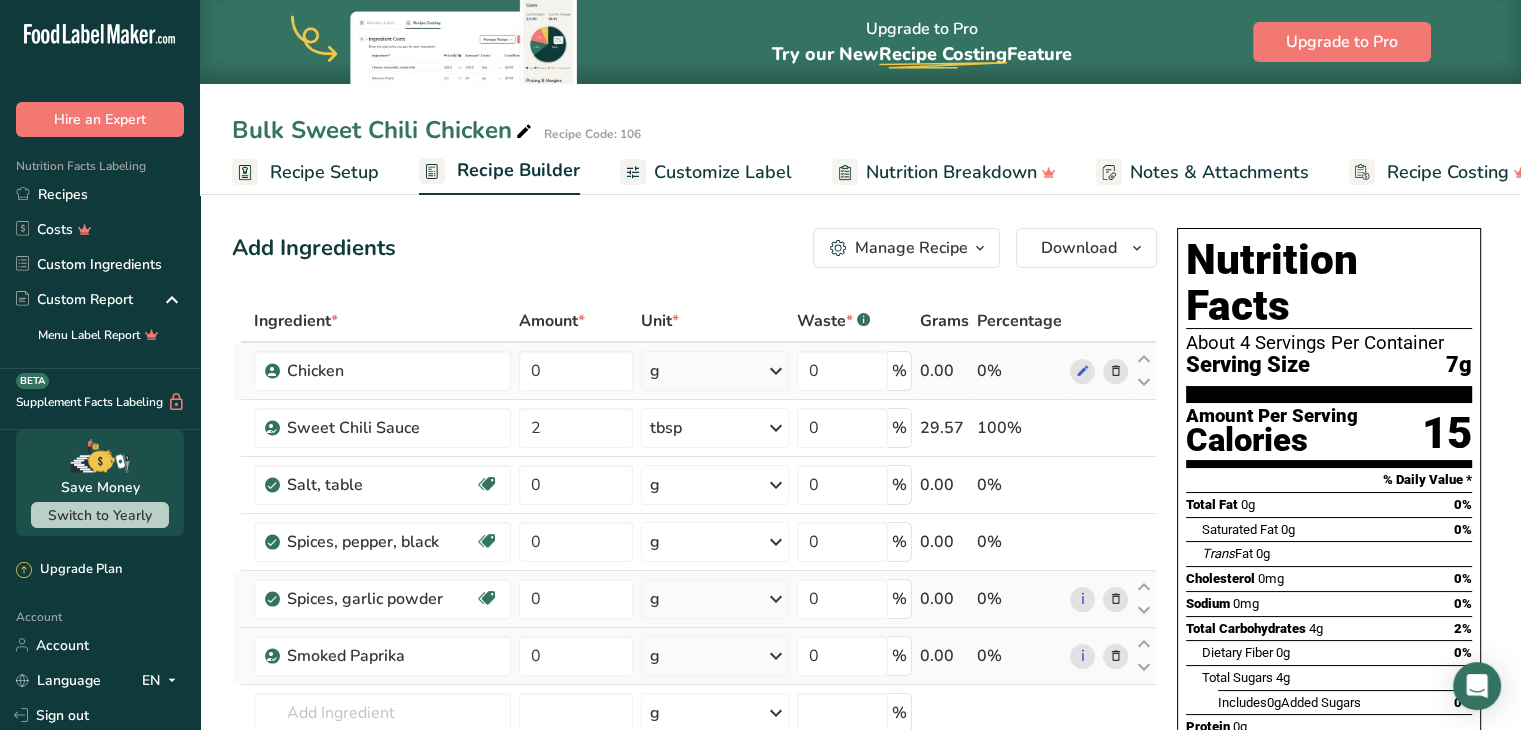 click on "g" at bounding box center (715, 371) 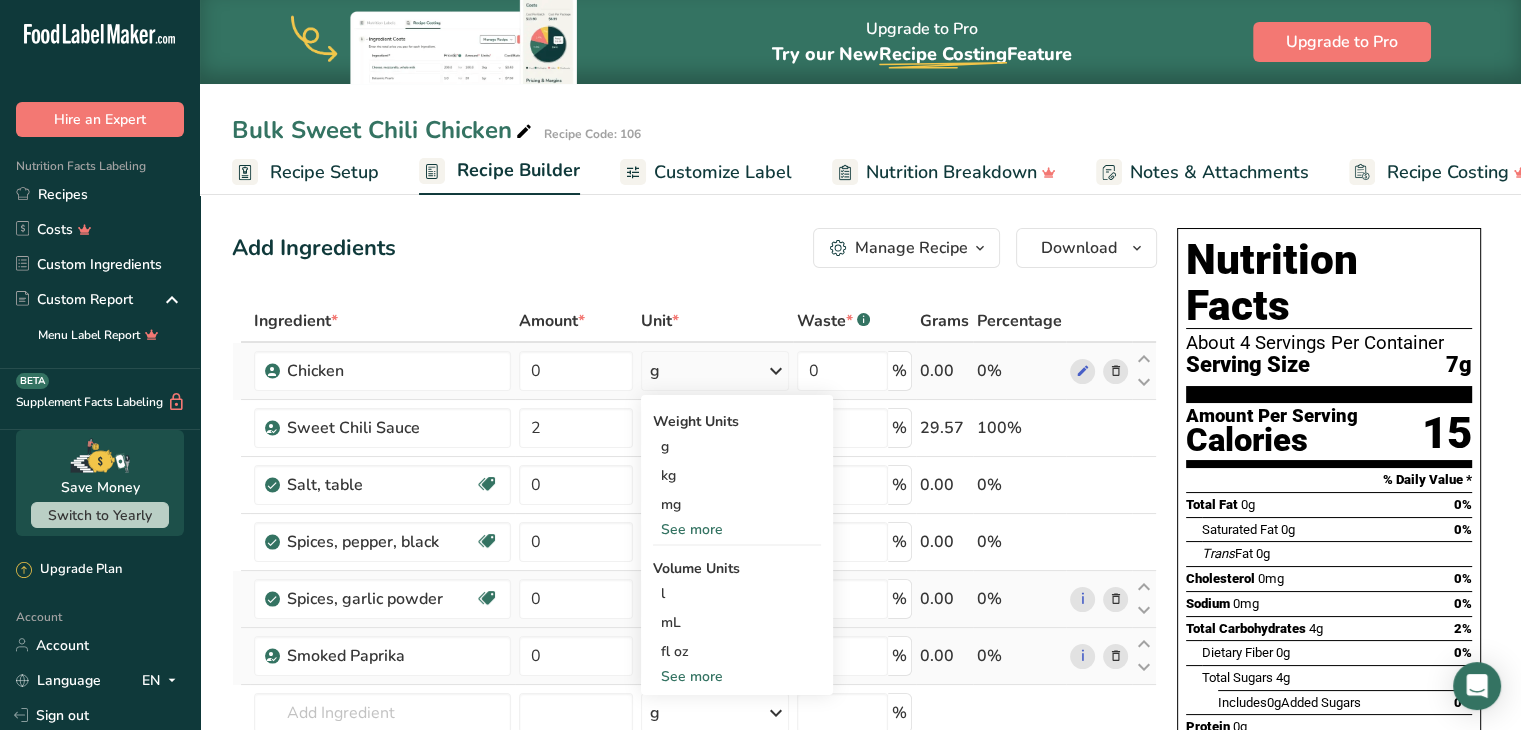 click on "See more" at bounding box center [737, 676] 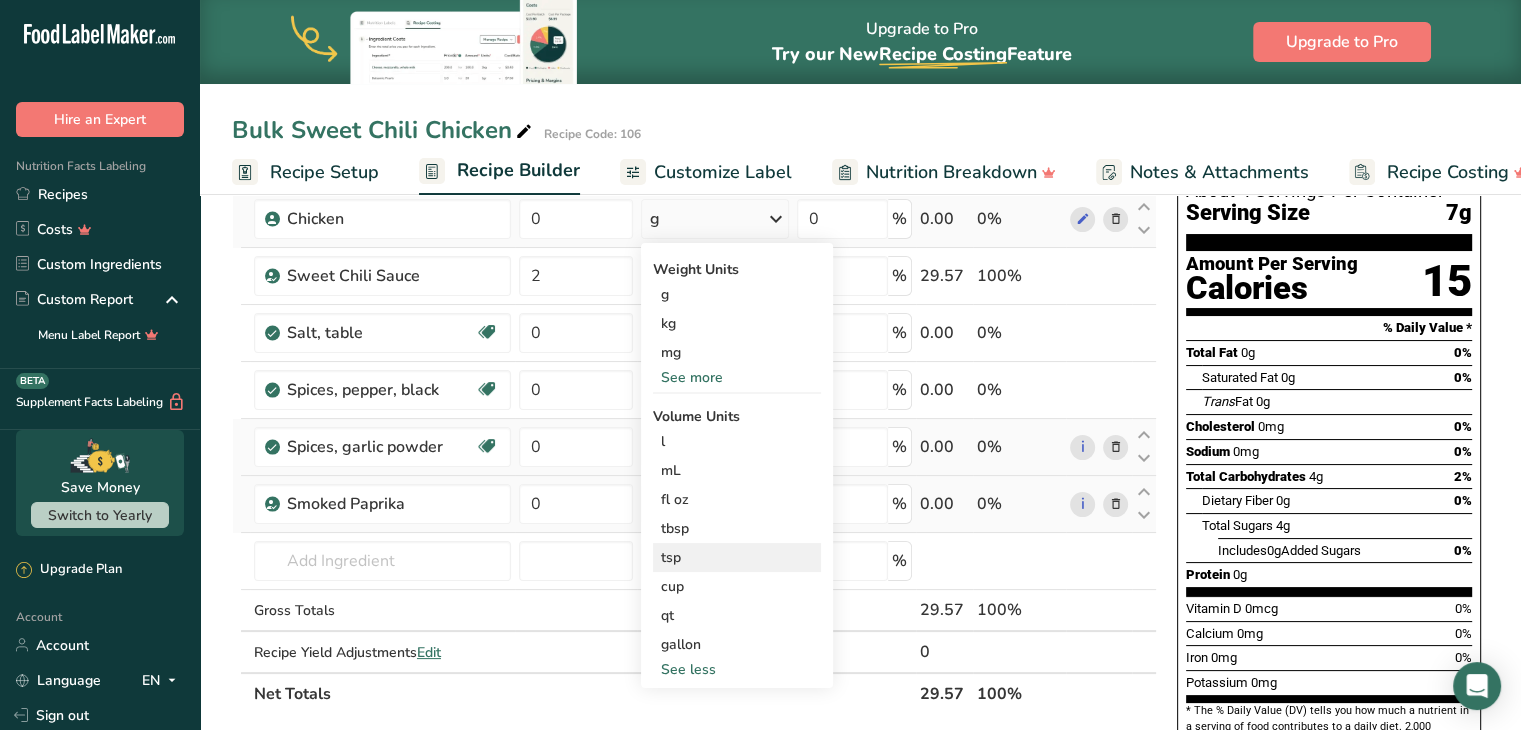 scroll, scrollTop: 156, scrollLeft: 0, axis: vertical 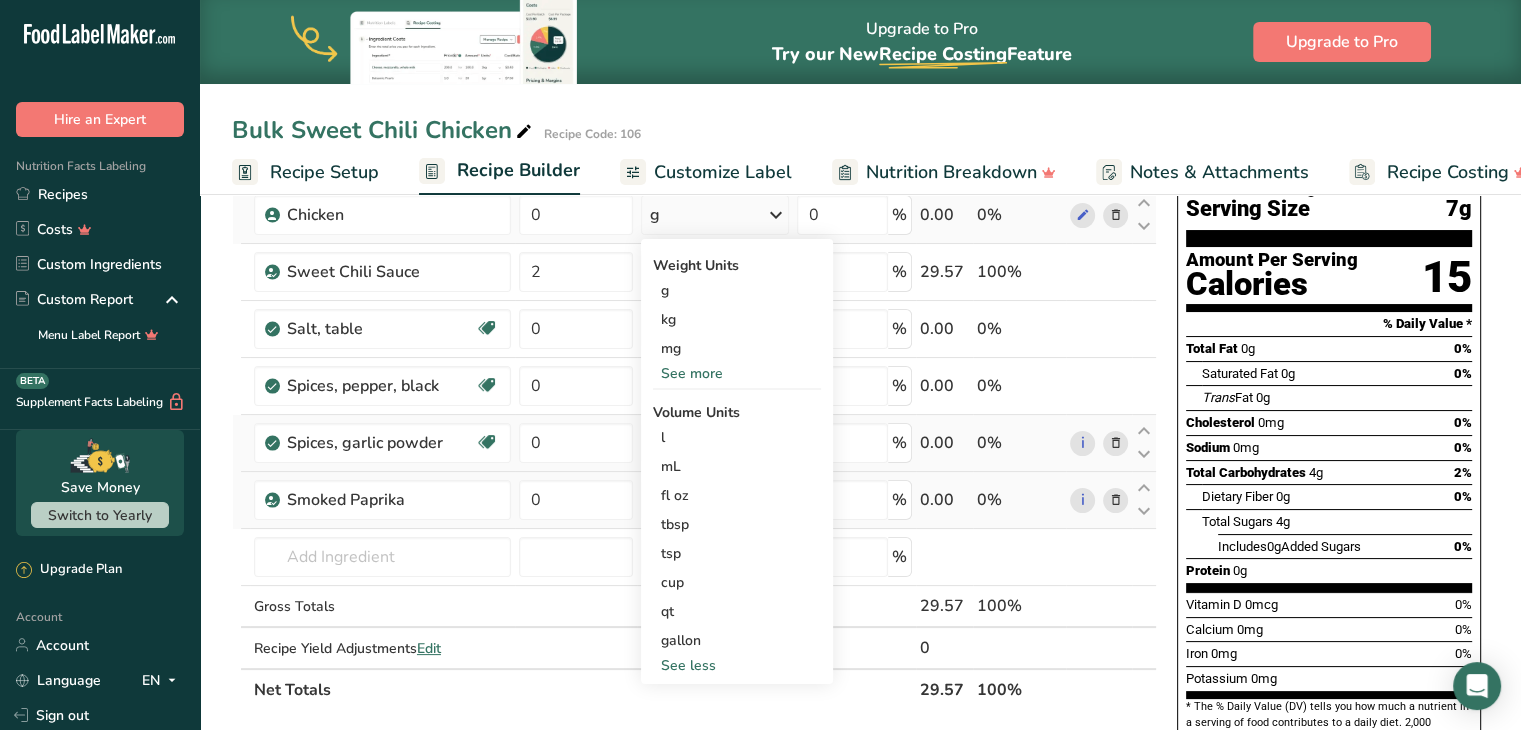 click on "See more" at bounding box center [737, 373] 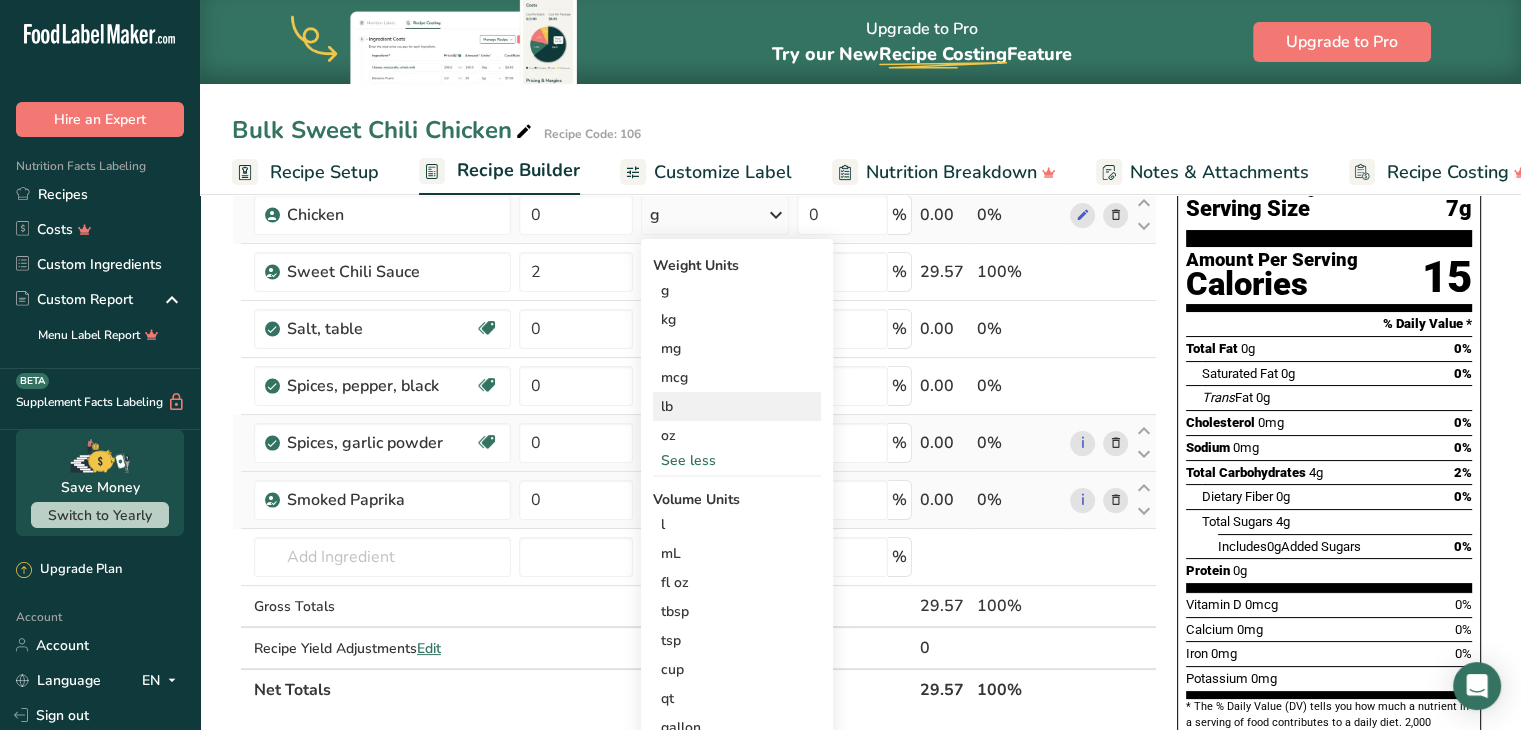 click on "lb" at bounding box center (737, 406) 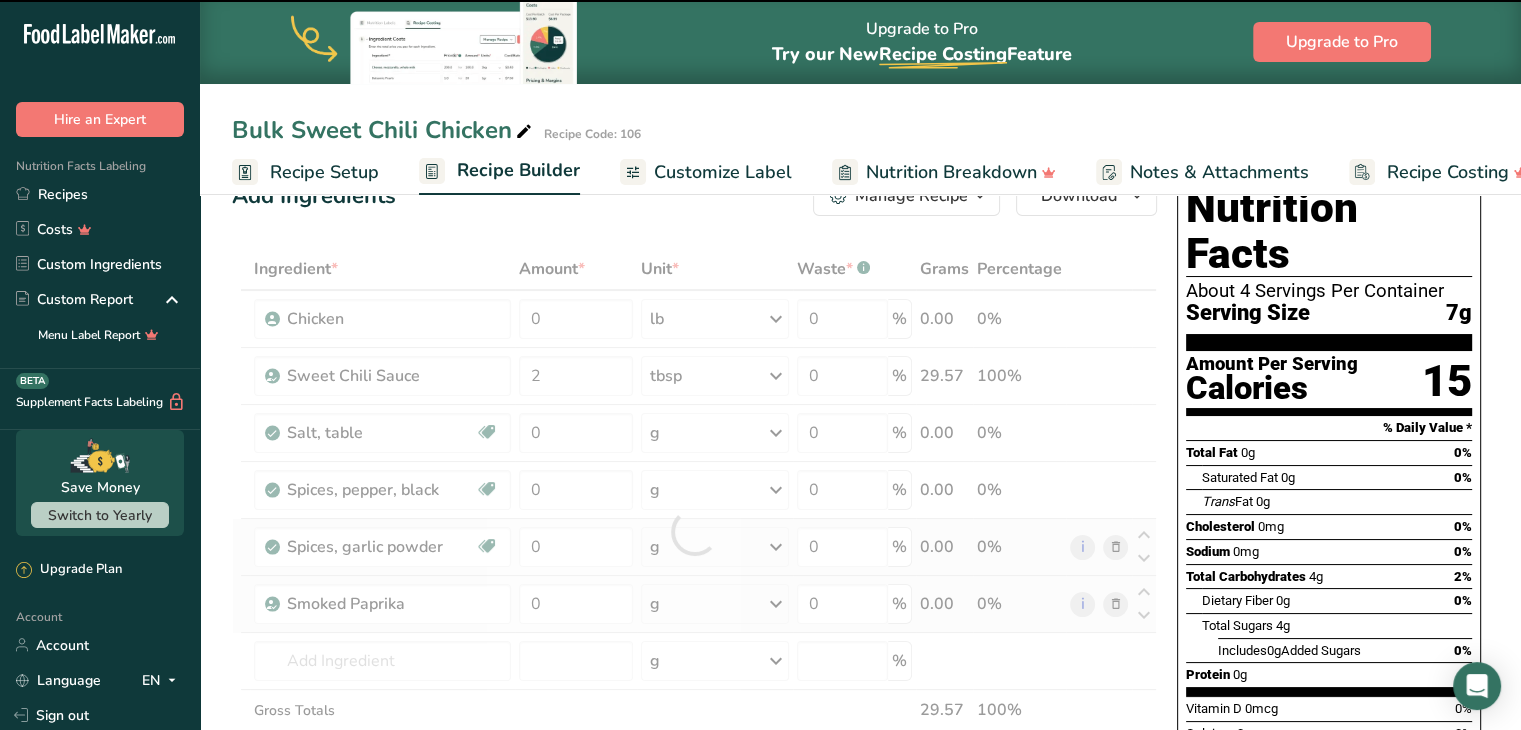 scroll, scrollTop: 48, scrollLeft: 0, axis: vertical 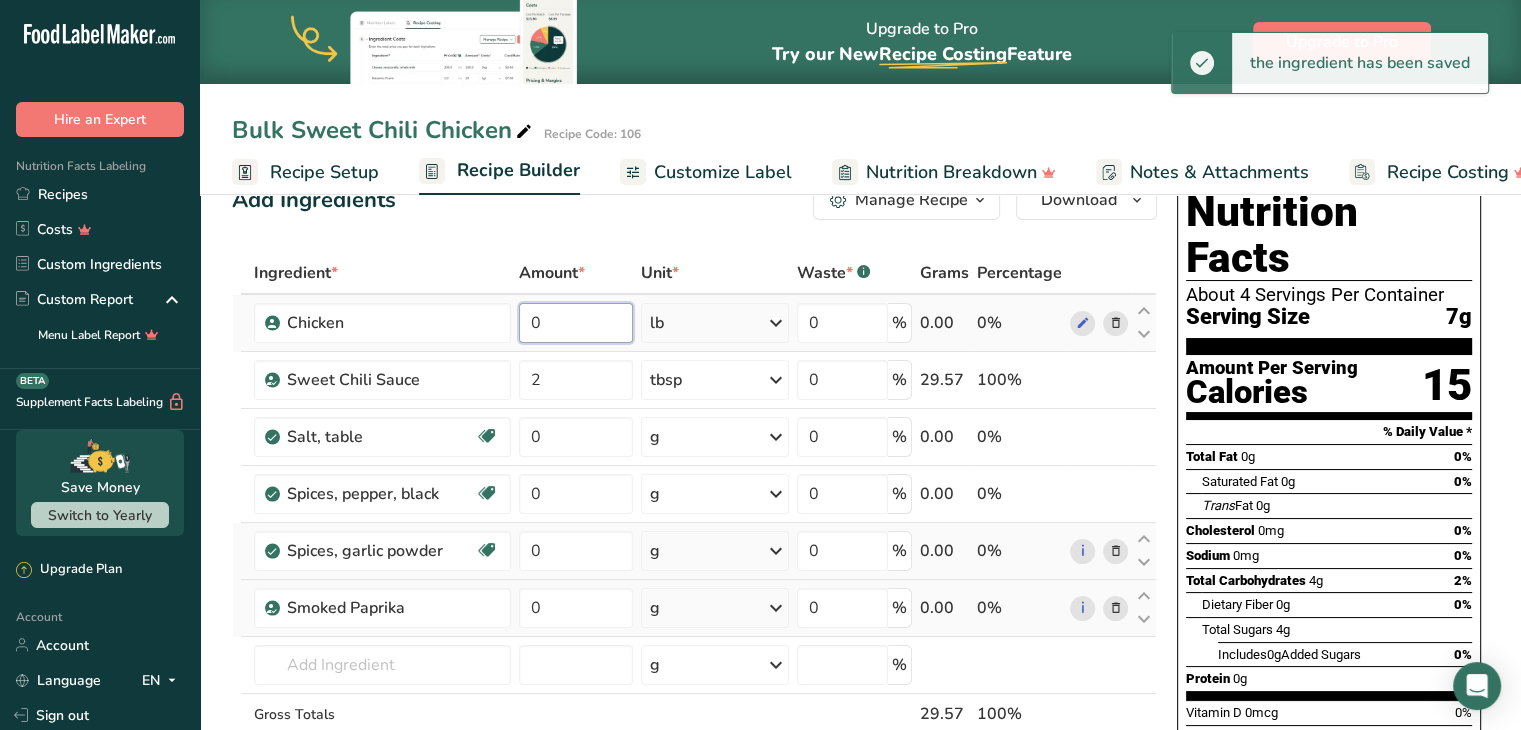 click on "0" at bounding box center [576, 323] 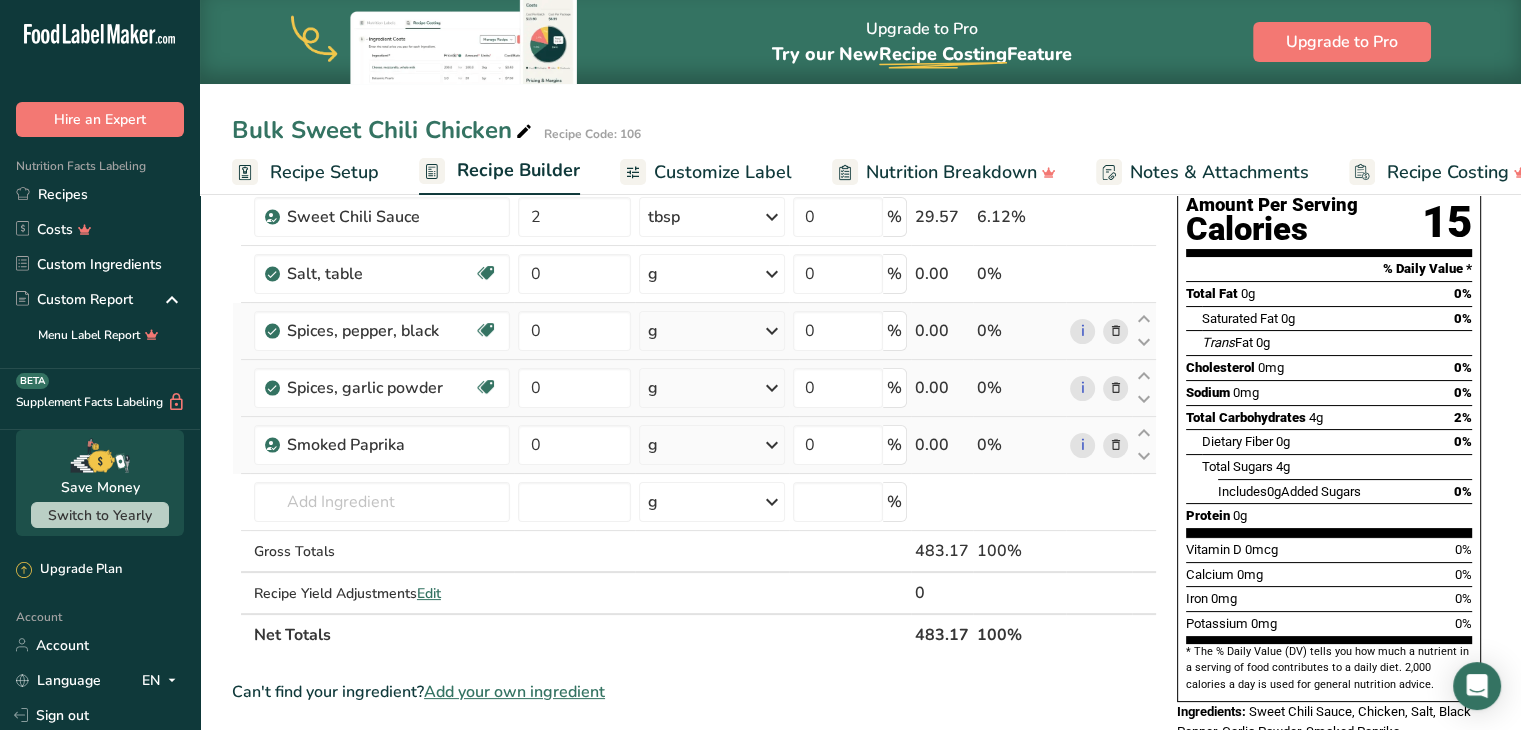 scroll, scrollTop: 218, scrollLeft: 0, axis: vertical 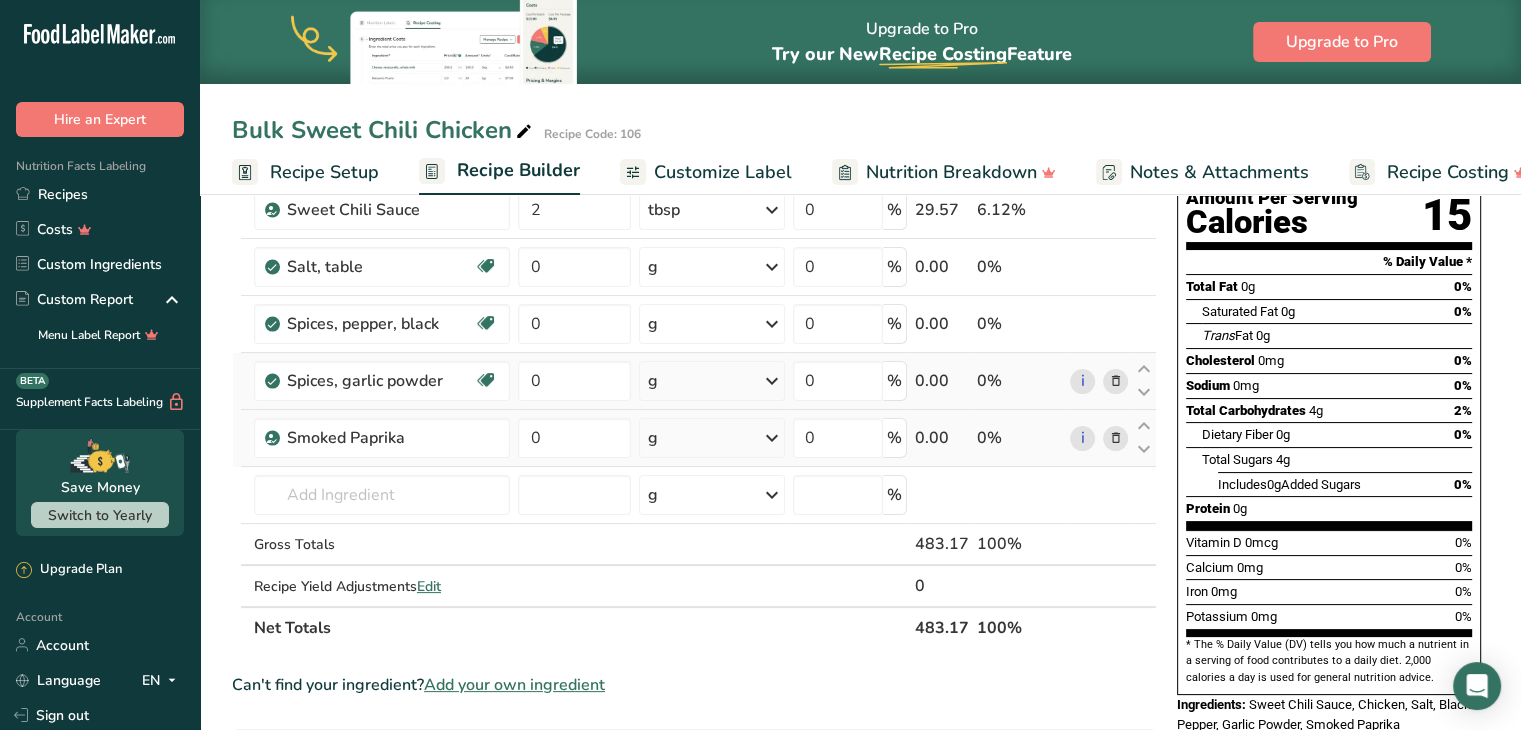 type on "1" 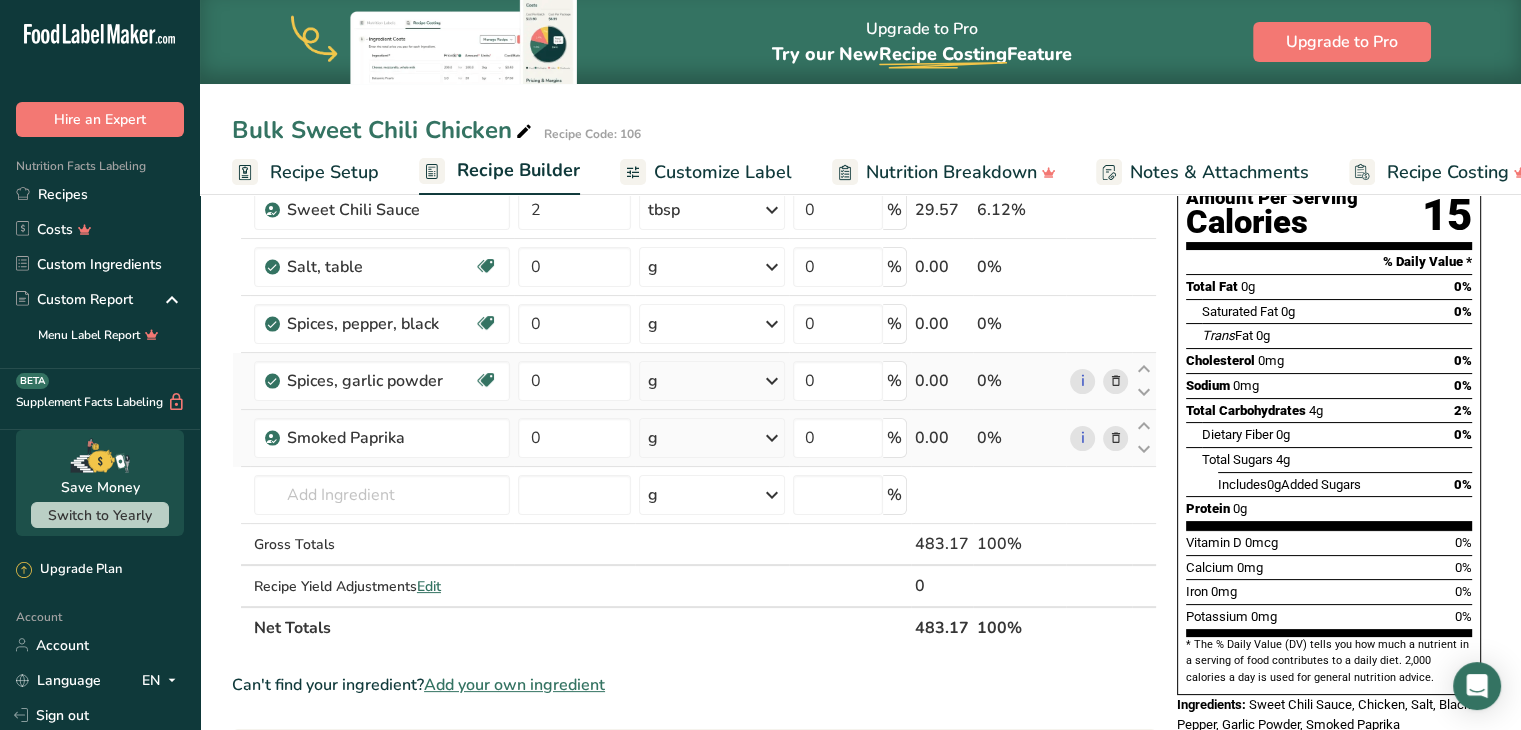 click on "Add Ingredients
Manage Recipe         Delete Recipe           Duplicate Recipe             Scale Recipe             Save as Sub-Recipe   .a-a{fill:#347362;}.b-a{fill:#fff;}                               Nutrition Breakdown                   Recipe Card
NEW
Amino Acids Pattern Report             Activity History
Download
Choose your preferred label style
Standard FDA label
Standard FDA label
The most common format for nutrition facts labels in compliance with the FDA's typeface, style and requirements
Tabular FDA label
A label format compliant with the FDA regulations presented in a tabular (horizontal) display.
Linear FDA label
A simple linear display for small sized packages.
Simplified FDA label" at bounding box center (700, 643) 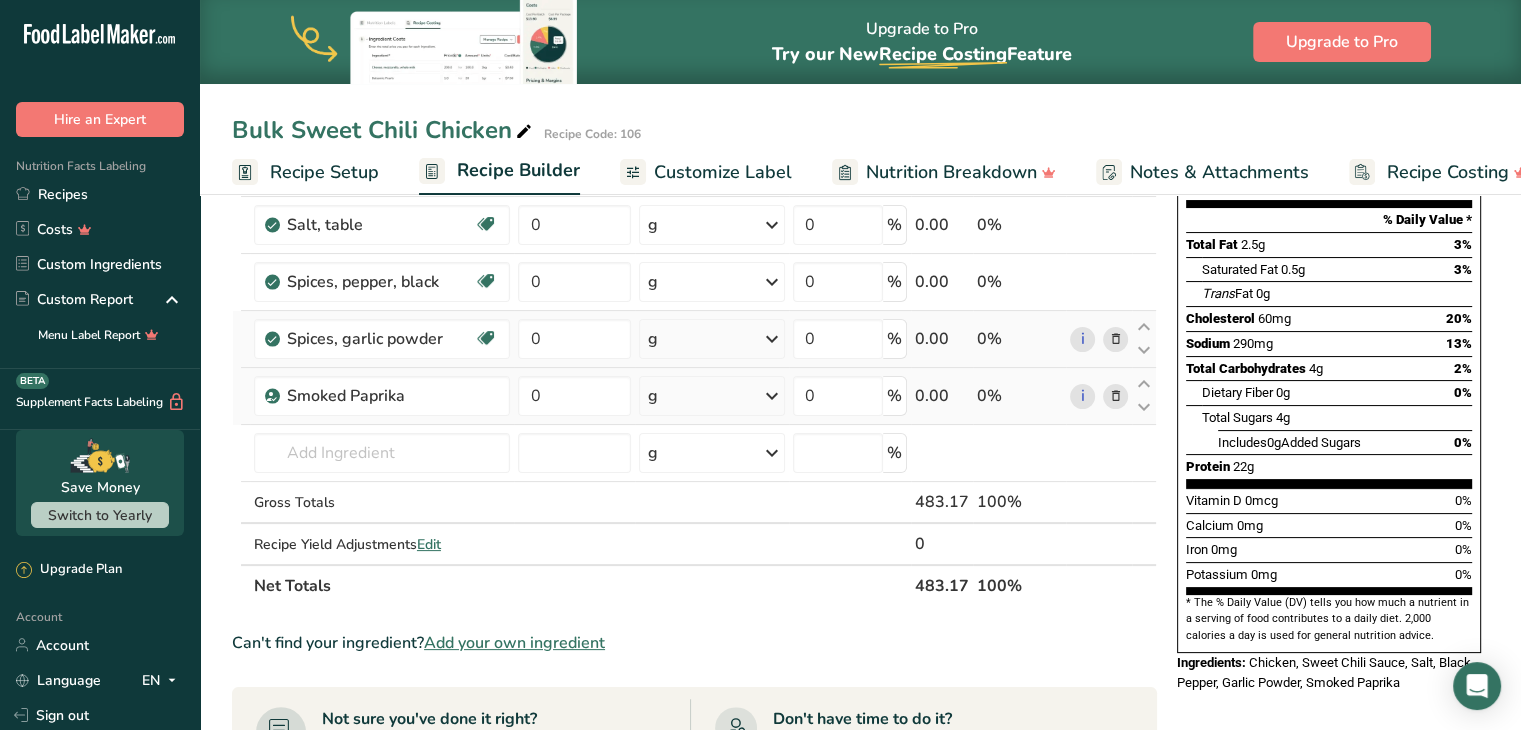 scroll, scrollTop: 0, scrollLeft: 0, axis: both 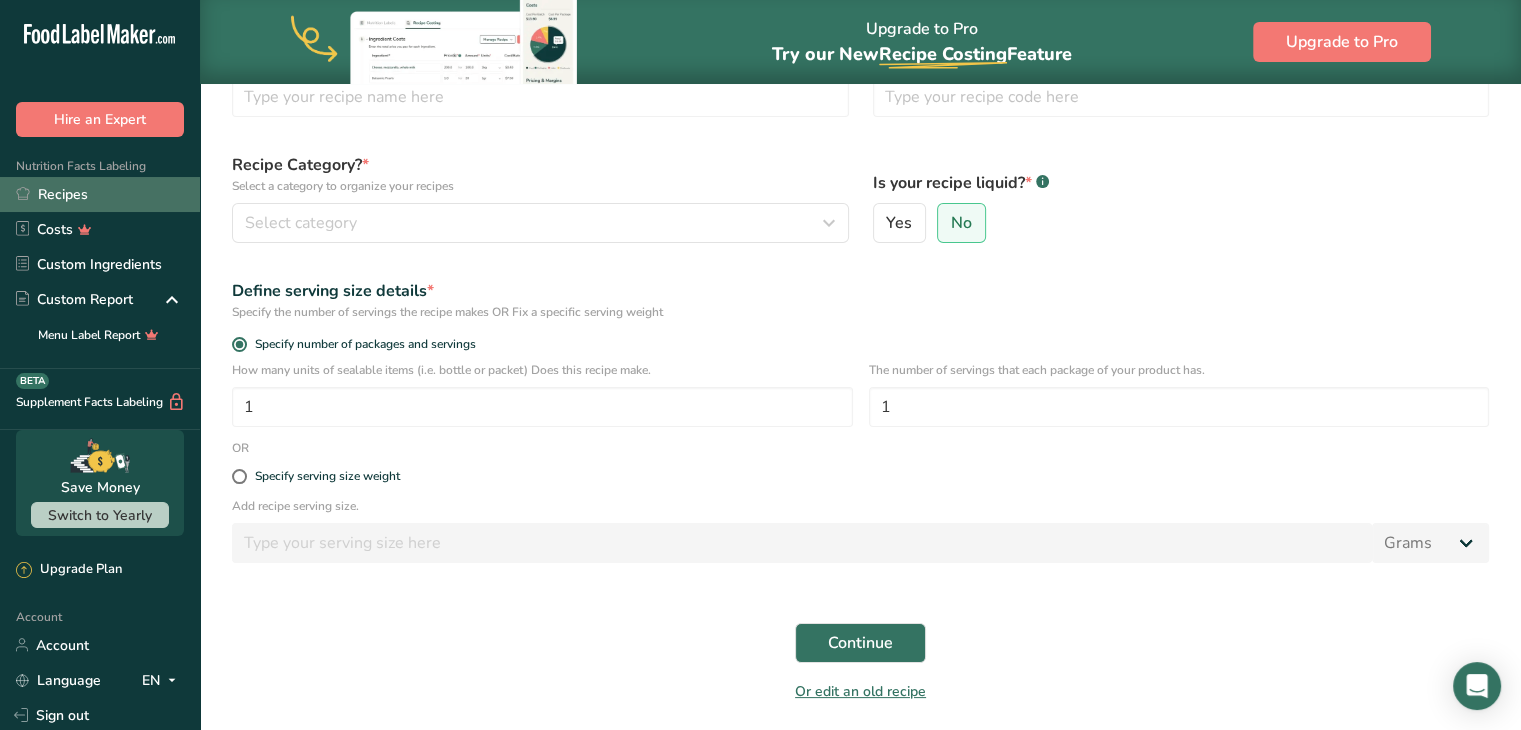 click on "Recipes" at bounding box center (100, 194) 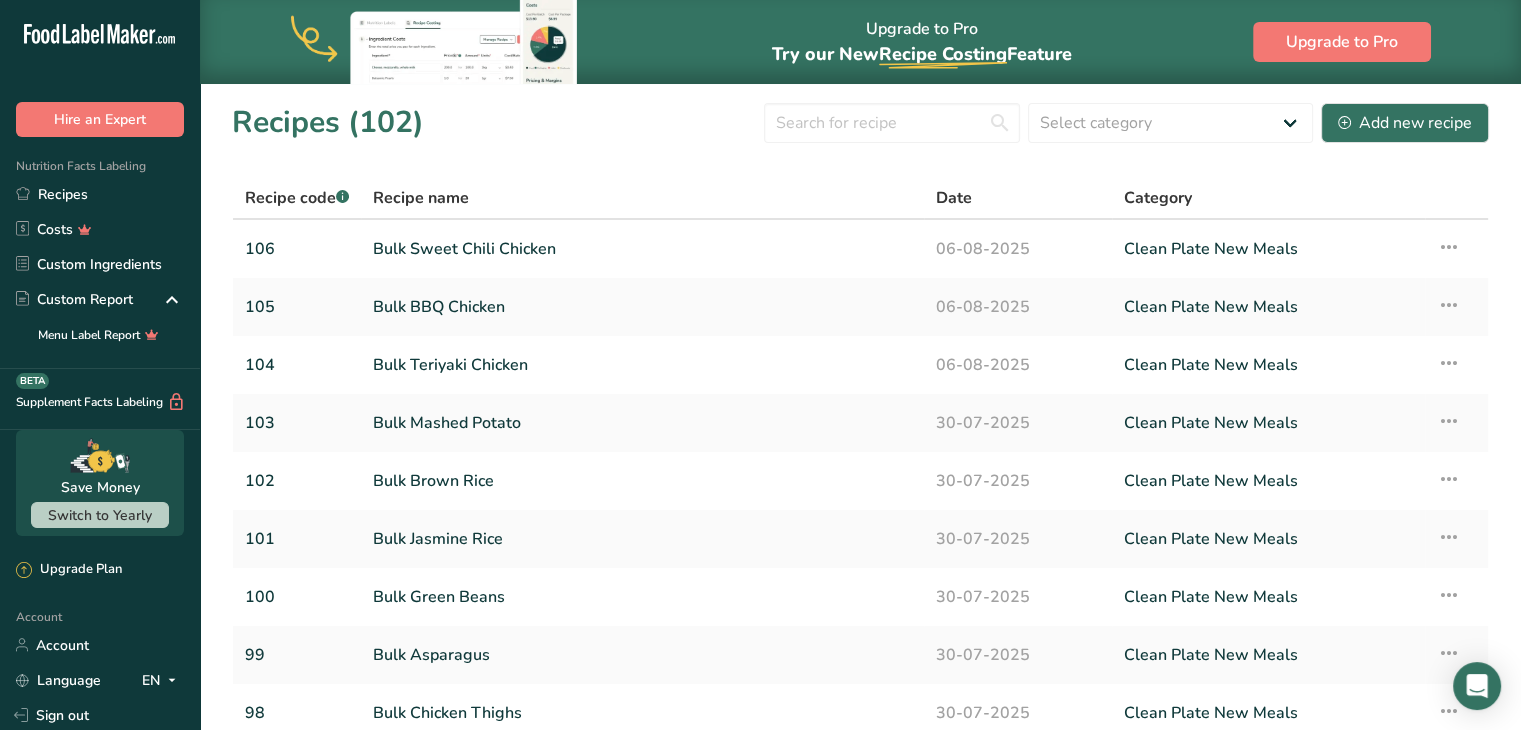 scroll, scrollTop: 230, scrollLeft: 0, axis: vertical 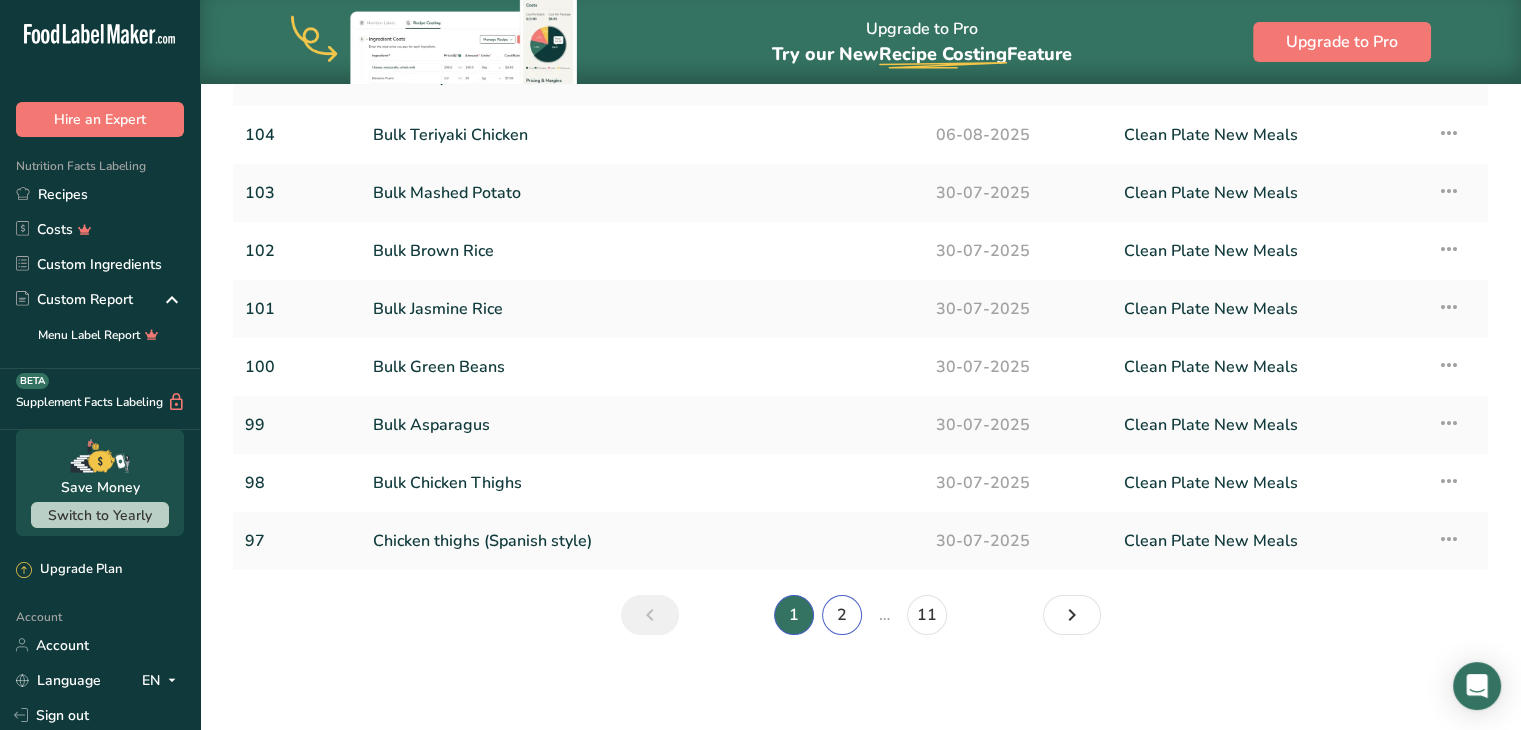 click on "2" at bounding box center [842, 615] 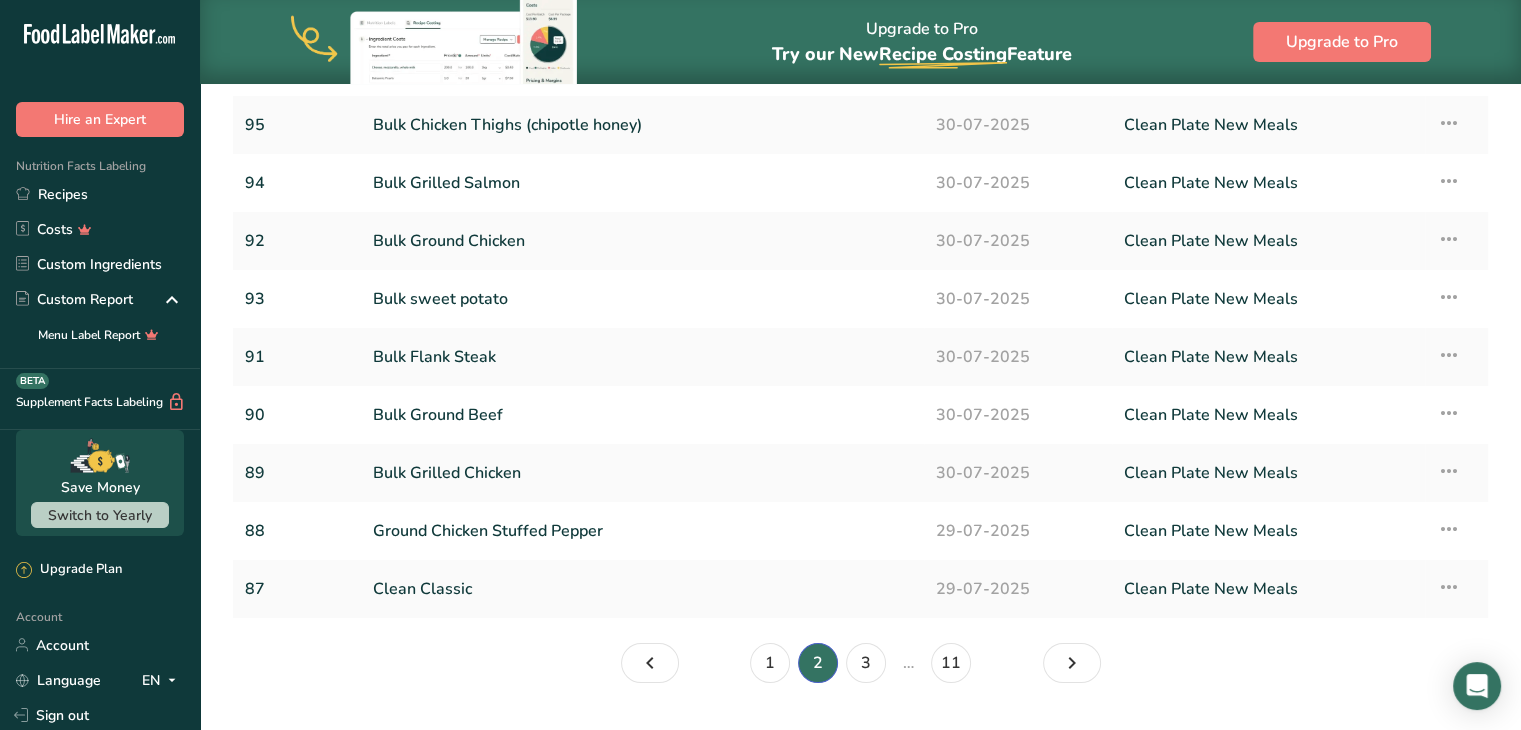 scroll, scrollTop: 230, scrollLeft: 0, axis: vertical 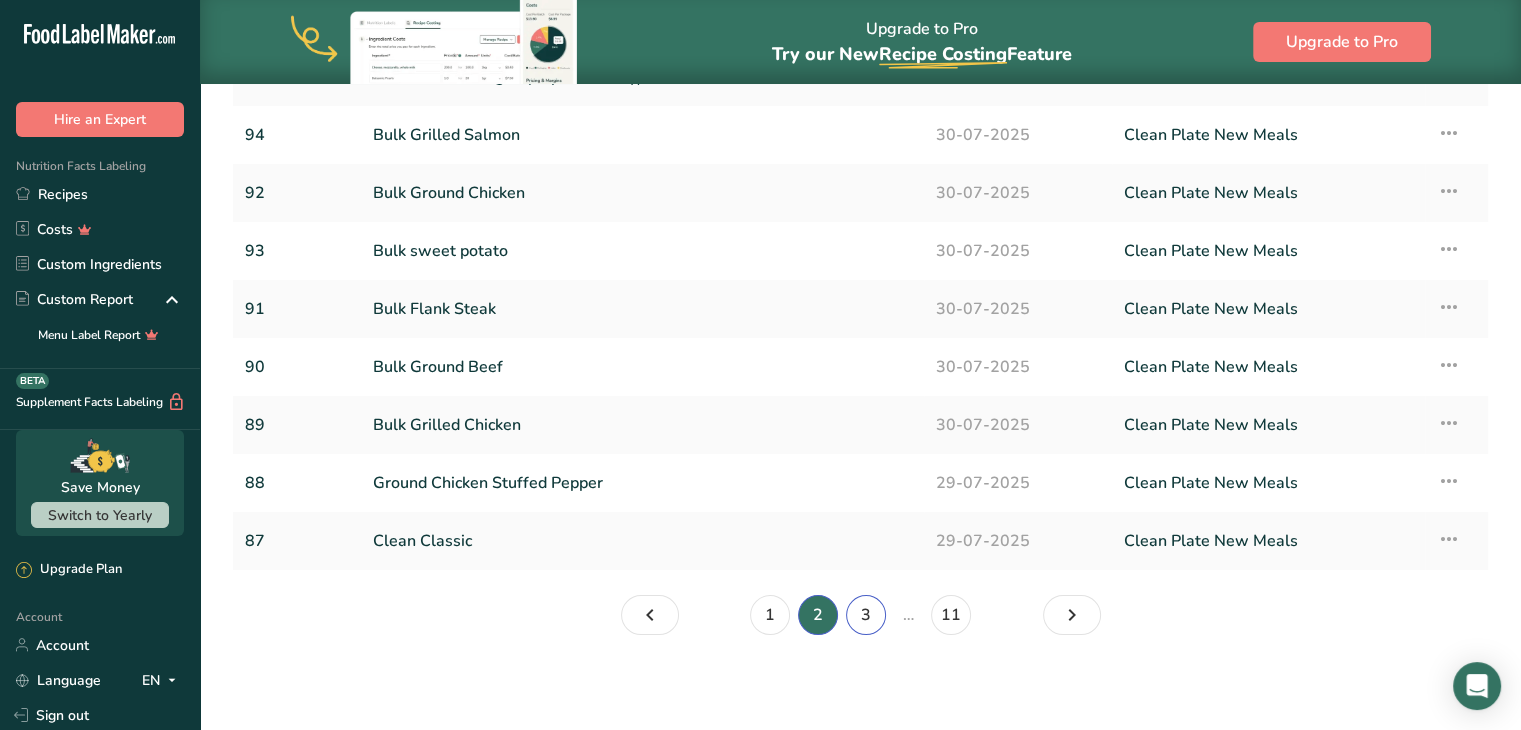 click on "3" at bounding box center (866, 615) 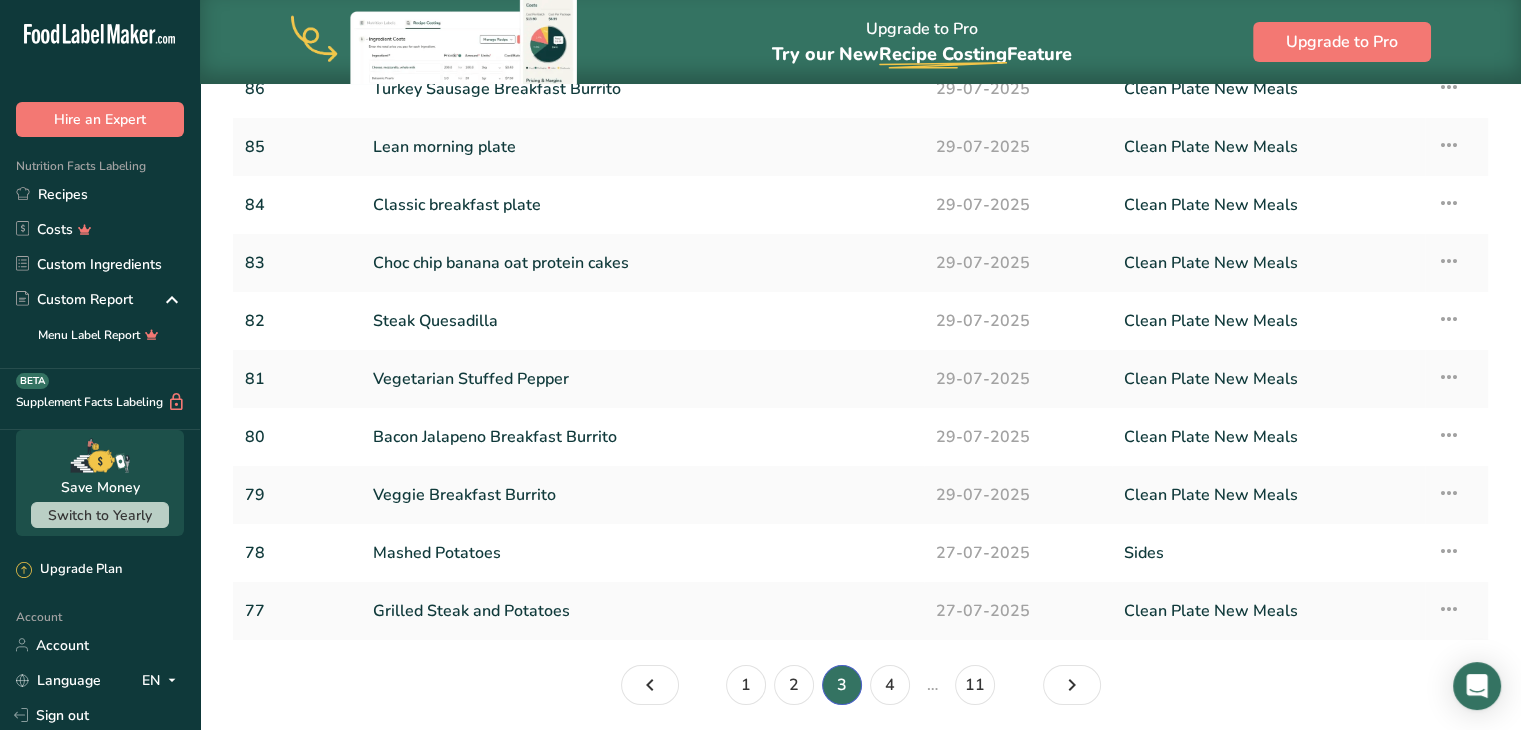 scroll, scrollTop: 157, scrollLeft: 0, axis: vertical 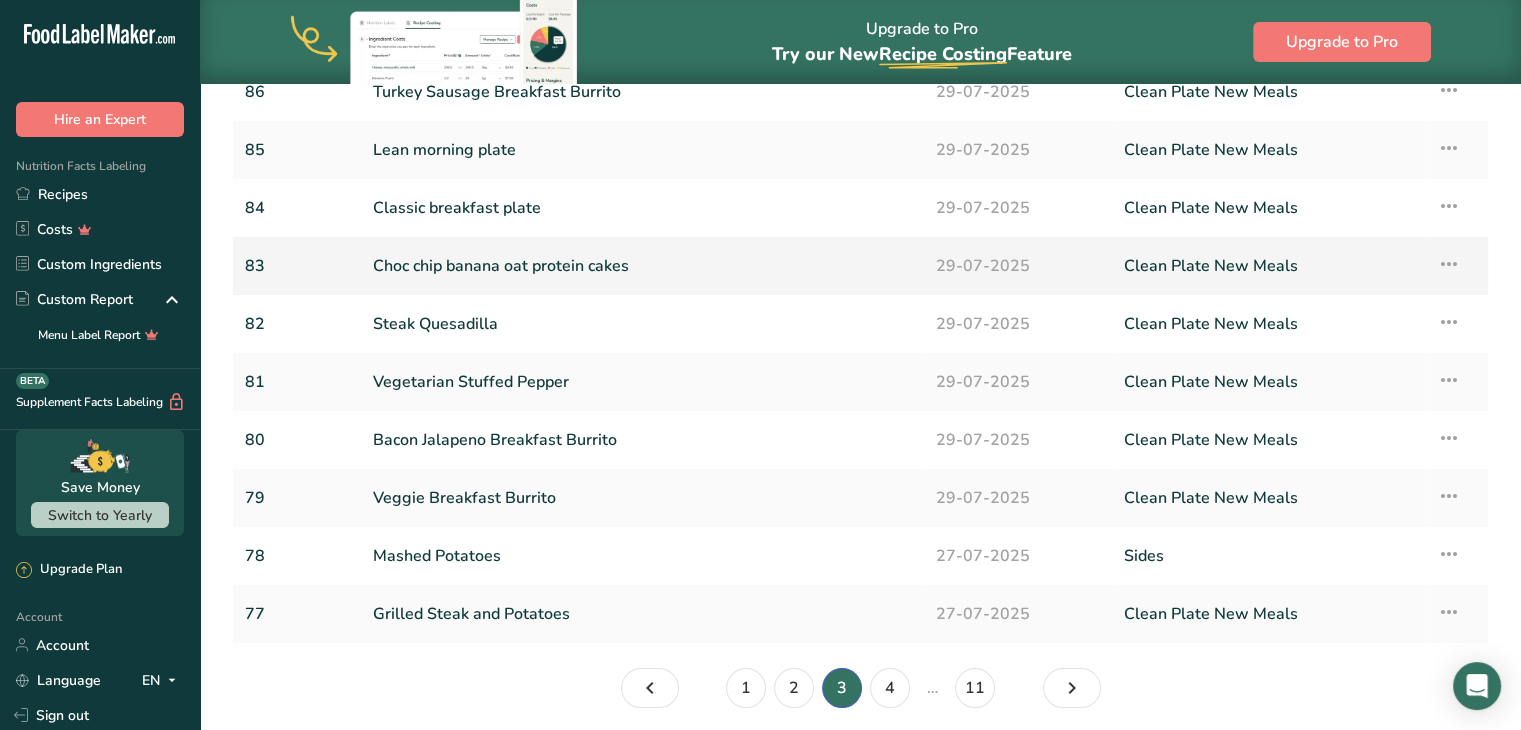 click on "Choc chip banana oat protein cakes" at bounding box center (642, 266) 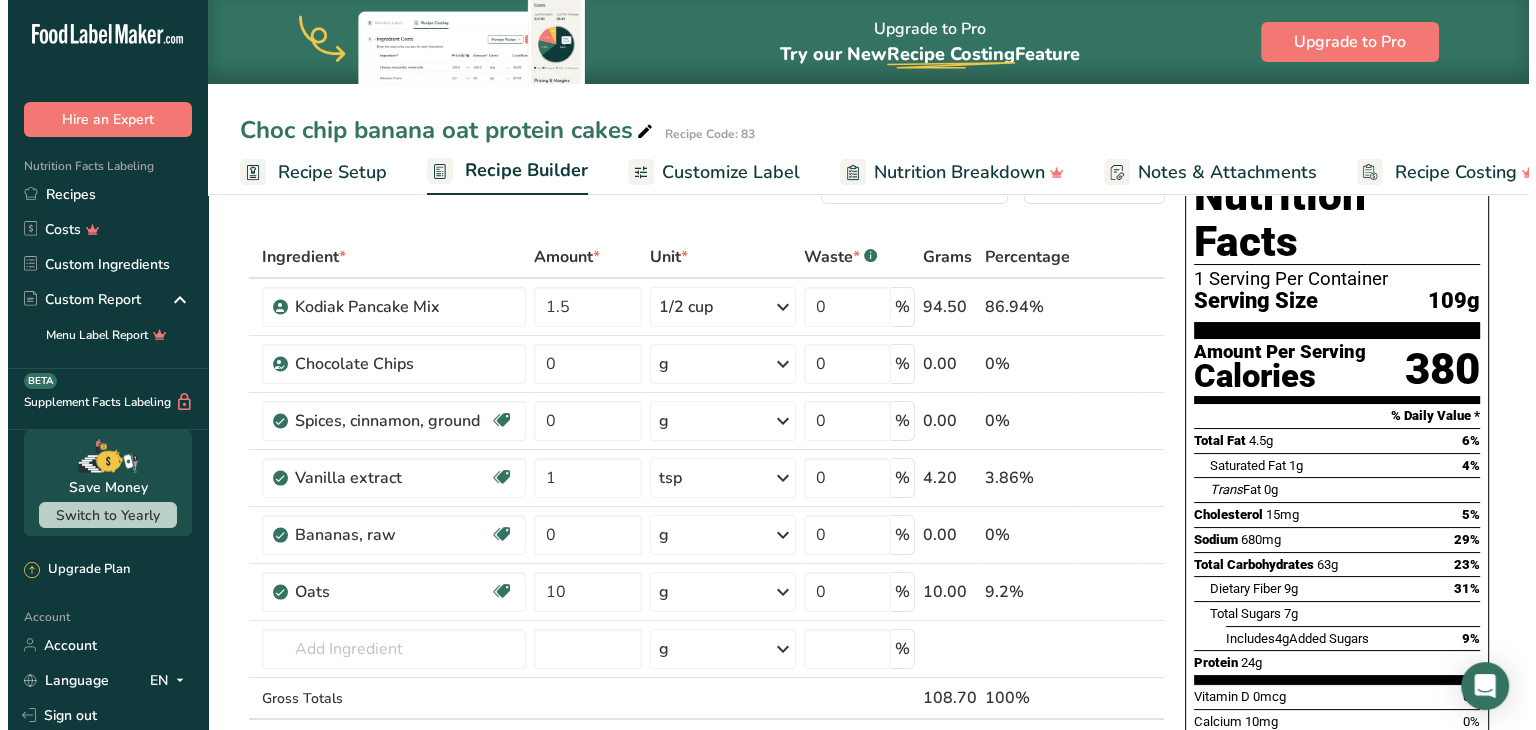 scroll, scrollTop: 64, scrollLeft: 0, axis: vertical 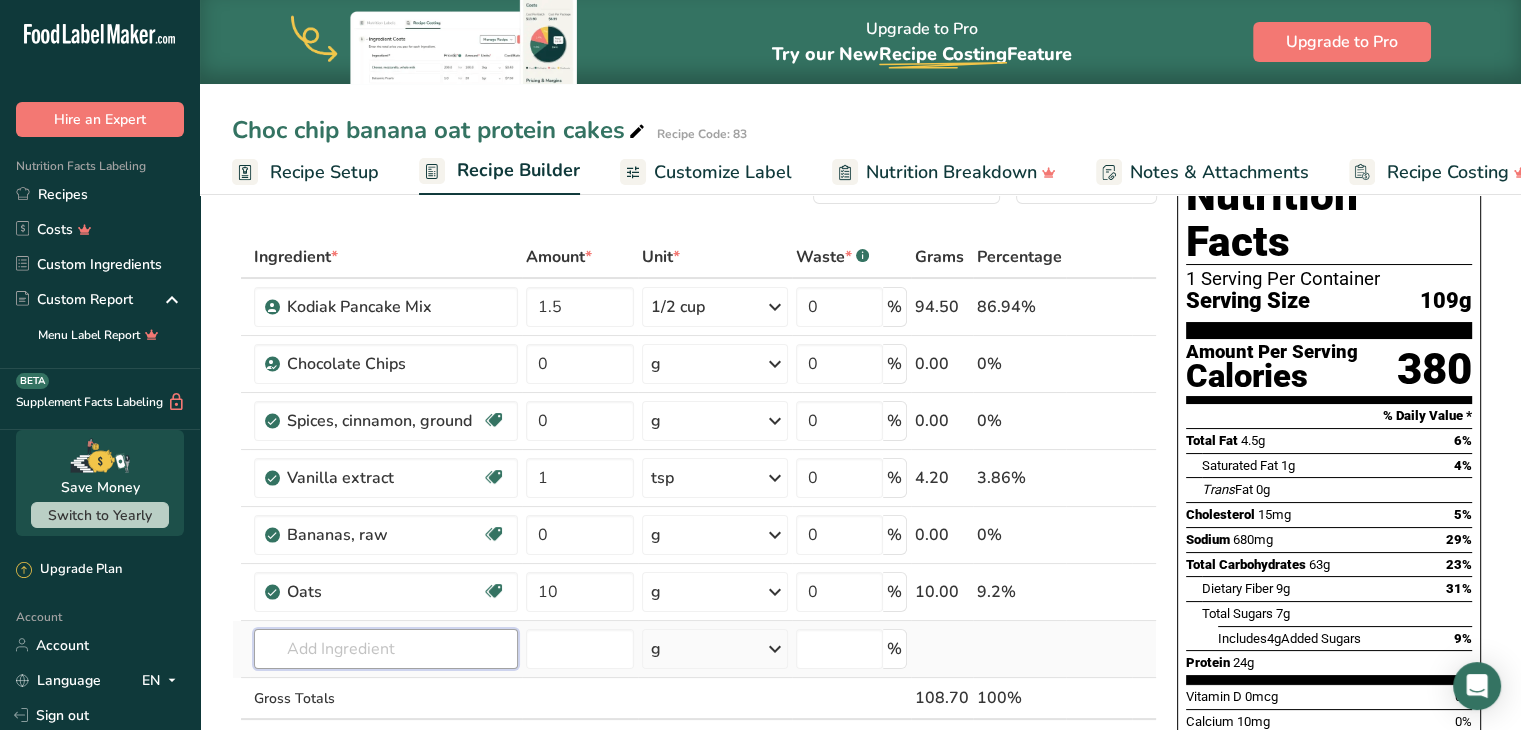 click at bounding box center [386, 649] 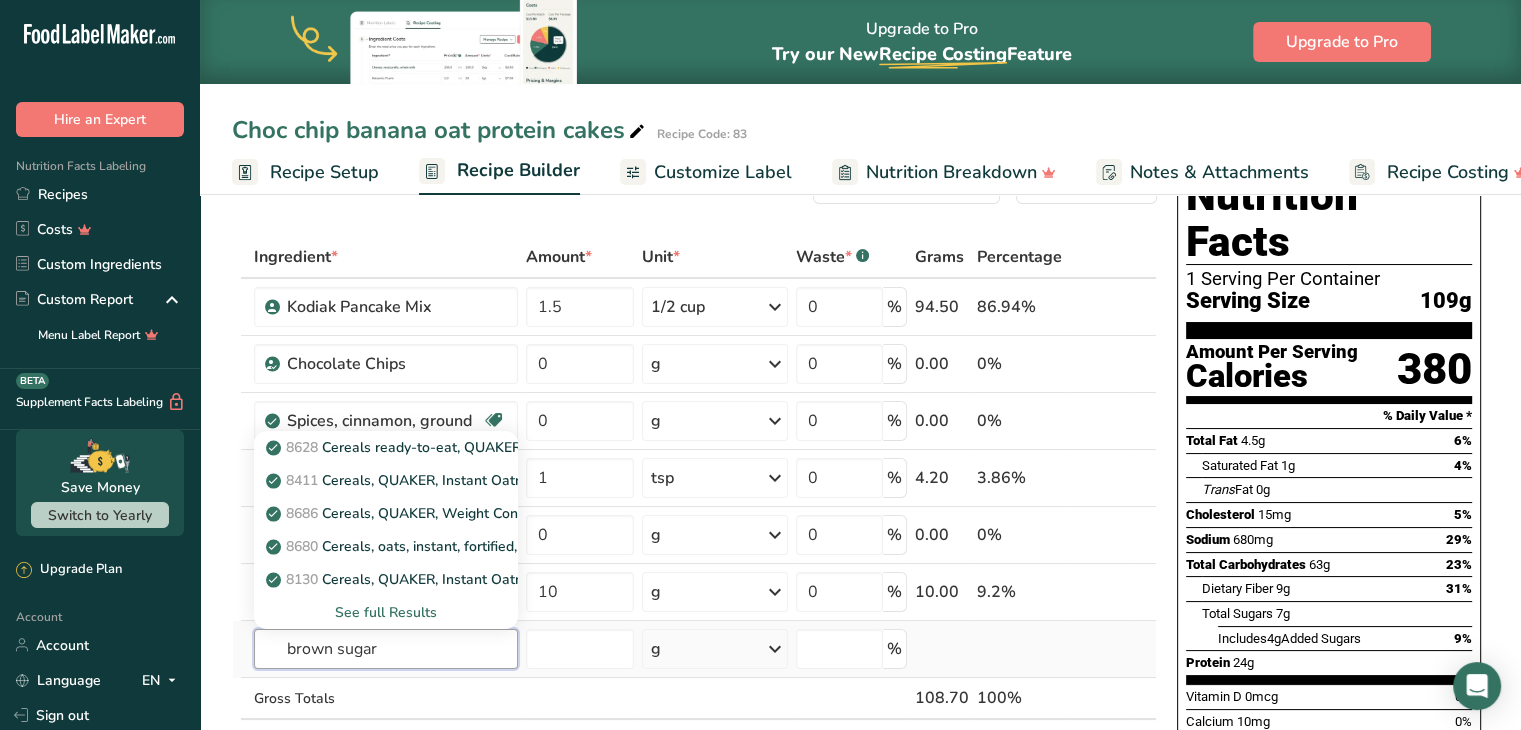 type on "brown sugar" 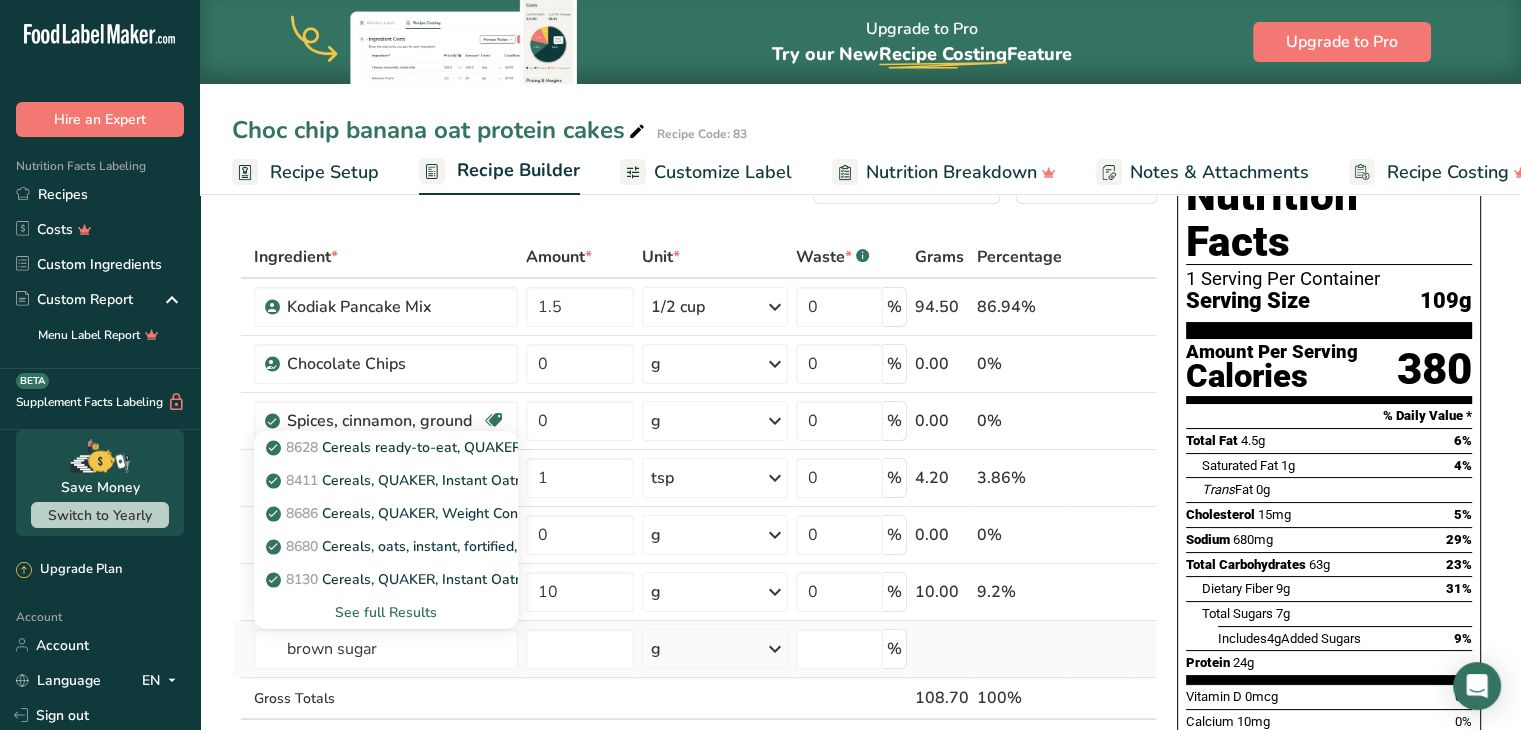 type 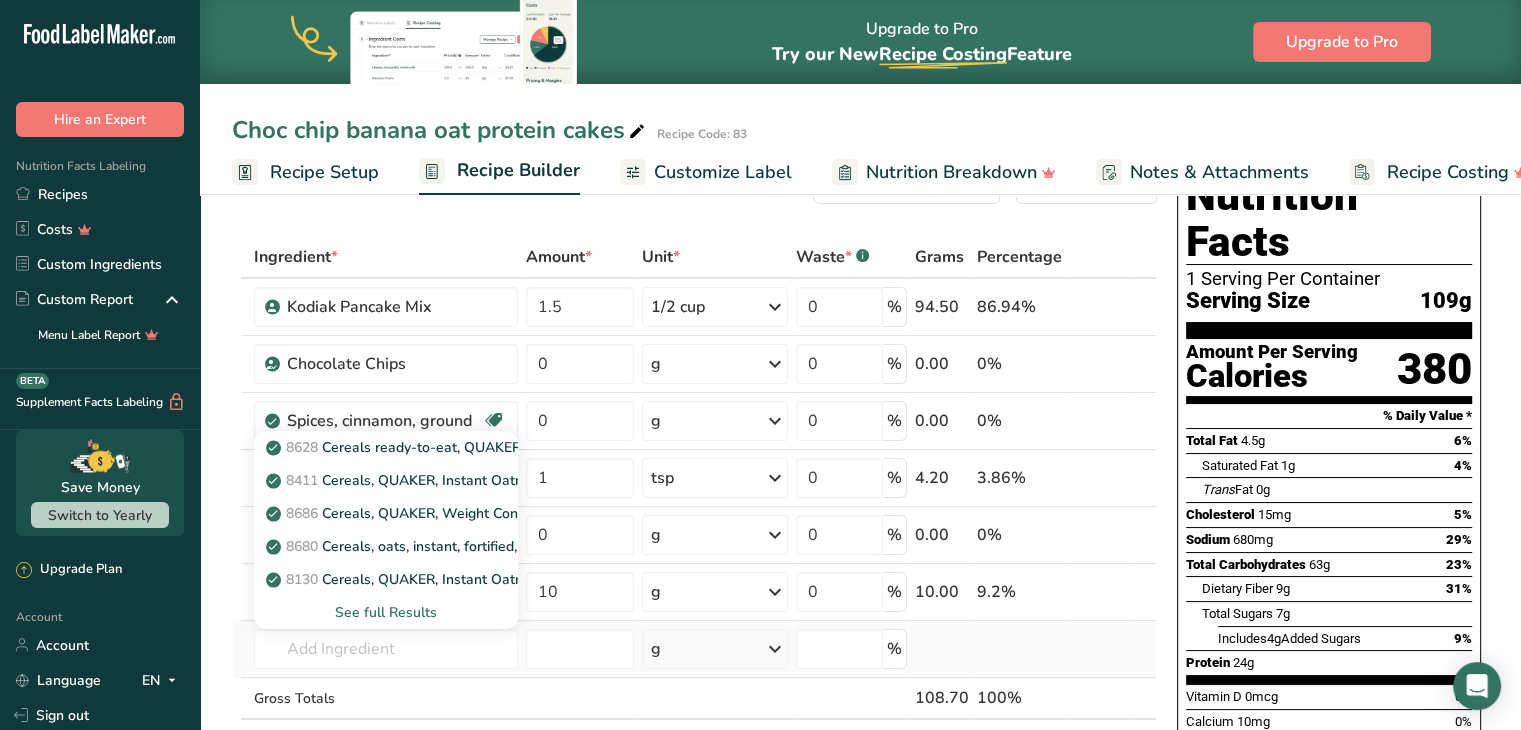 click on "See full Results" at bounding box center (386, 612) 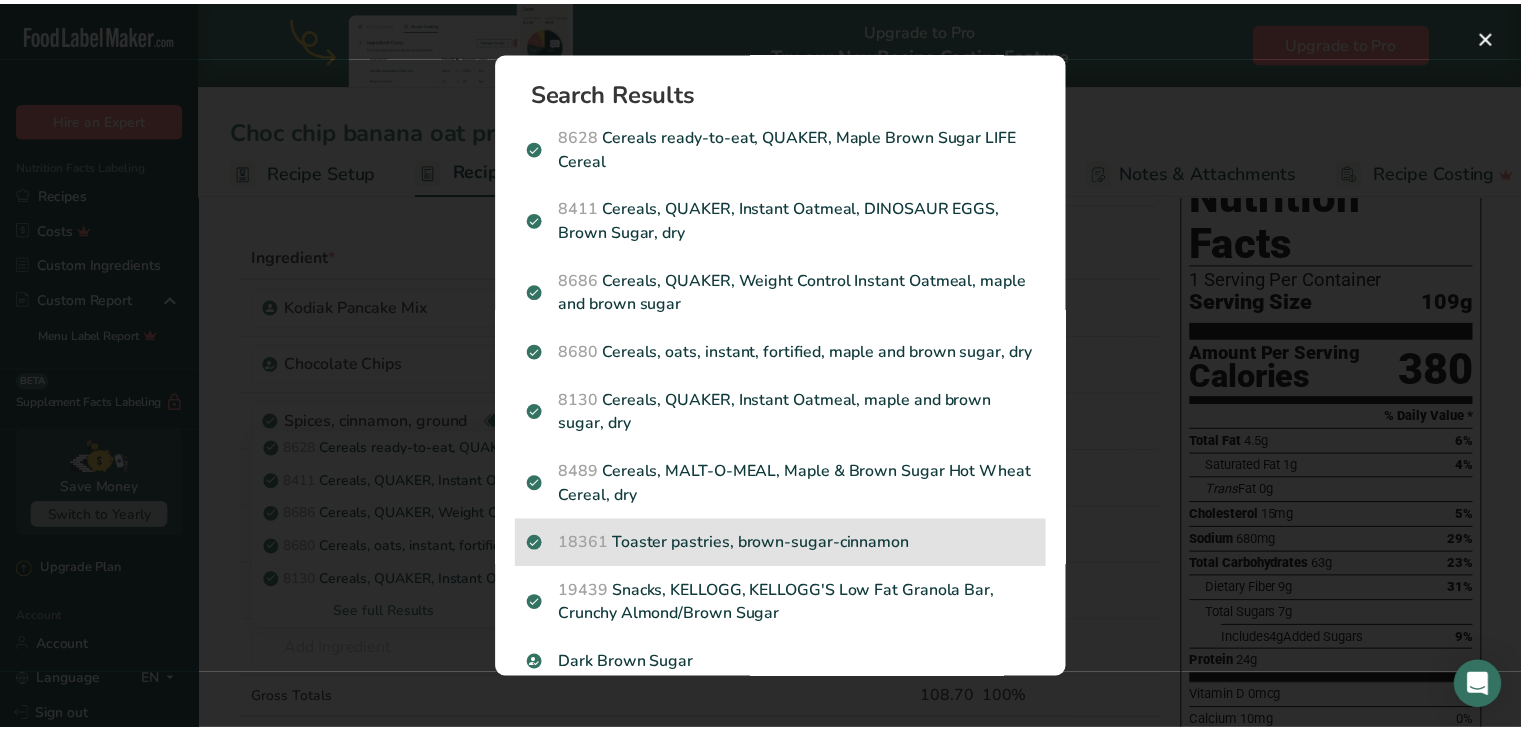 scroll, scrollTop: 222, scrollLeft: 0, axis: vertical 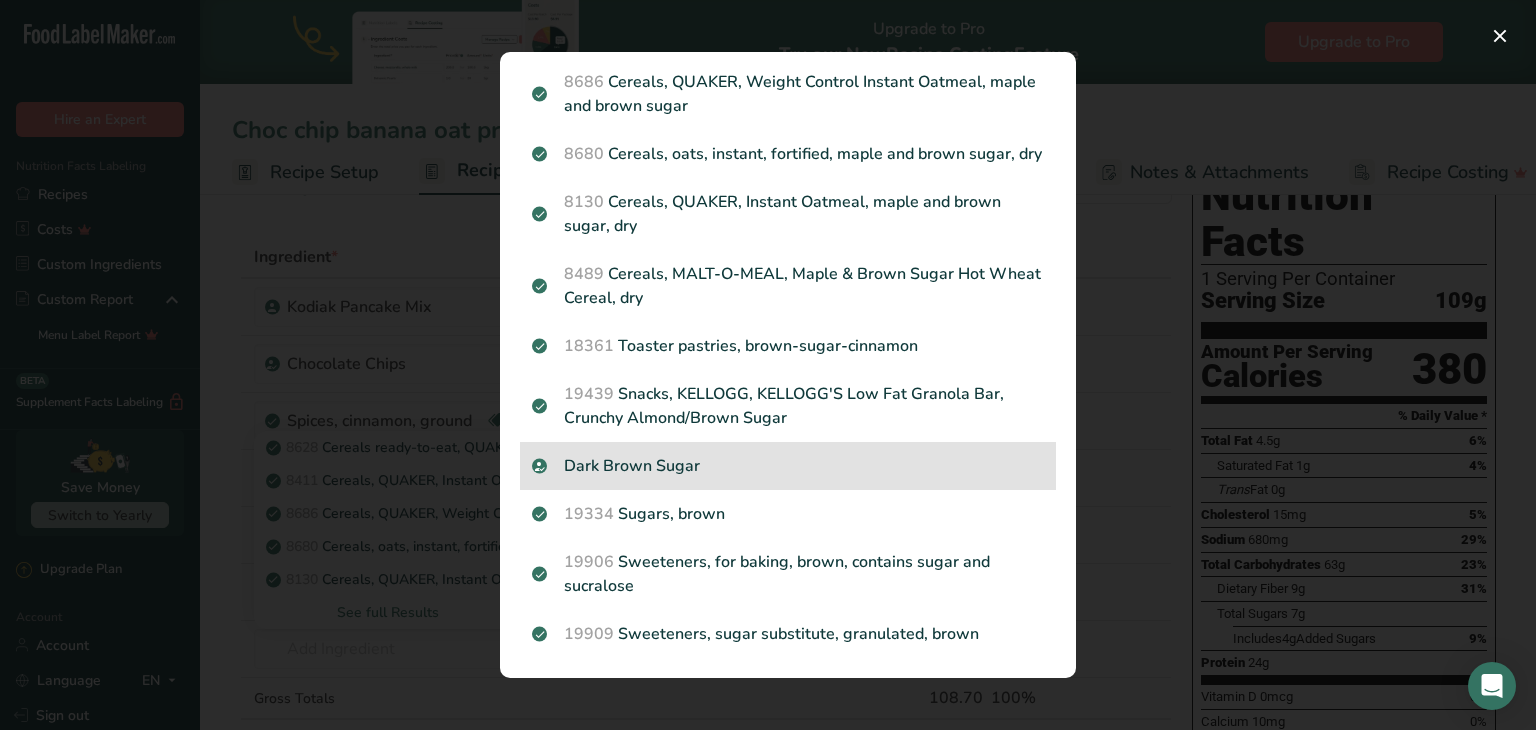 click on "Dark Brown Sugar" at bounding box center [788, 466] 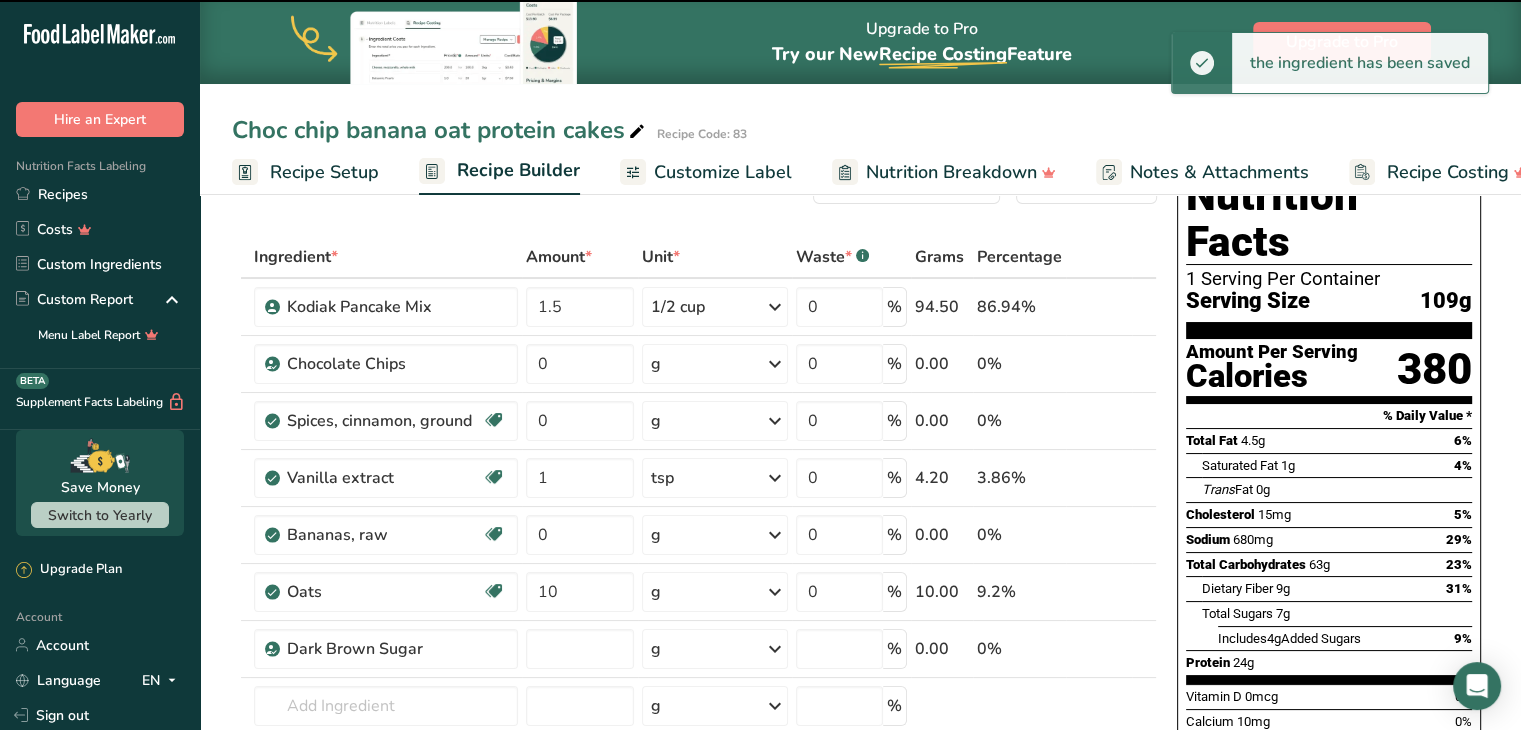 type on "0" 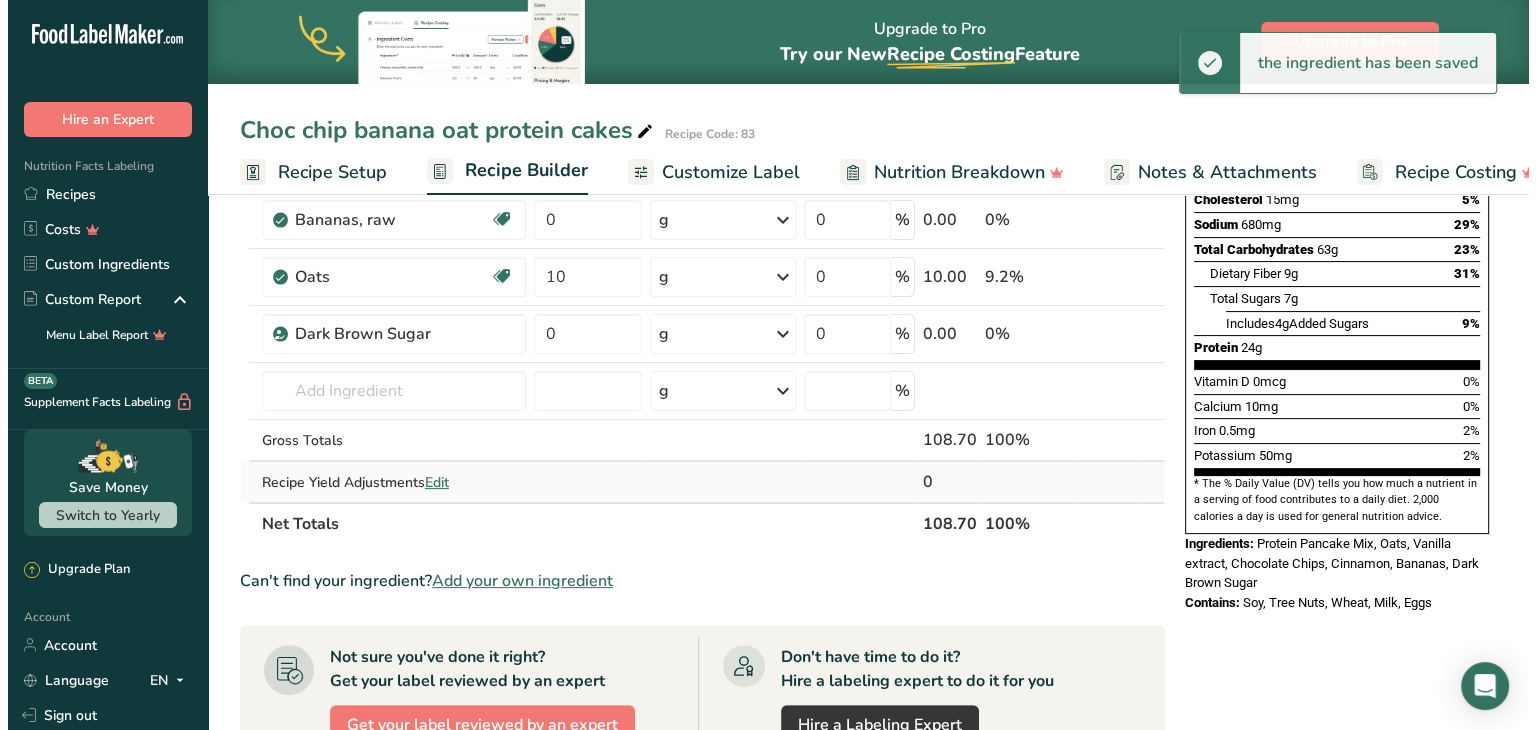 scroll, scrollTop: 376, scrollLeft: 0, axis: vertical 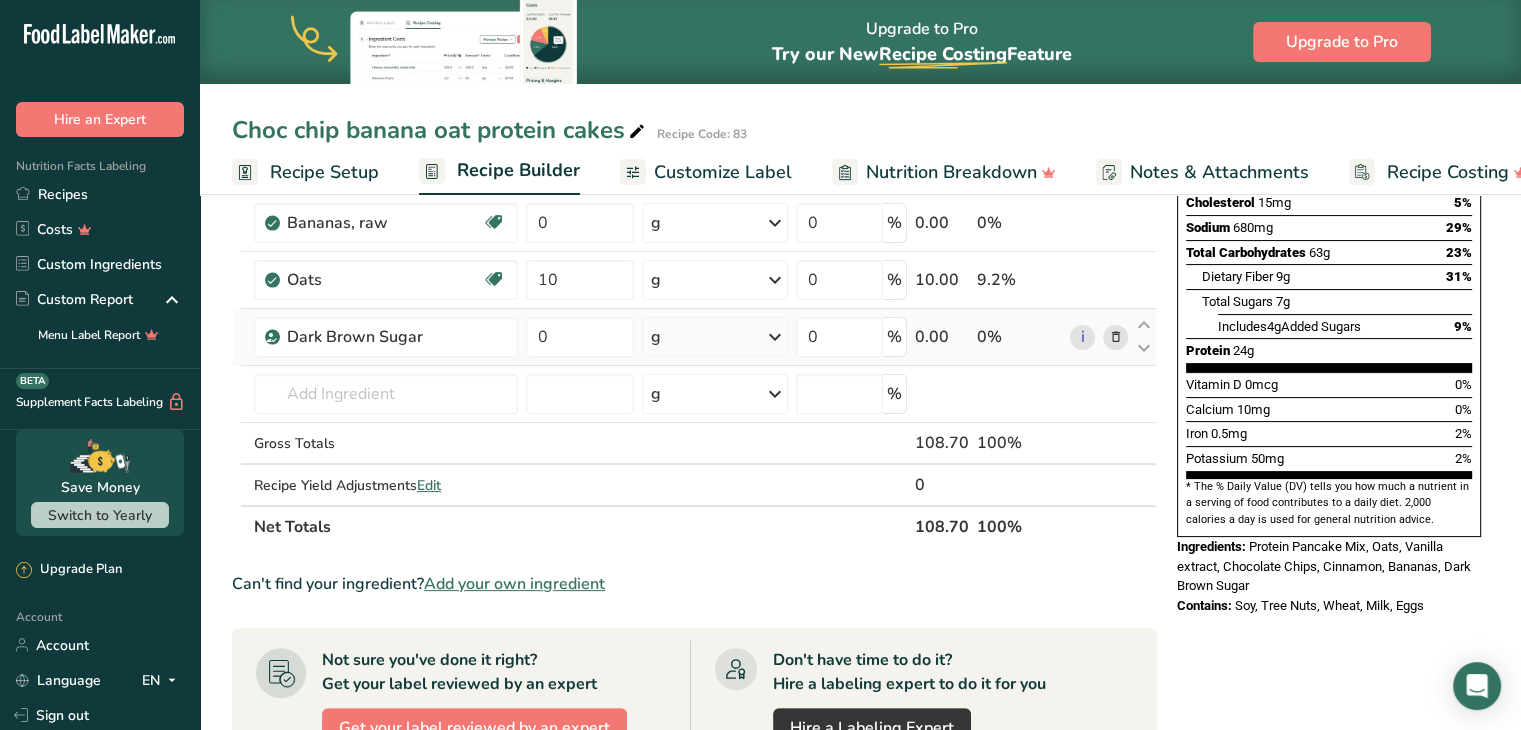 click at bounding box center (1115, 337) 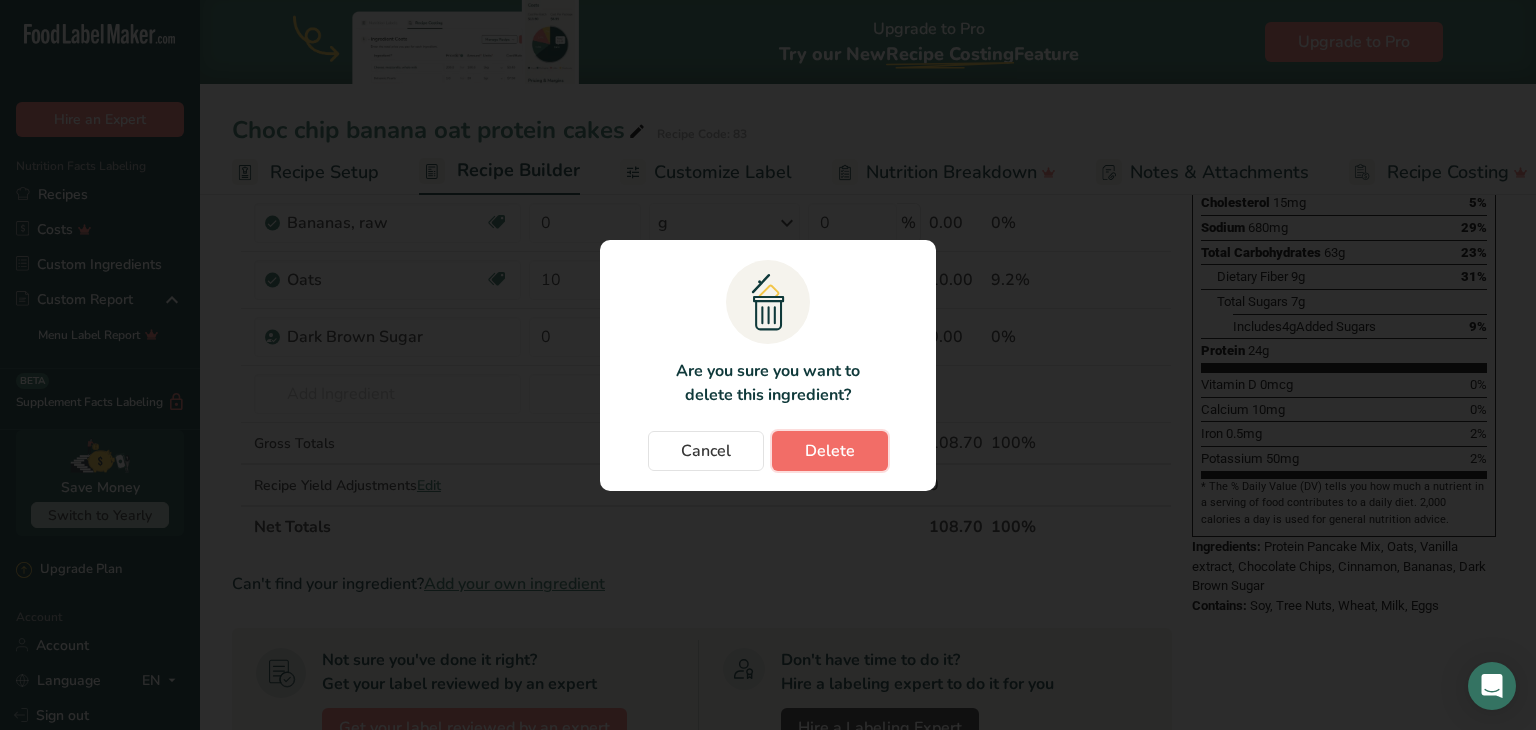 click on "Delete" at bounding box center (830, 451) 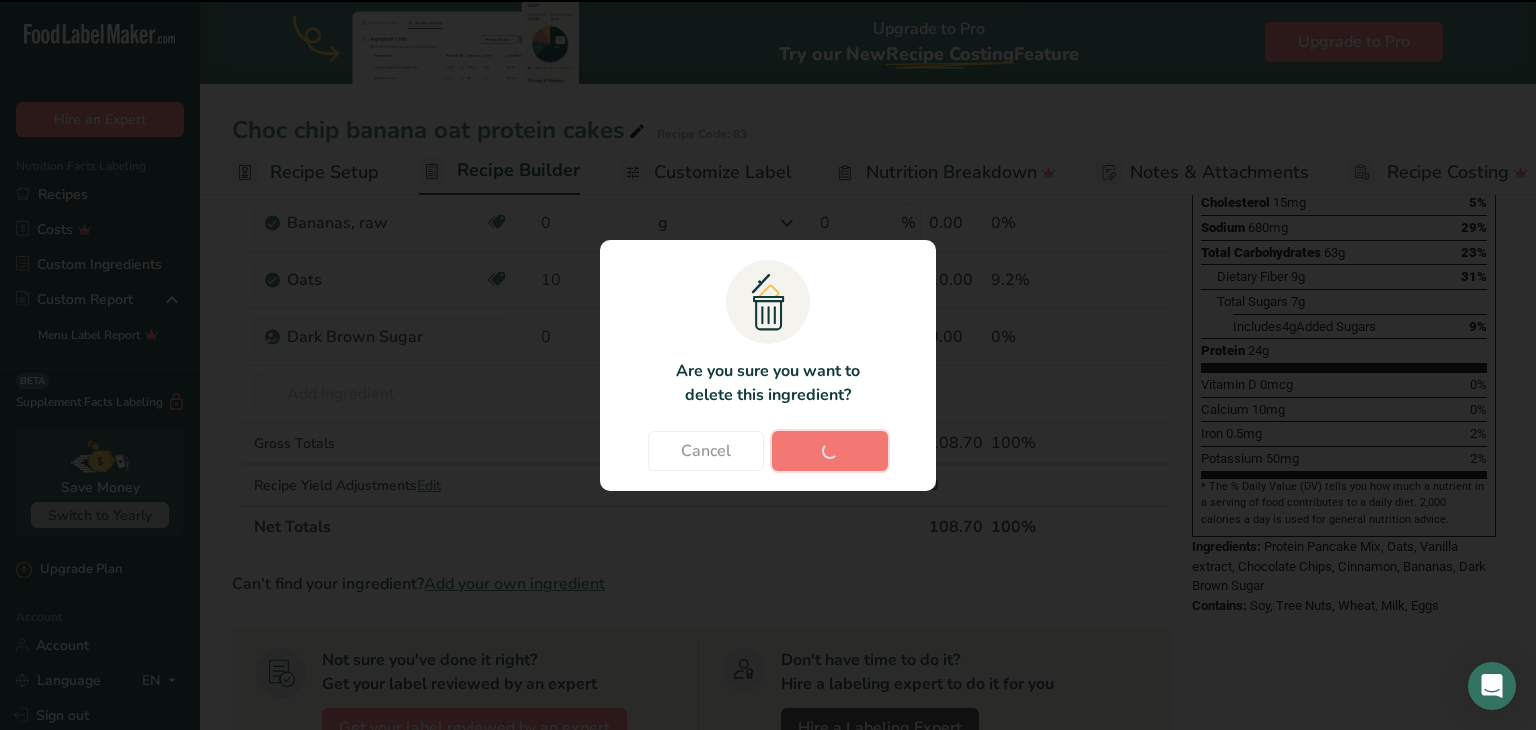 type 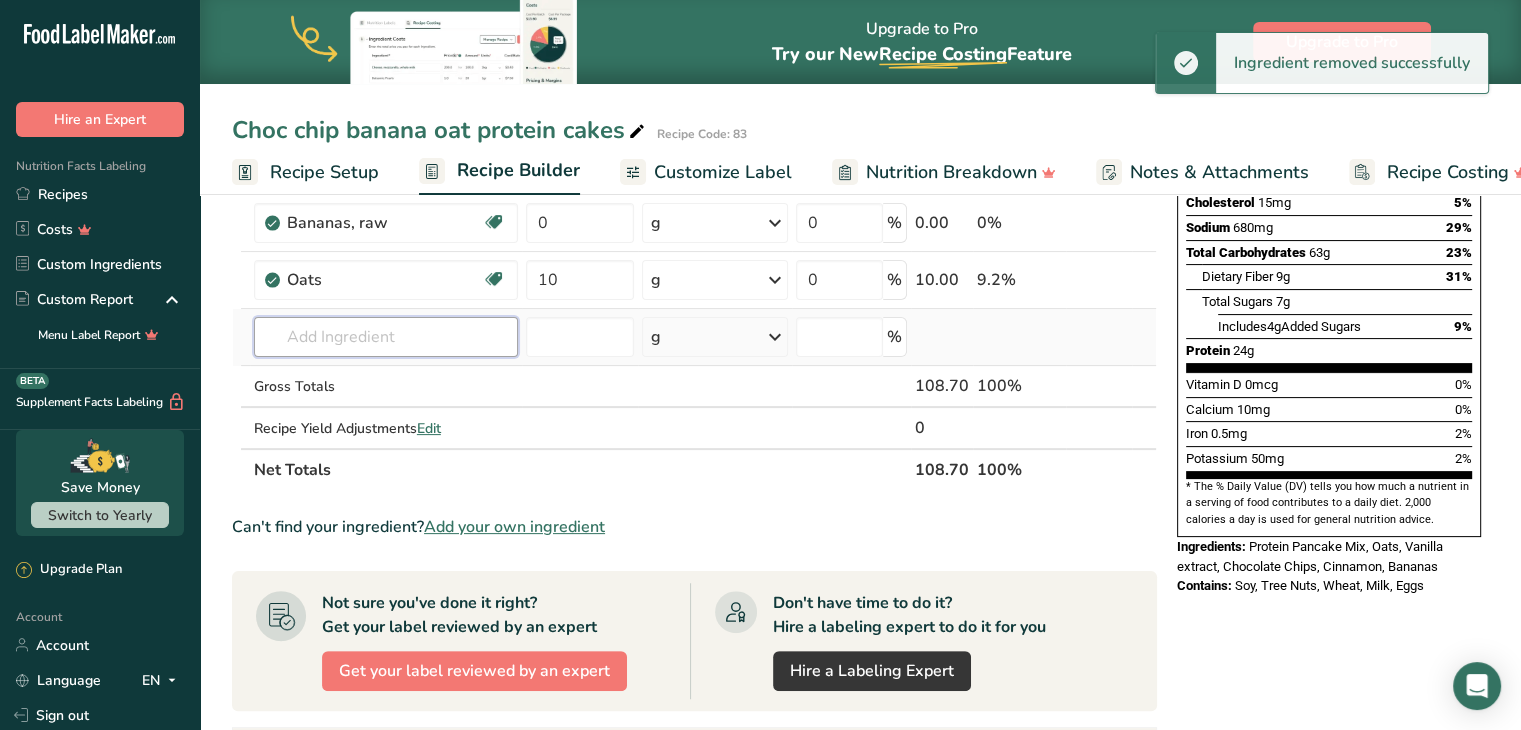 click at bounding box center (386, 337) 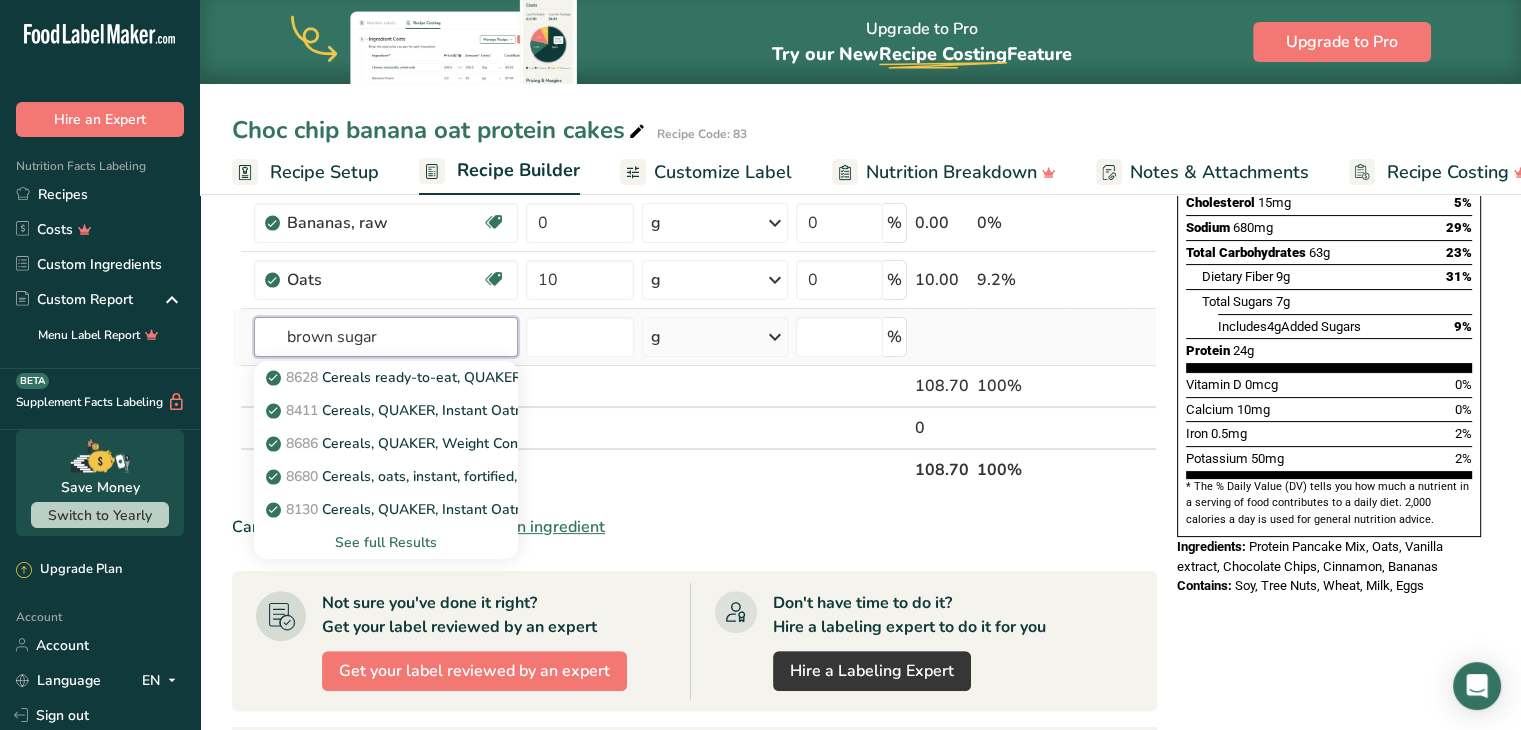 type on "brown sugar" 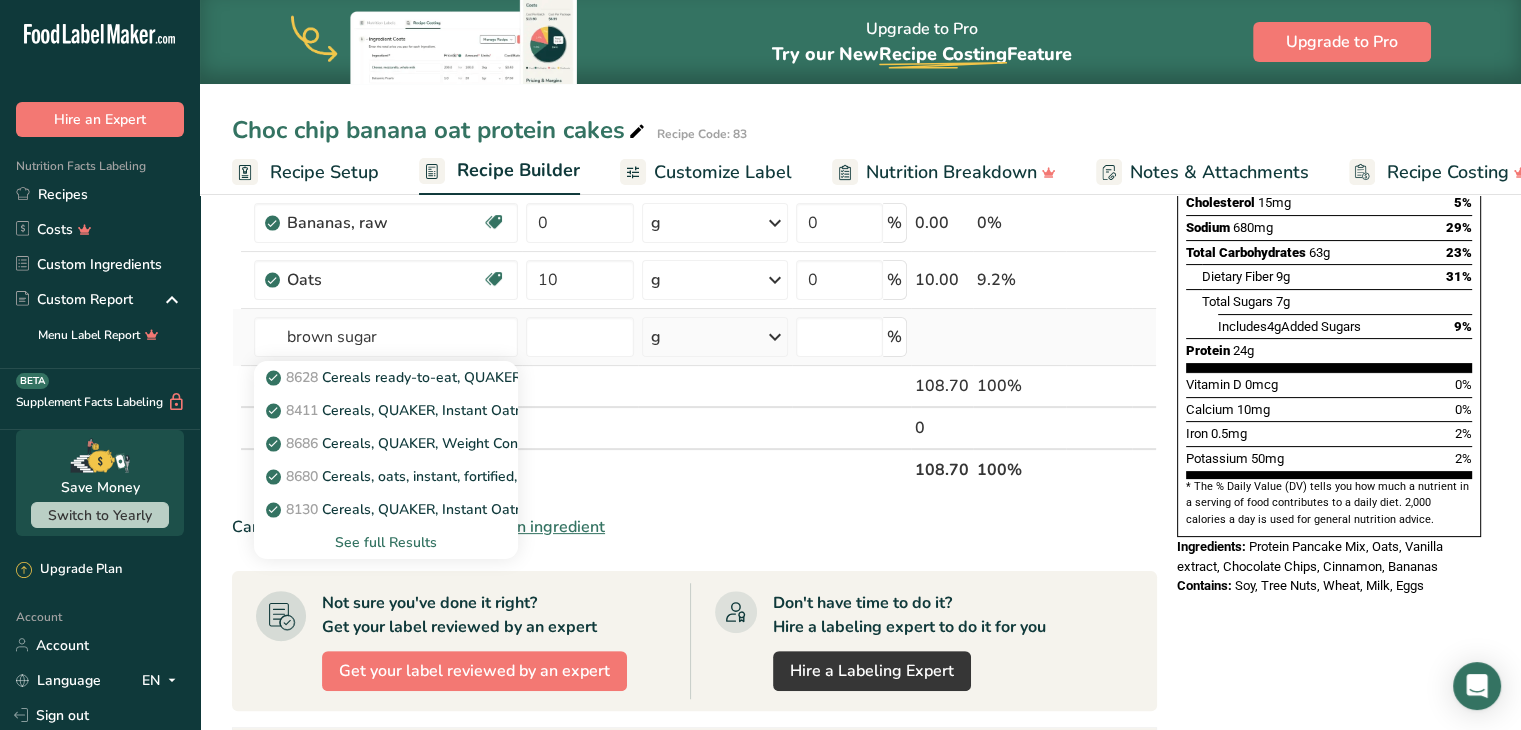 type 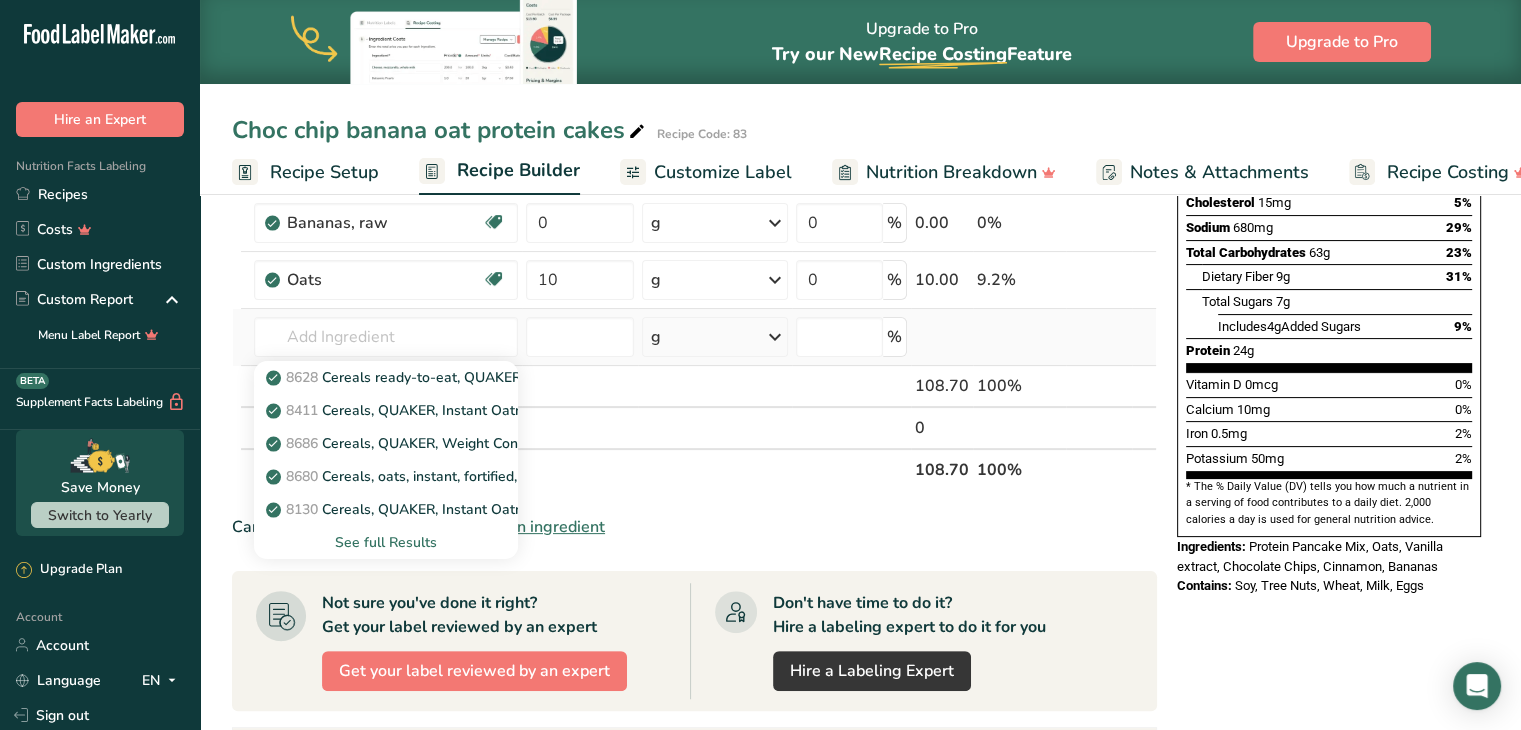 click on "See full Results" at bounding box center (386, 542) 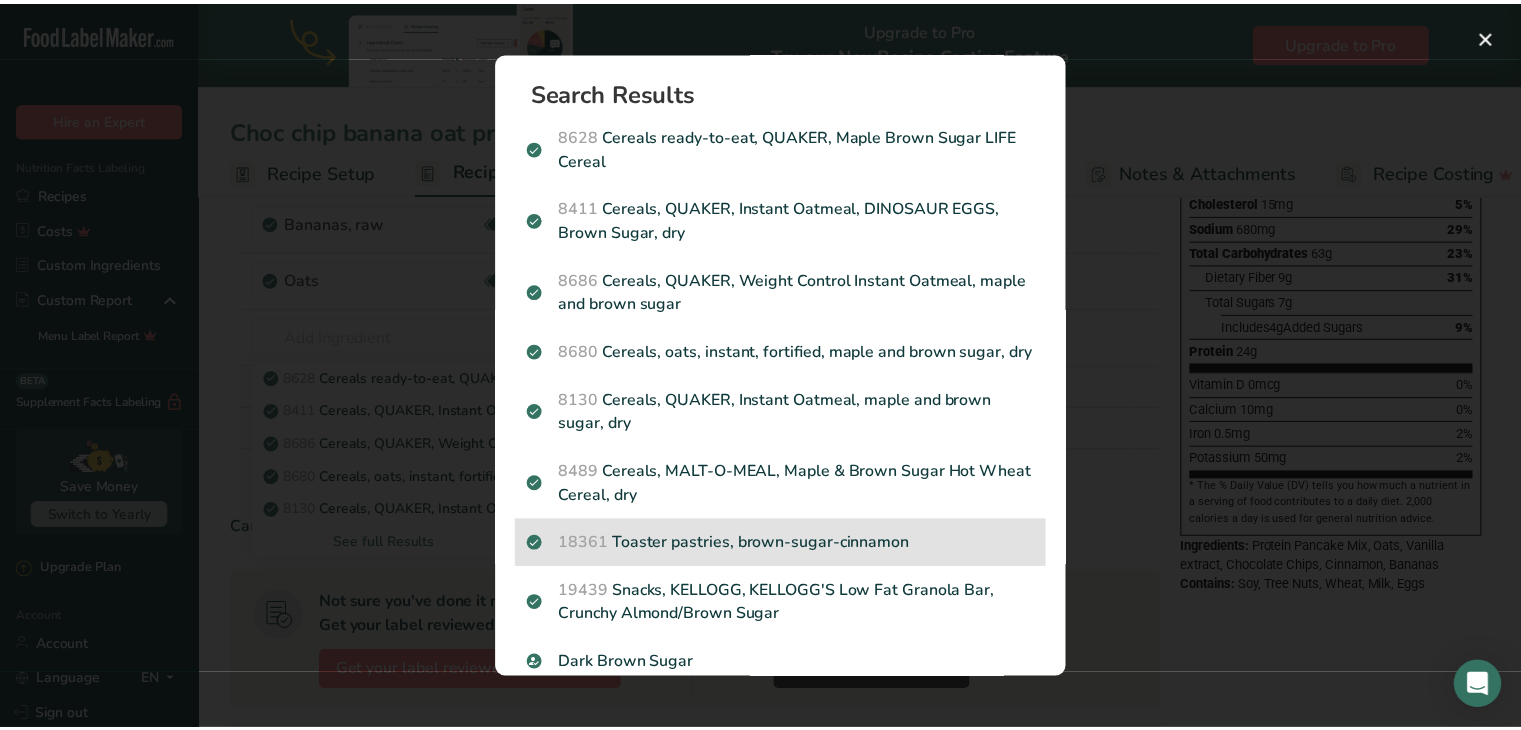 scroll, scrollTop: 222, scrollLeft: 0, axis: vertical 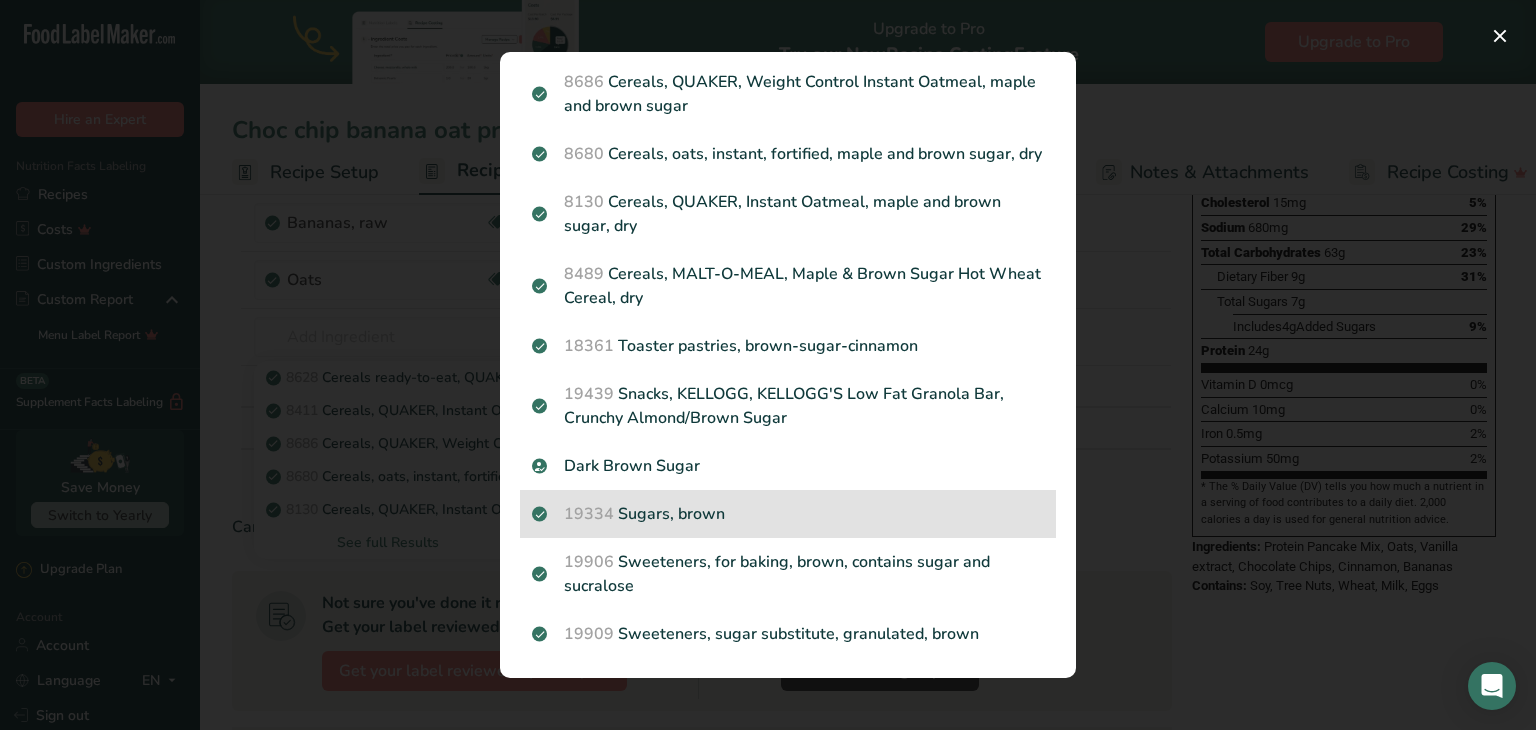 click on "19334
Sugars, brown" at bounding box center [788, 514] 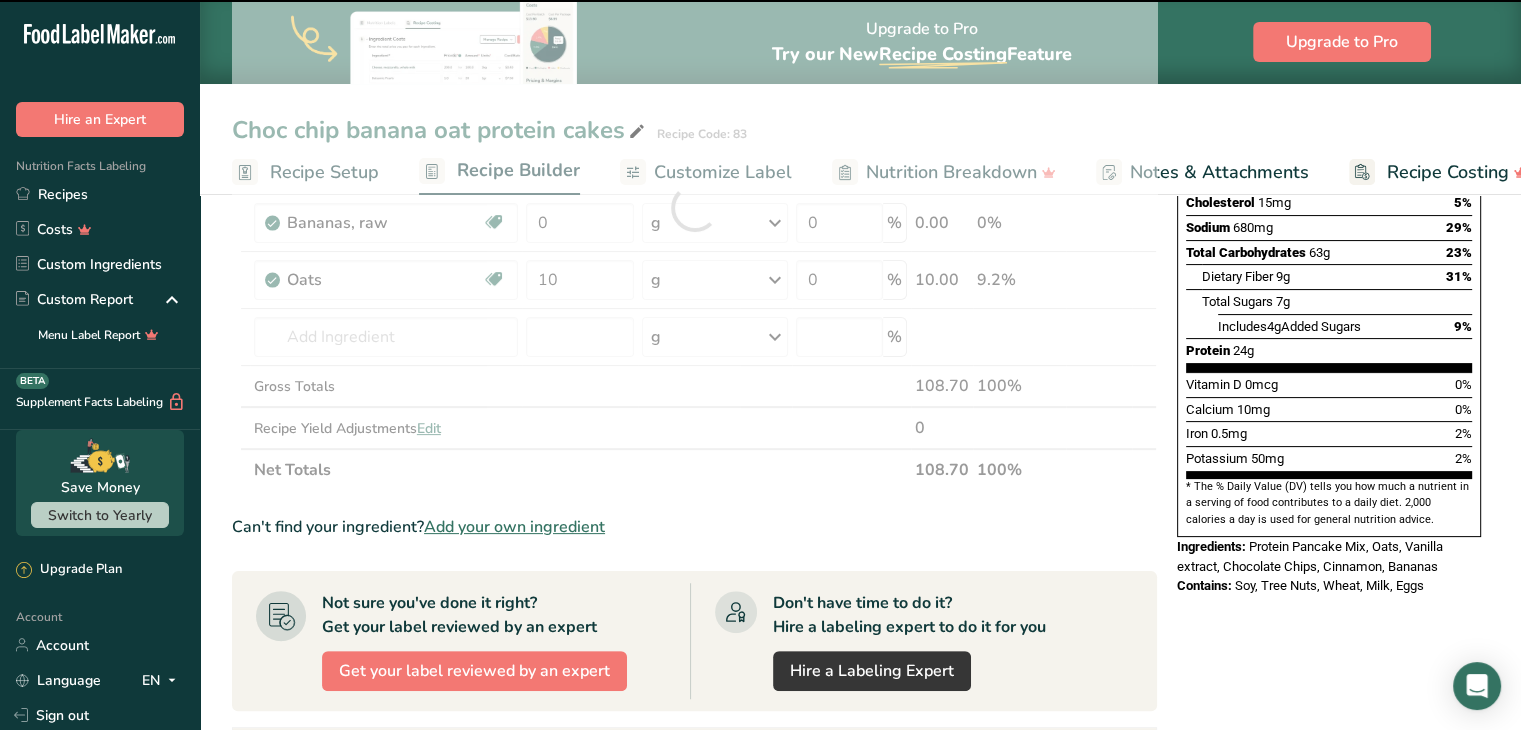 type on "0" 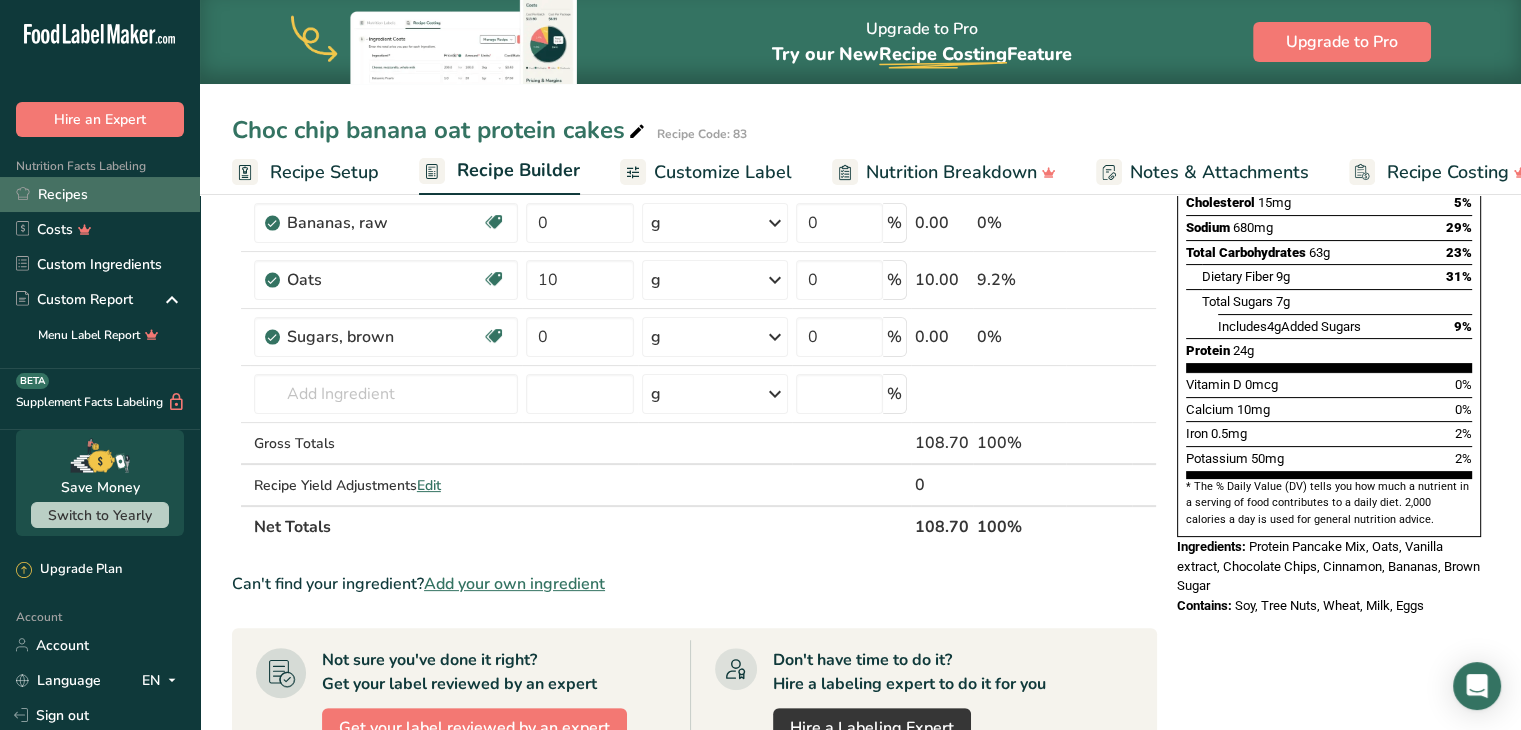 click on "Recipes" at bounding box center (100, 194) 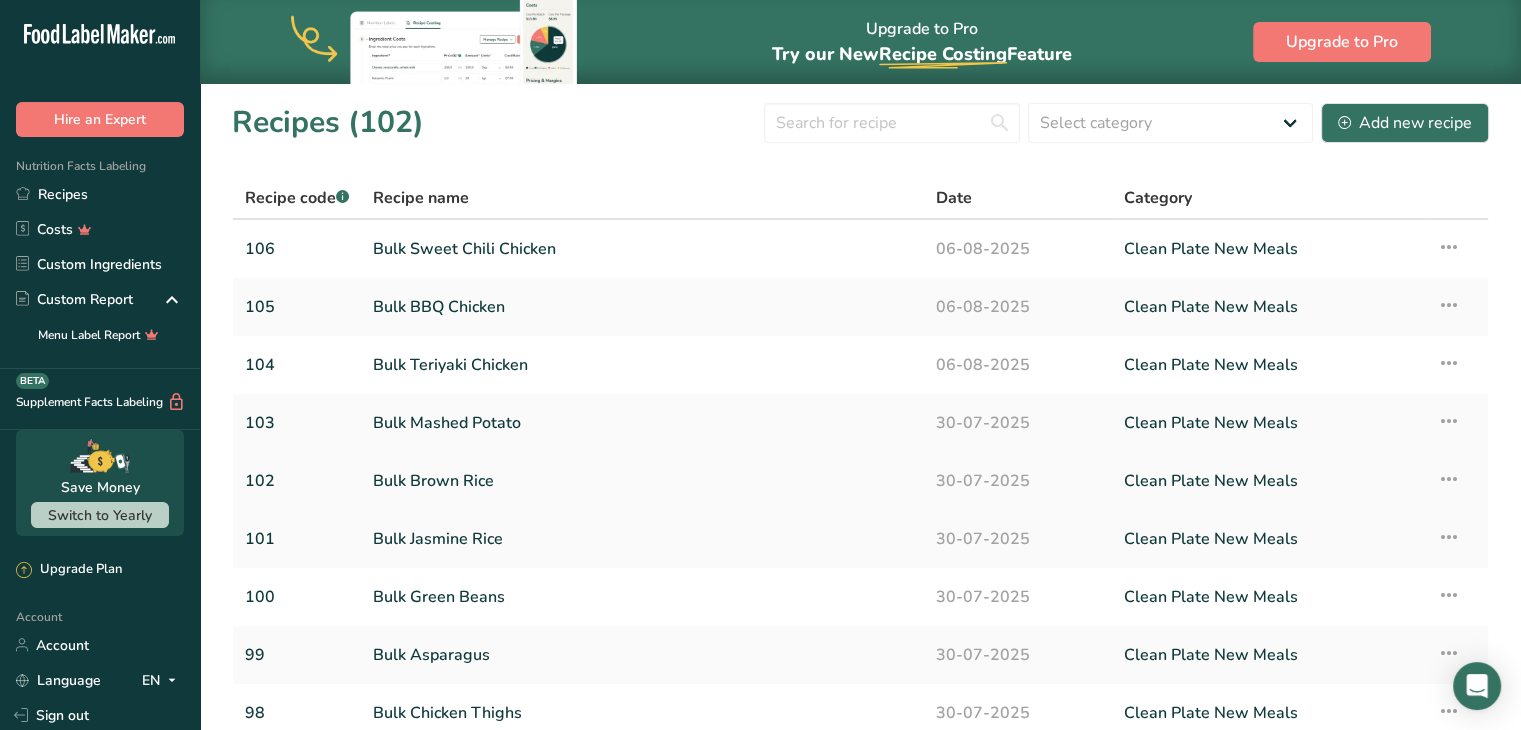 scroll, scrollTop: 230, scrollLeft: 0, axis: vertical 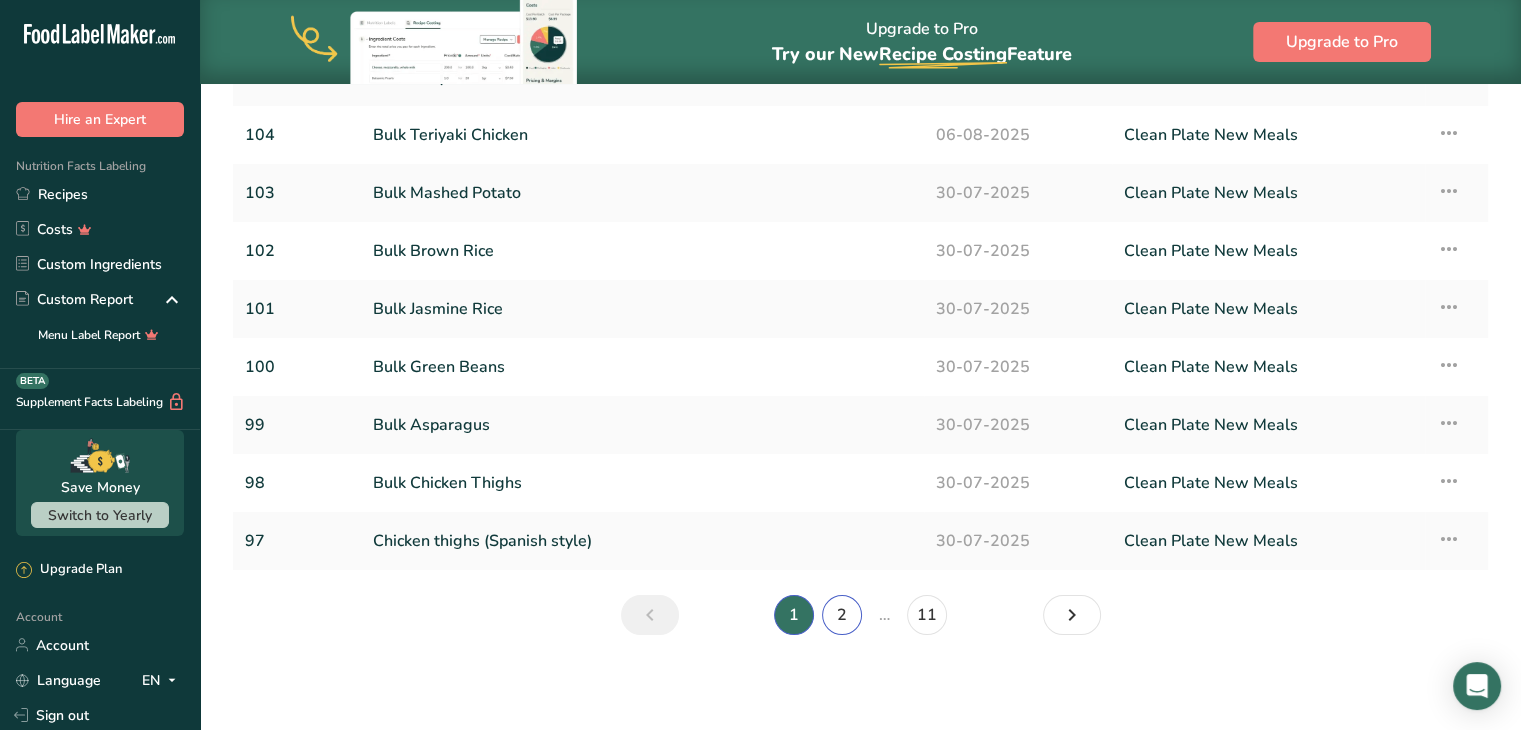 click on "2" at bounding box center [842, 615] 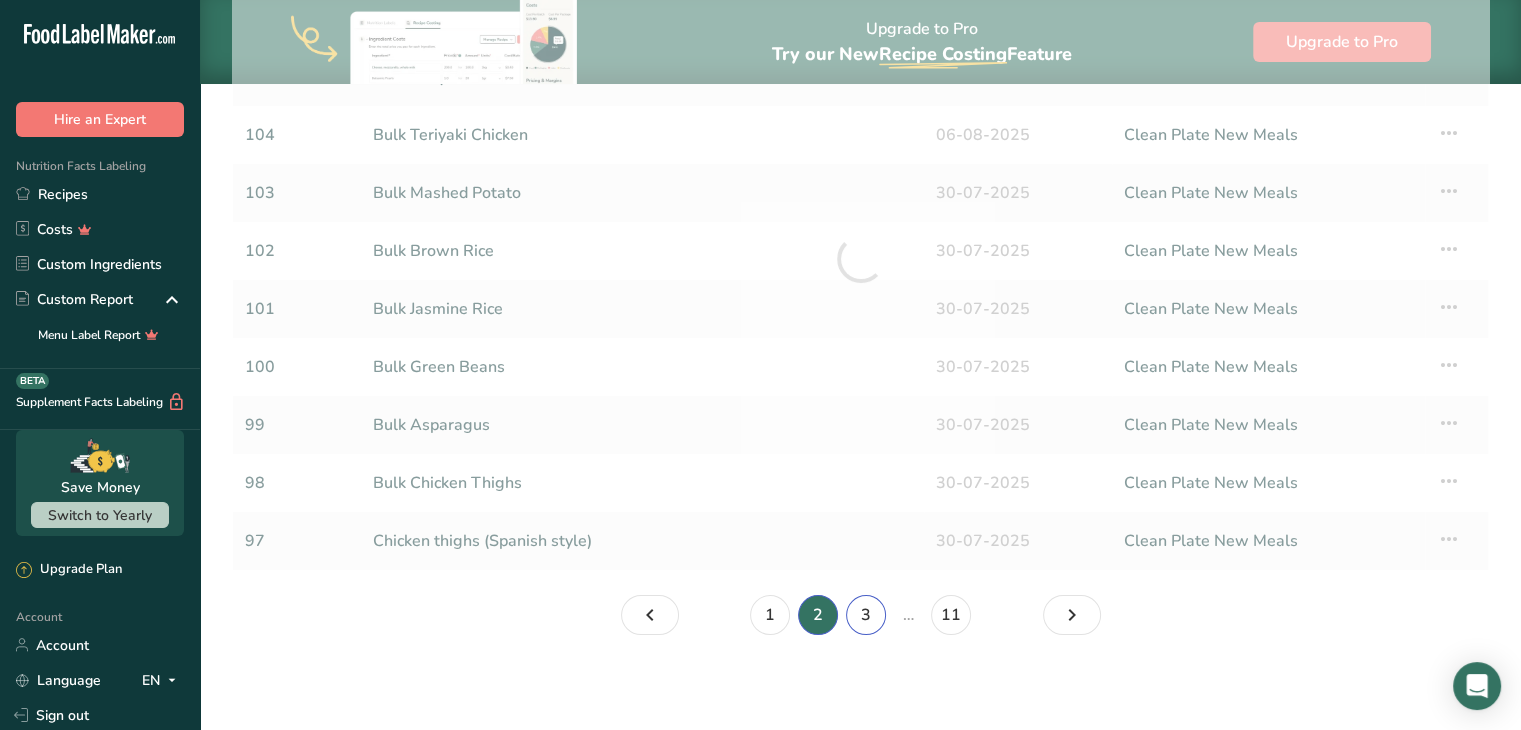 click on "3" at bounding box center (866, 615) 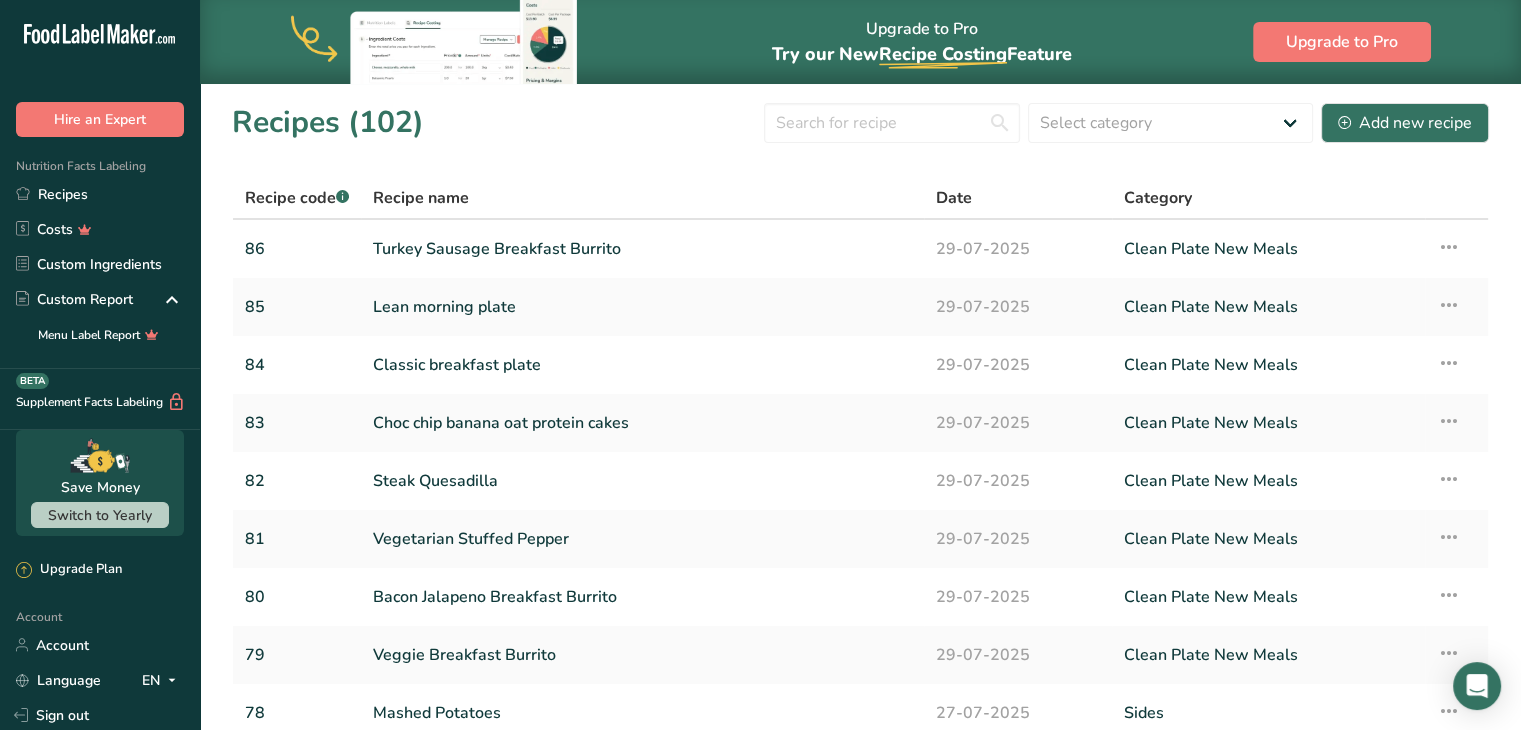 scroll, scrollTop: 8, scrollLeft: 0, axis: vertical 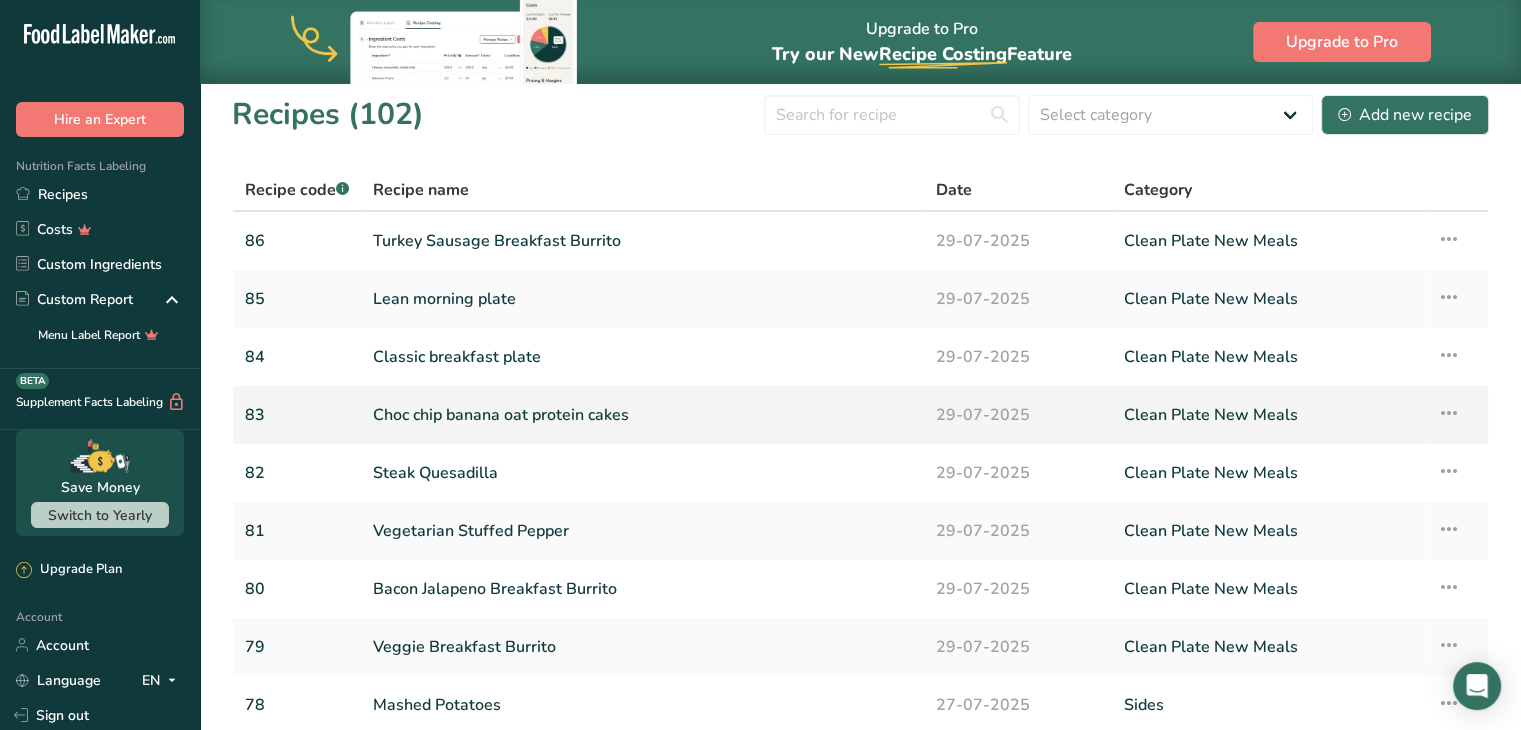 click on "Choc chip banana oat protein cakes" at bounding box center [642, 415] 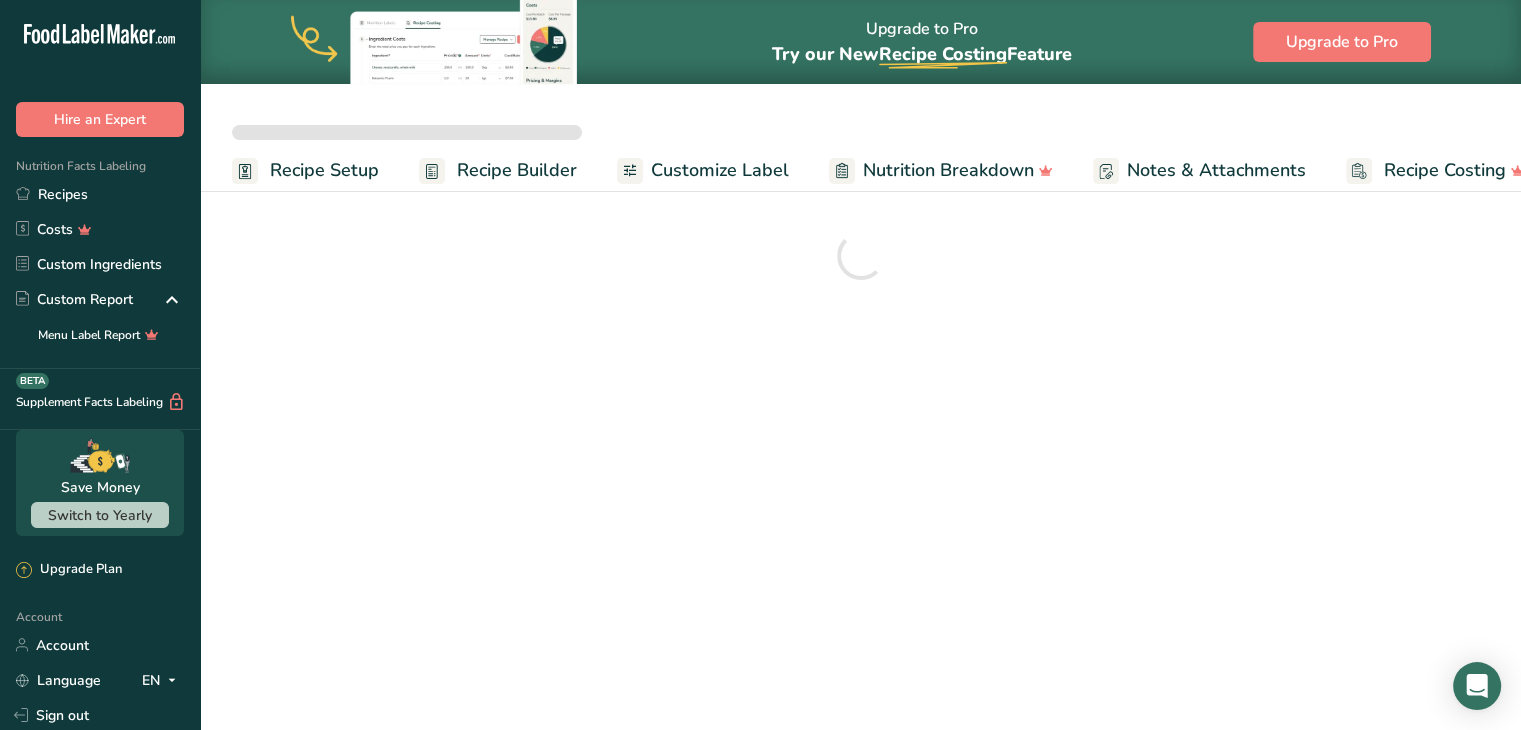 scroll, scrollTop: 0, scrollLeft: 0, axis: both 